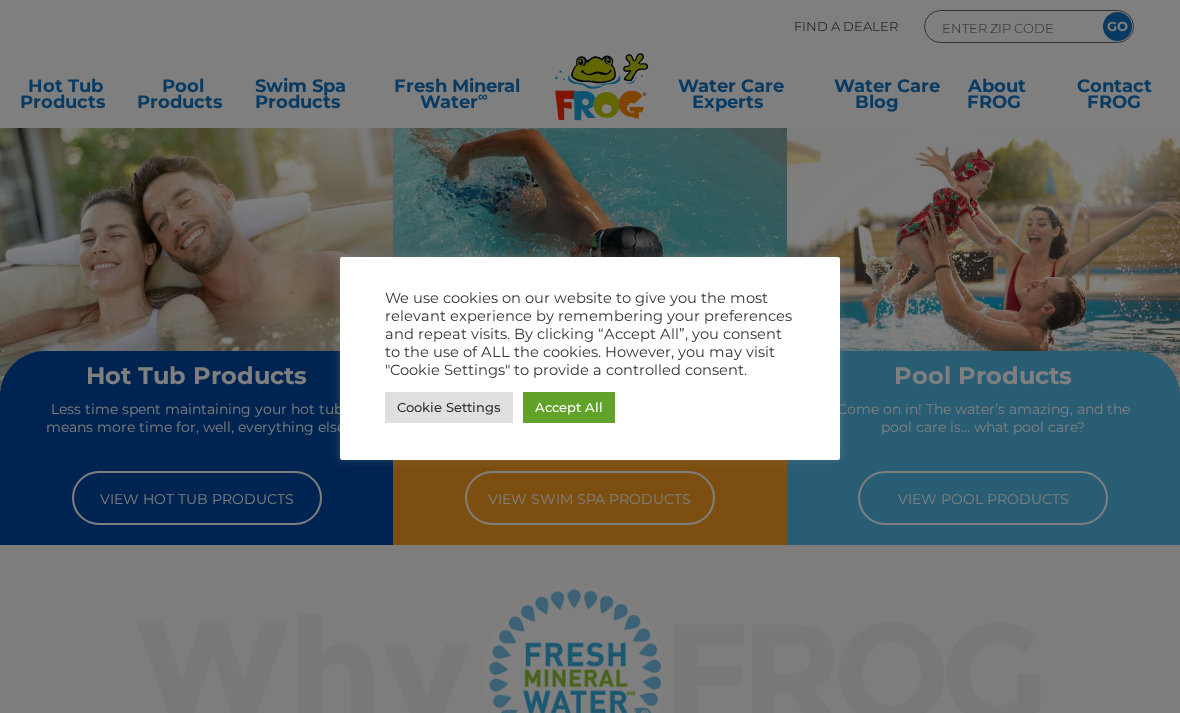 scroll, scrollTop: 0, scrollLeft: 0, axis: both 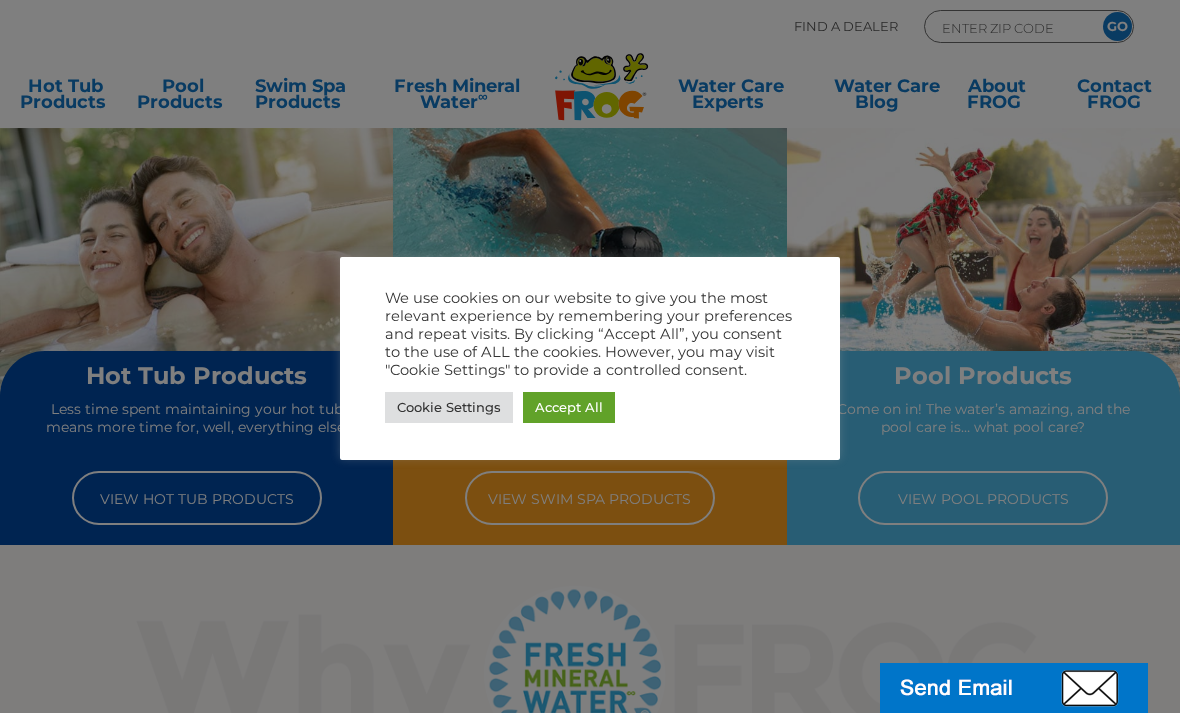 click on "Accept All" at bounding box center (569, 407) 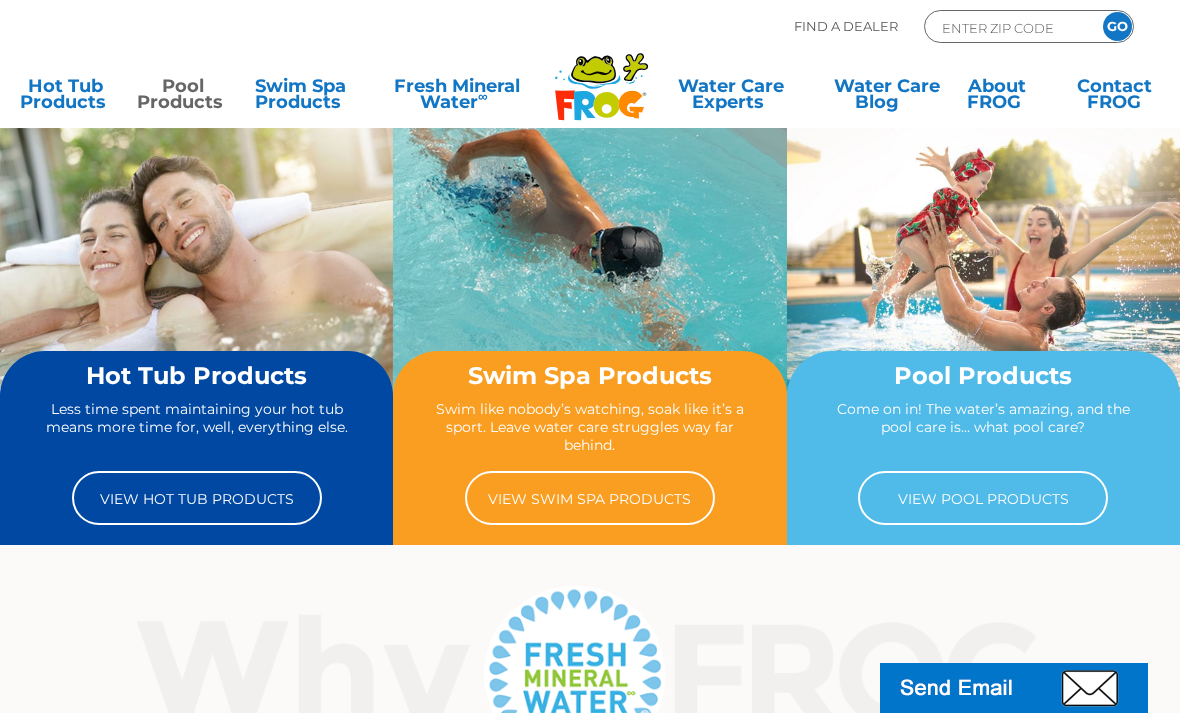 click on "Pool  Products" at bounding box center (182, 98) 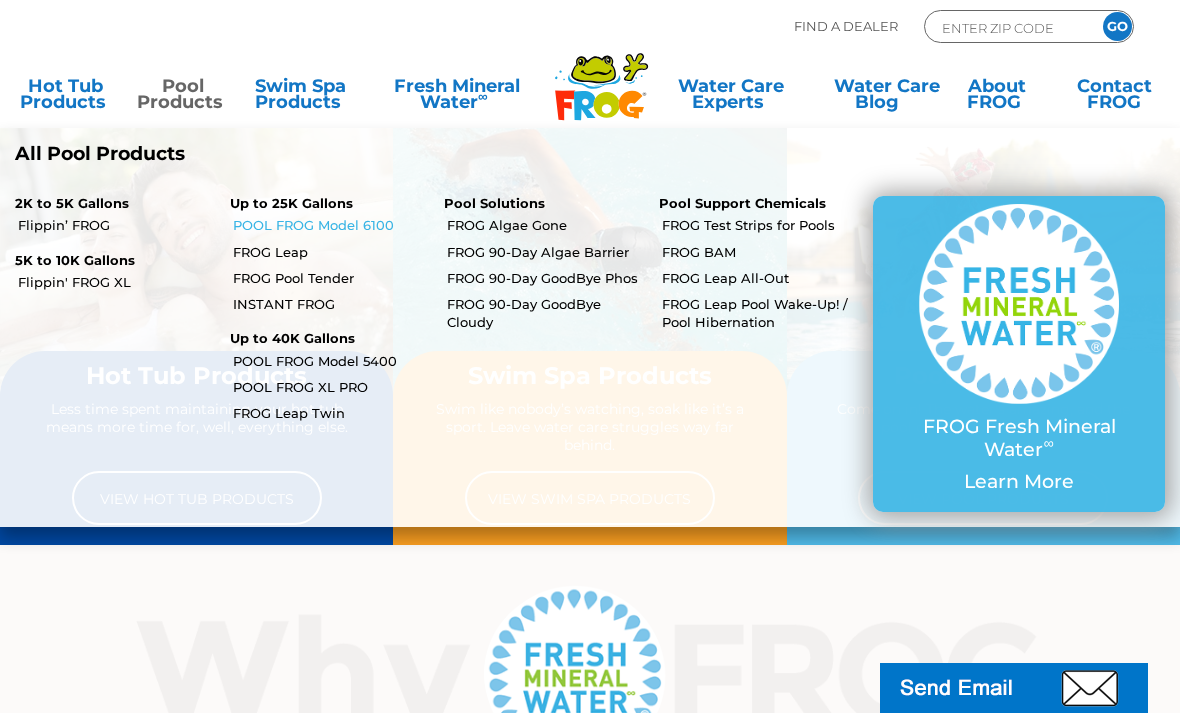 click on "POOL FROG Model 6100" at bounding box center [331, 225] 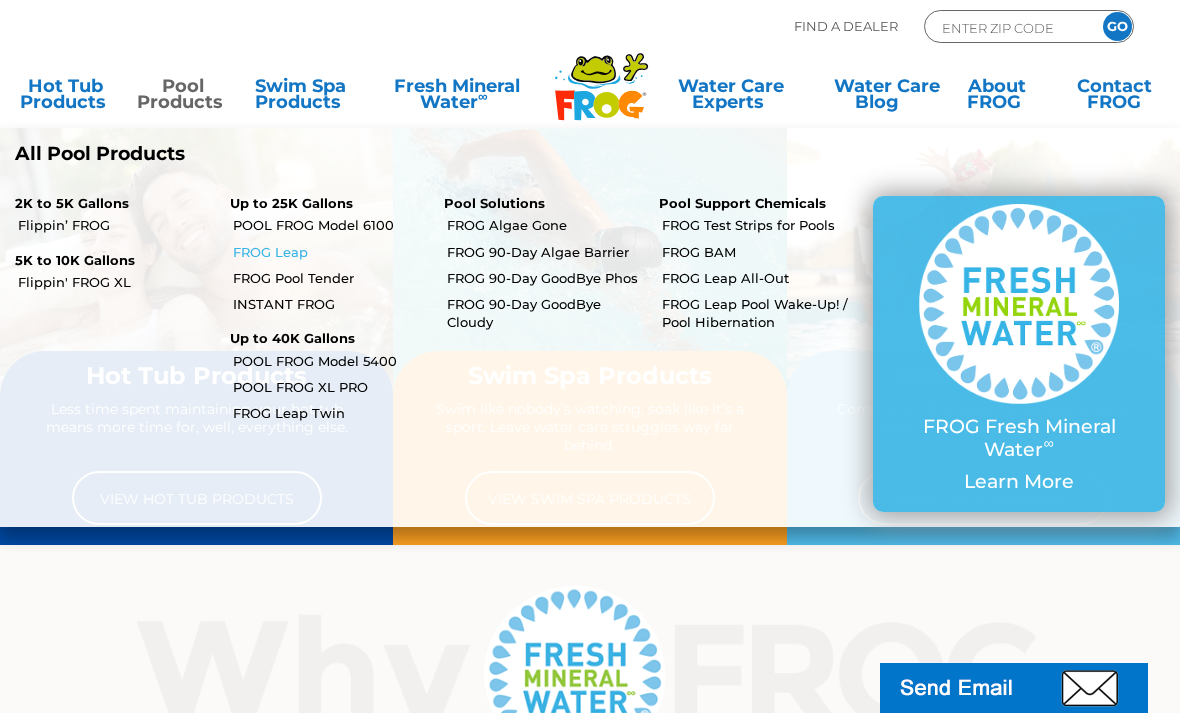 click on "FROG Leap" at bounding box center (331, 252) 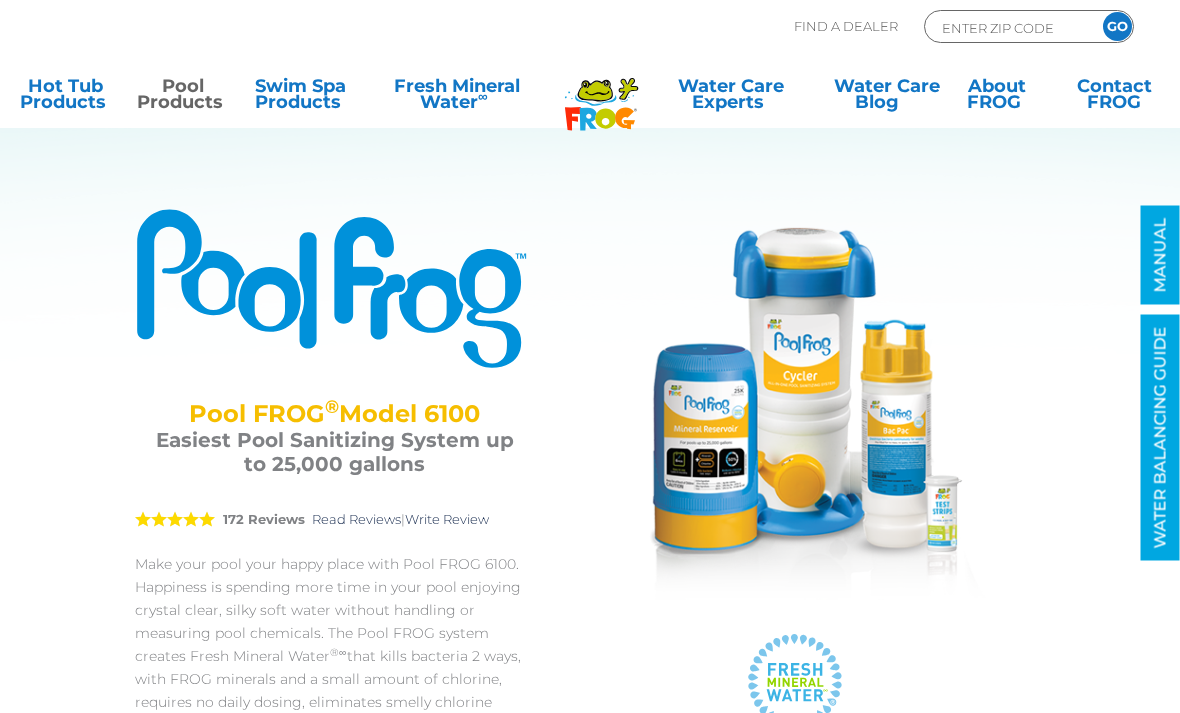 scroll, scrollTop: 0, scrollLeft: 0, axis: both 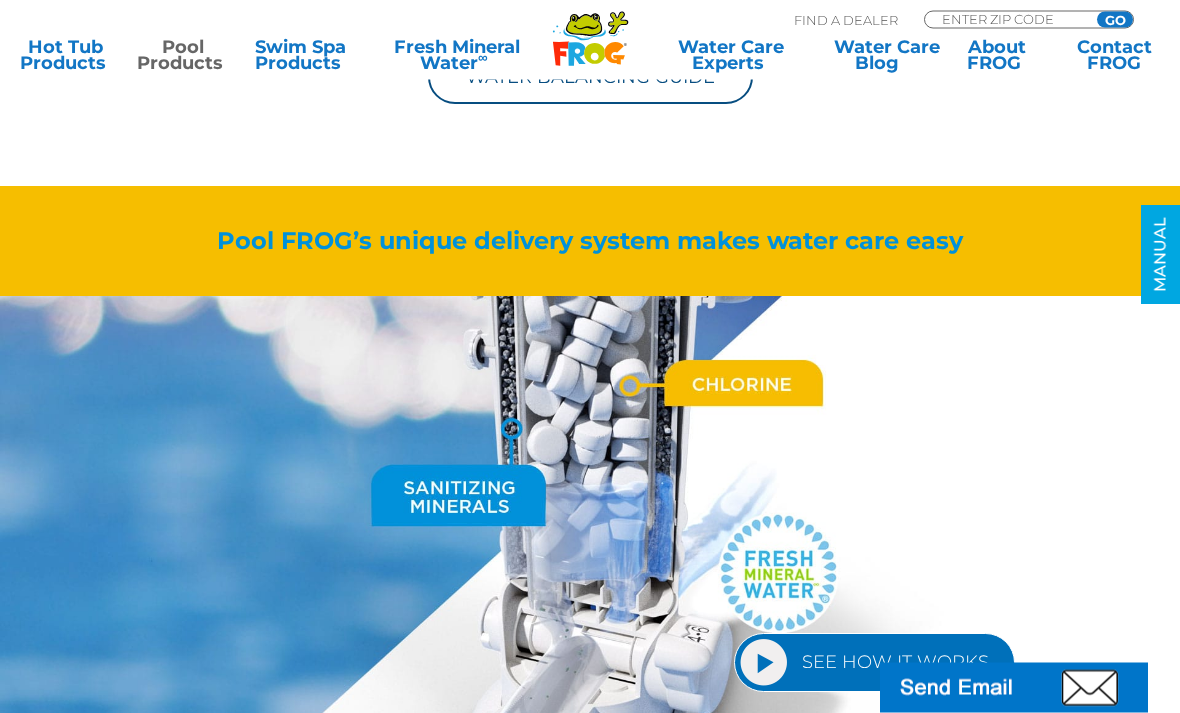 click at bounding box center [590, 532] 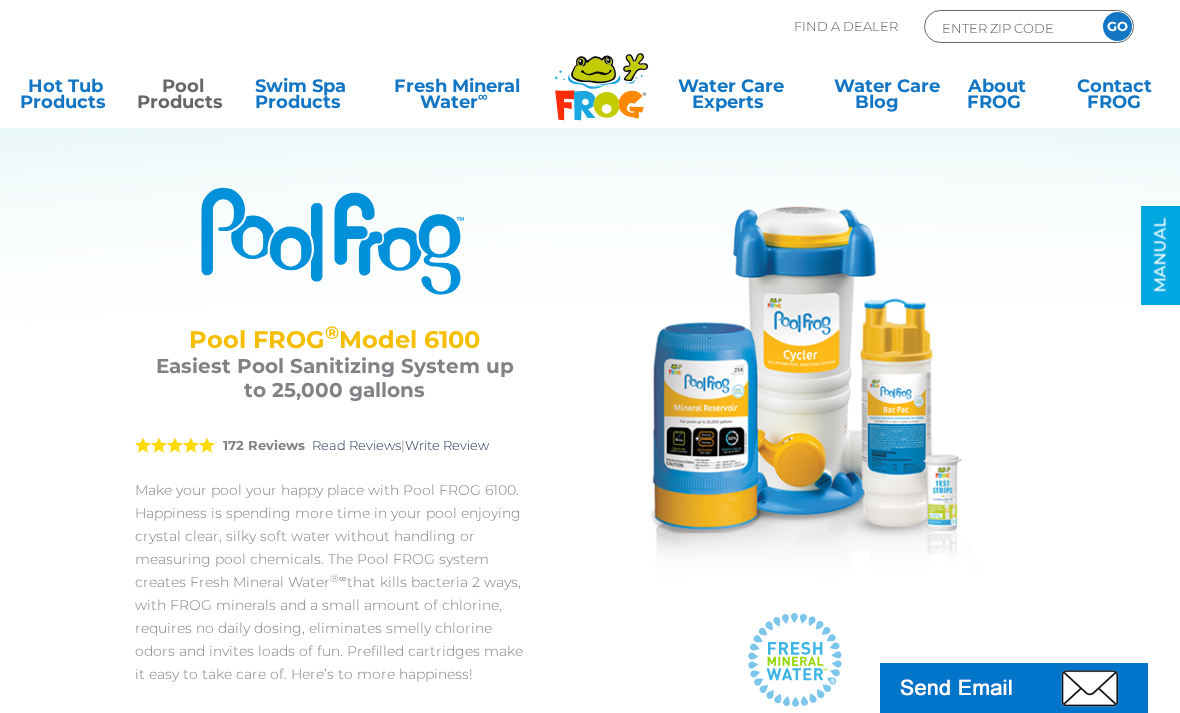 scroll, scrollTop: 0, scrollLeft: 0, axis: both 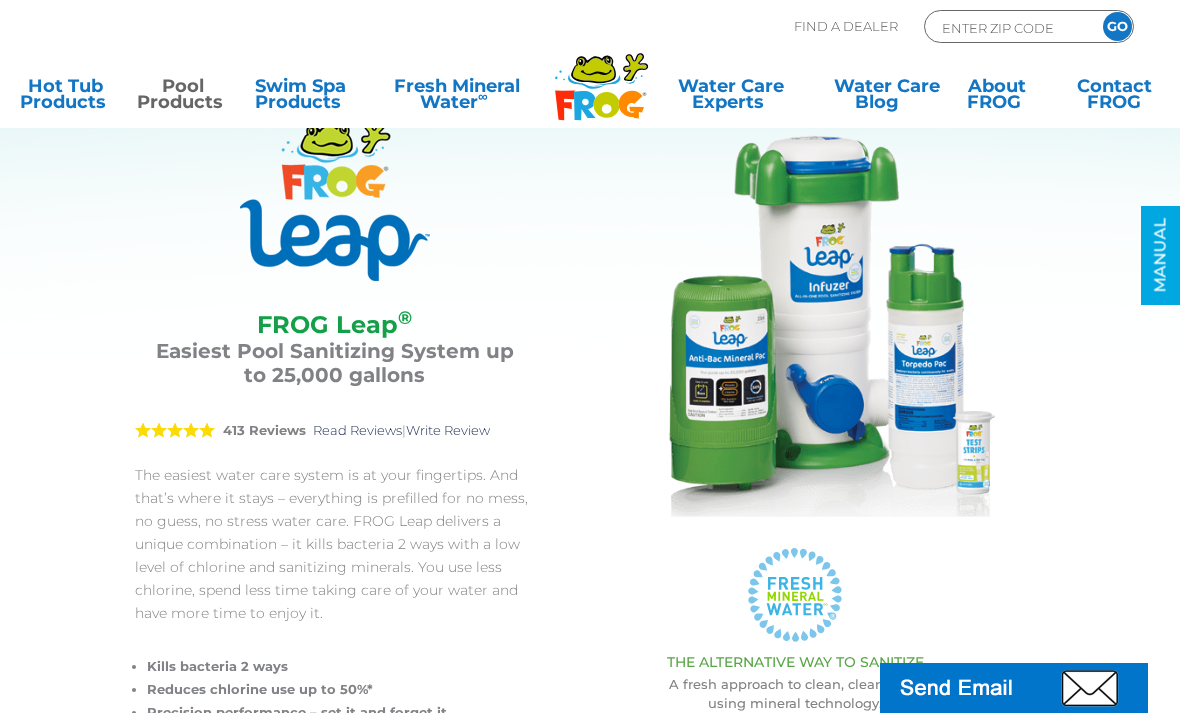 click on "FROG Leap ®
FROG Leap ® 								 Easiest Pool Sanitizing System up to 25,000 gallons
5
413 Reviews   Read Reviews  |  Write Review
The easiest water care system is at your fingertips. And that’s where it stays – everything is prefilled for no mess, no guess, no stress water care. FROG Leap delivers a unique combination – it kills bacteria 2 ways with a low level of chlorine and sanitizing minerals. You use less chlorine, spend less time taking care of your water and have more time to enjoy it.
Kills bacteria 2 ways
Reduces chlorine use up to 50%*
Precision performance – set it and forget it
.st220{fill:#FFFFFF;}
.st221{fill:#7CC6EC;}
.st222{fill:#3CB4E5;}
.st223{fill:#93D500;}" at bounding box center [590, 4476] 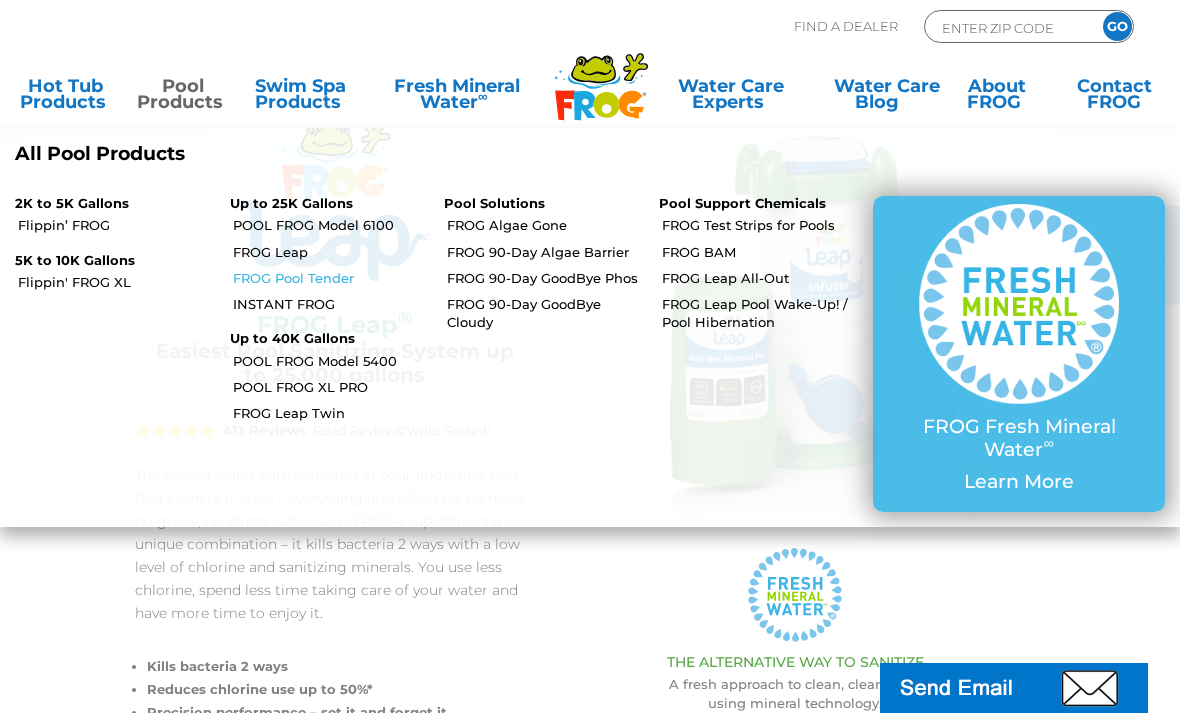 click on "FROG Pool Tender" at bounding box center (331, 278) 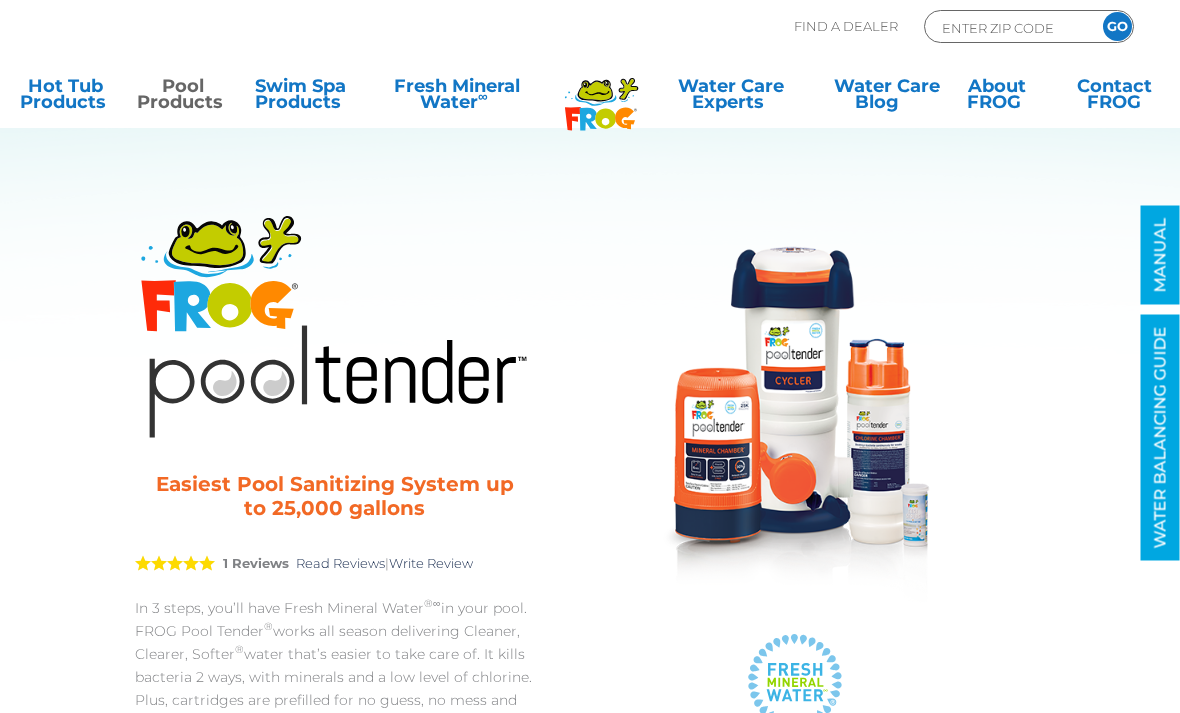 scroll, scrollTop: 0, scrollLeft: 0, axis: both 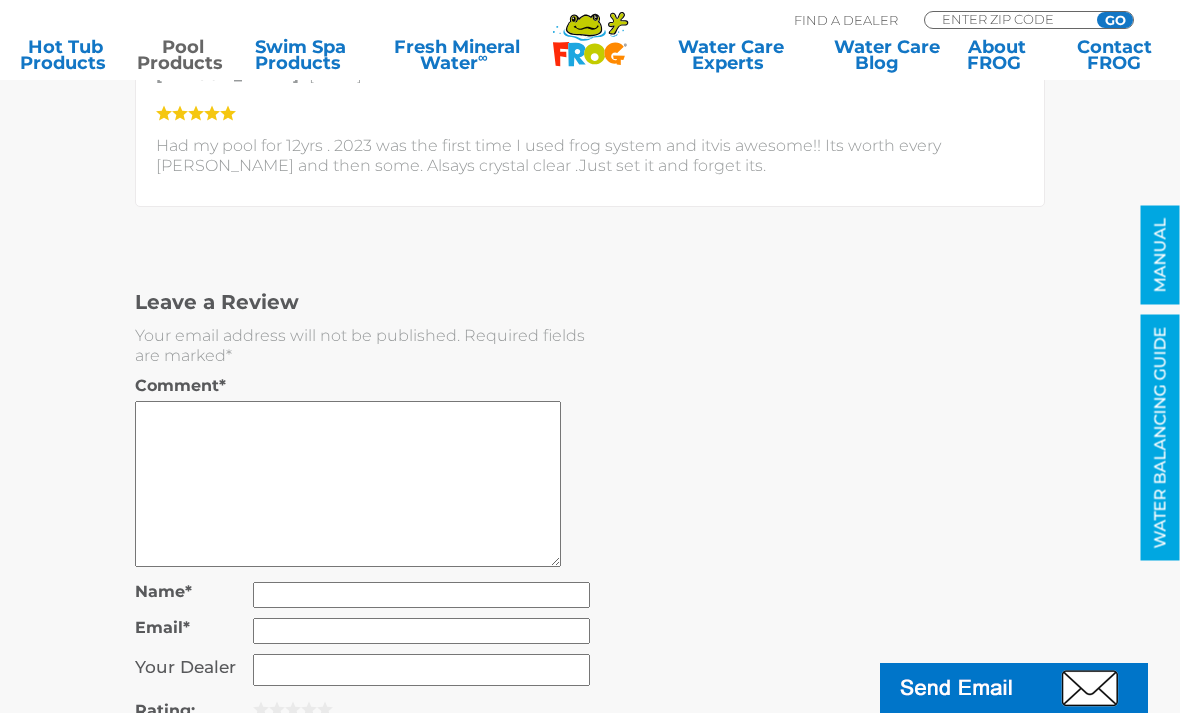 click on "Pool  Products" at bounding box center (182, 55) 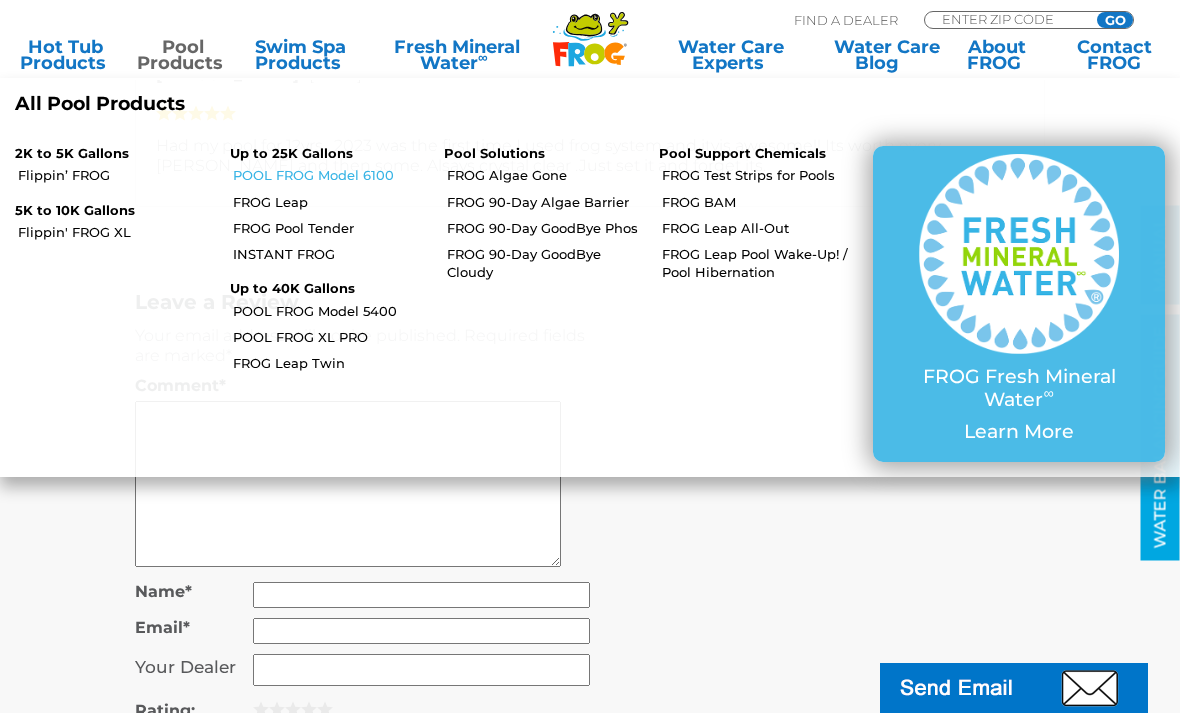 click on "POOL FROG Model 6100" at bounding box center [331, 175] 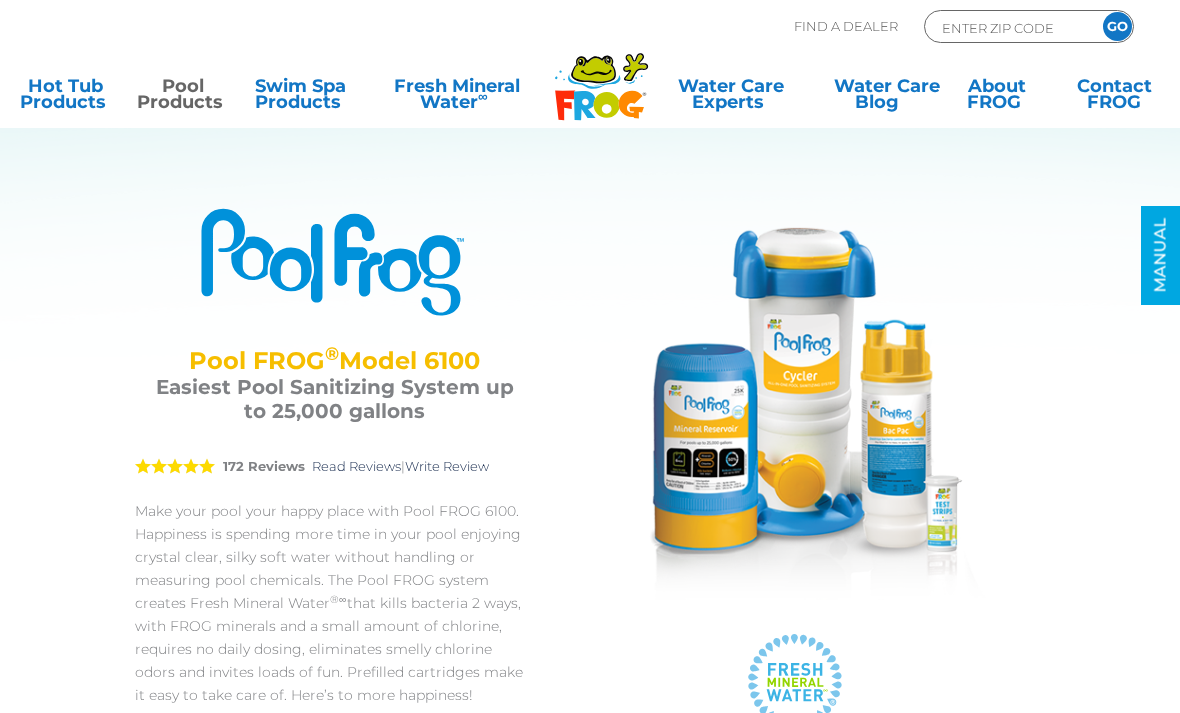 scroll, scrollTop: 0, scrollLeft: 0, axis: both 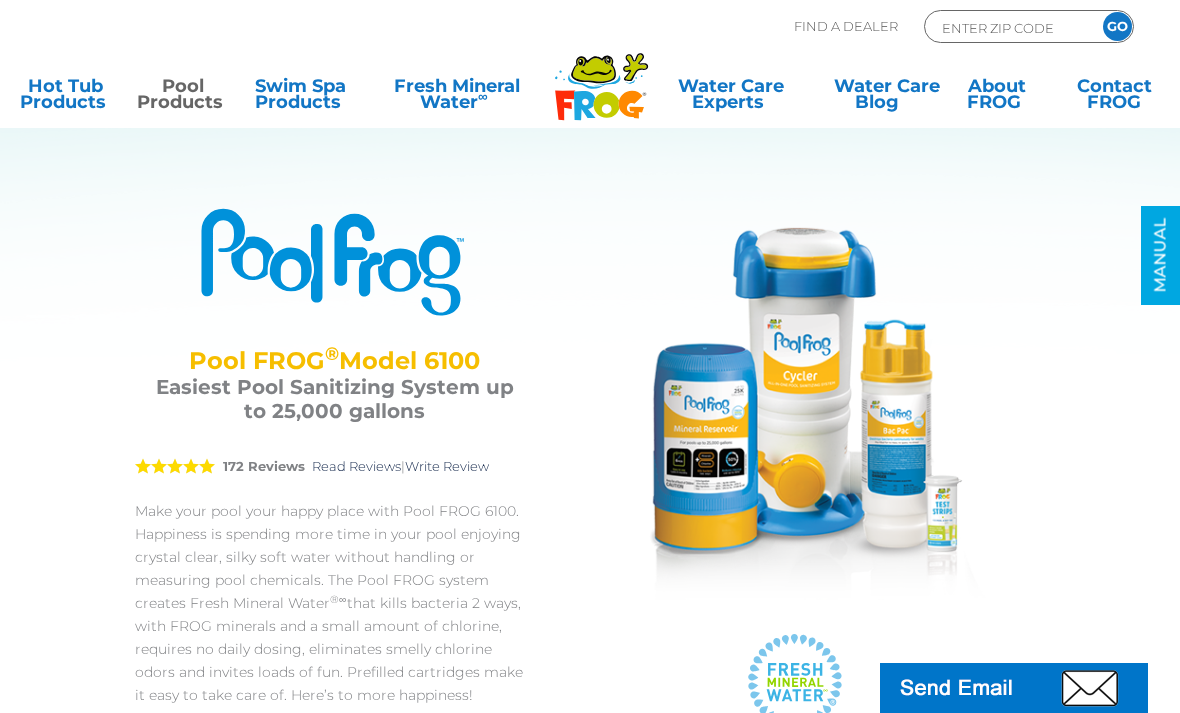 click on "Pool  Products" at bounding box center [182, 98] 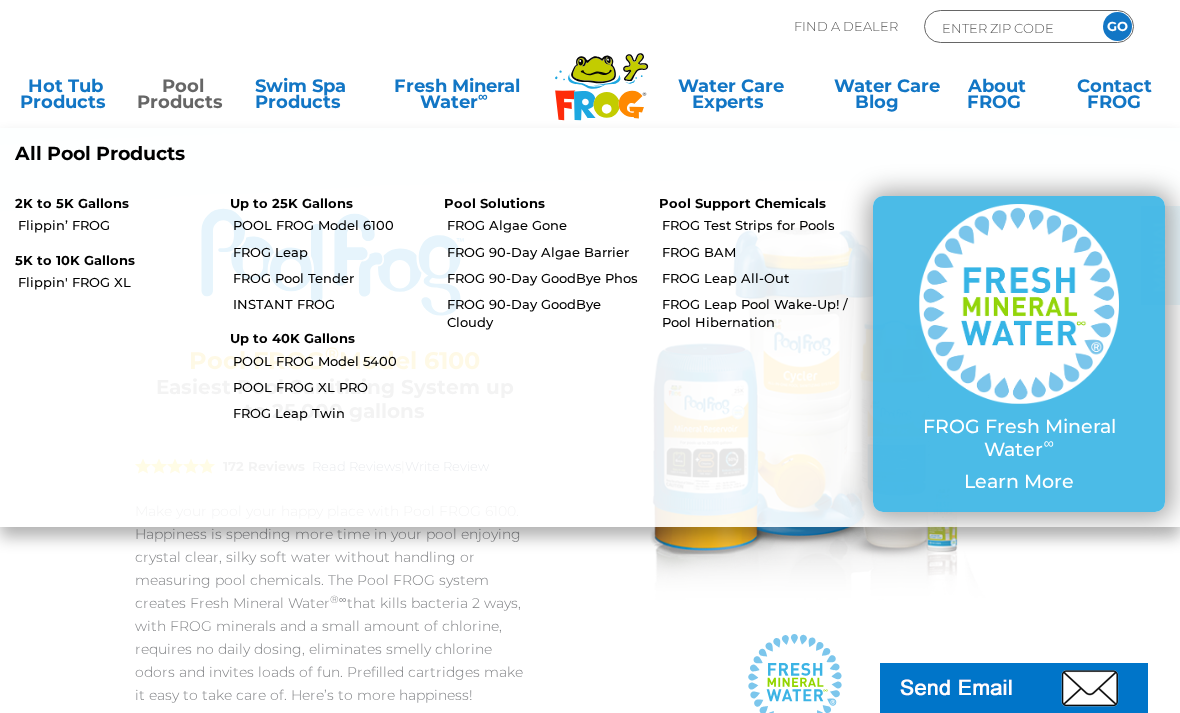 click on "Up to 40K Gallons" at bounding box center (322, 339) 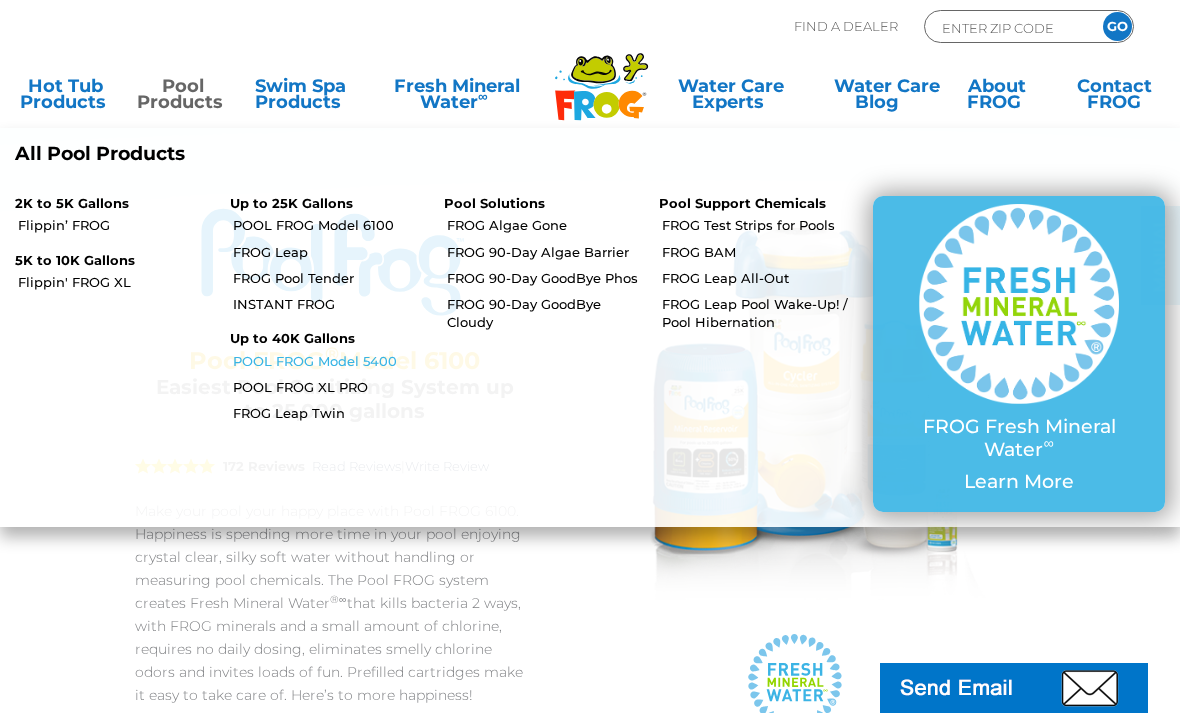 click on "POOL FROG Model 5400" at bounding box center [331, 361] 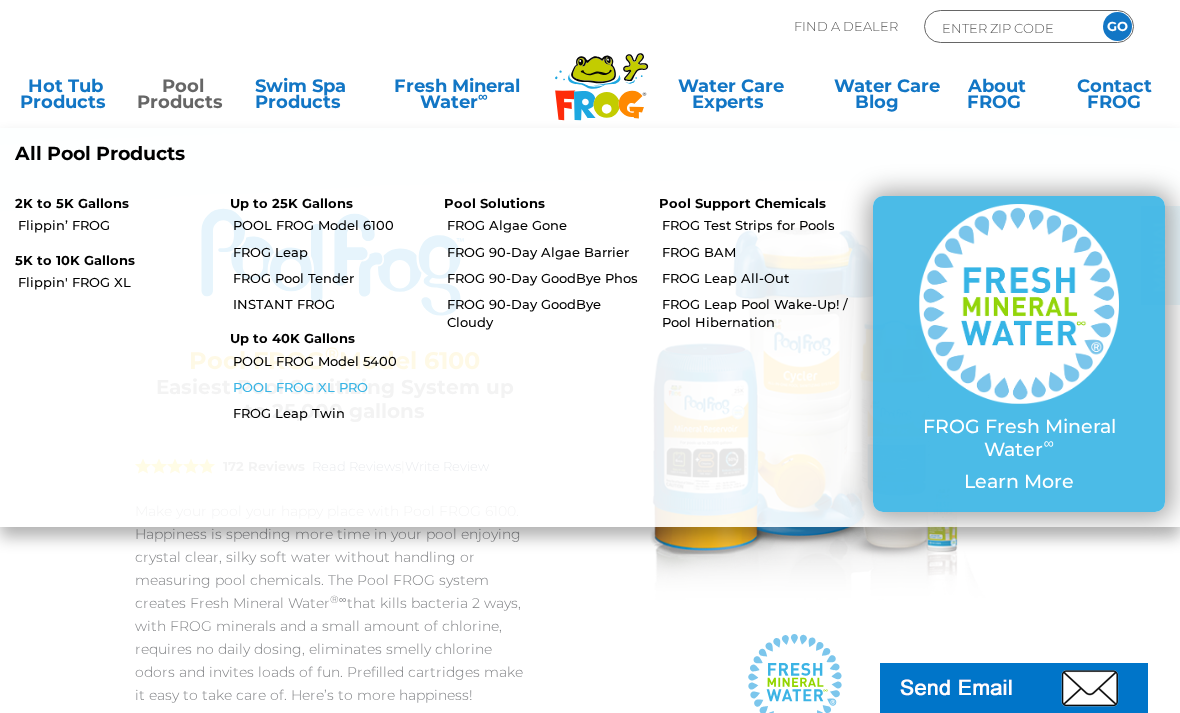 click on "POOL FROG XL PRO" at bounding box center [331, 387] 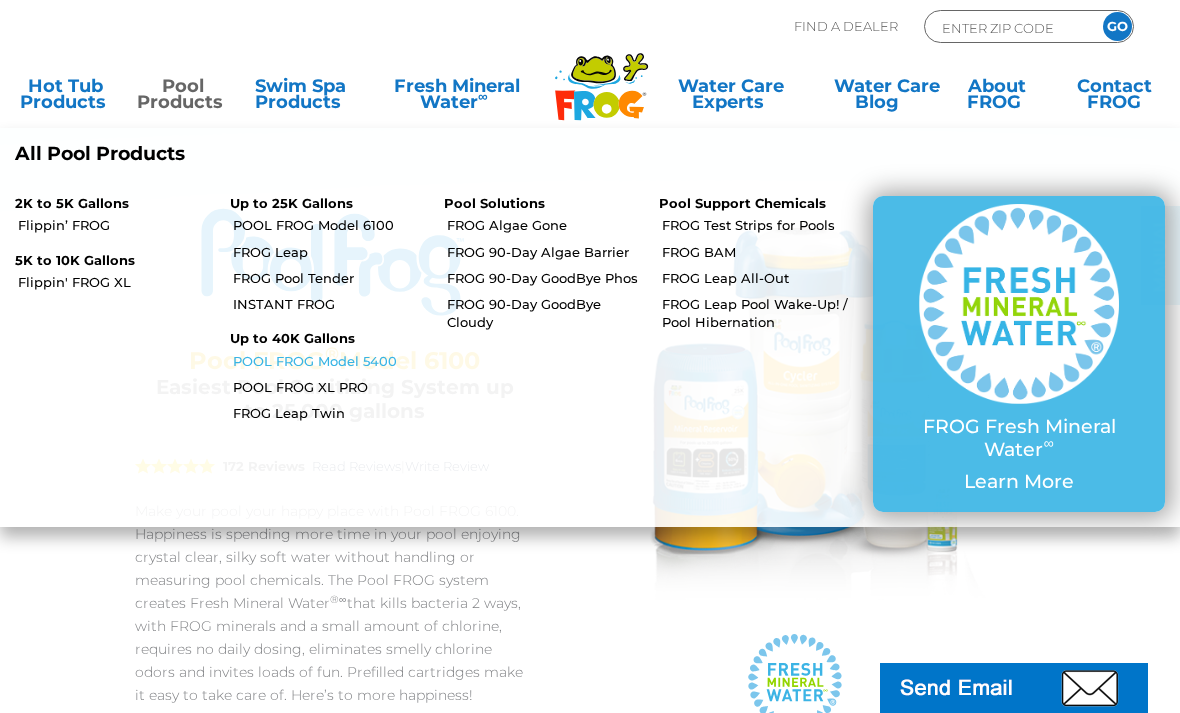 click on "POOL FROG Model 5400" at bounding box center [331, 361] 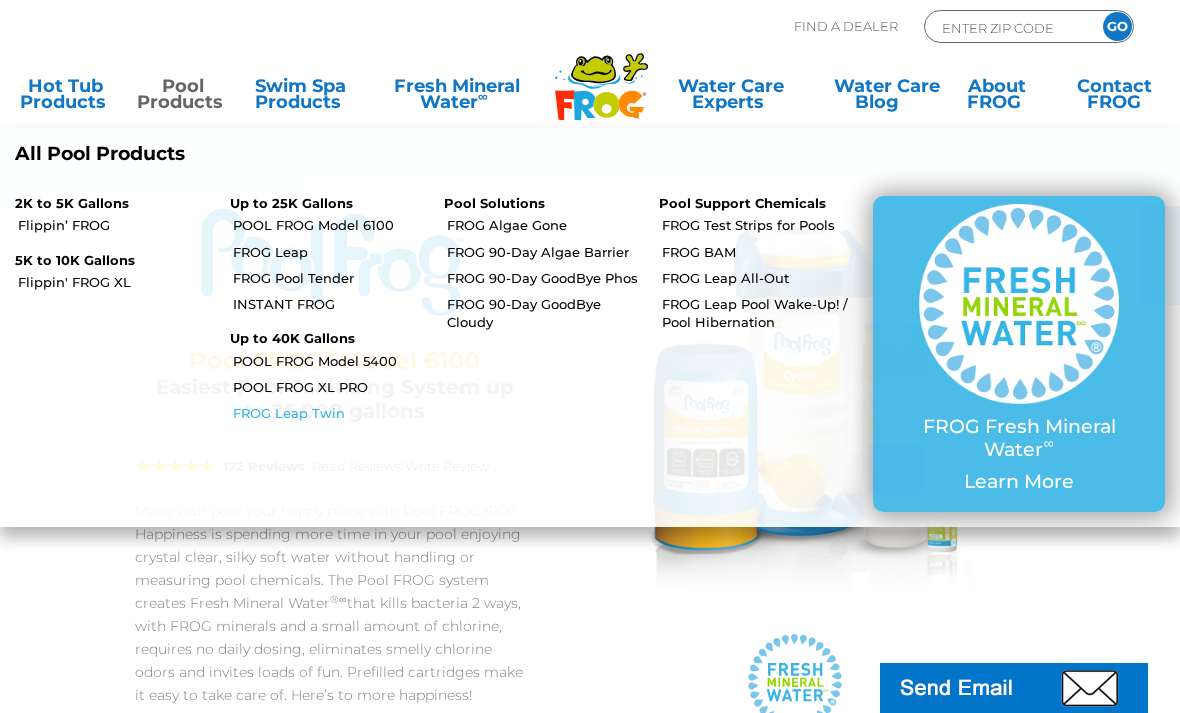 click on "FROG Leap Twin" at bounding box center (331, 413) 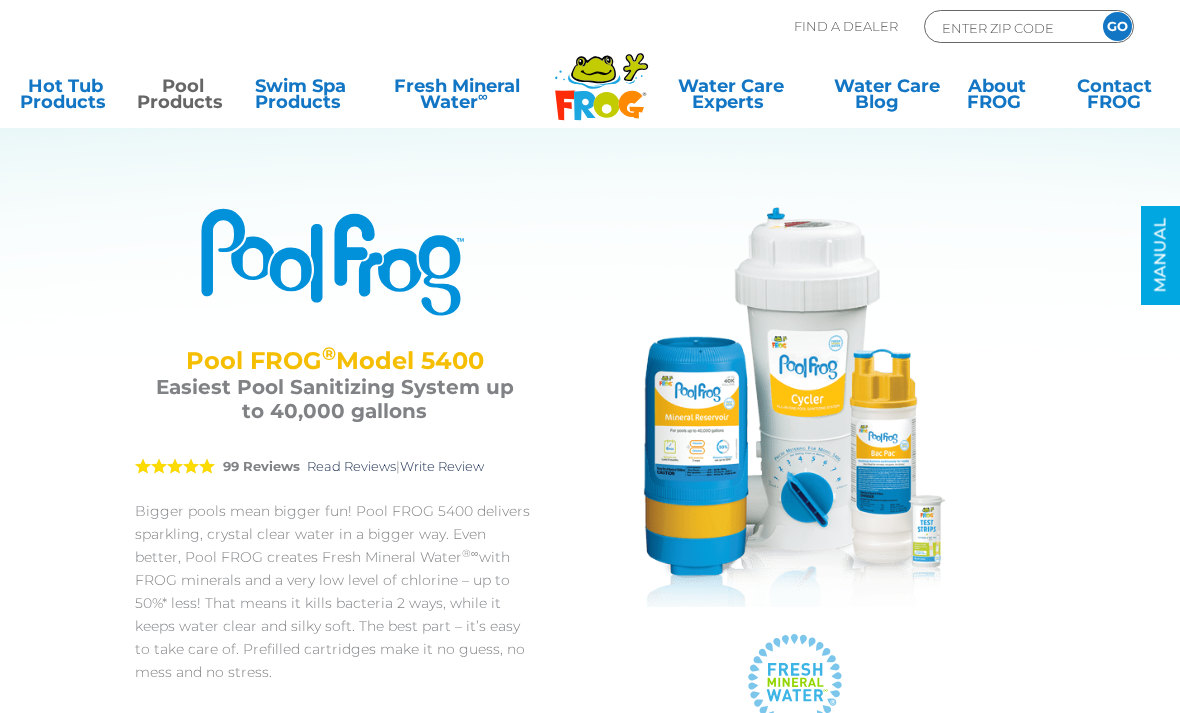 scroll, scrollTop: 0, scrollLeft: 0, axis: both 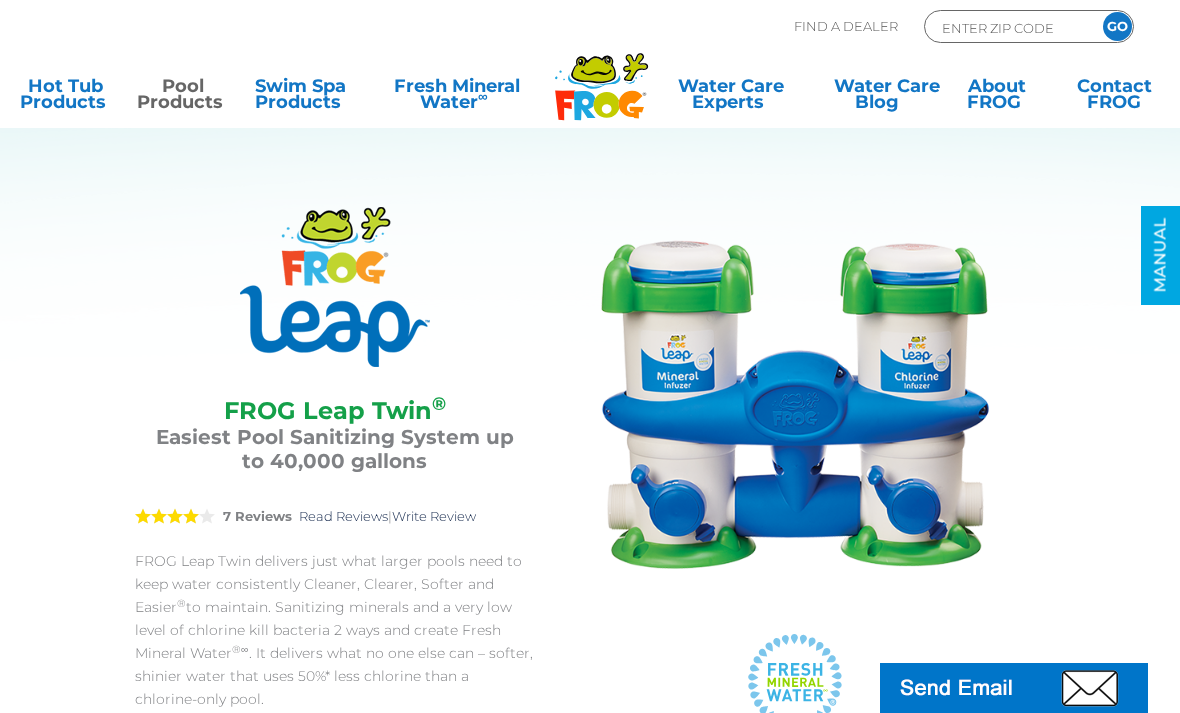 click on "Pool  Products" at bounding box center (182, 98) 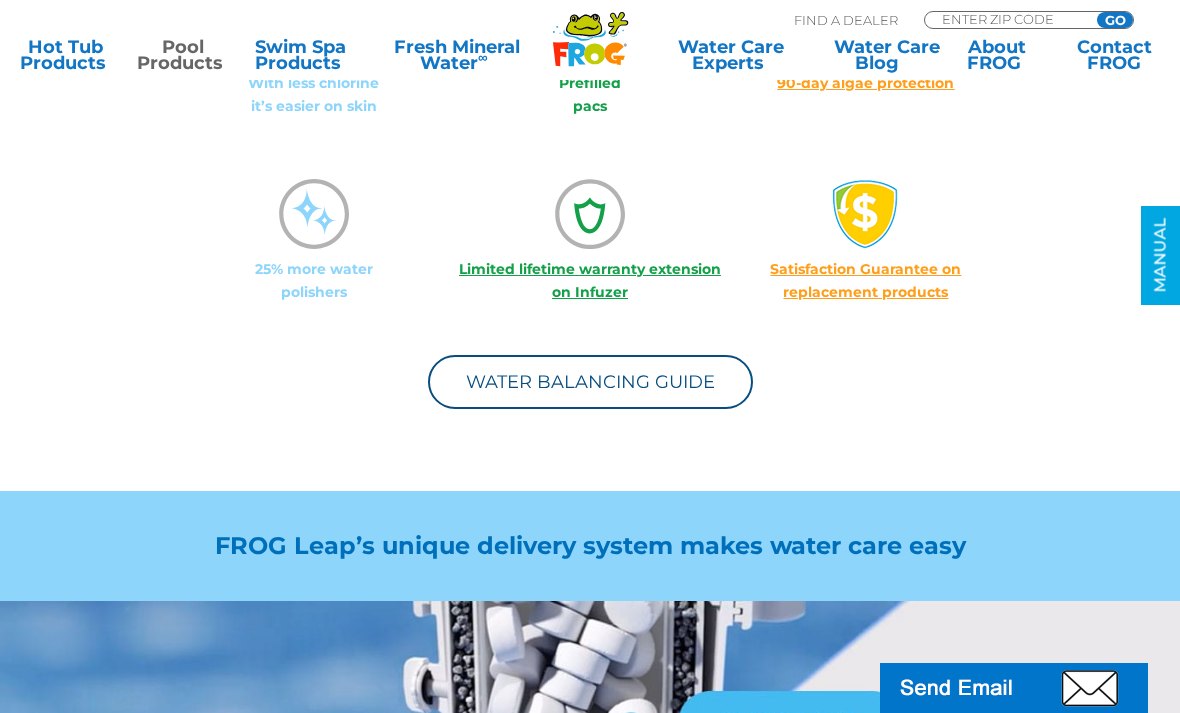 scroll, scrollTop: 1472, scrollLeft: 0, axis: vertical 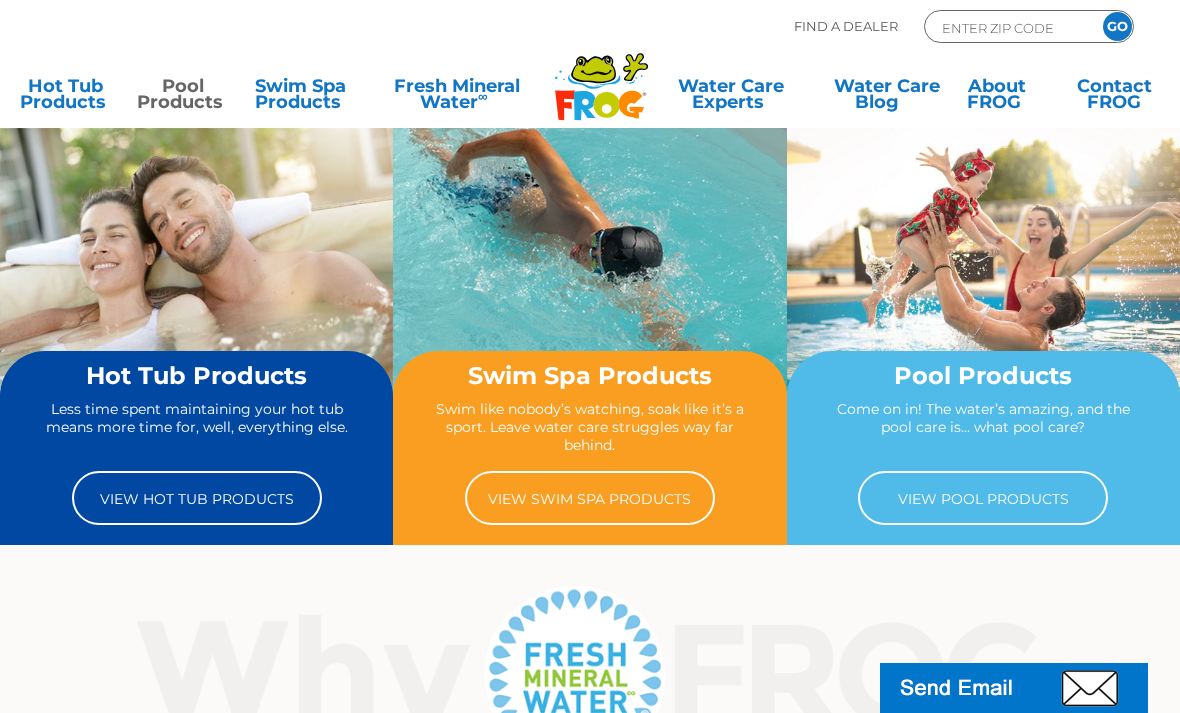 click on "Pool  Products" at bounding box center (182, 98) 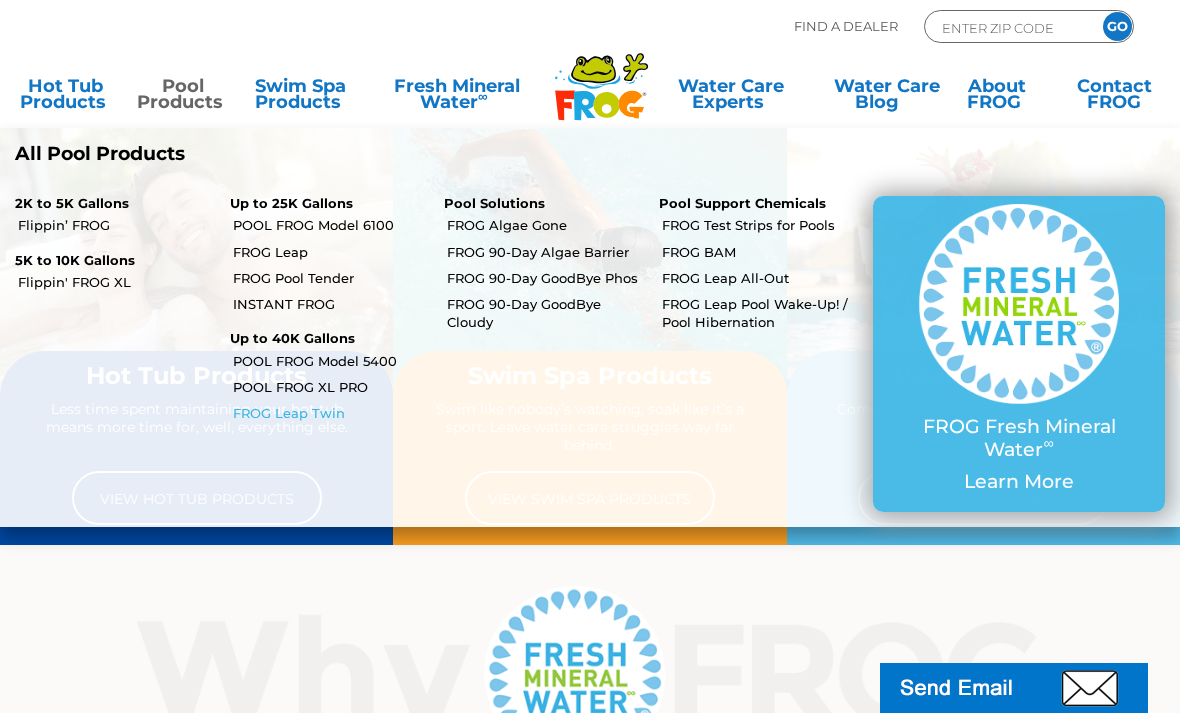 click on "FROG Leap Twin" at bounding box center [331, 413] 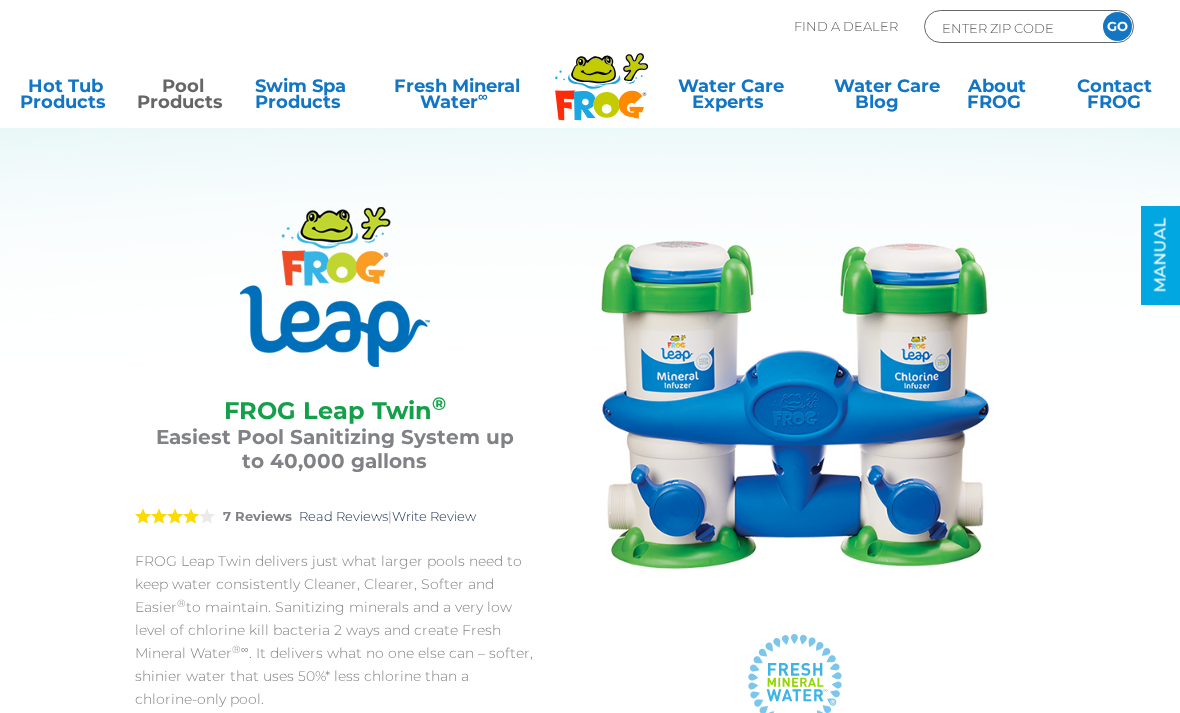 scroll, scrollTop: 0, scrollLeft: 0, axis: both 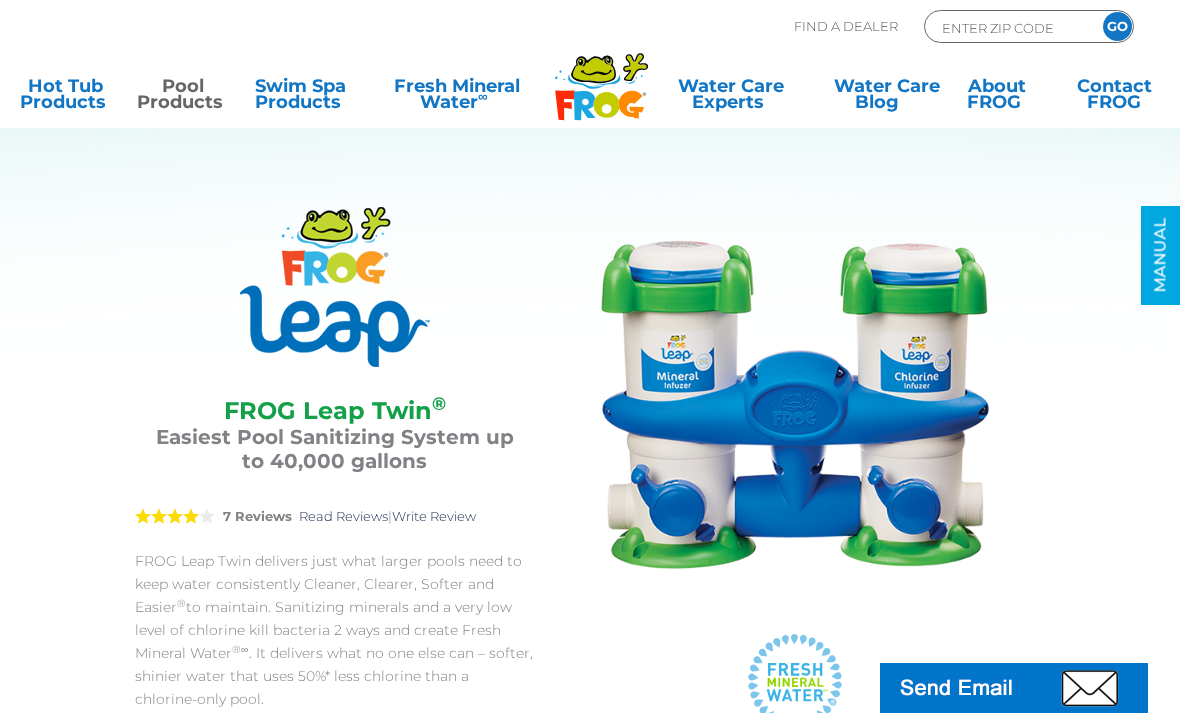 click on "Pool  Products" at bounding box center [182, 98] 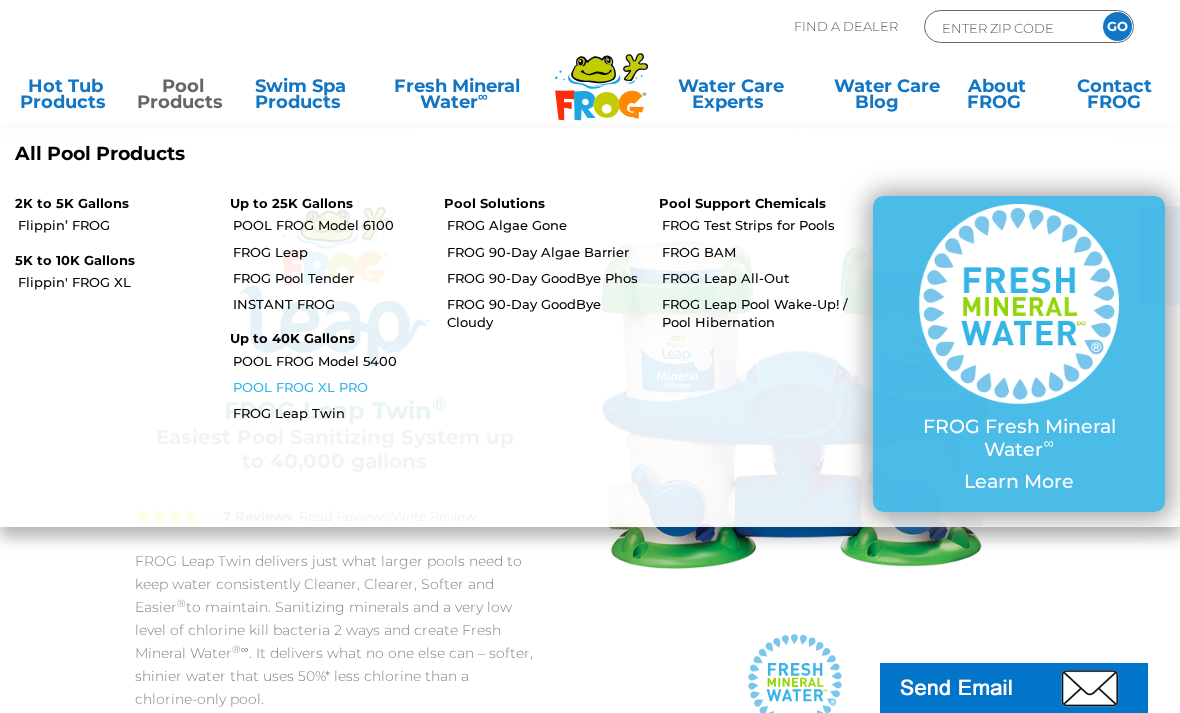 click on "POOL FROG XL PRO" at bounding box center [331, 387] 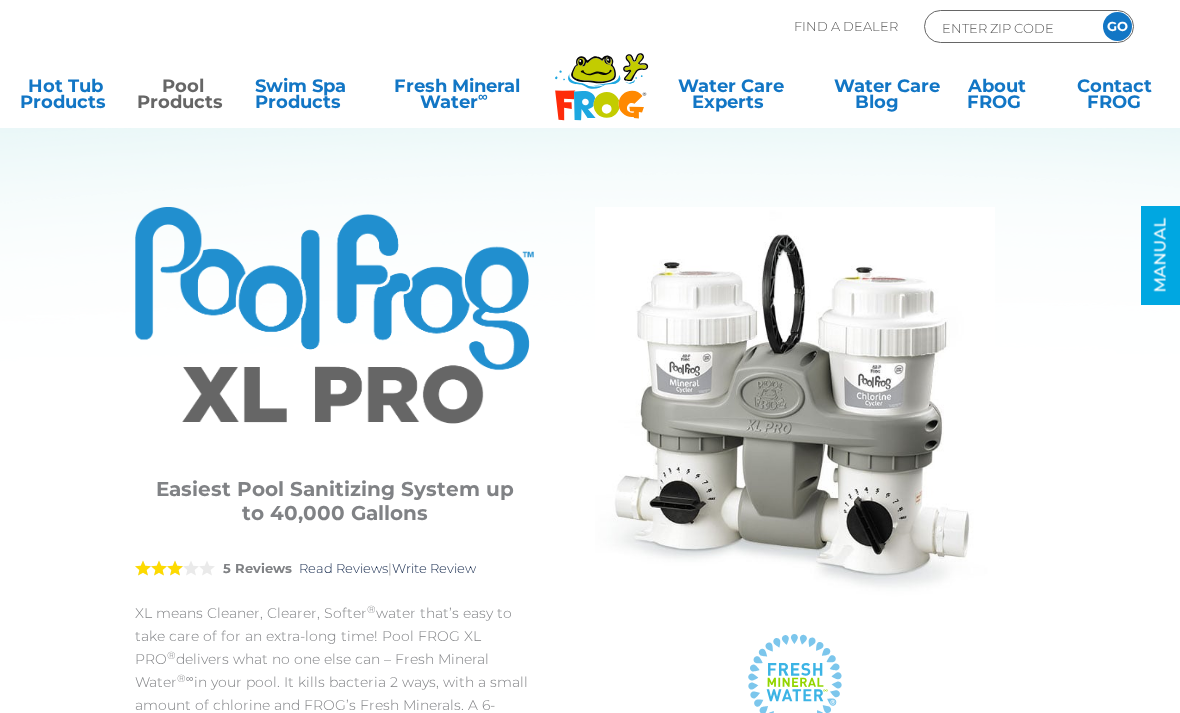 scroll, scrollTop: 0, scrollLeft: 0, axis: both 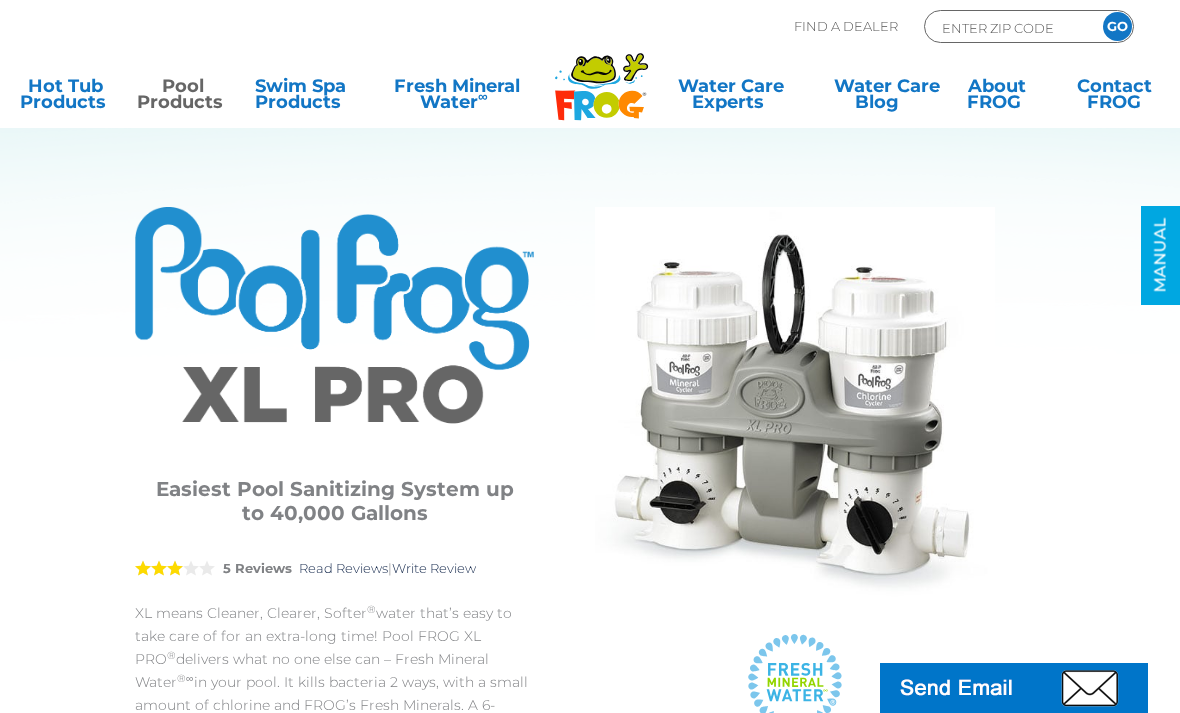click on "Pool  Products" at bounding box center (182, 98) 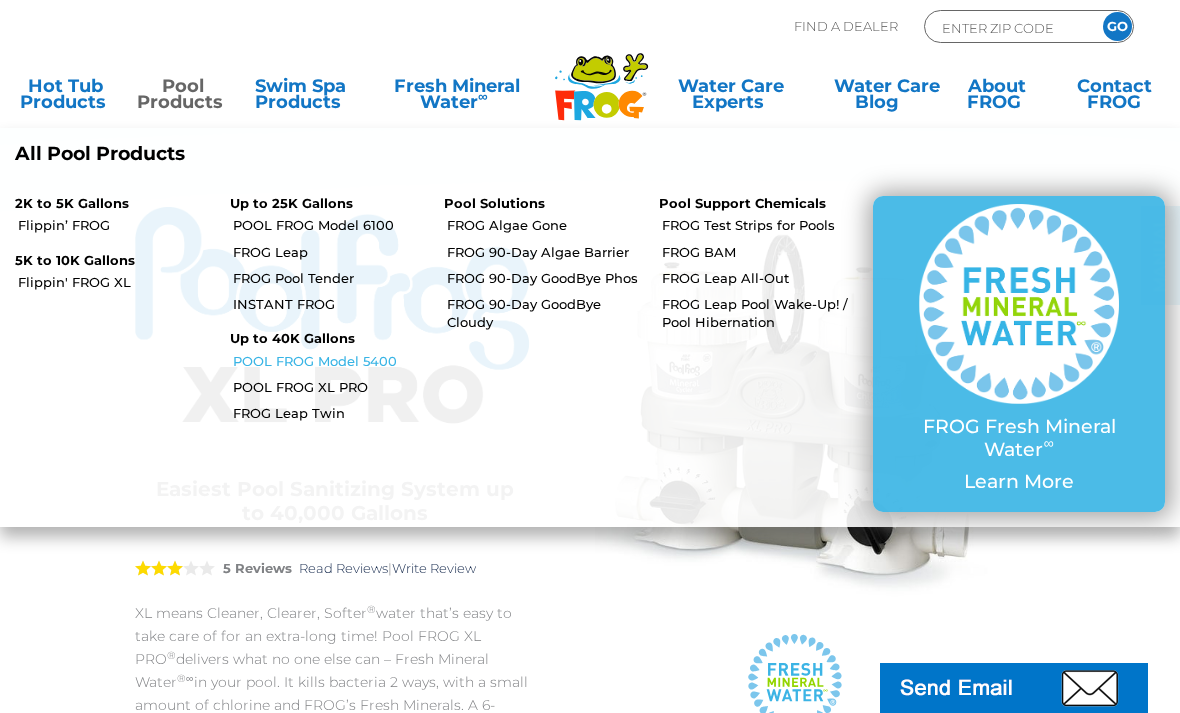 click on "POOL FROG Model 5400" at bounding box center (331, 361) 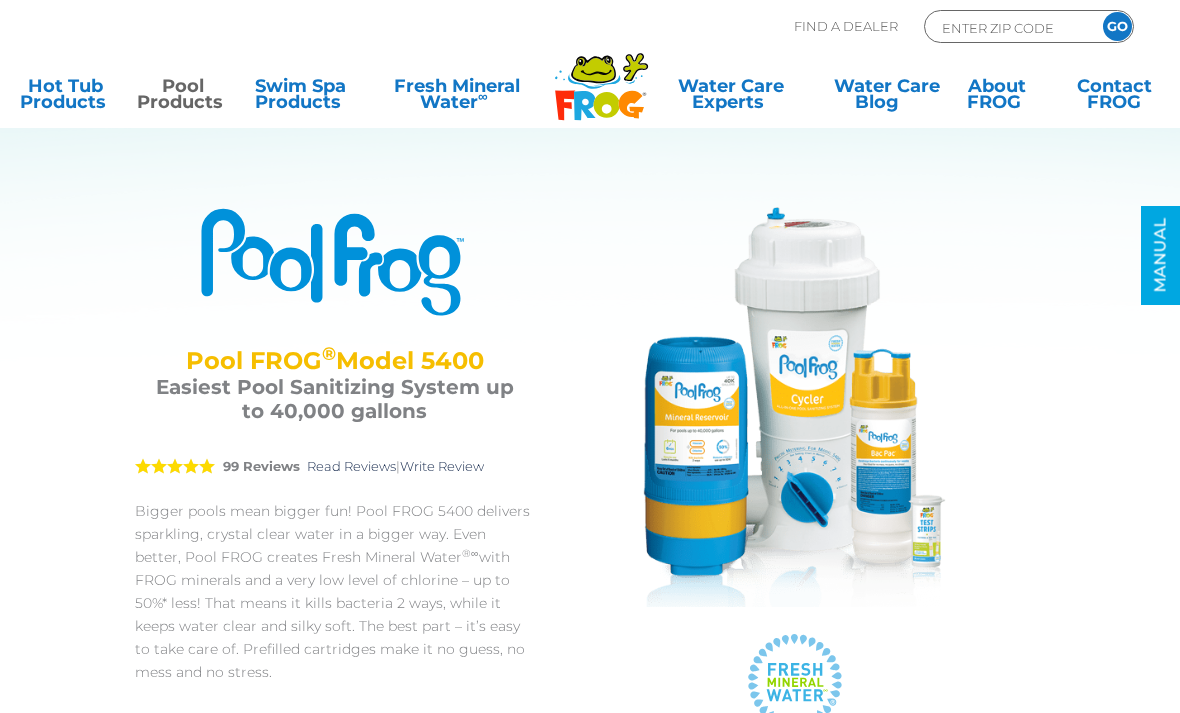 scroll, scrollTop: 0, scrollLeft: 0, axis: both 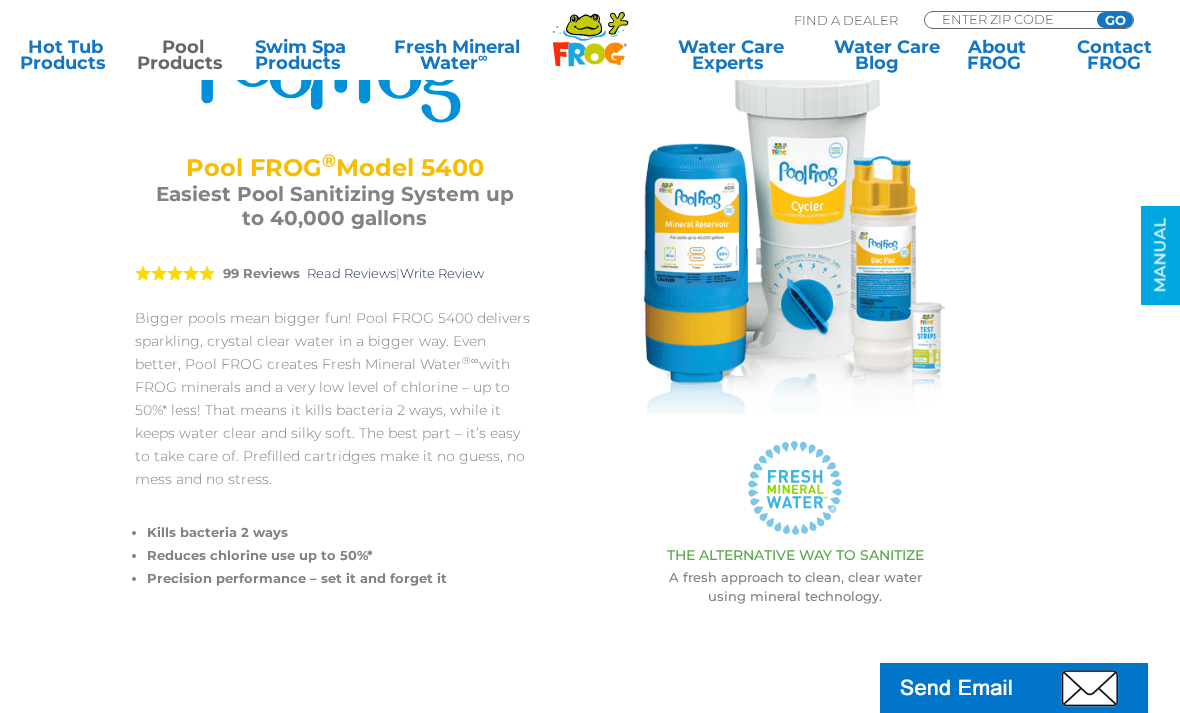 click on "Pool  Products" at bounding box center [182, 55] 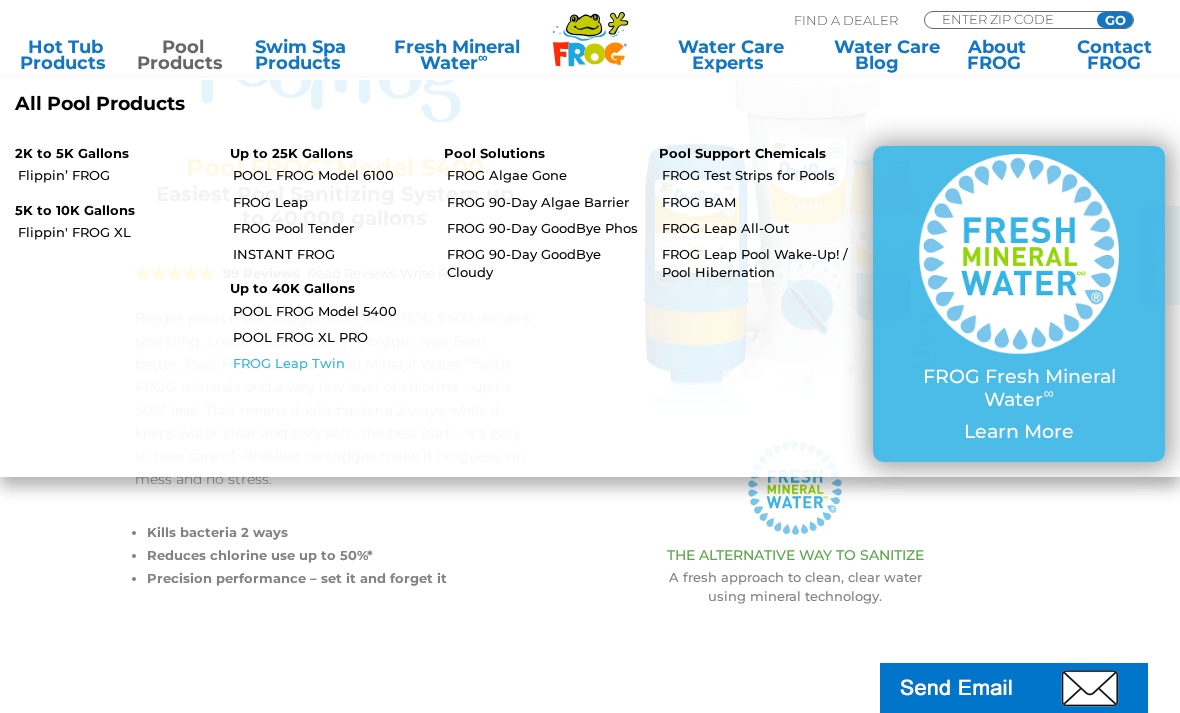 click on "FROG Leap Twin" at bounding box center (331, 363) 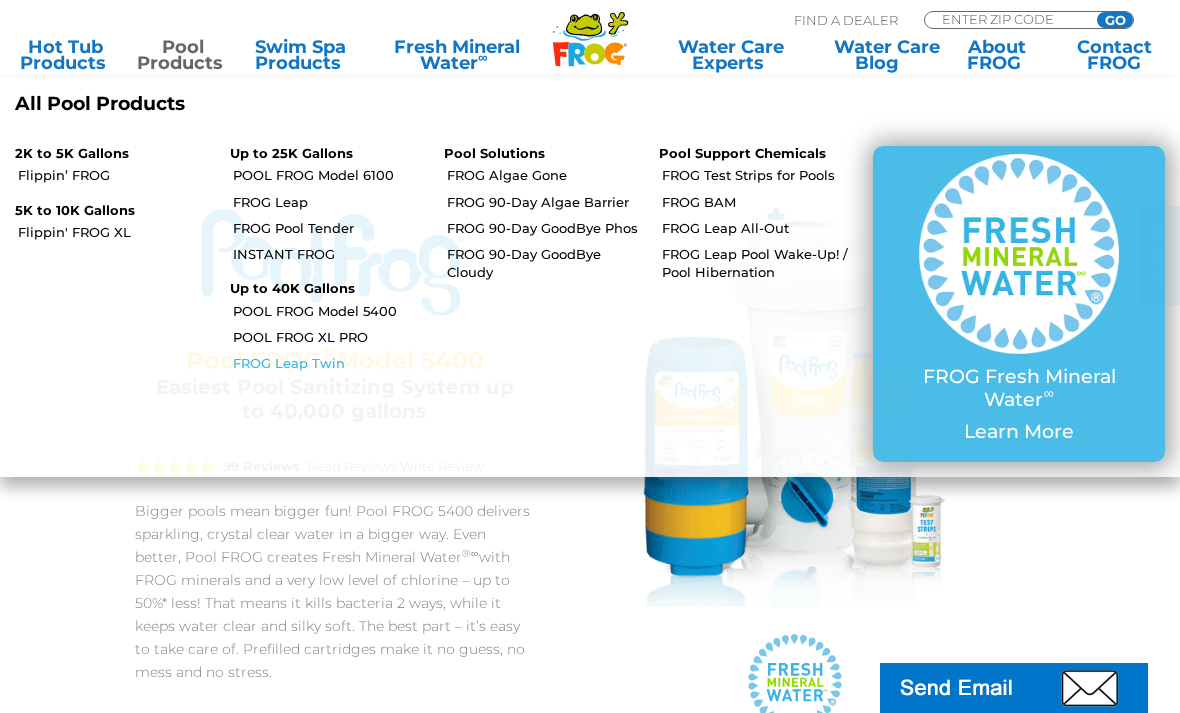 scroll, scrollTop: 193, scrollLeft: 0, axis: vertical 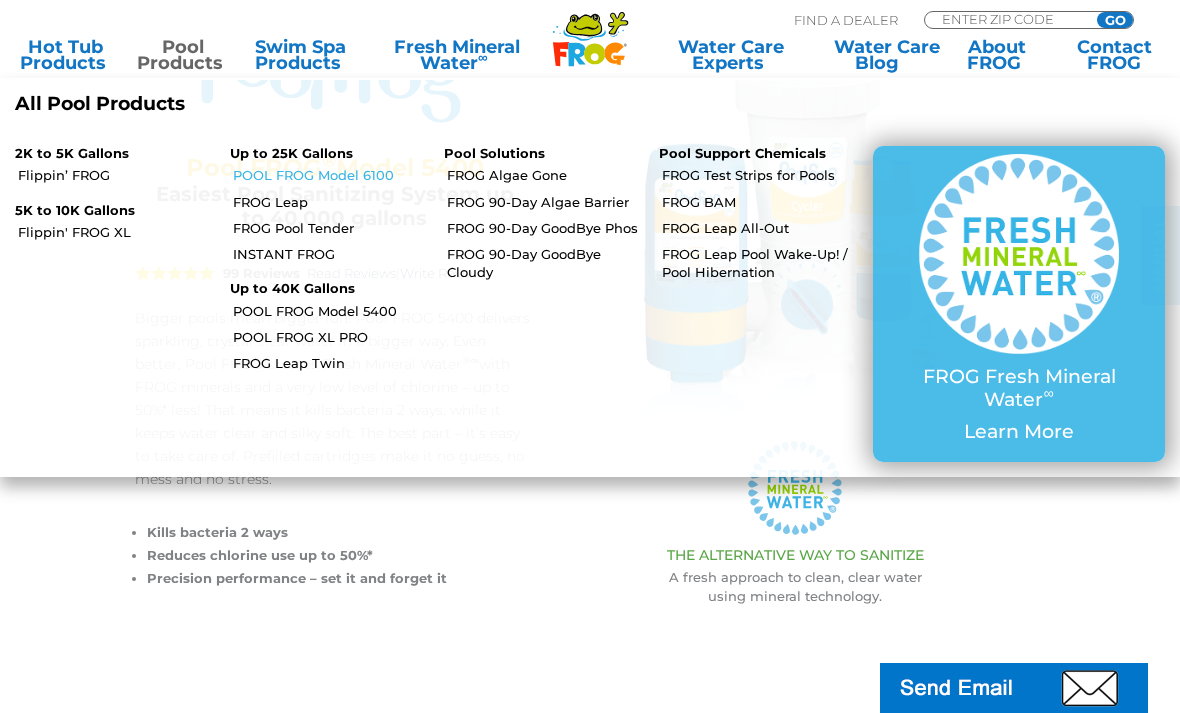 click on "POOL FROG Model 6100" at bounding box center [331, 175] 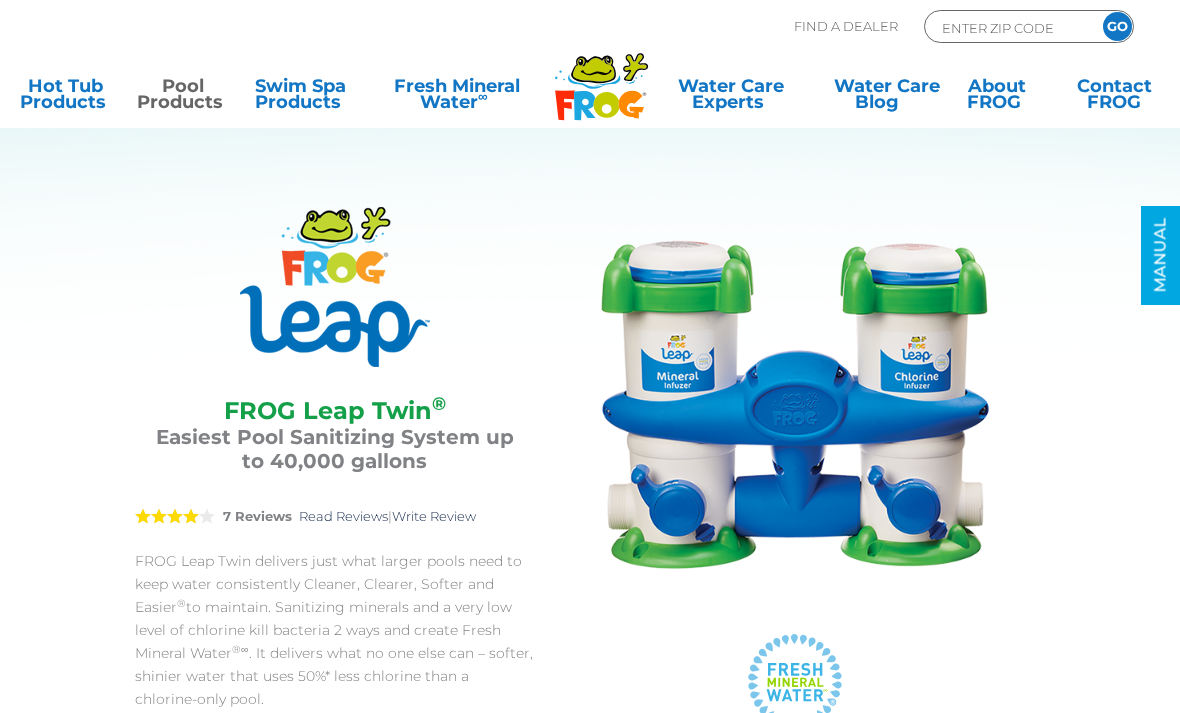 scroll, scrollTop: 0, scrollLeft: 0, axis: both 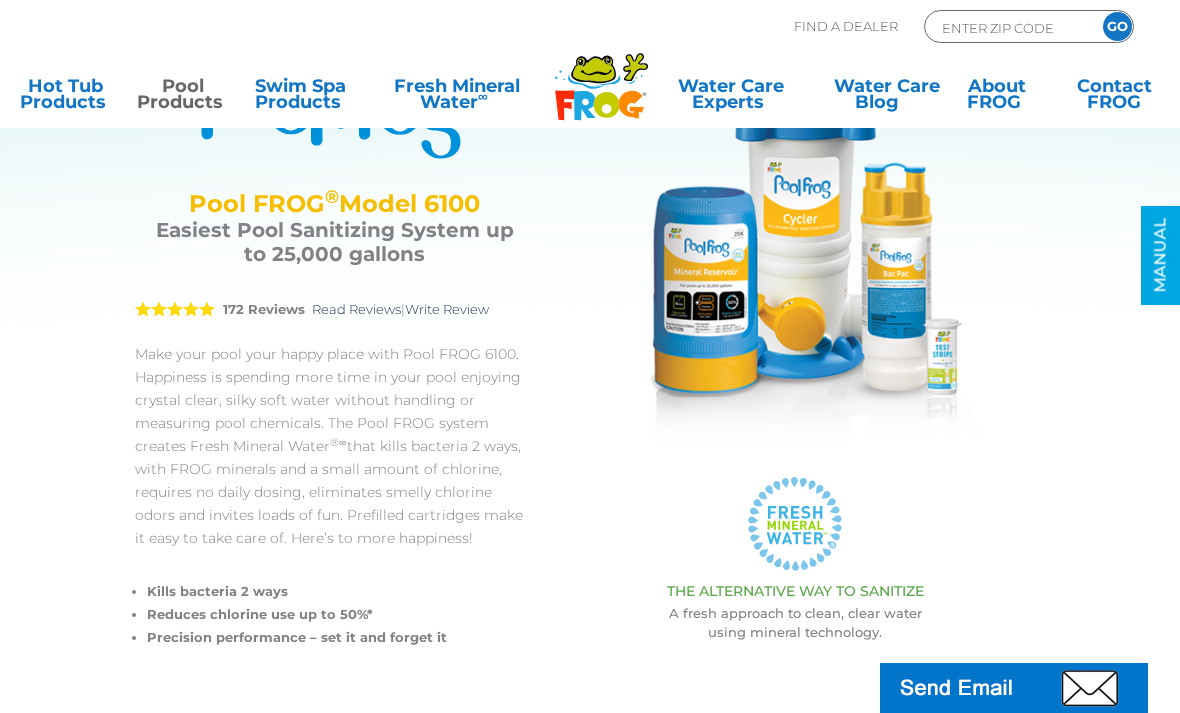 click on "Pool  Products" at bounding box center (182, 98) 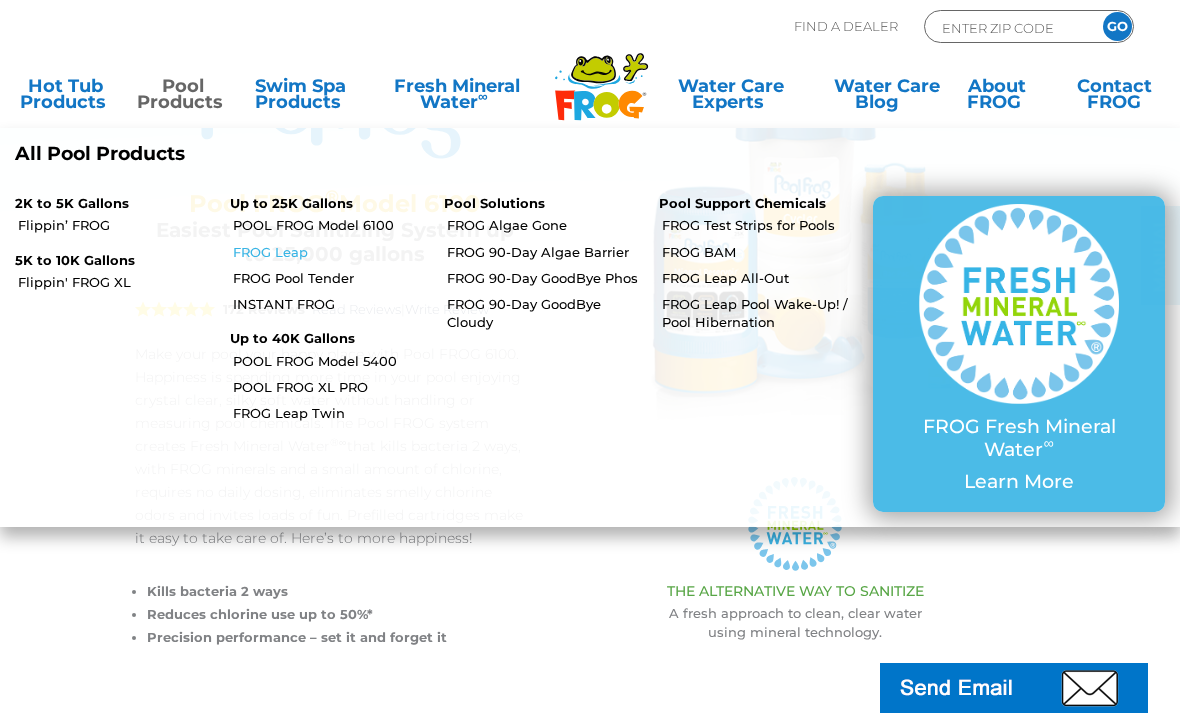 click on "FROG Leap" at bounding box center (331, 252) 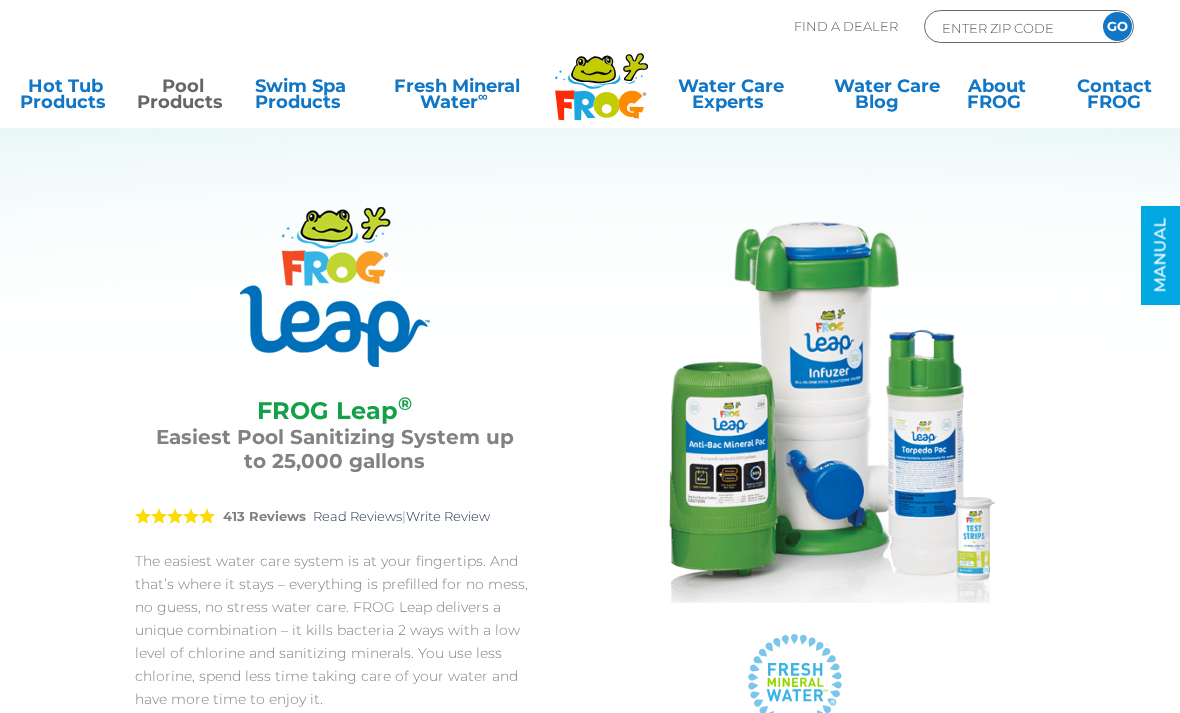 scroll, scrollTop: 0, scrollLeft: 0, axis: both 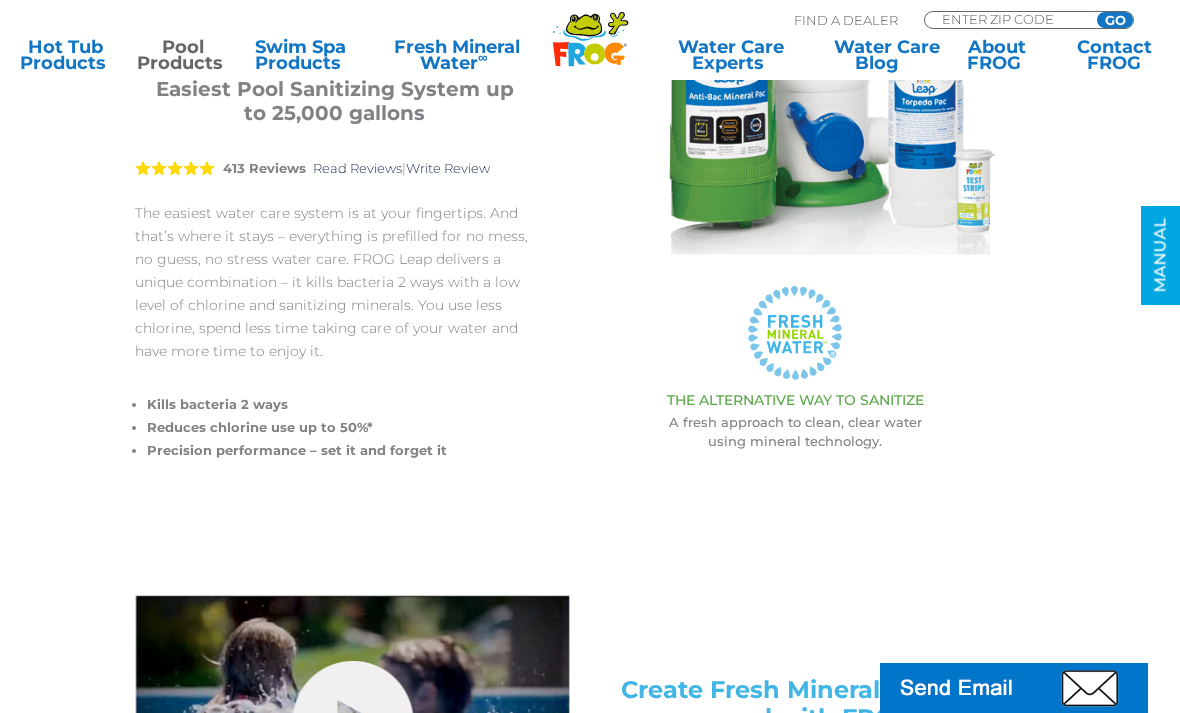 click on "Pool  Products" at bounding box center [182, 55] 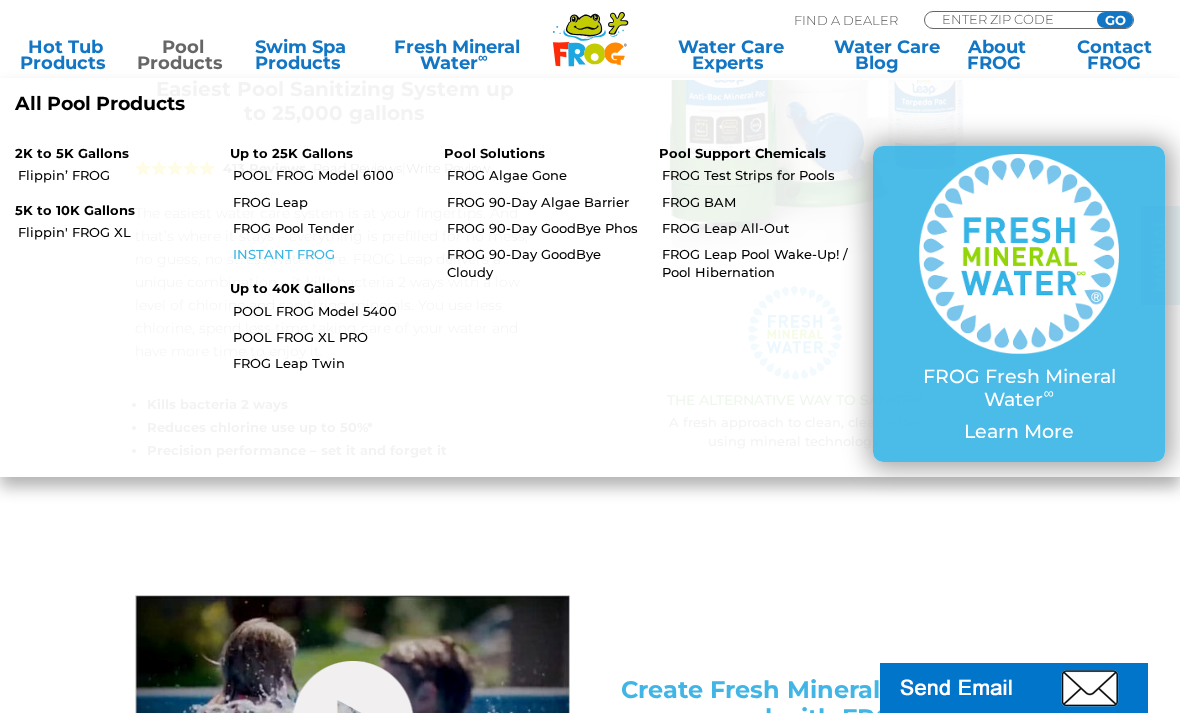 click on "INSTANT FROG" at bounding box center (331, 254) 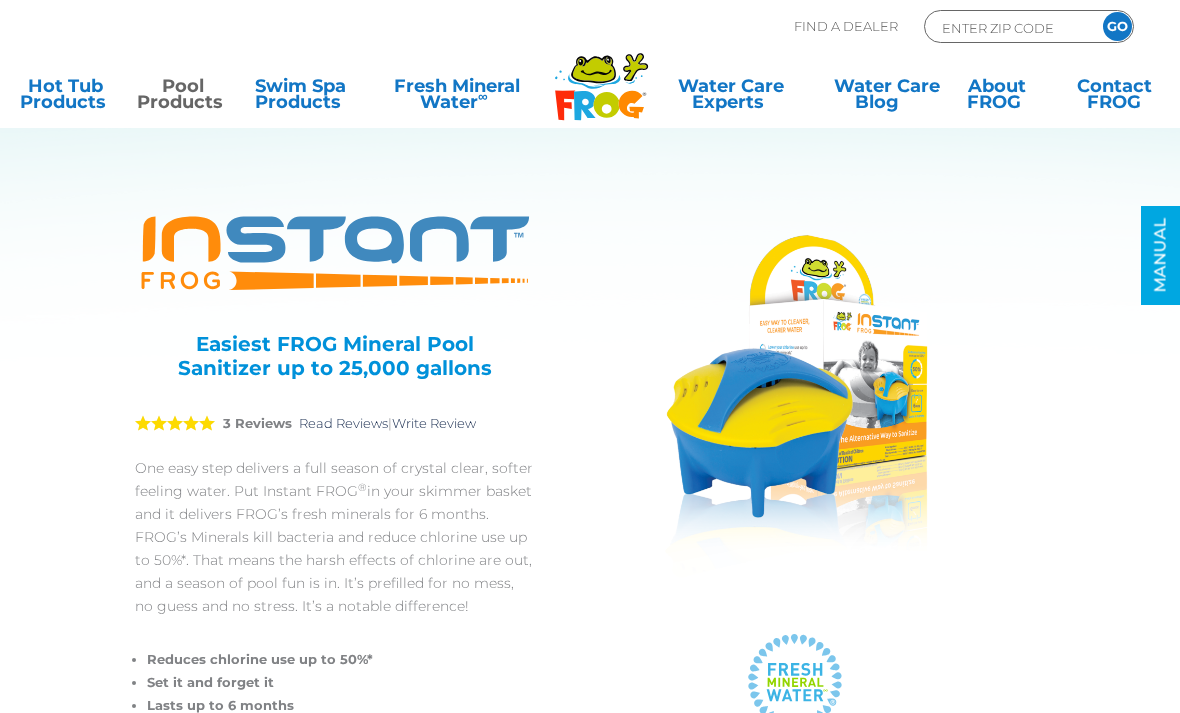 scroll, scrollTop: 0, scrollLeft: 0, axis: both 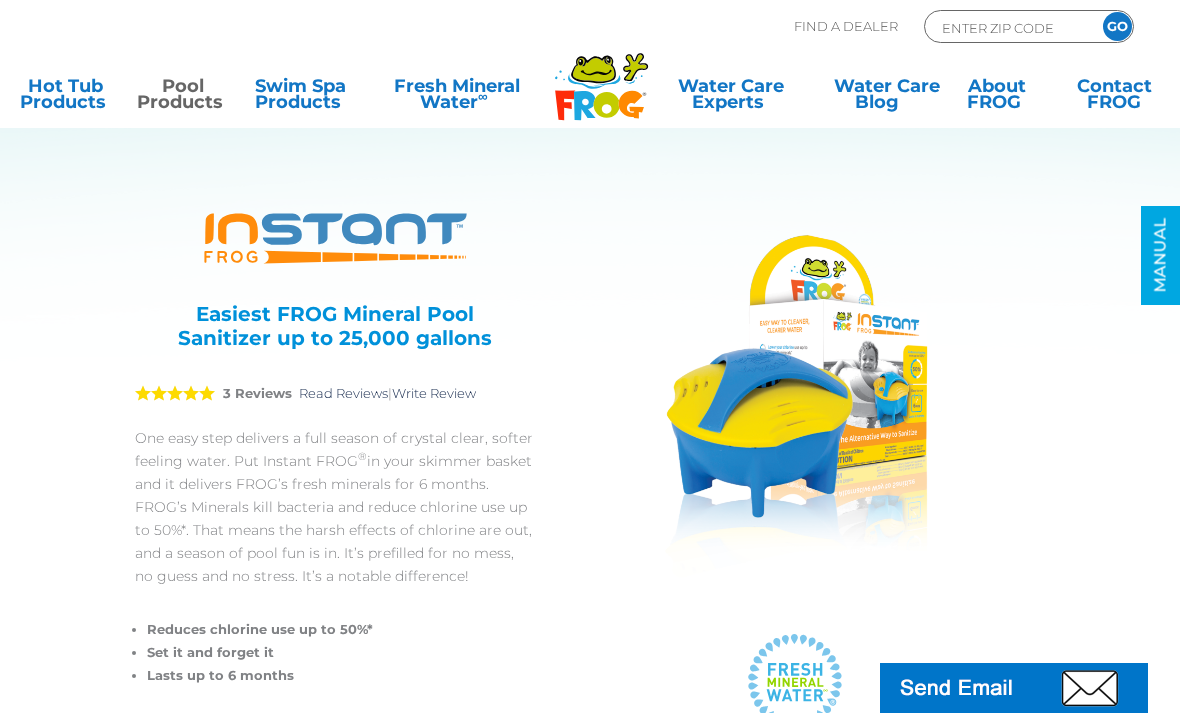 click on "Pool  Products" at bounding box center [182, 98] 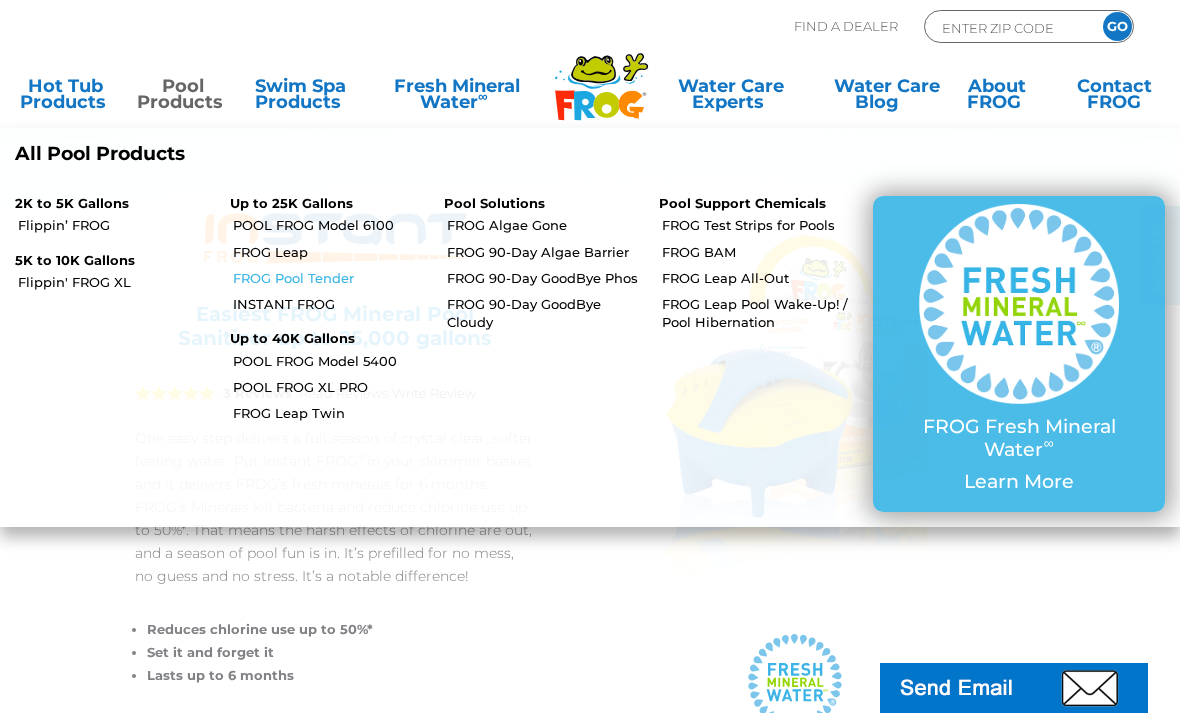 click on "FROG Pool Tender" at bounding box center (331, 278) 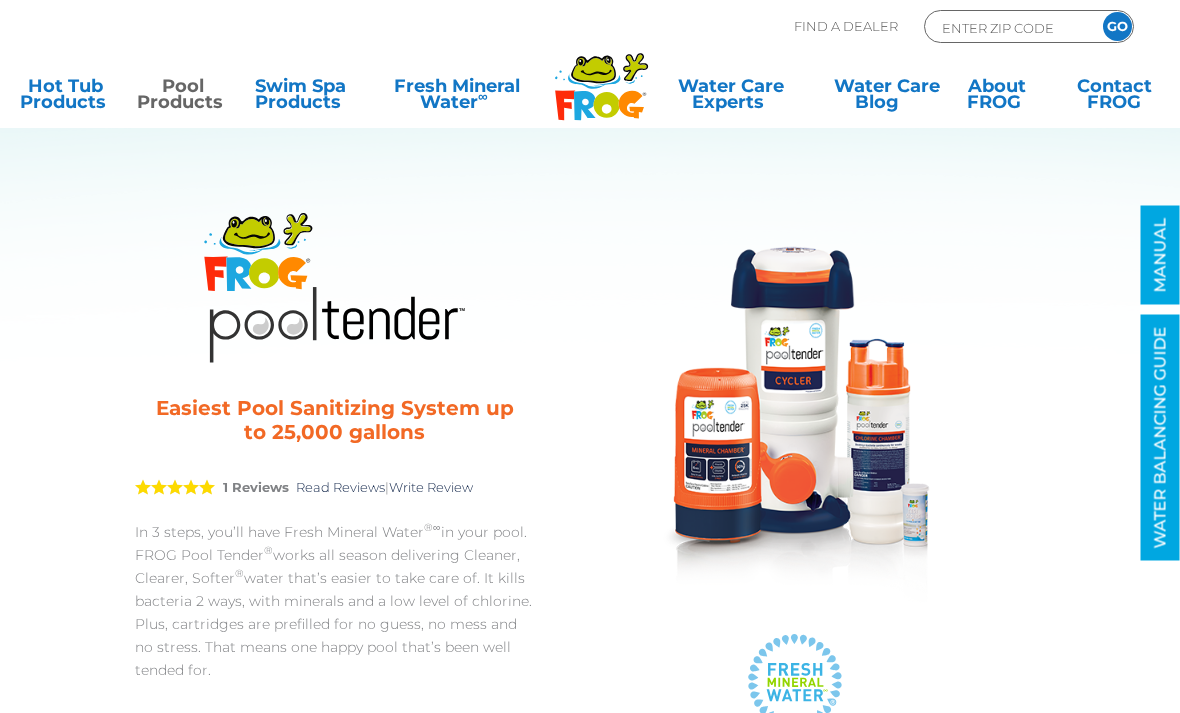 scroll, scrollTop: 0, scrollLeft: 0, axis: both 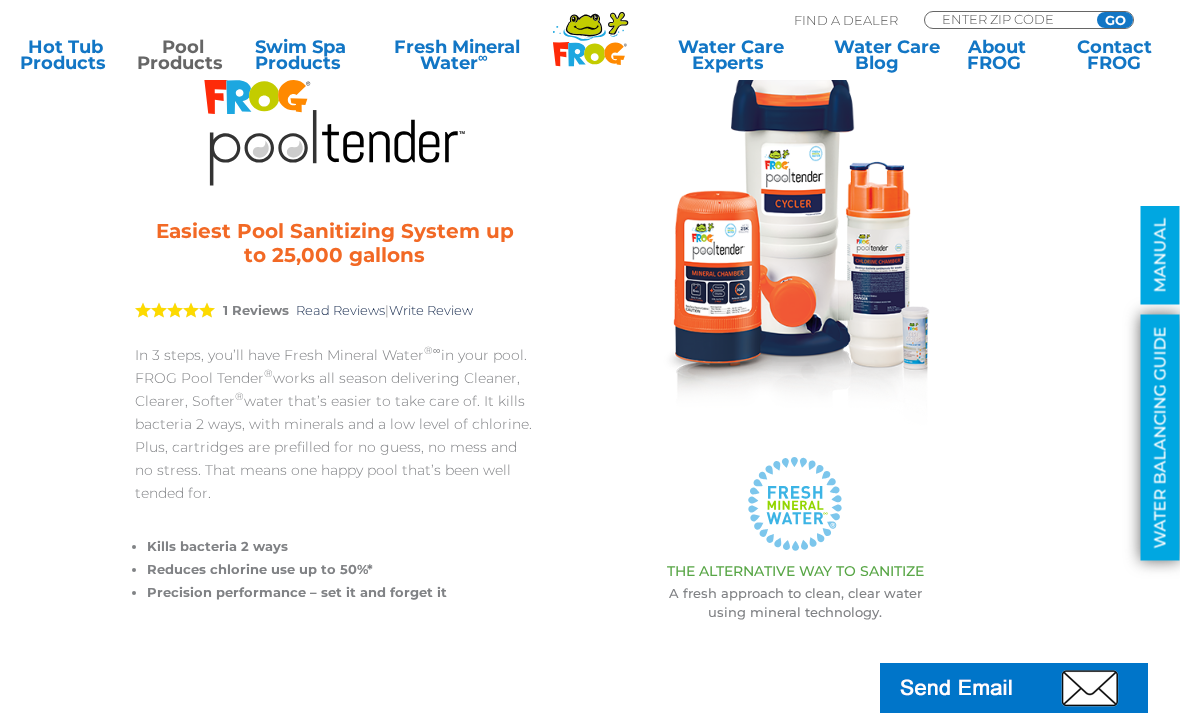 click on "WATER BALANCING GUIDE" at bounding box center (1160, 438) 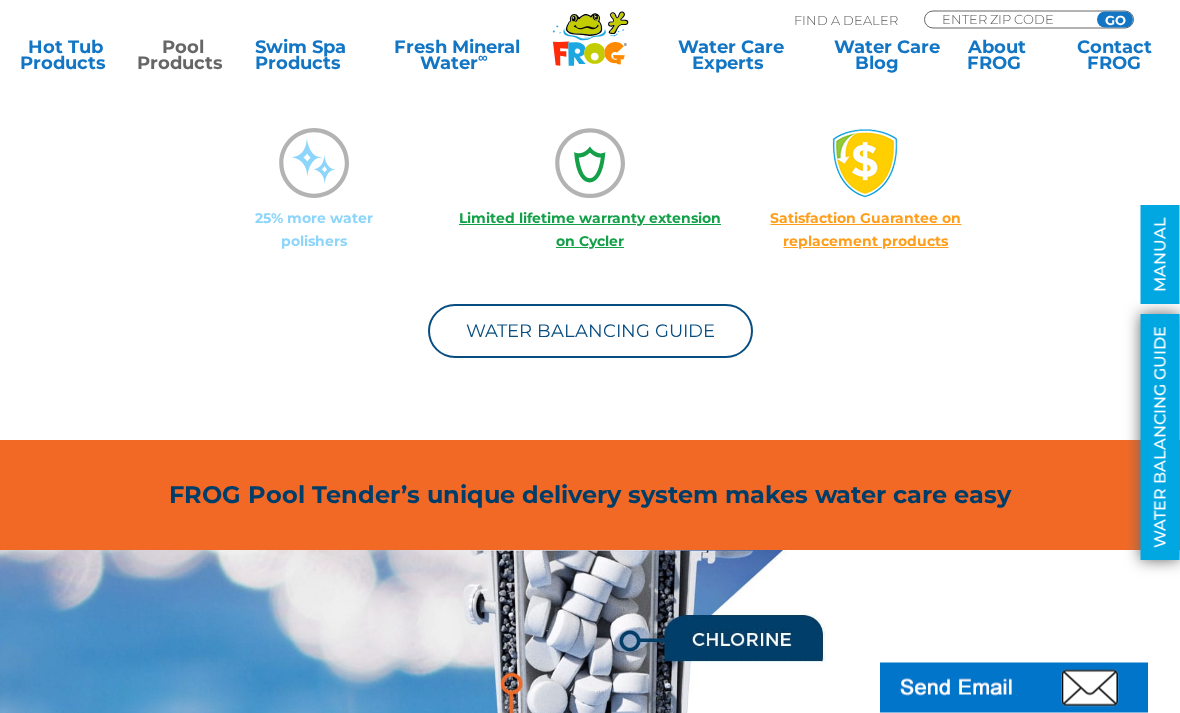 scroll, scrollTop: 1504, scrollLeft: 0, axis: vertical 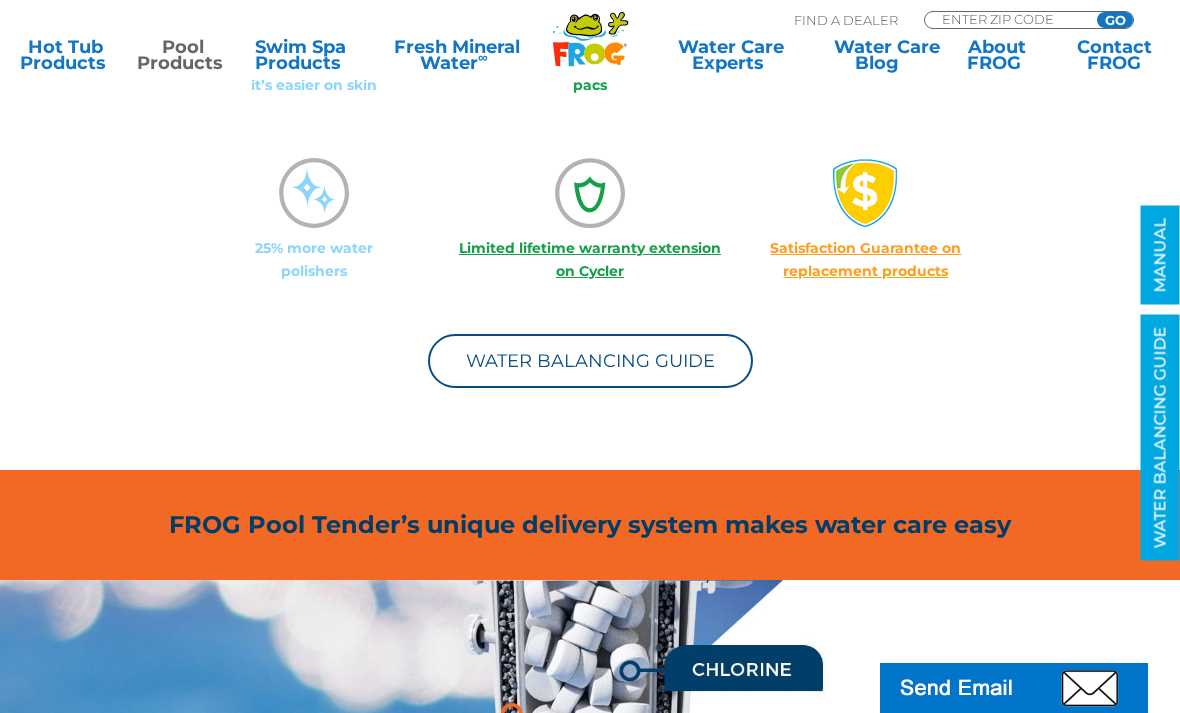 click on "FROG Pool Tender’s unique delivery system makes water care easy" at bounding box center (590, 525) 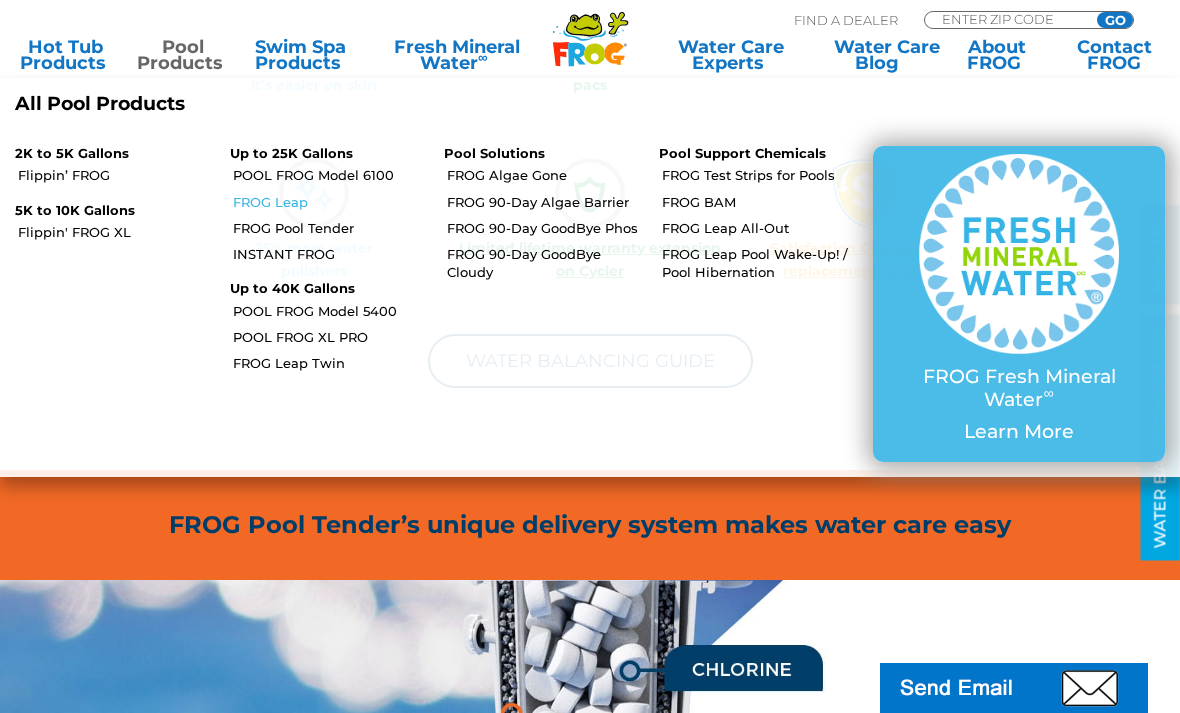 click on "FROG Leap" at bounding box center (331, 202) 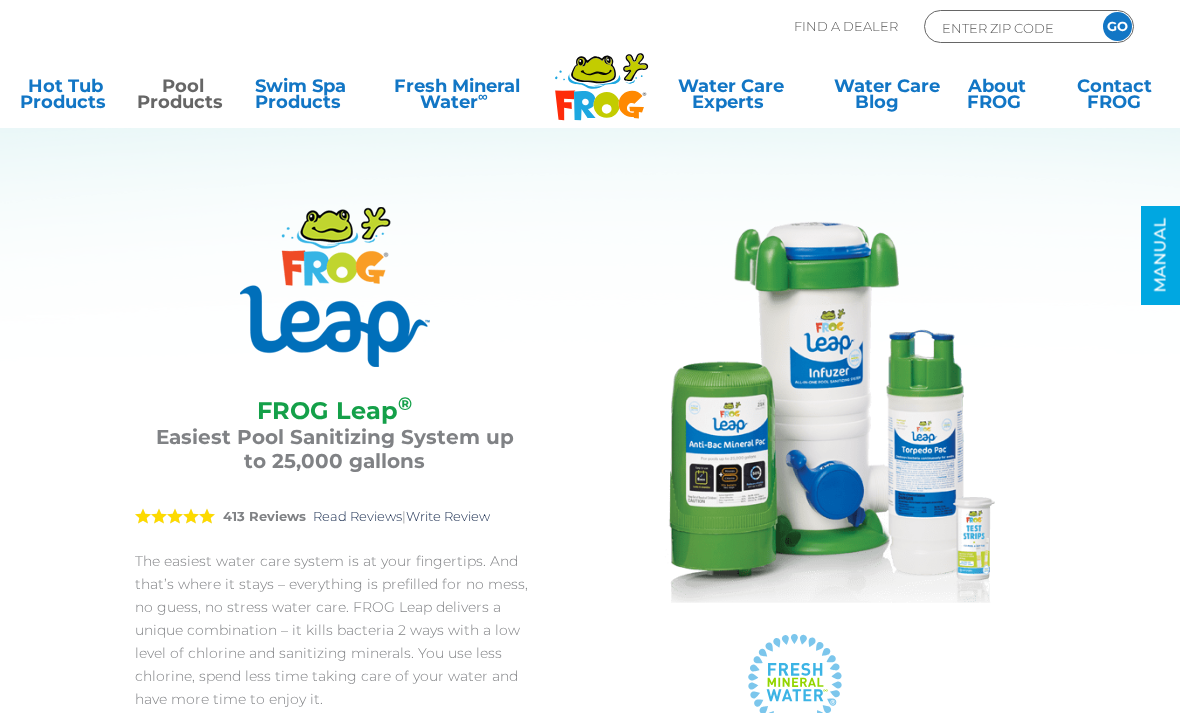 scroll, scrollTop: 0, scrollLeft: 0, axis: both 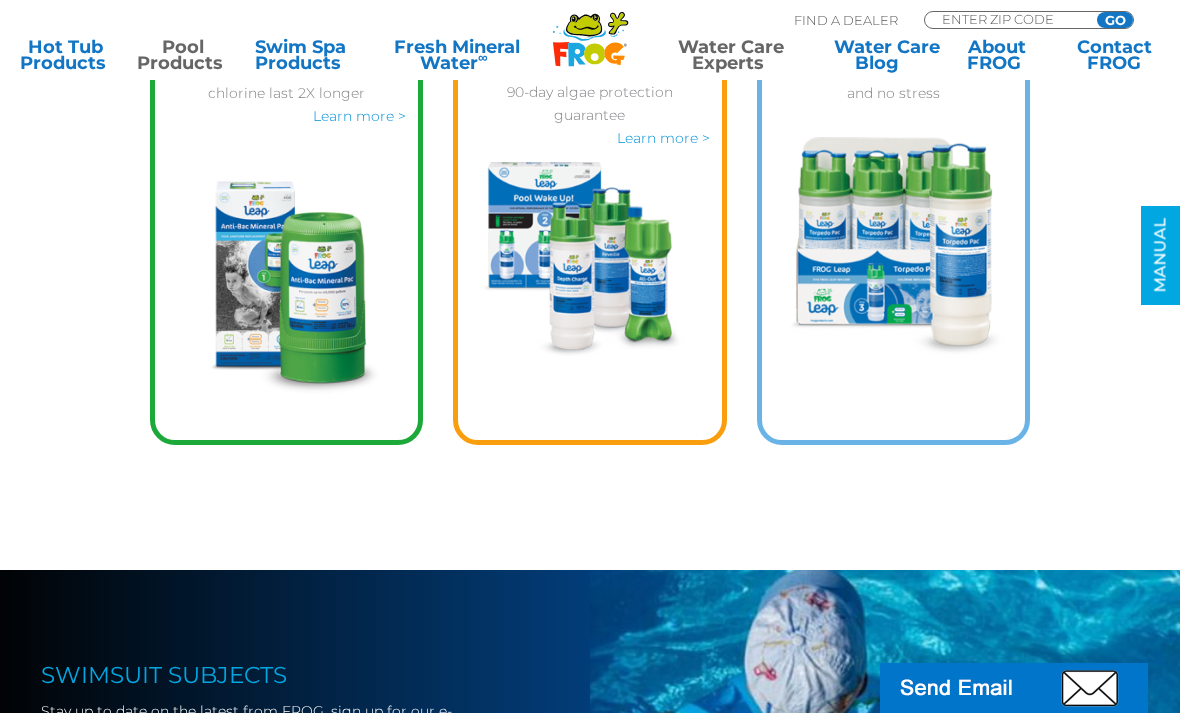 click on "Water Care  Experts" at bounding box center [730, 55] 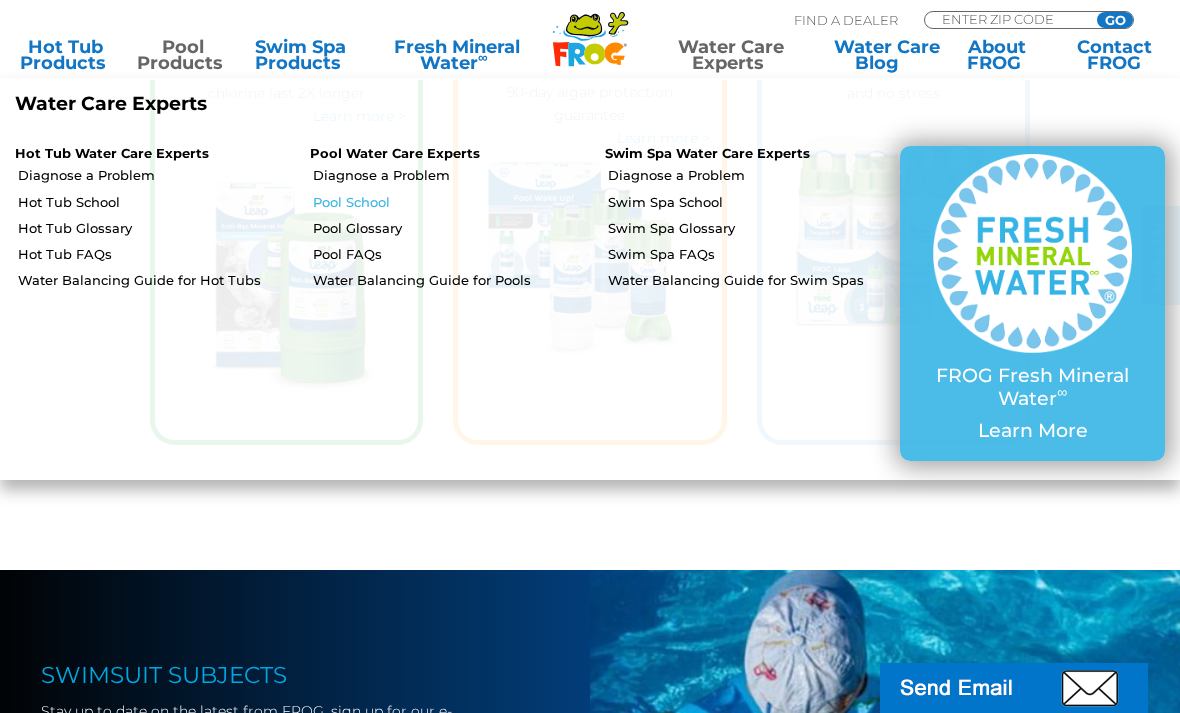 click on "Pool School" at bounding box center [451, 202] 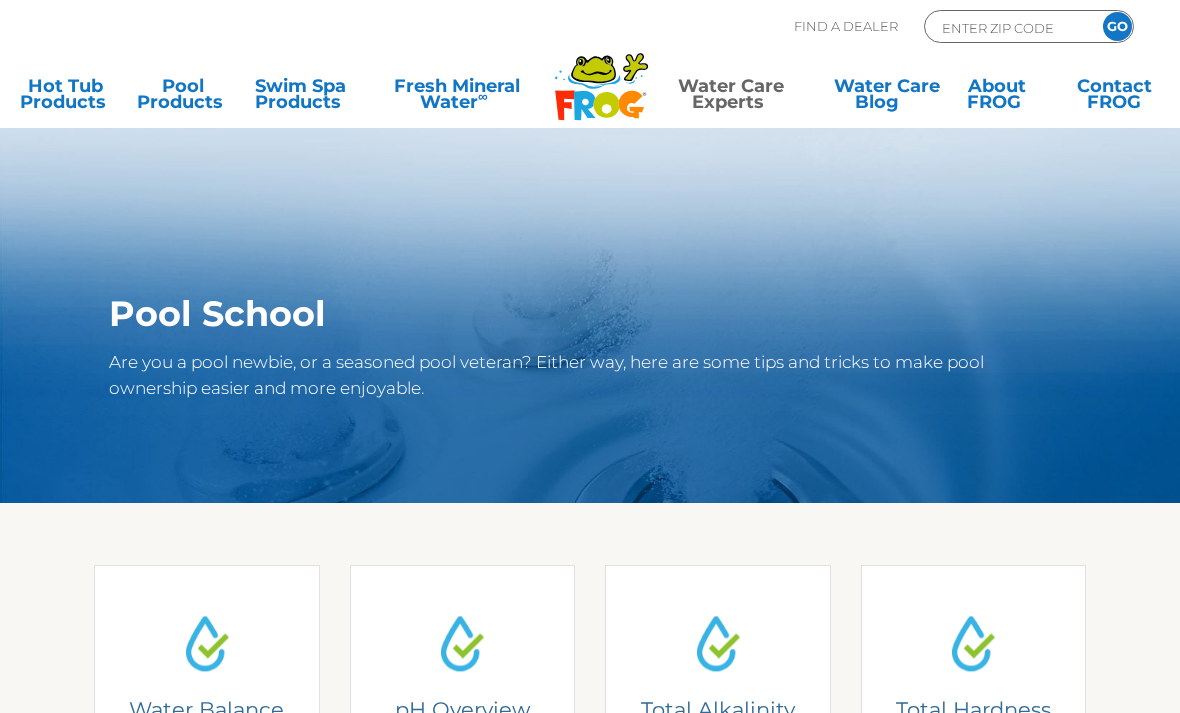 scroll, scrollTop: 0, scrollLeft: 0, axis: both 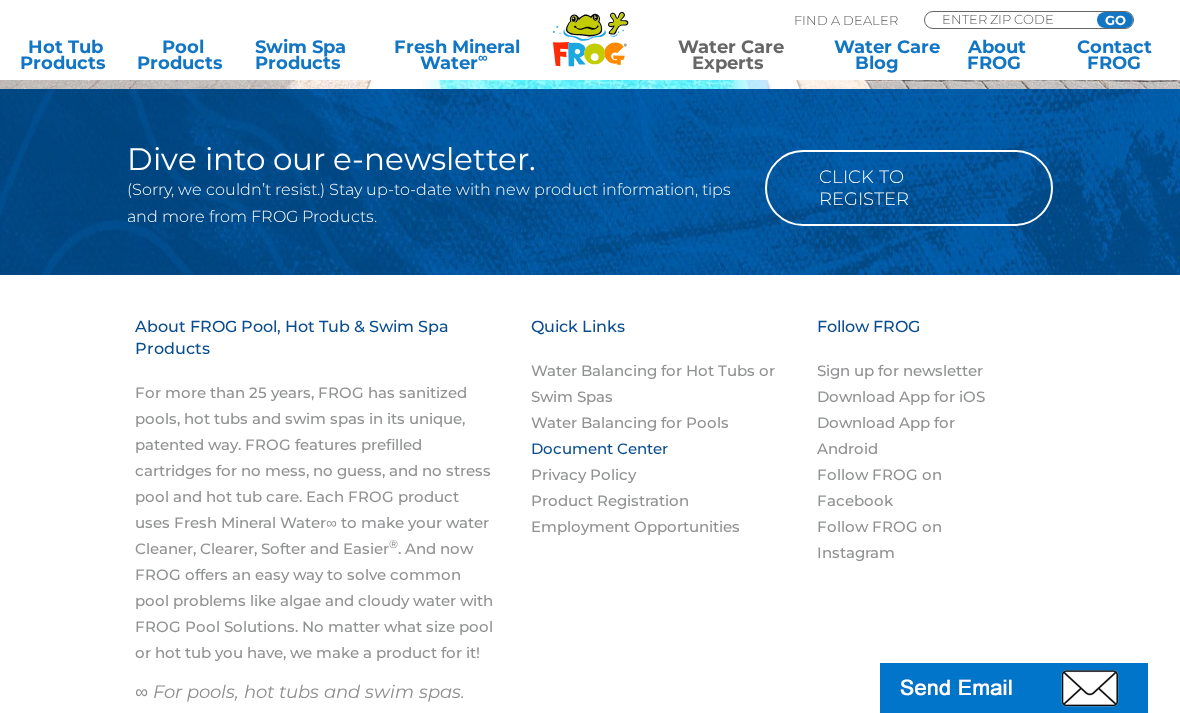 click on "Document Center" at bounding box center [599, 448] 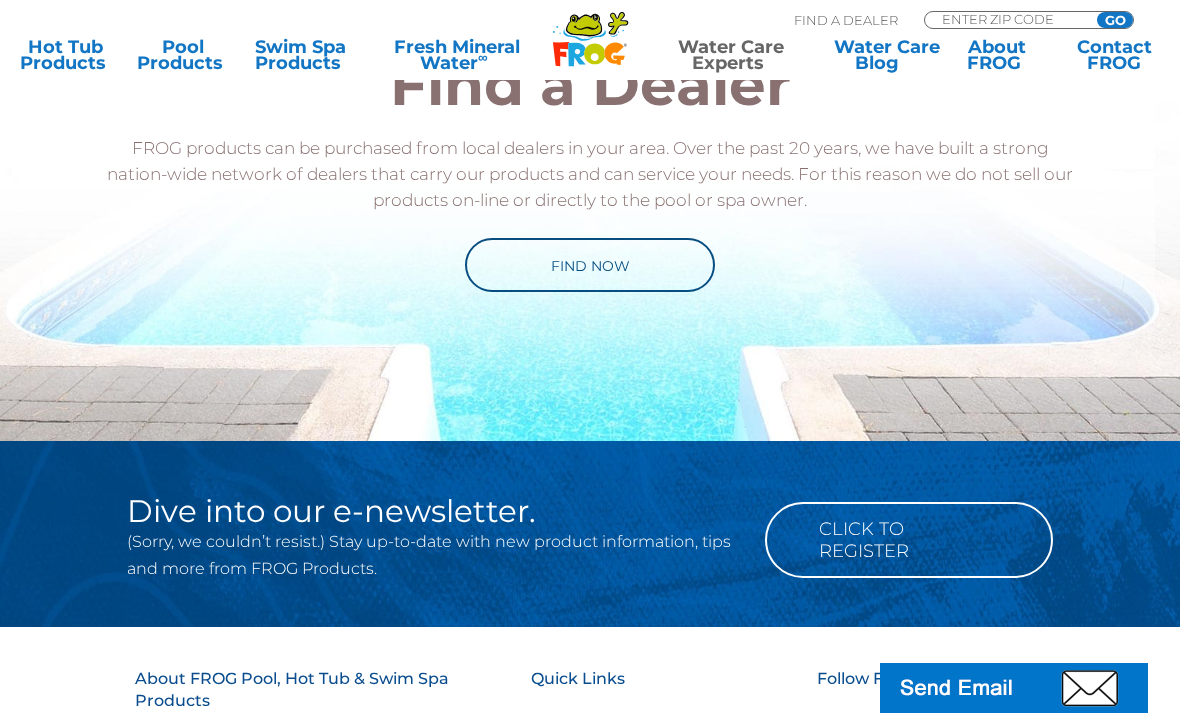 scroll, scrollTop: 1140, scrollLeft: 0, axis: vertical 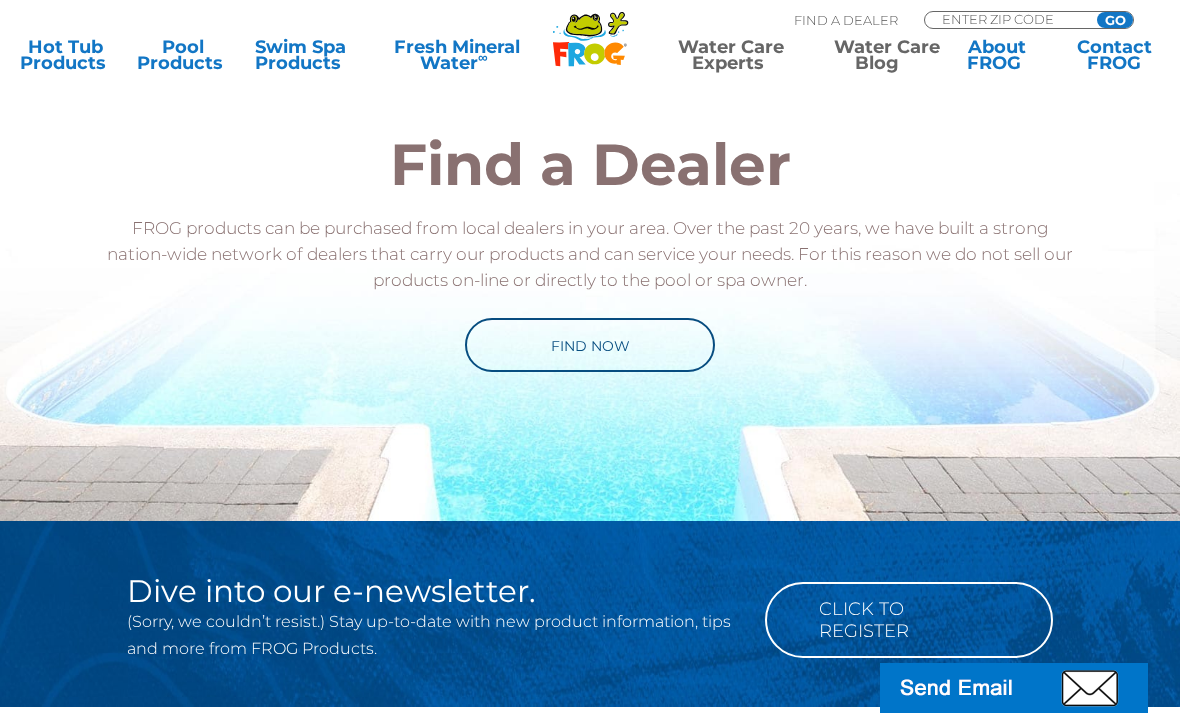 click on "Water Care  Blog" at bounding box center (879, 55) 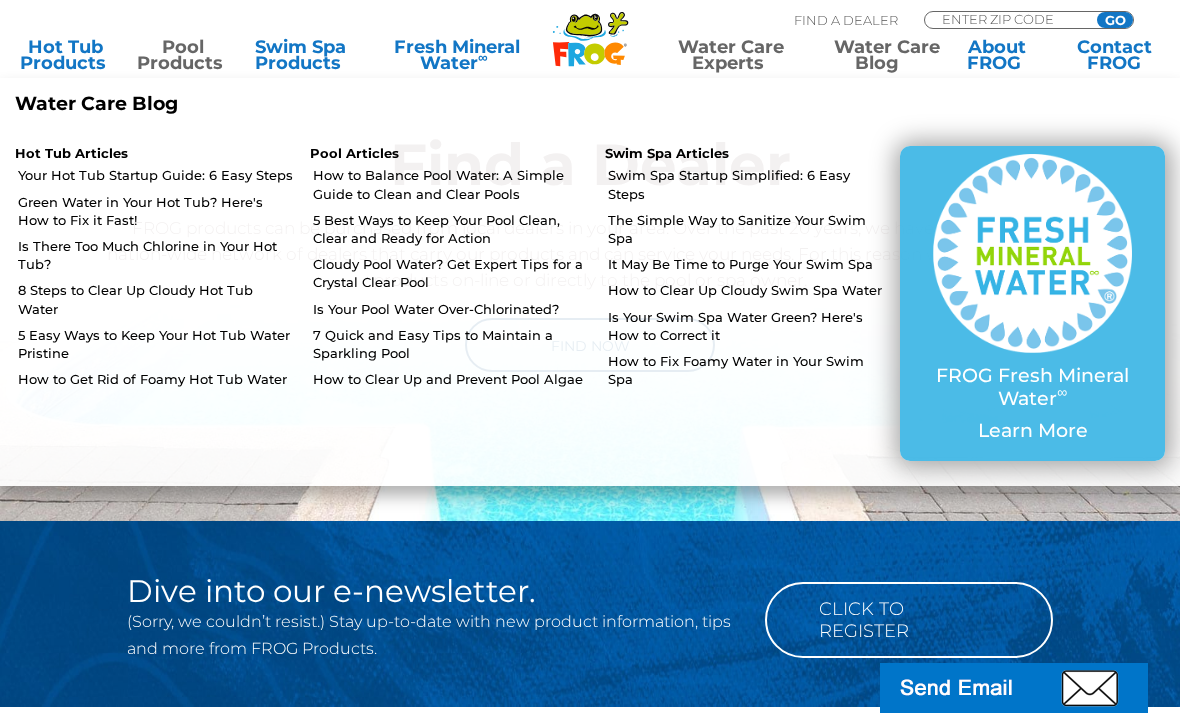 click on "Pool  Products" at bounding box center (182, 55) 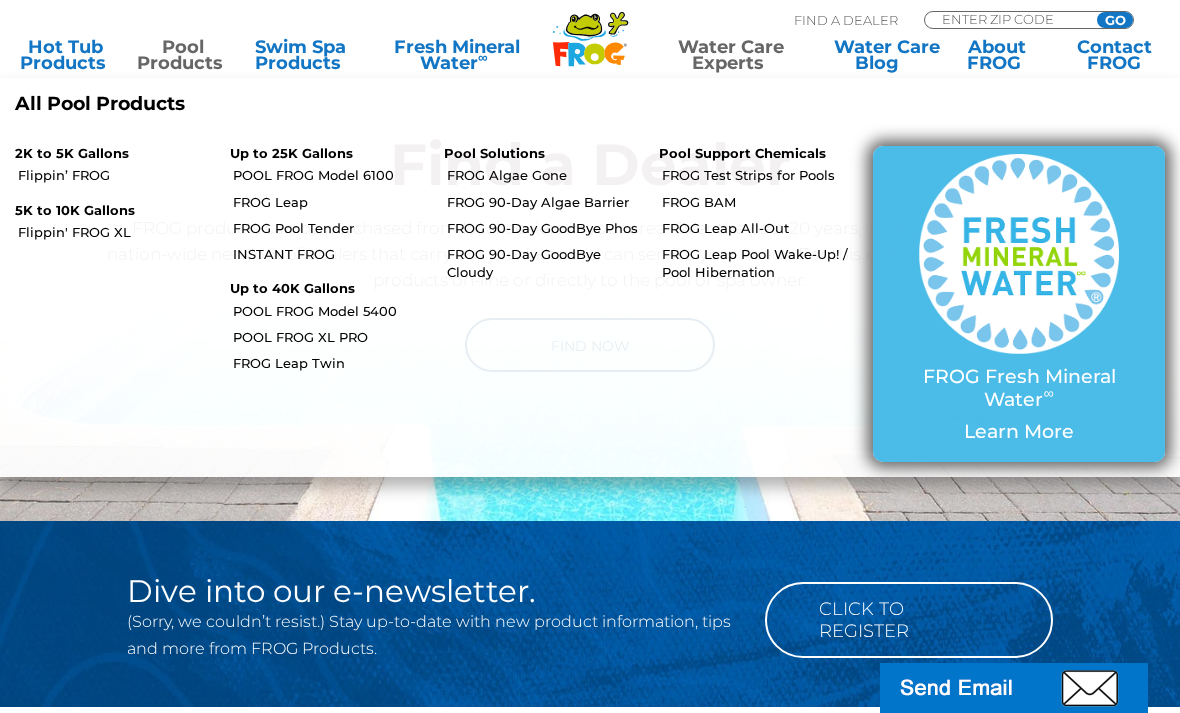 click at bounding box center [1019, 254] 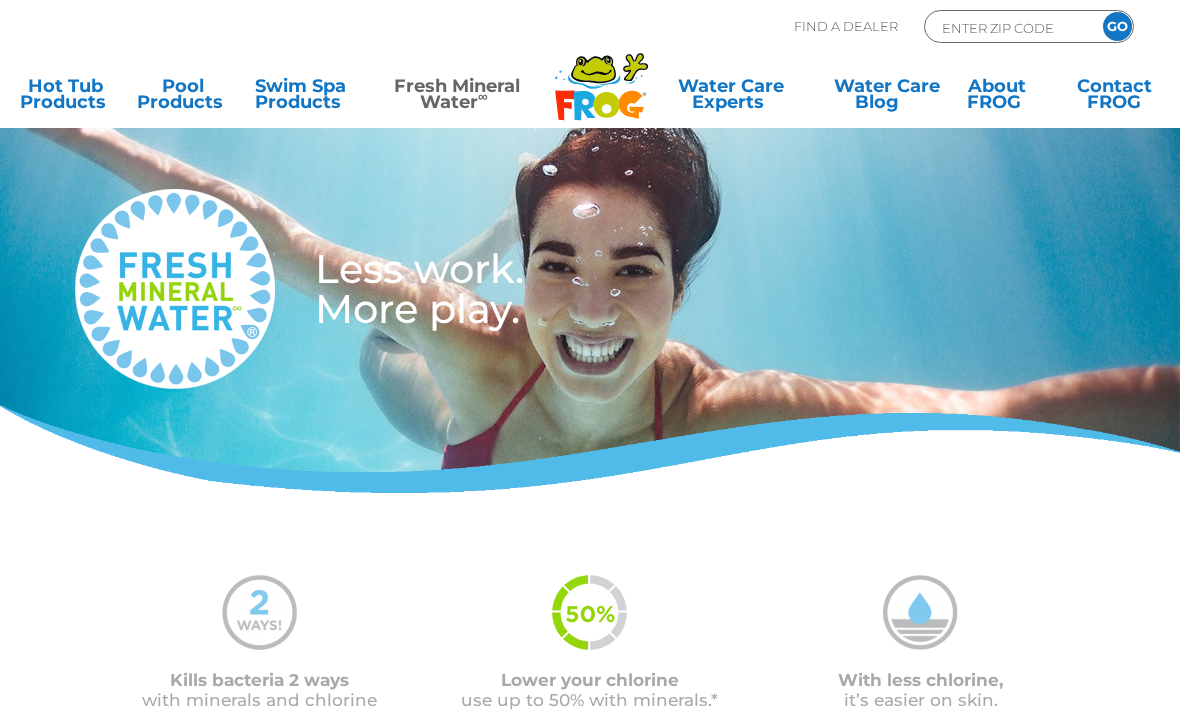 scroll, scrollTop: 0, scrollLeft: 0, axis: both 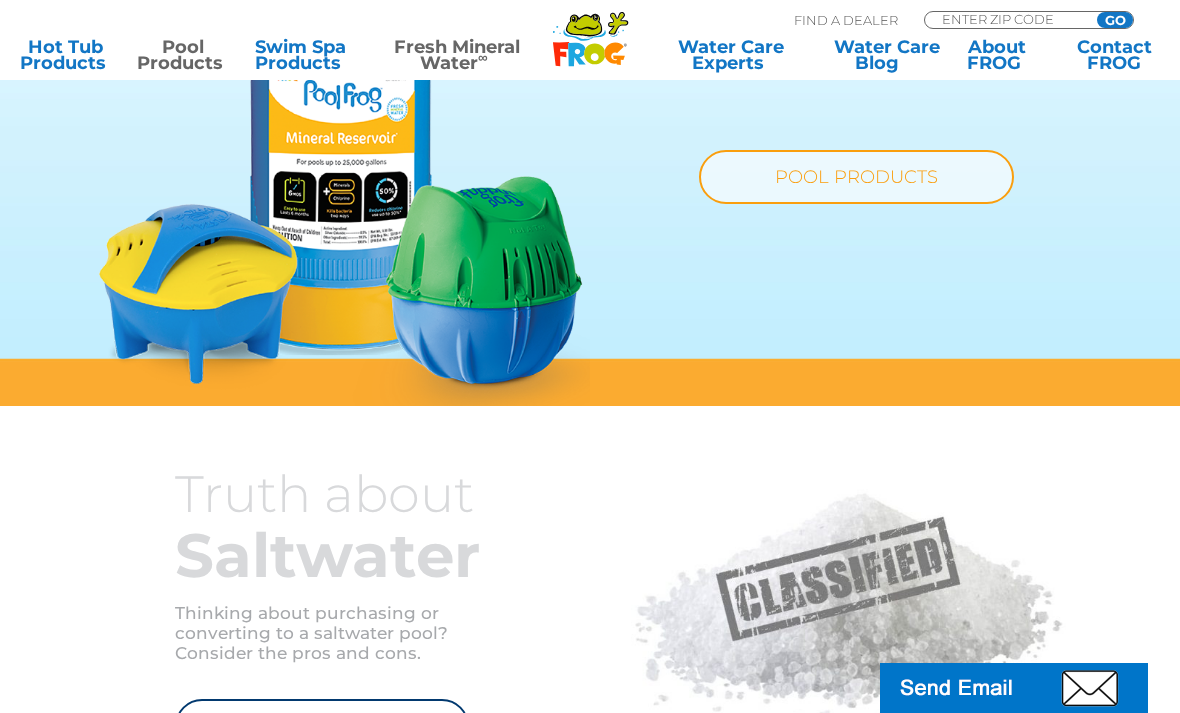 click on "Pool  Products" at bounding box center (182, 55) 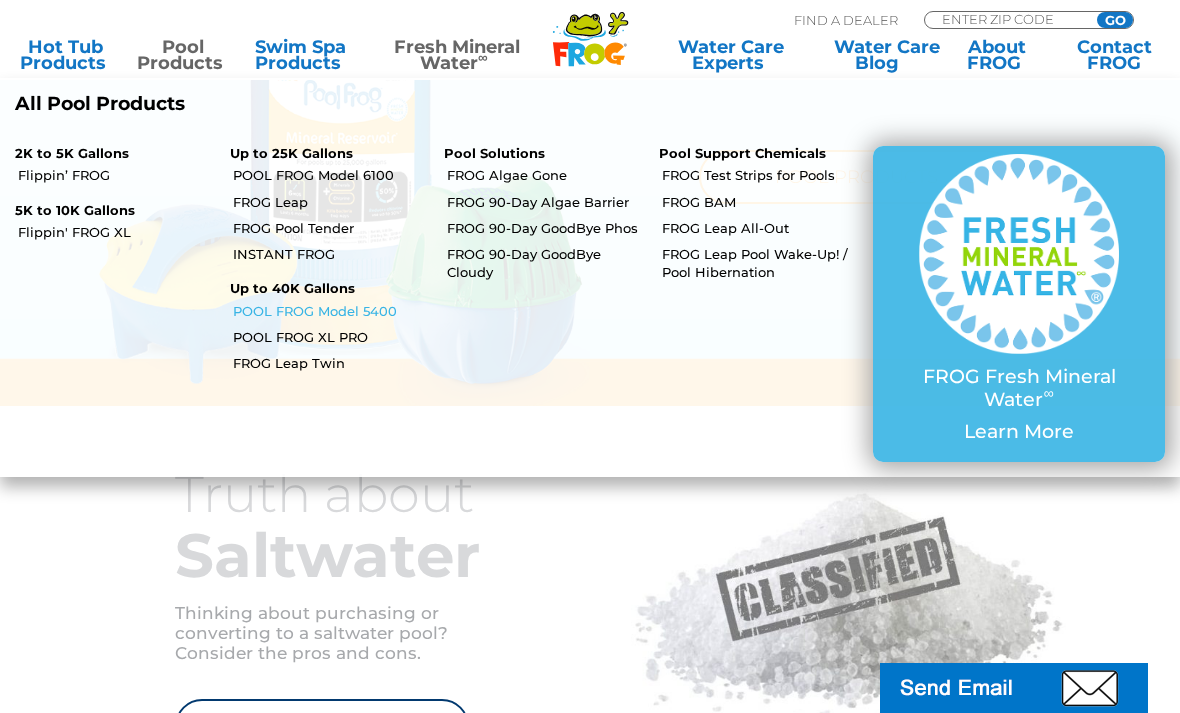 click on "POOL FROG Model 5400" at bounding box center (331, 311) 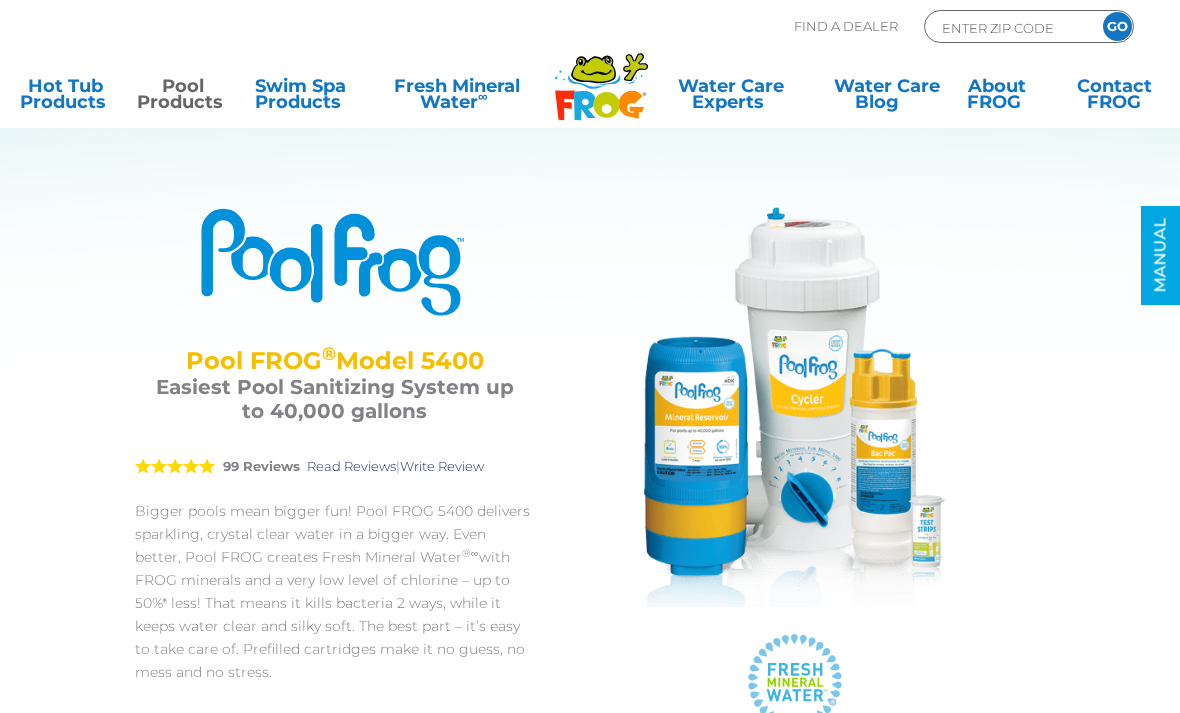 scroll, scrollTop: 0, scrollLeft: 0, axis: both 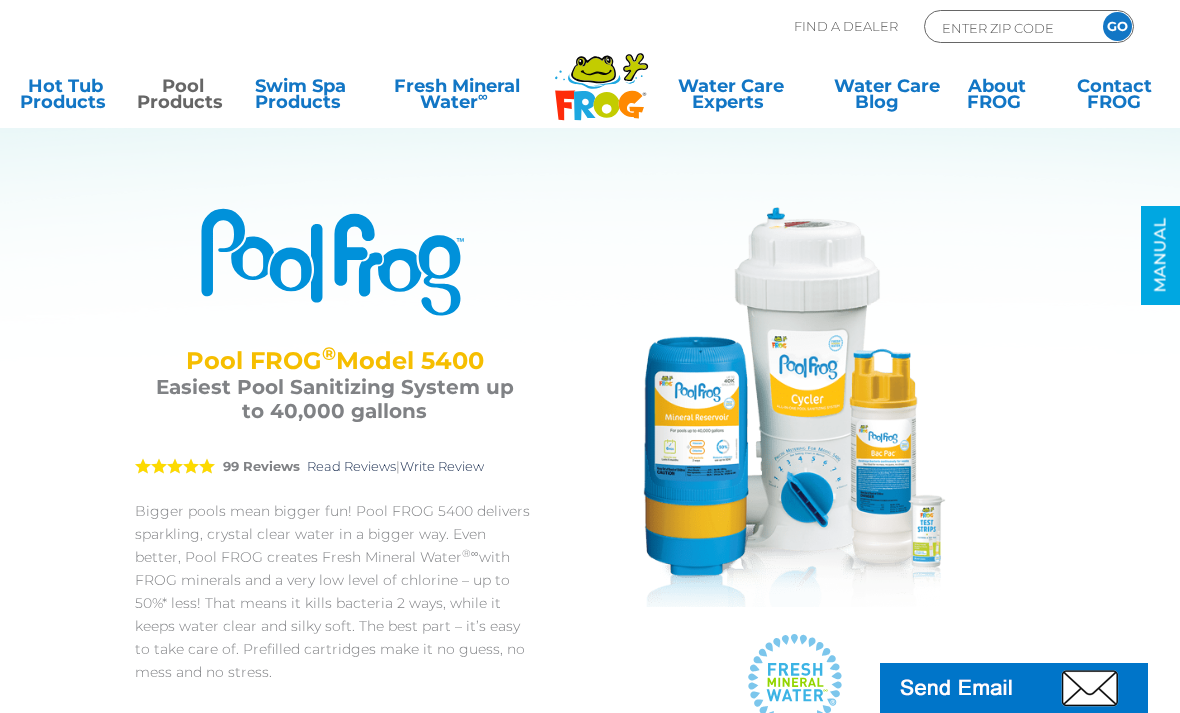 click on "Pool  Products" at bounding box center (182, 98) 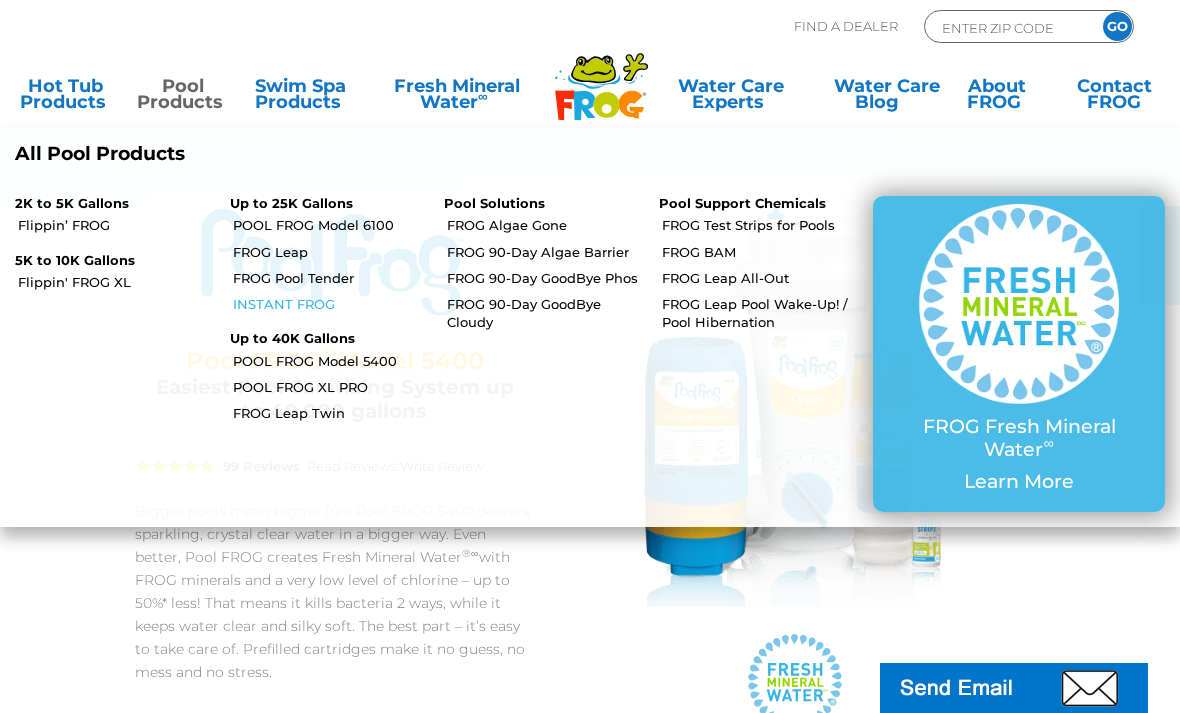 click on "INSTANT FROG" at bounding box center (331, 304) 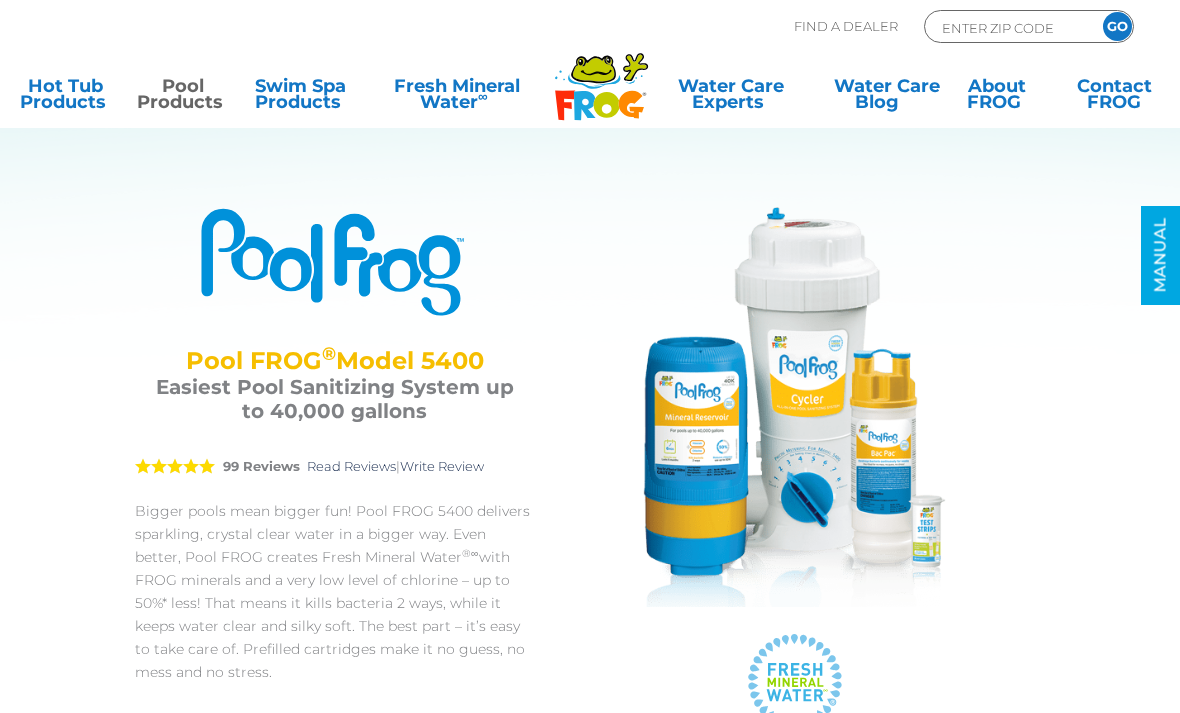 scroll, scrollTop: 0, scrollLeft: 0, axis: both 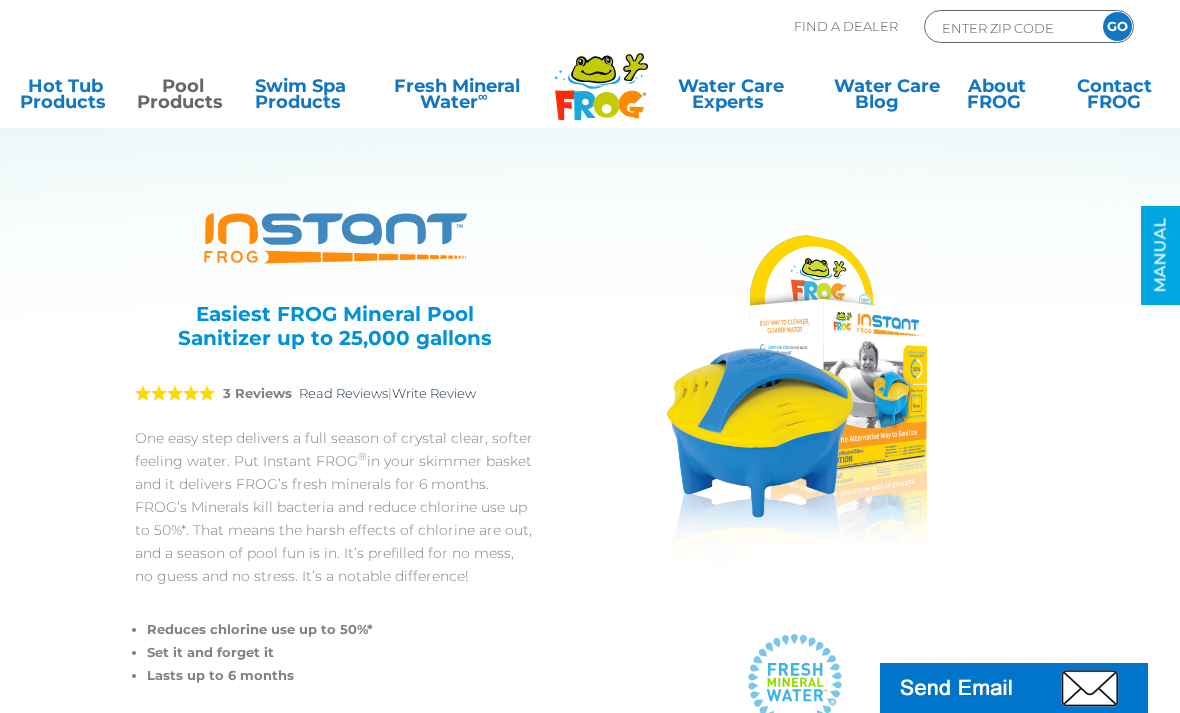 click on "Pool  Products" at bounding box center [182, 98] 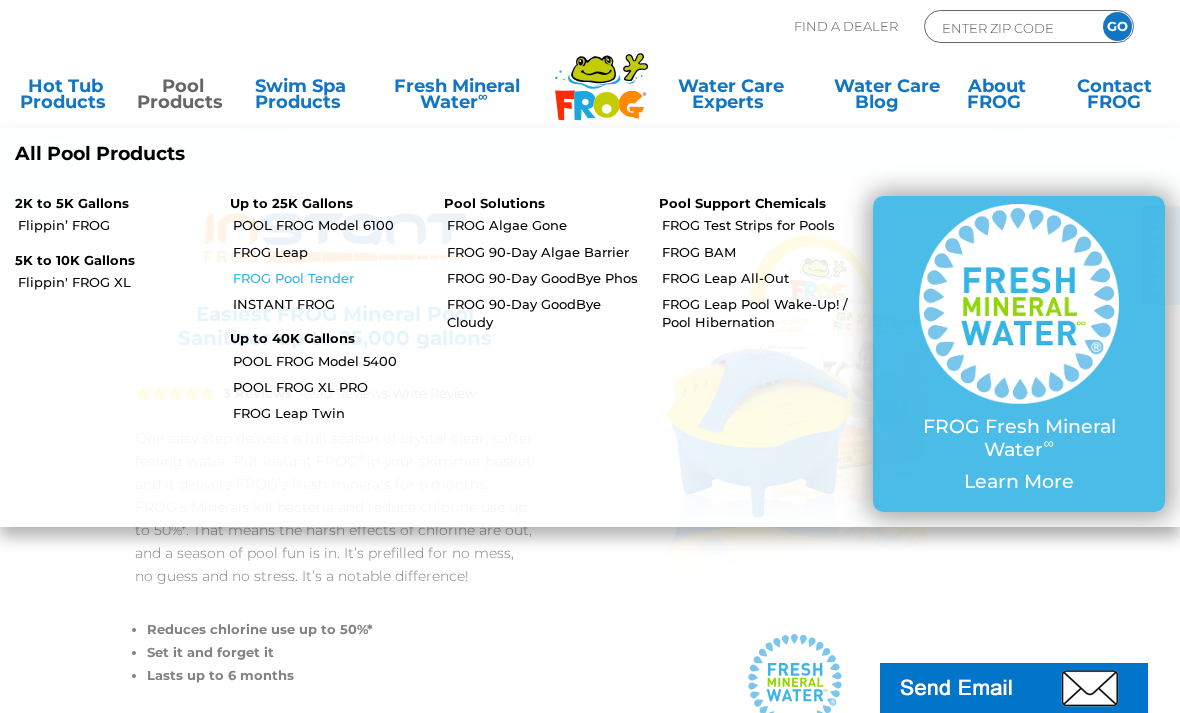 click on "FROG Pool Tender" at bounding box center (331, 278) 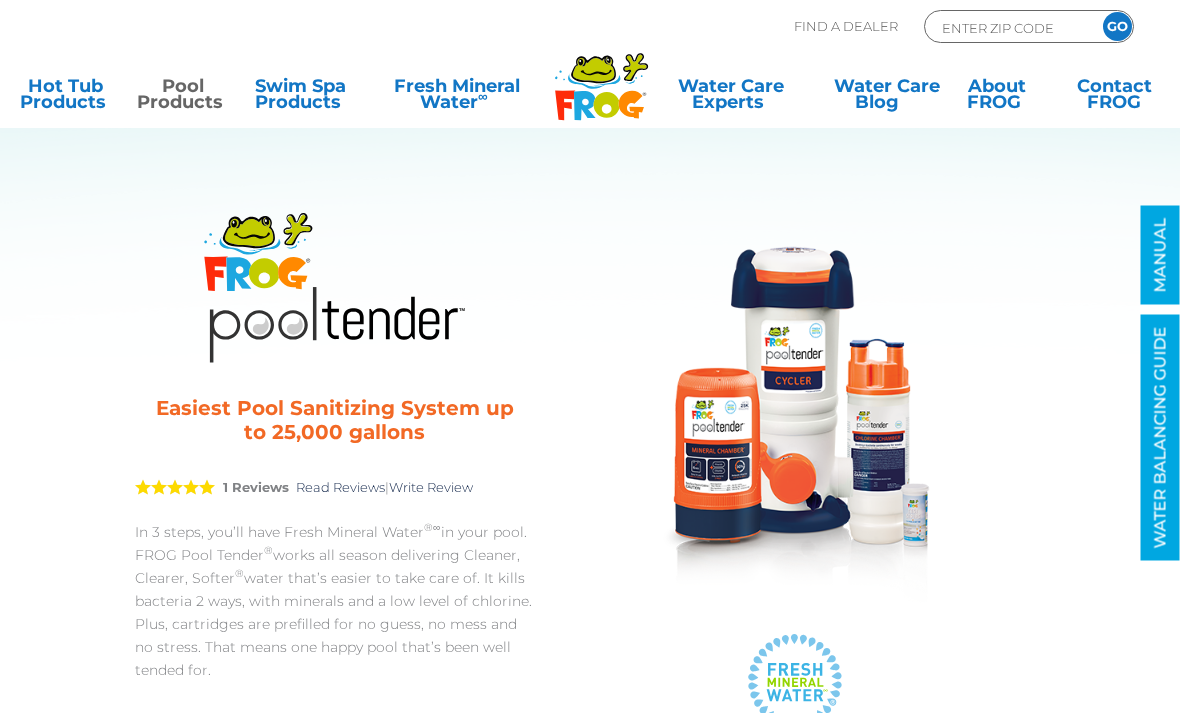scroll, scrollTop: 0, scrollLeft: 0, axis: both 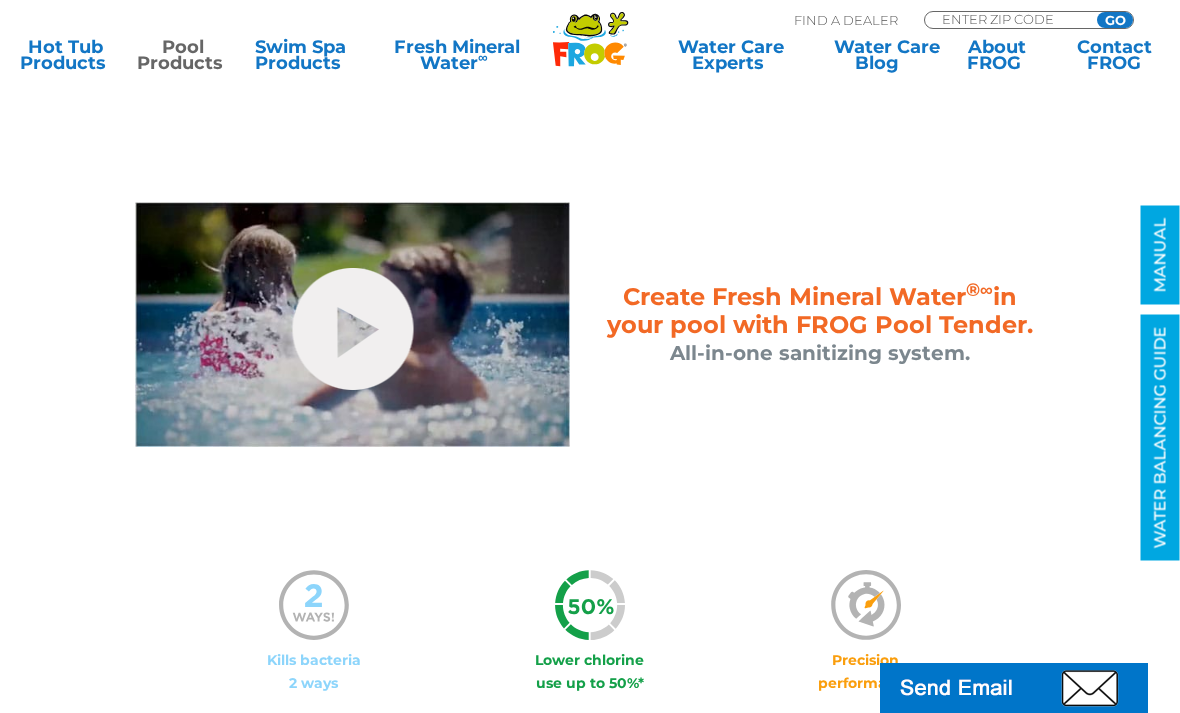 click on "All-in-one sanitizing system." at bounding box center [820, 353] 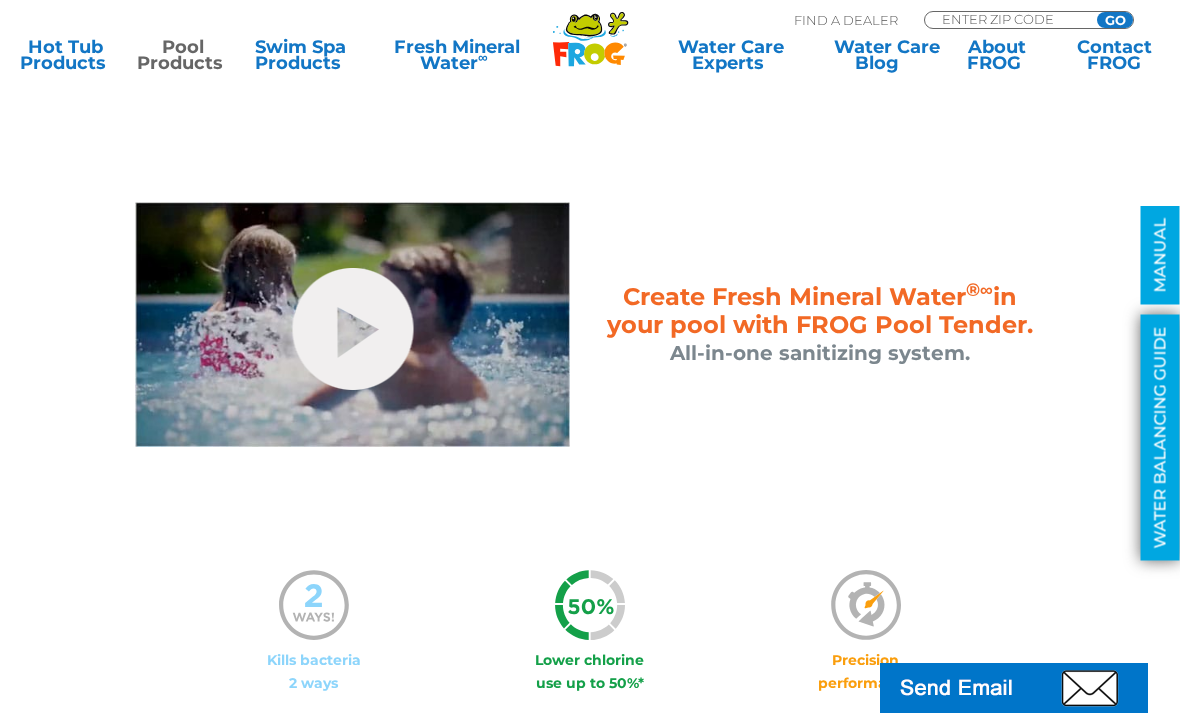 click on "WATER BALANCING GUIDE" at bounding box center [1160, 438] 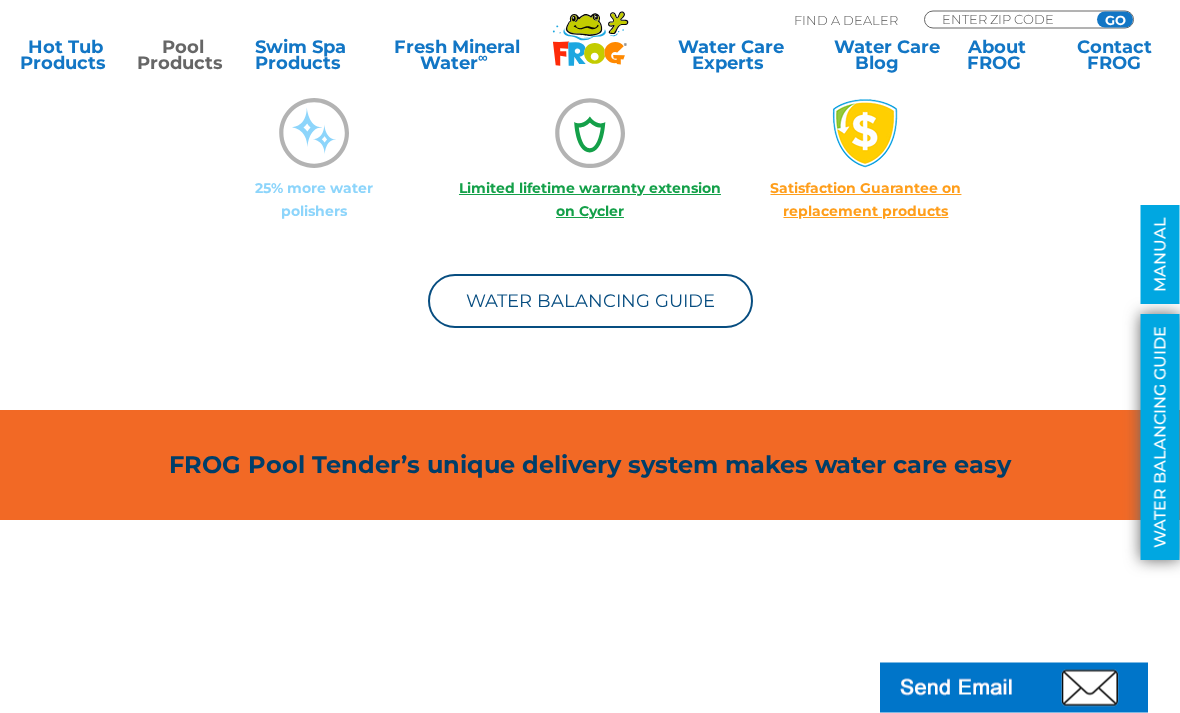 scroll, scrollTop: 1488, scrollLeft: 0, axis: vertical 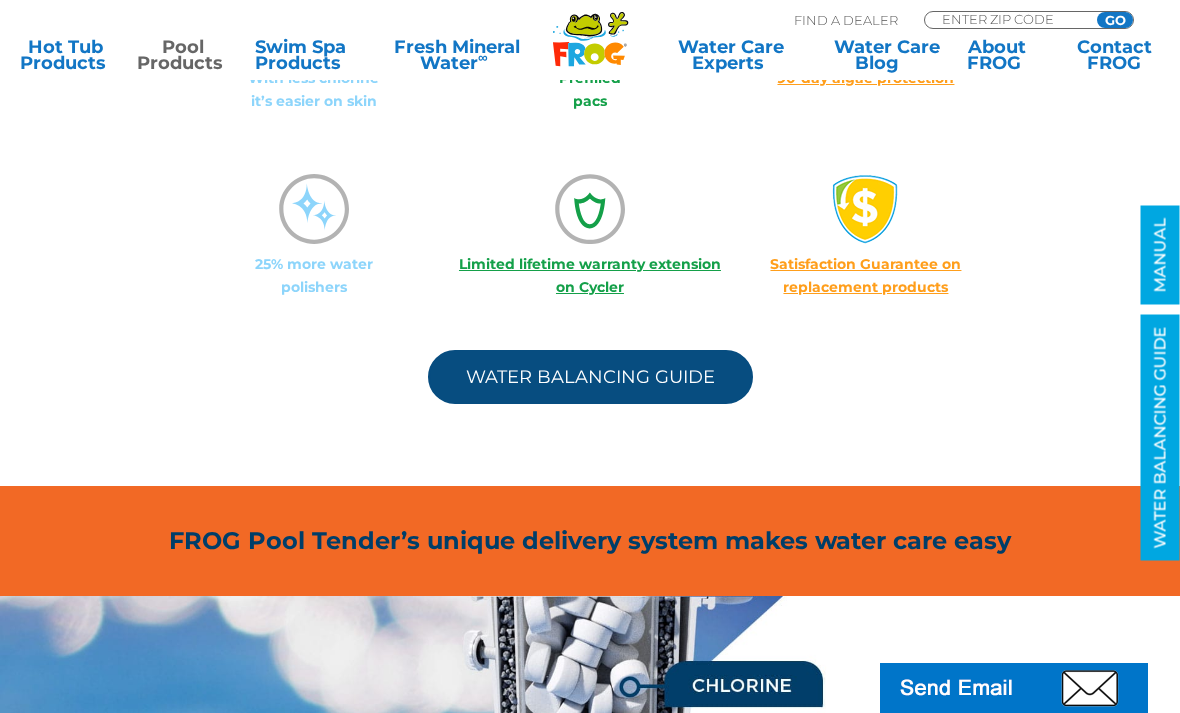 click on "Water Balancing Guide" at bounding box center (590, 377) 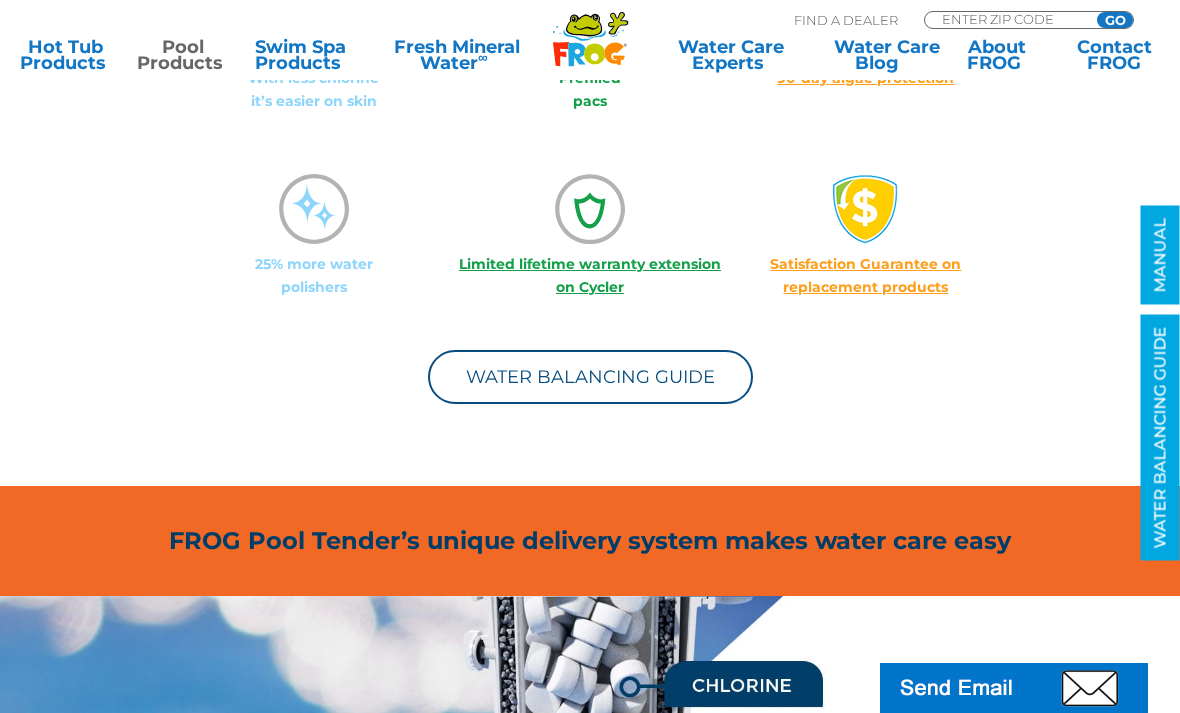 click on "Pool  Products" at bounding box center (182, 55) 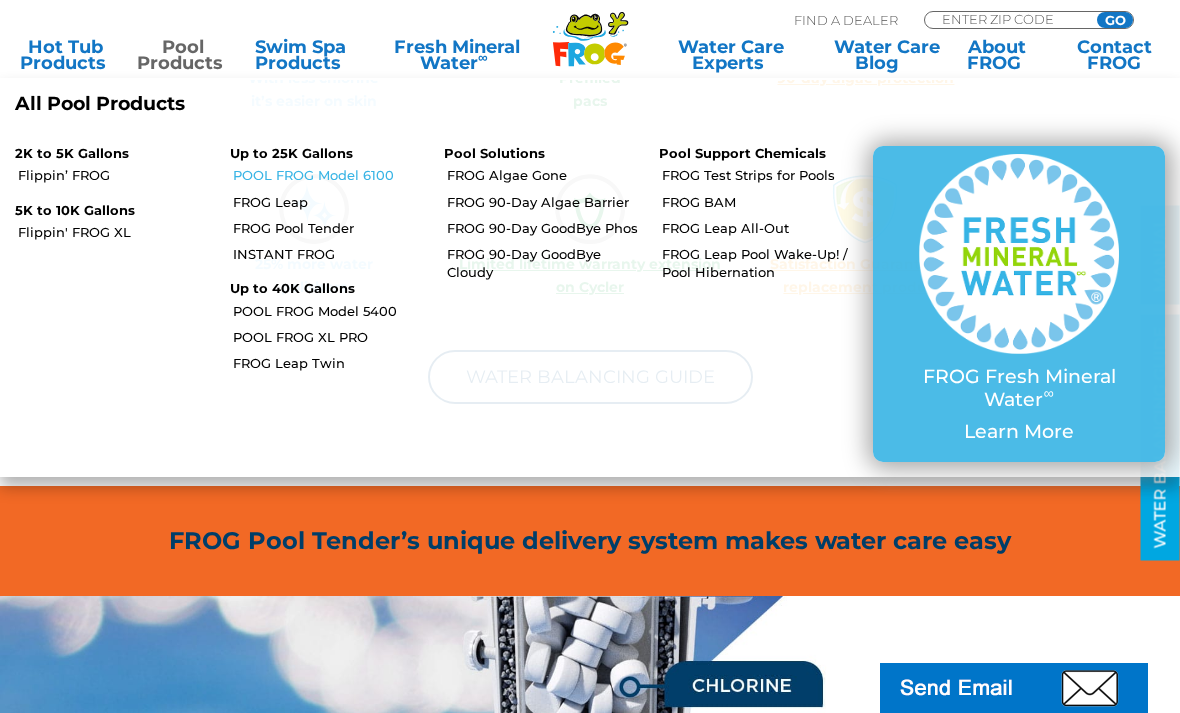 click on "POOL FROG Model 6100" at bounding box center [331, 175] 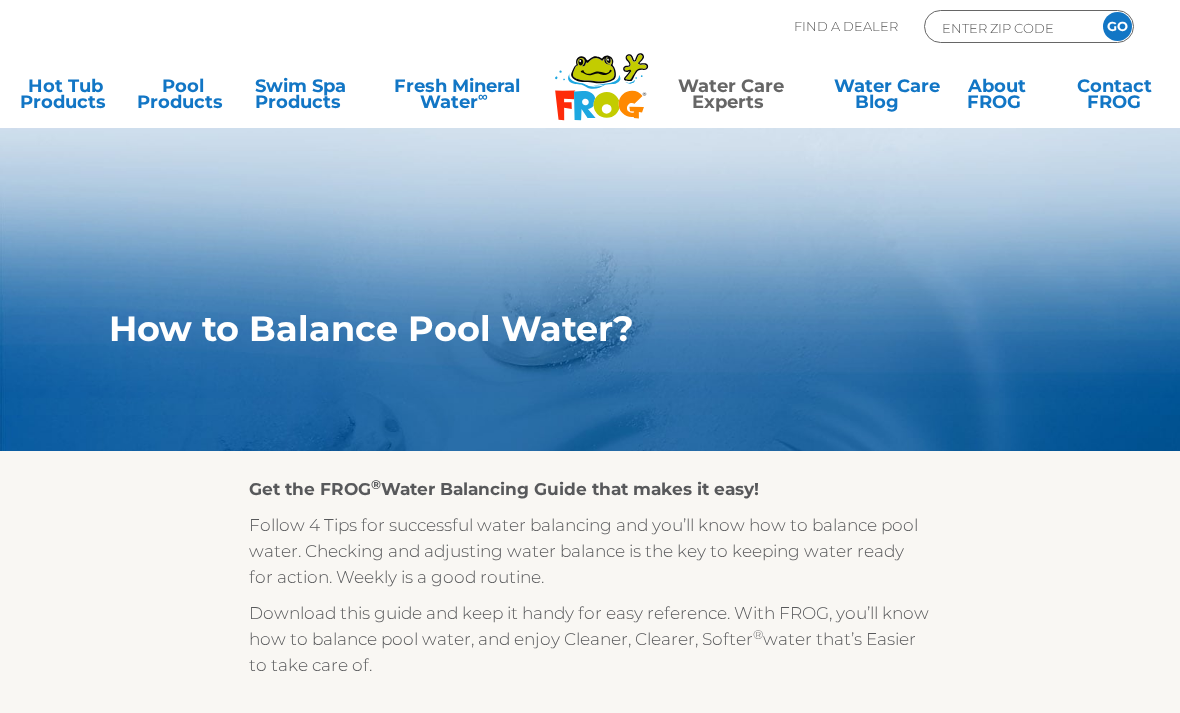 scroll, scrollTop: 0, scrollLeft: 0, axis: both 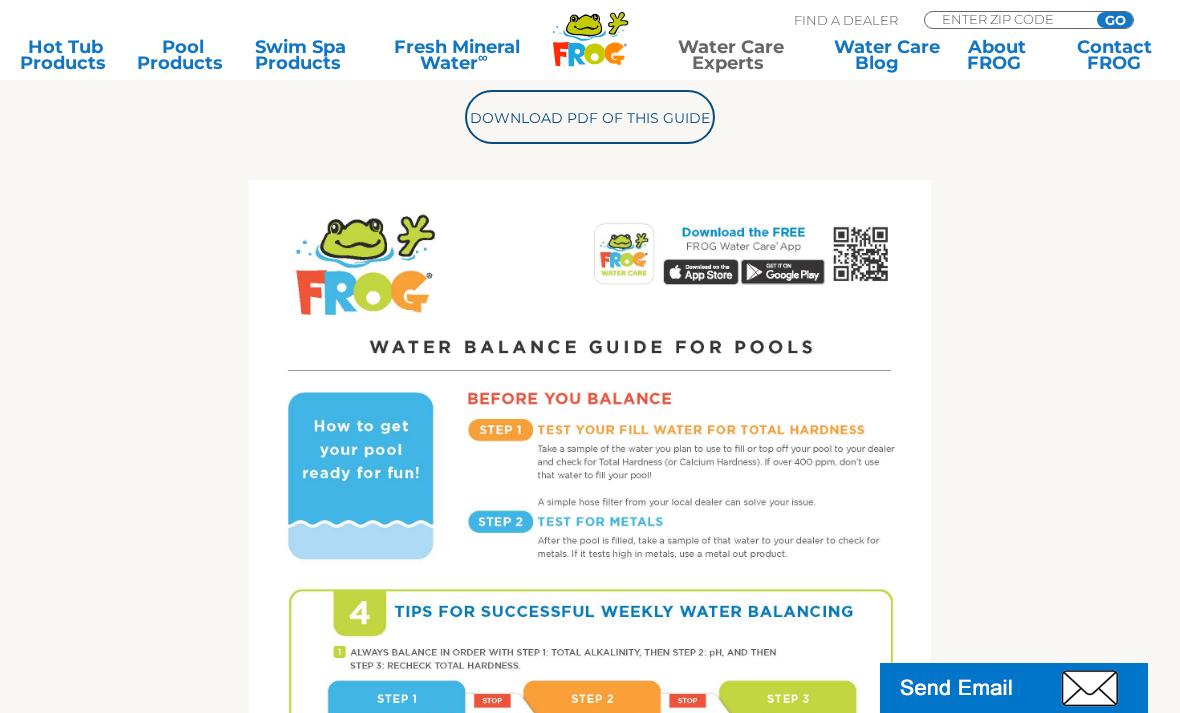 click on "Get the FROG ®  Water Balancing Guide that makes it easy!
Follow 4 Tips for successful water balancing and you’ll know how to balance pool water. Checking and adjusting water balance is the key to keeping water ready for action. Weekly is a good routine.
Download this guide and keep it handy for easy reference. With FROG, you’ll know how to balance pool water, and enjoy Cleaner, Clearer, Softer ®  water that’s Easier to take care of.
Download PDF of this Guide" at bounding box center (590, 441) 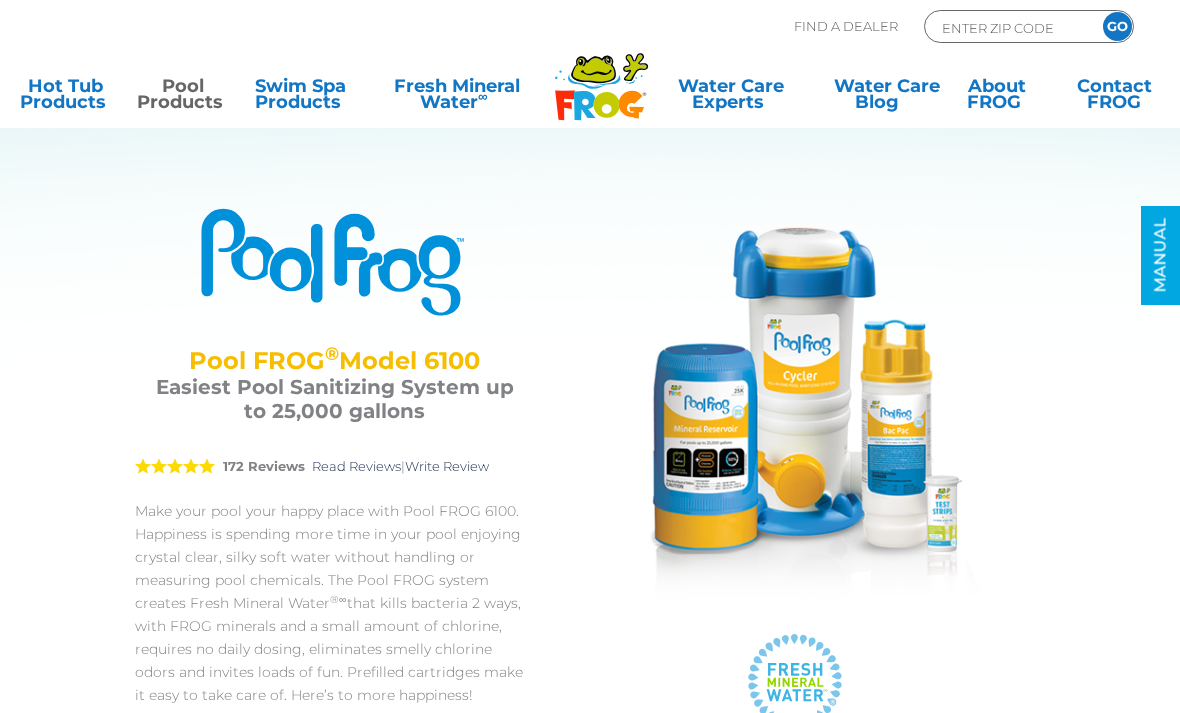 scroll, scrollTop: 0, scrollLeft: 0, axis: both 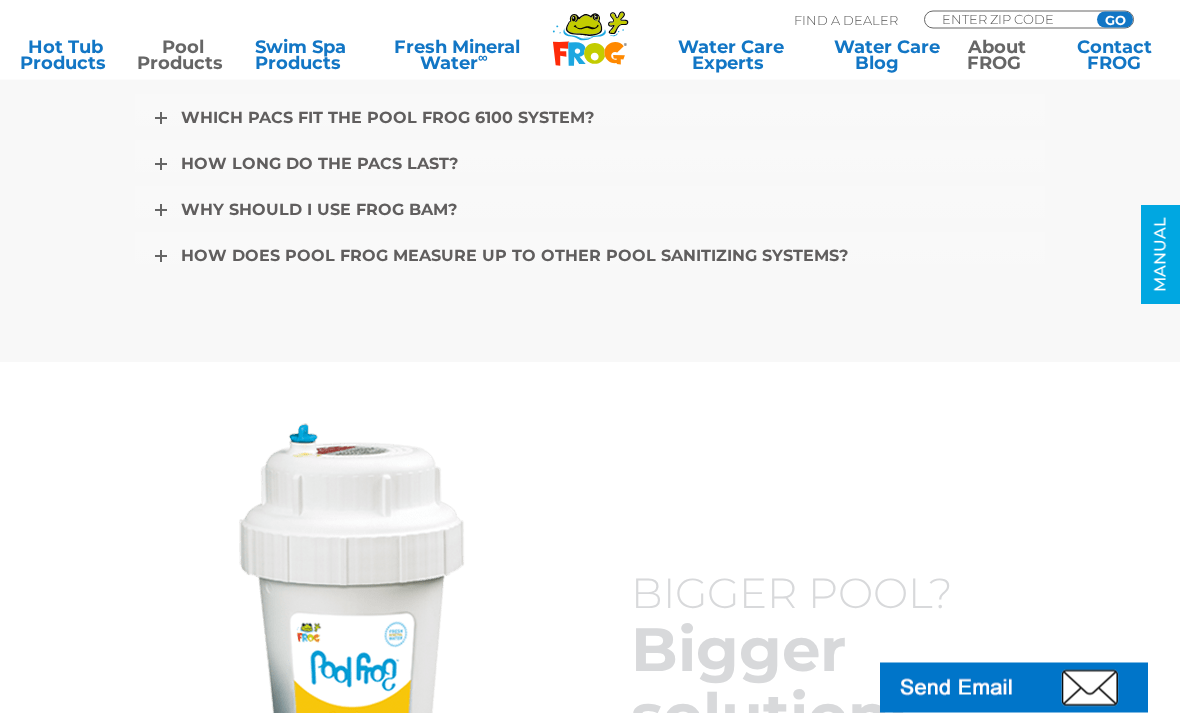 click on "About  FROG" at bounding box center (997, 55) 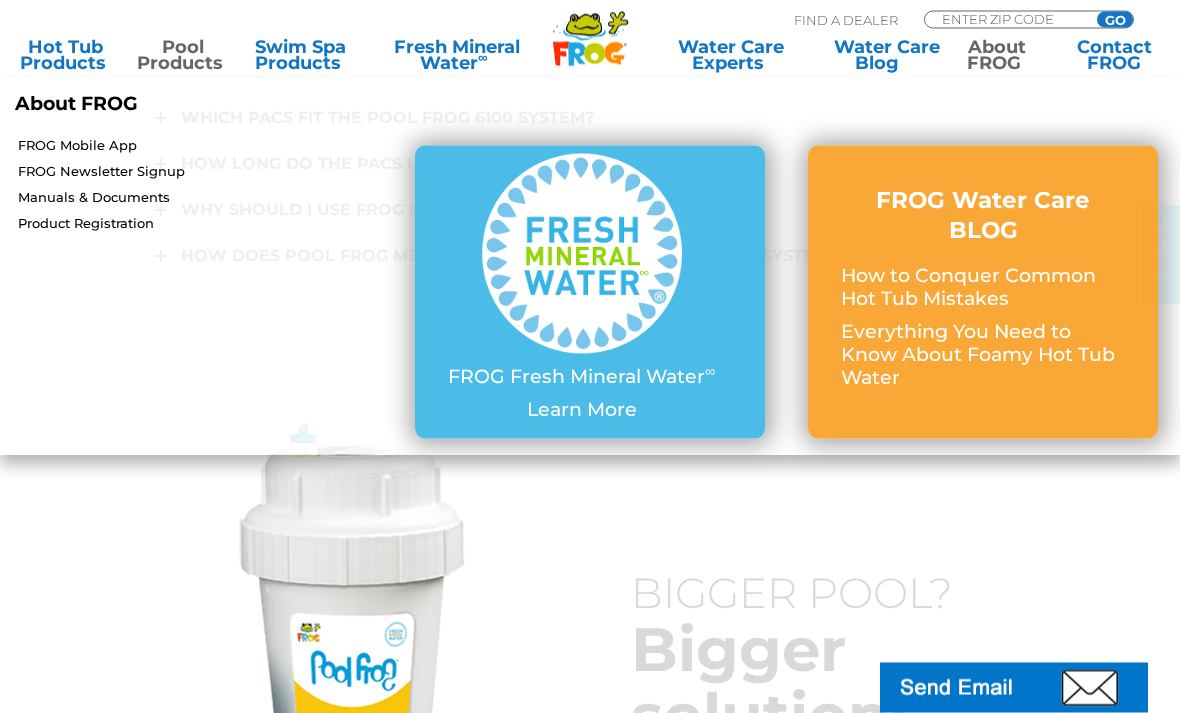 scroll, scrollTop: 6324, scrollLeft: 0, axis: vertical 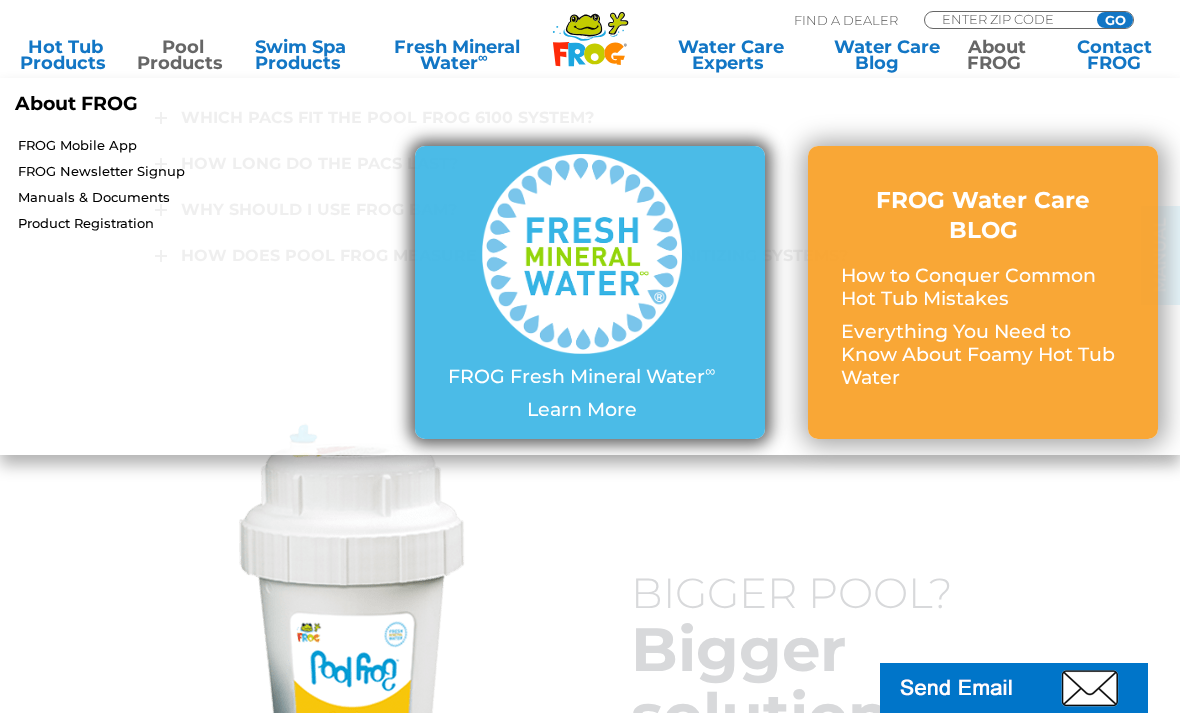 click at bounding box center (581, 260) 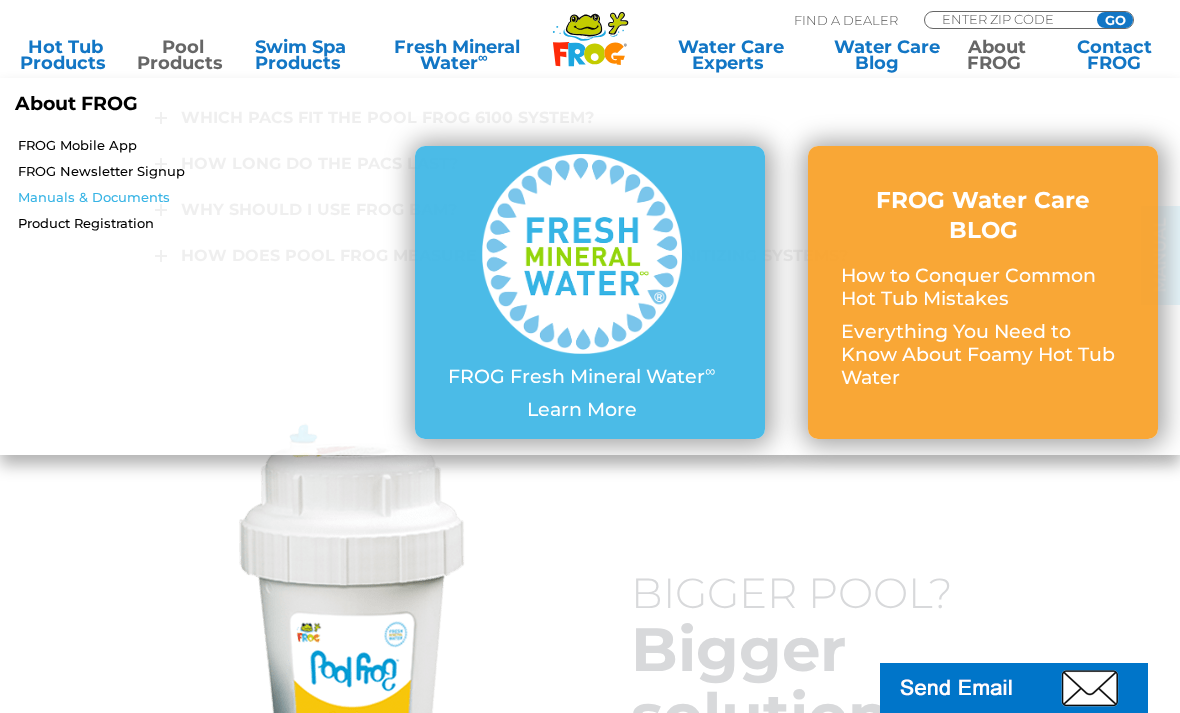 click on "Manuals & Documents" at bounding box center (205, 197) 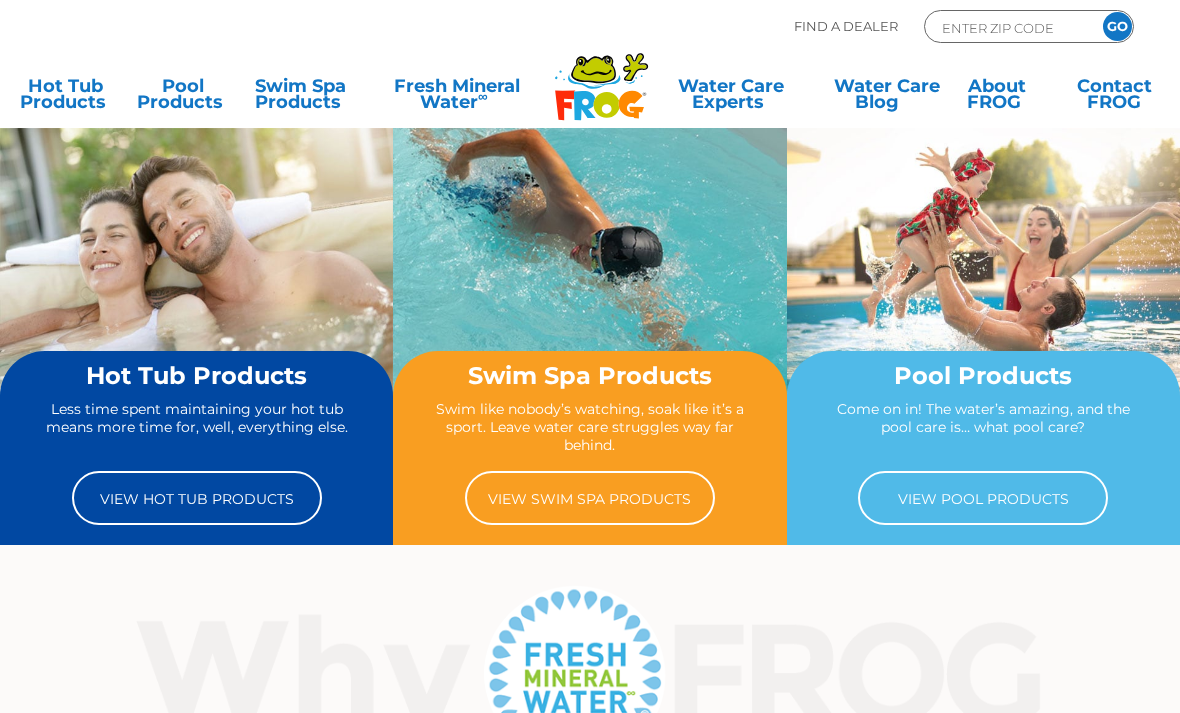 scroll, scrollTop: 0, scrollLeft: 0, axis: both 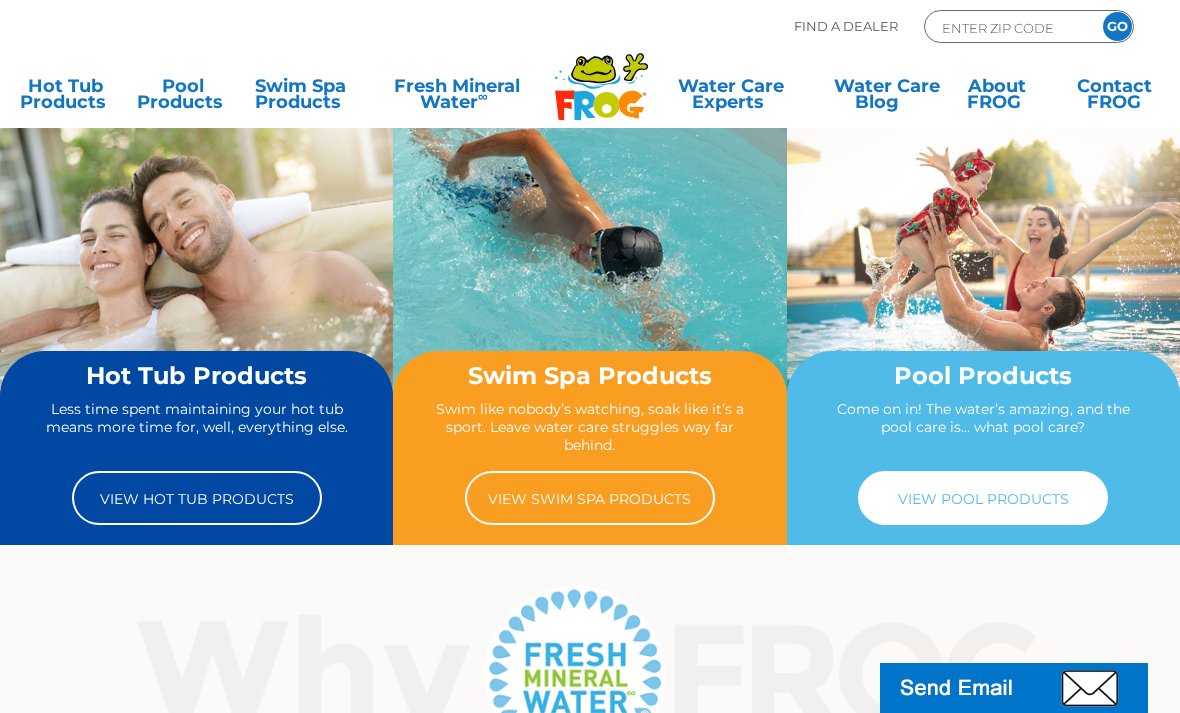 click on "View Pool Products" at bounding box center [983, 498] 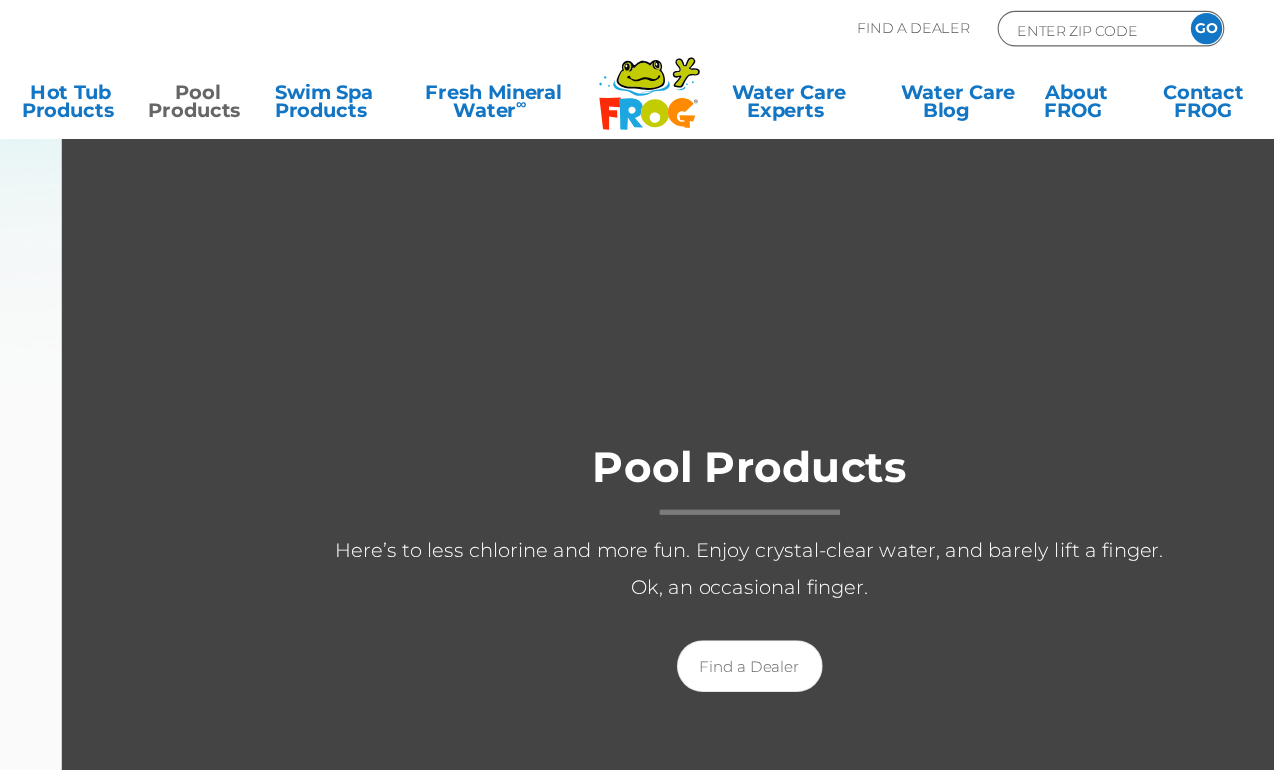 scroll, scrollTop: 9, scrollLeft: 0, axis: vertical 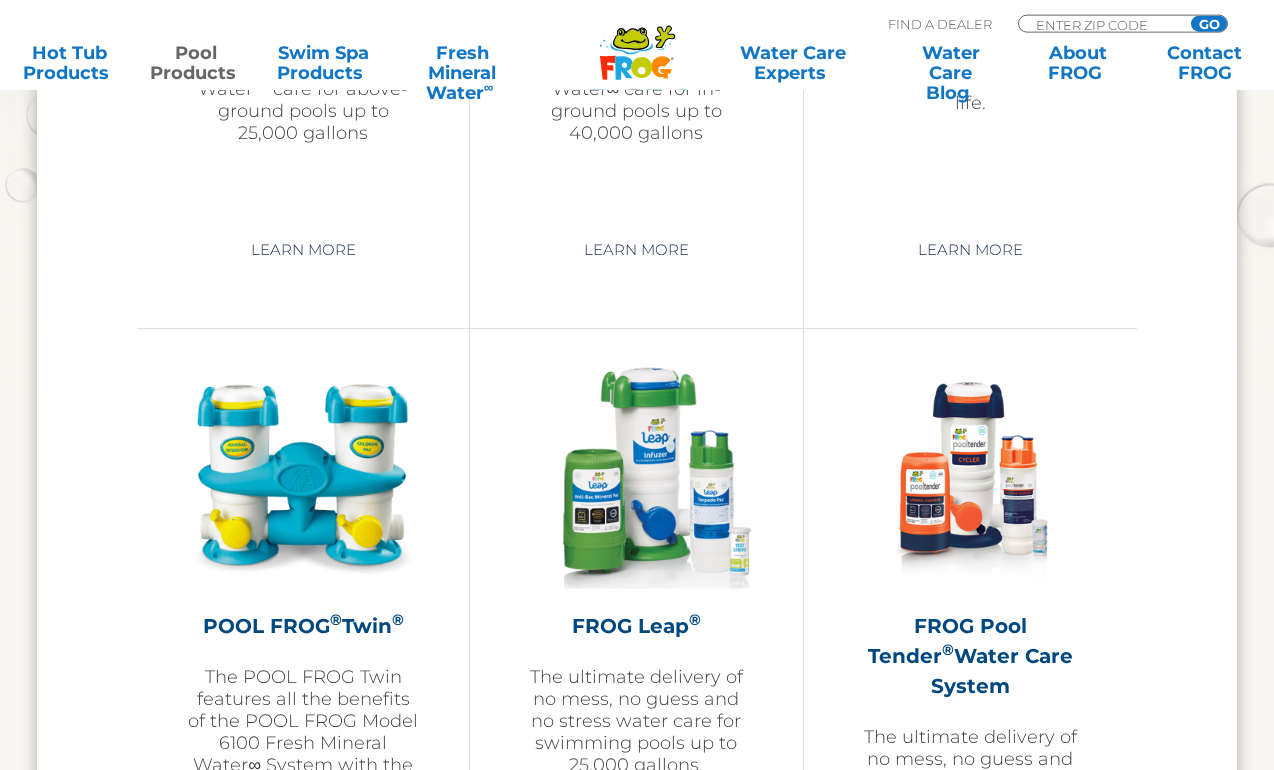 click at bounding box center [636, 475] 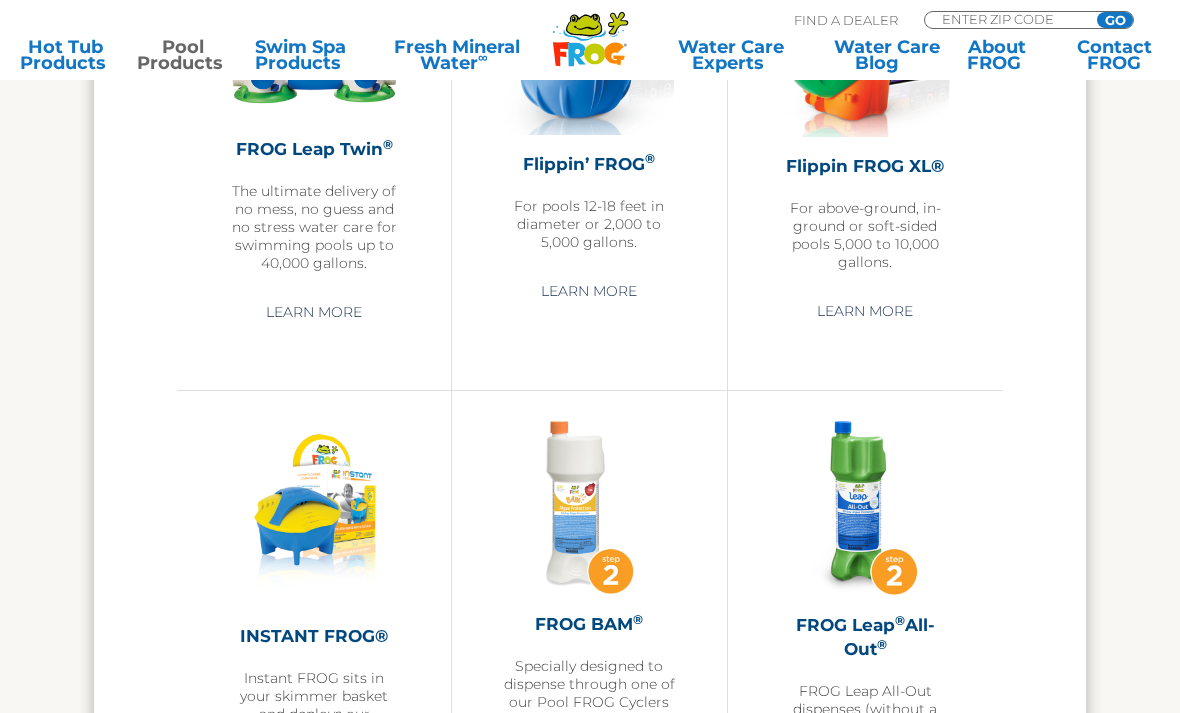scroll, scrollTop: 3379, scrollLeft: 0, axis: vertical 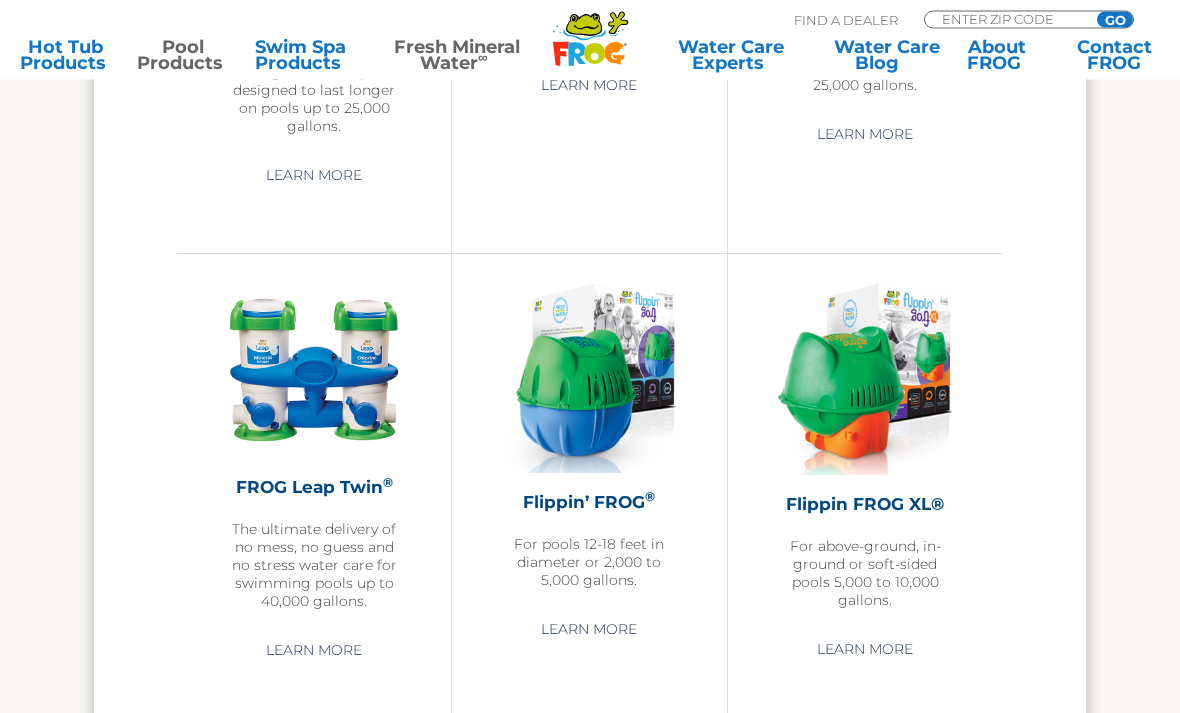 click on "Fresh Mineral  Water ∞" at bounding box center (457, 55) 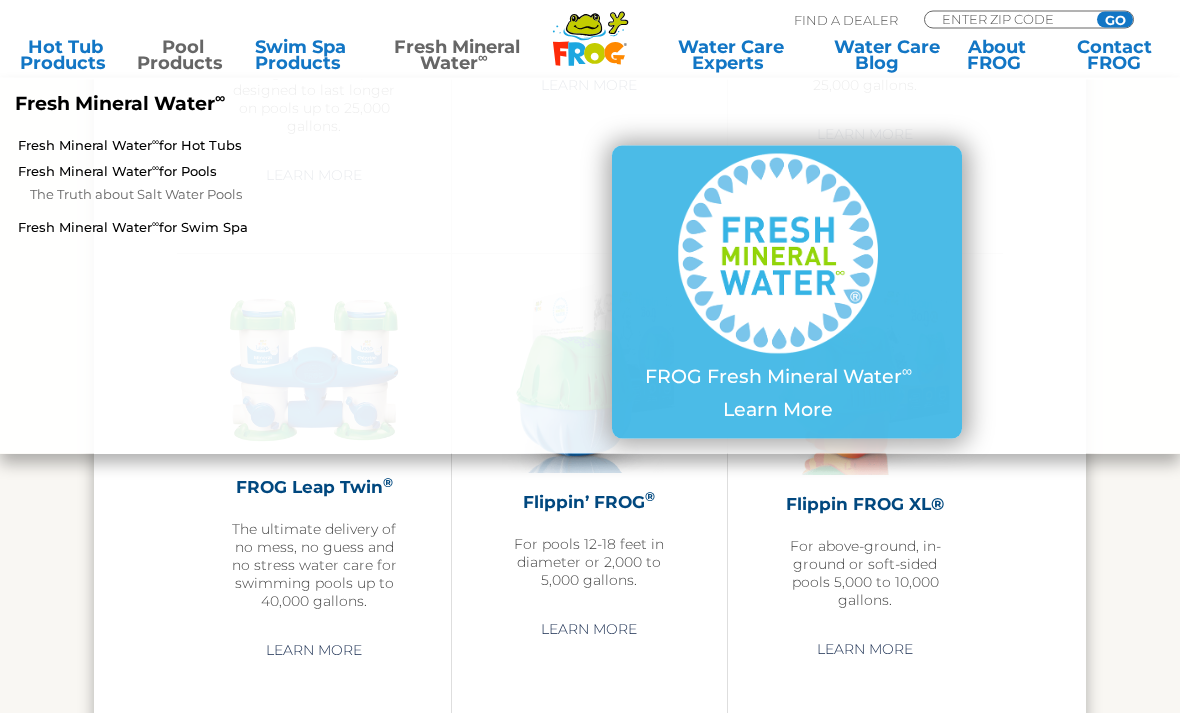scroll, scrollTop: 3380, scrollLeft: 0, axis: vertical 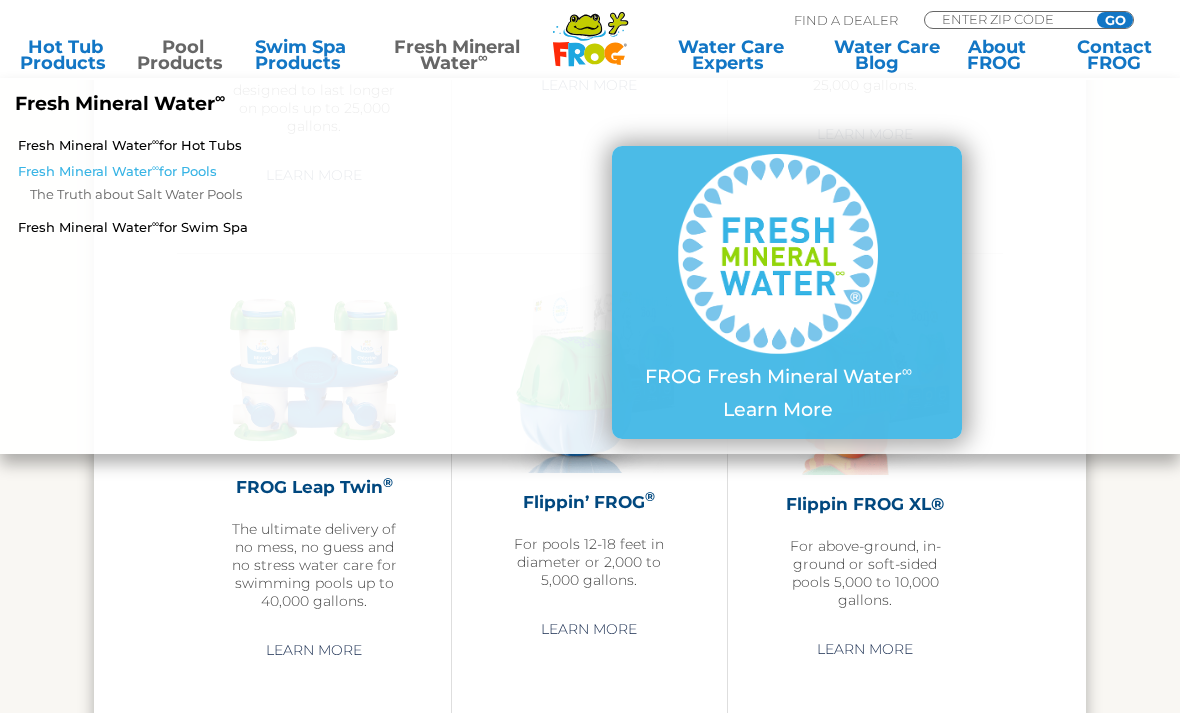 click on "∞" at bounding box center [155, 167] 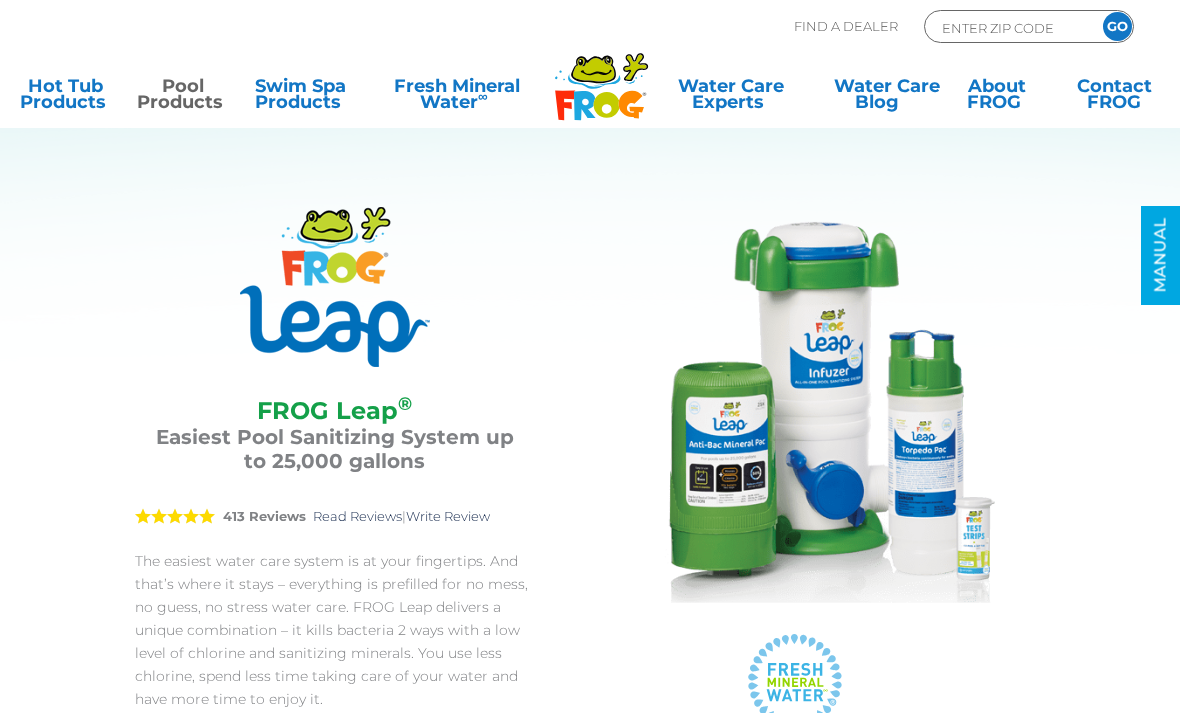 scroll, scrollTop: 0, scrollLeft: 0, axis: both 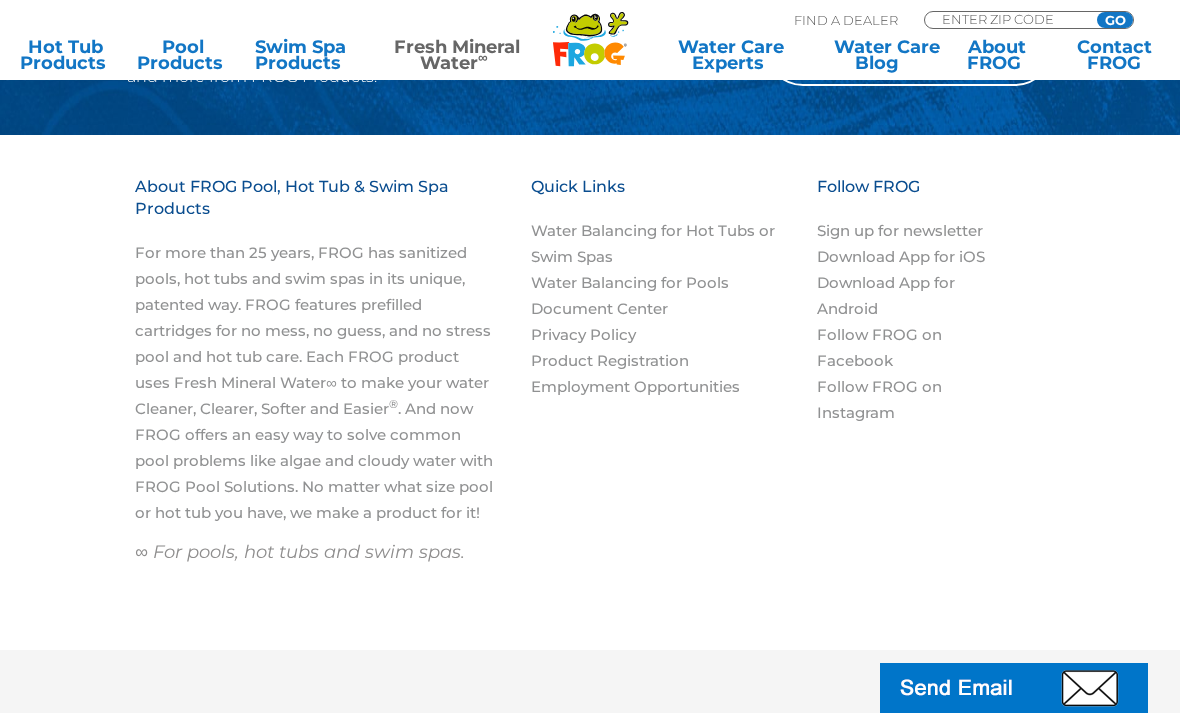 click on "About FROG Pool, Hot Tub & Swim Spa Products
For more than 25 years, FROG has sanitized pools, hot tubs and swim spas in its unique, patented way. FROG features prefilled cartridges for no mess, no guess, and no stress pool and hot tub care. Each FROG product uses Fresh Mineral Water∞ to make your water Cleaner, Clearer, Softer and Easier ® . And now FROG offers an easy way to solve common pool problems like algae and cloudy water with FROG Pool Solutions. No matter what size pool or hot tub you have, we make a product for it!
∞ For pools, hot tubs and swim spas.
Quick Links
Water Balancing for Hot Tubs or Swim Spas
Water Balancing for Pools
Document Center
Privacy Policy
Product Registration
Employment Opportunities
Follow FROG
Sign up for newsletter
Download App for iOS
Download App for Android
Follow FROG on Facebook
Follow FROG on Instagram" at bounding box center [590, 392] 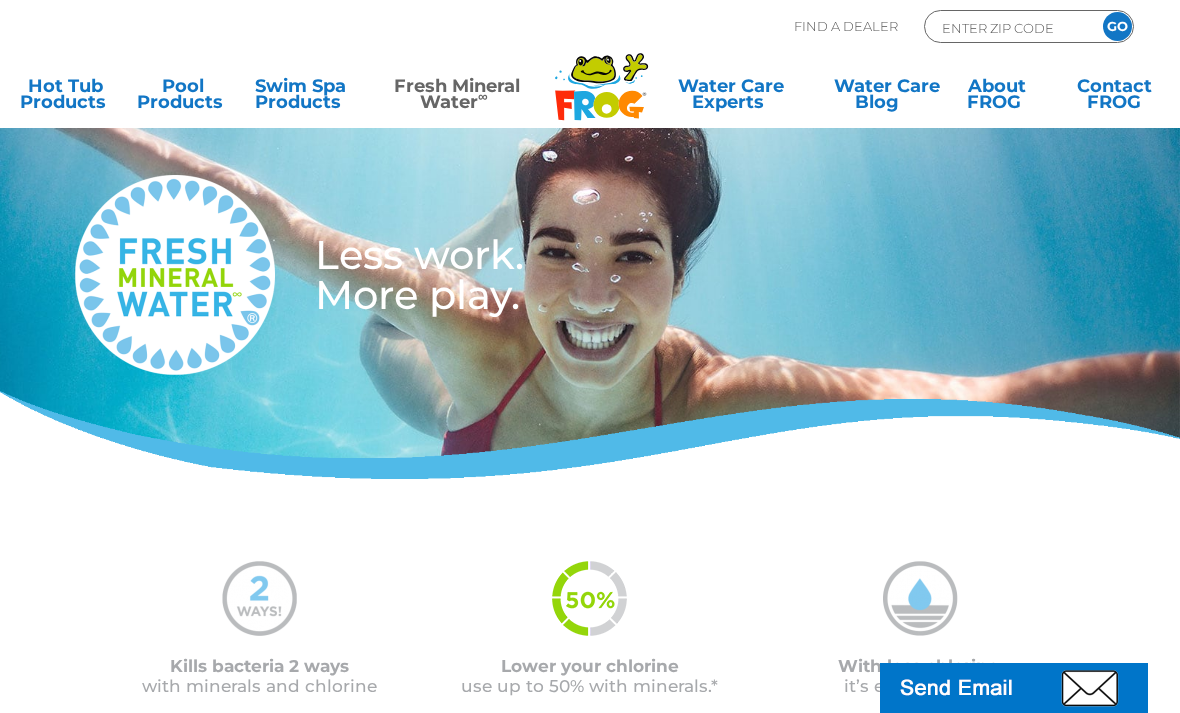 scroll, scrollTop: 0, scrollLeft: 0, axis: both 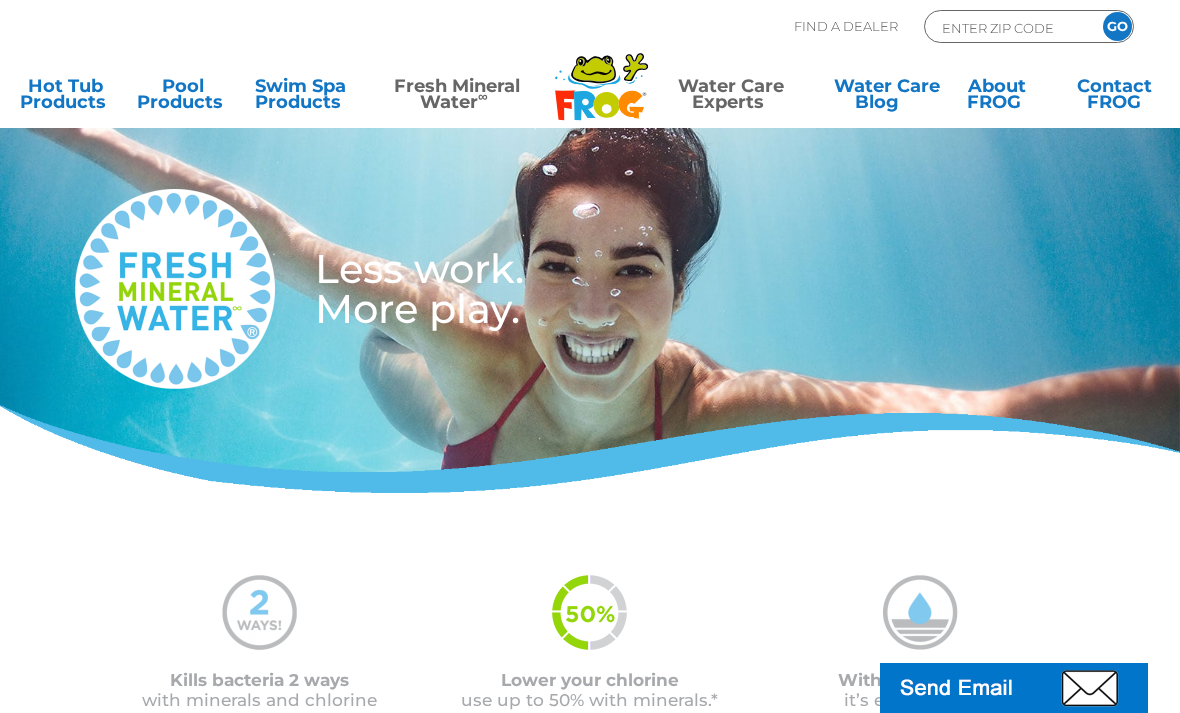 click on "Water Care  Experts" at bounding box center [730, 98] 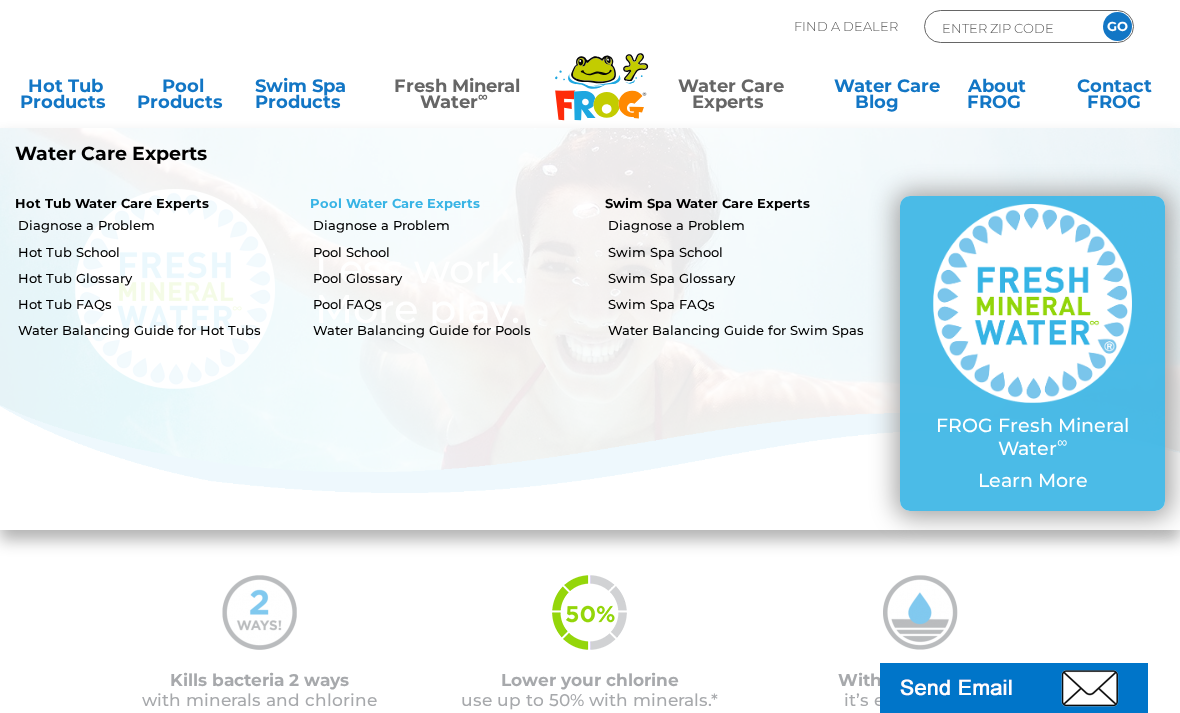 click on "Pool Water Care Experts" at bounding box center [395, 203] 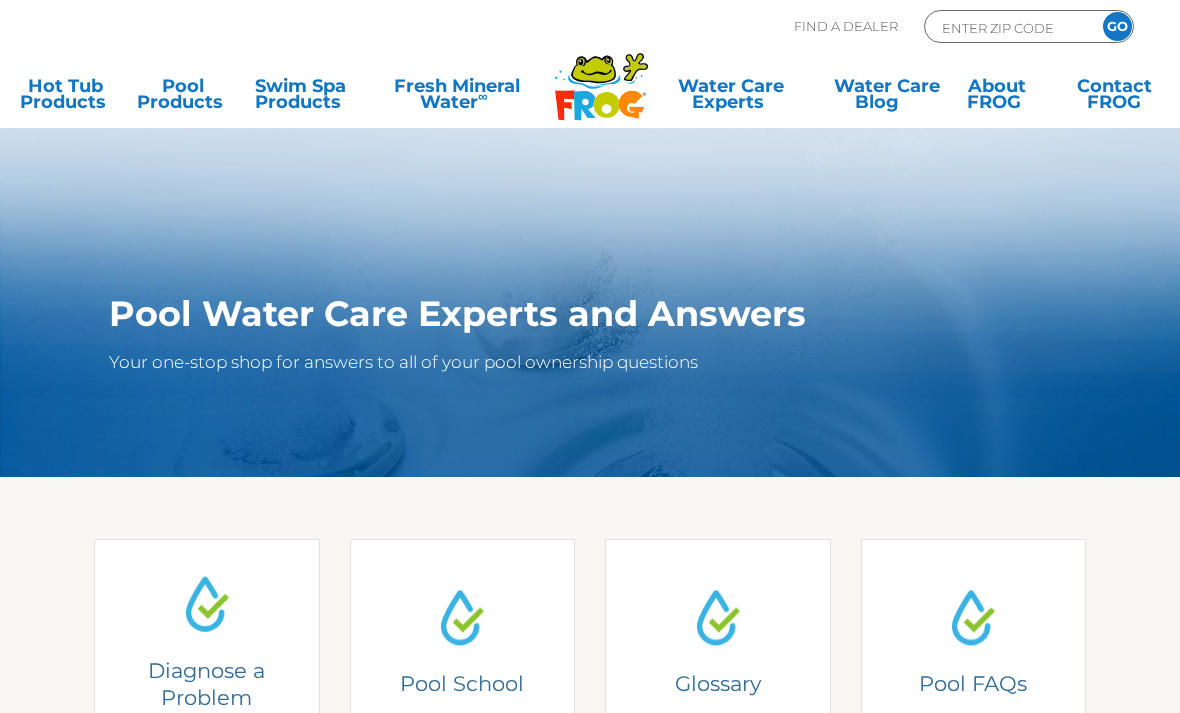 scroll, scrollTop: 0, scrollLeft: 0, axis: both 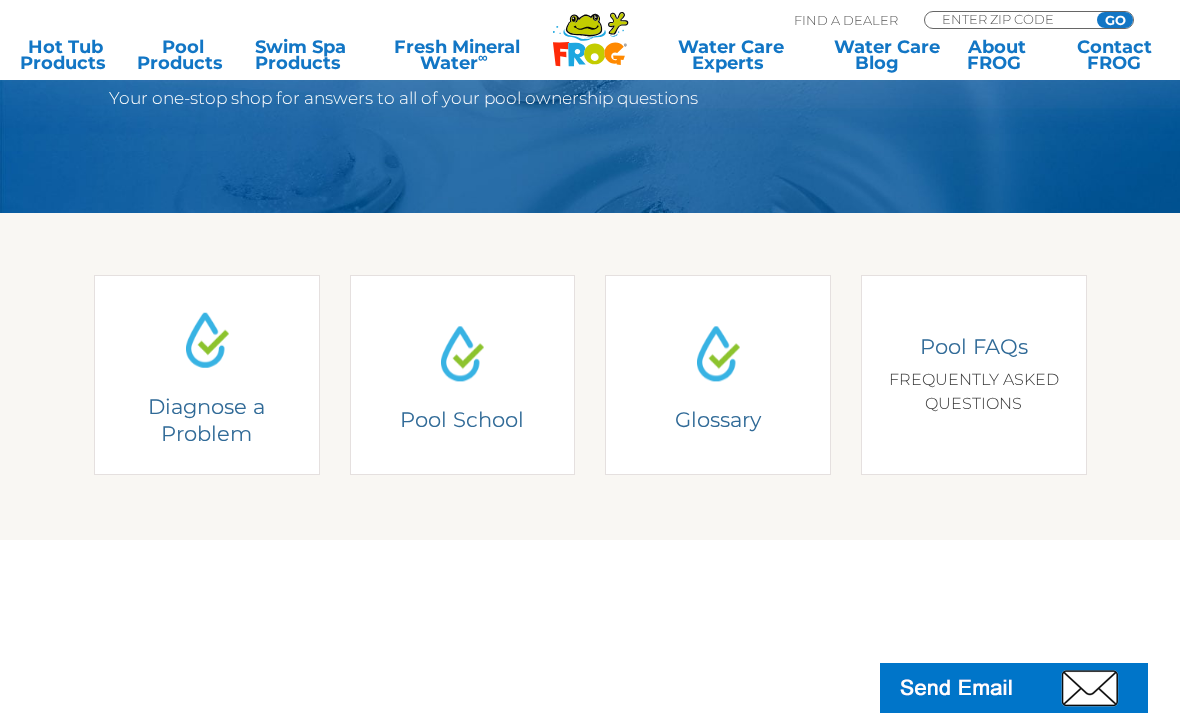 click on "Pool FAQs FREQUENTLY ASKED QUESTIONS" at bounding box center [973, 374] 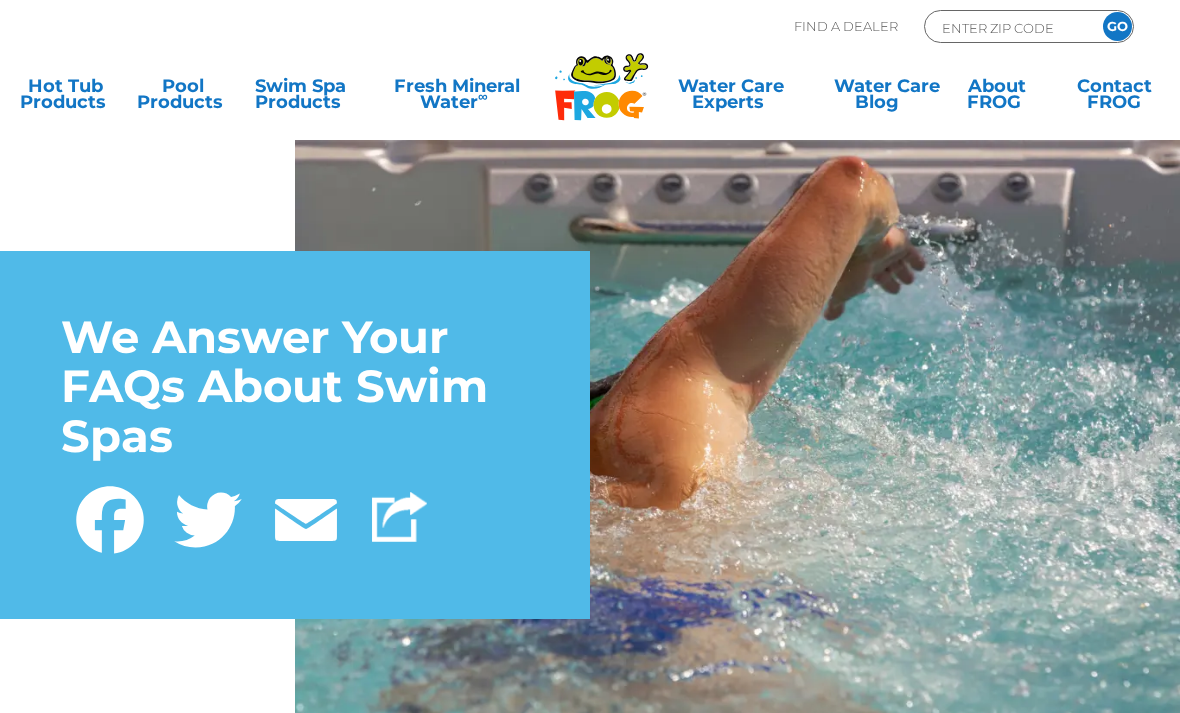 scroll, scrollTop: 0, scrollLeft: 0, axis: both 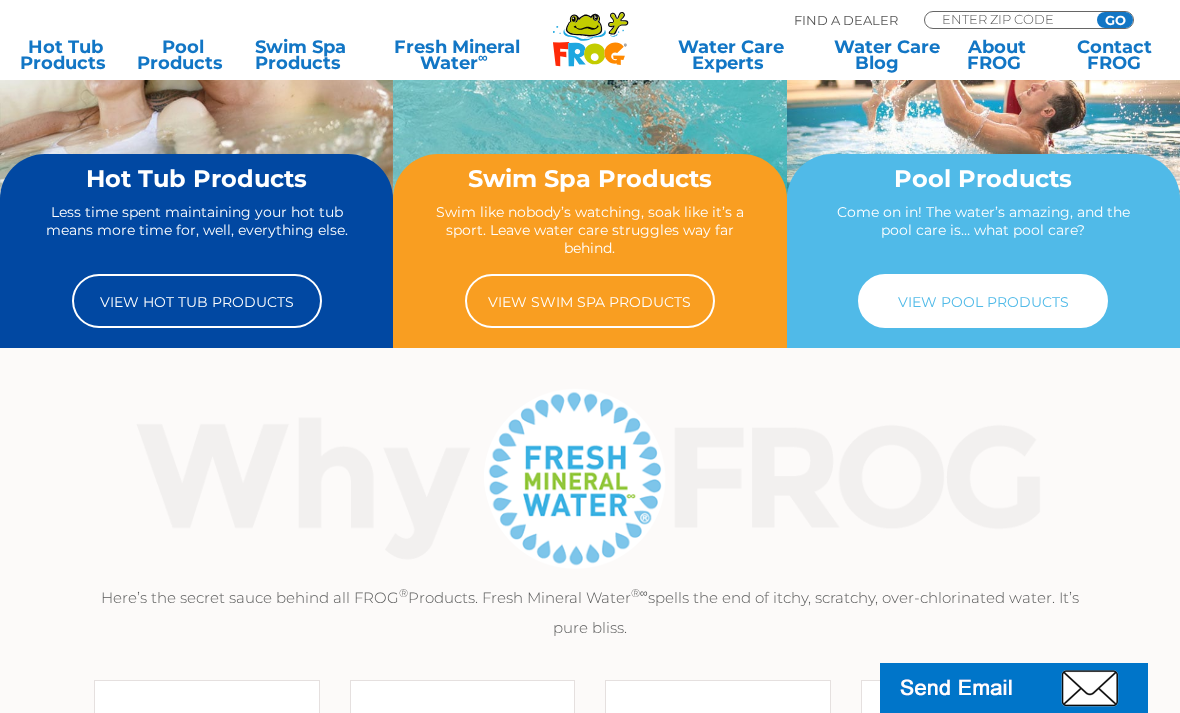 click on "View Pool Products" at bounding box center [983, 301] 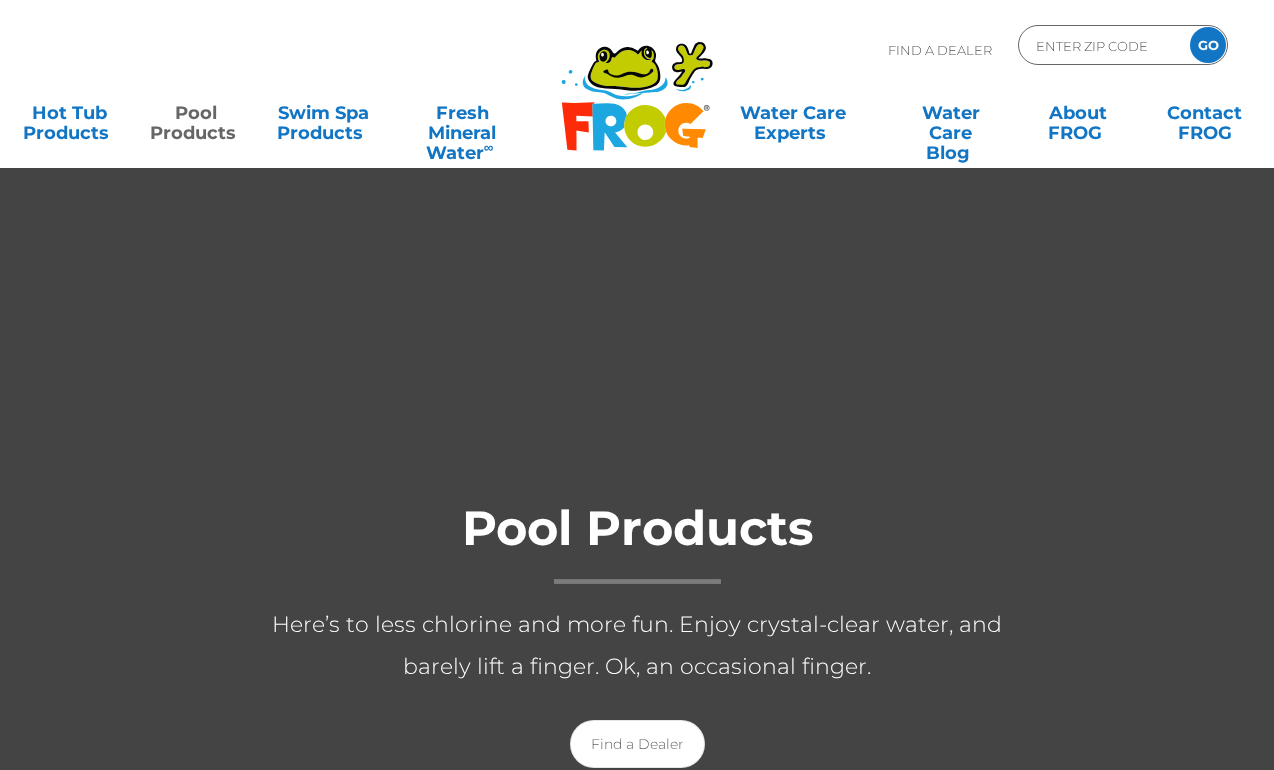 scroll, scrollTop: 9, scrollLeft: 0, axis: vertical 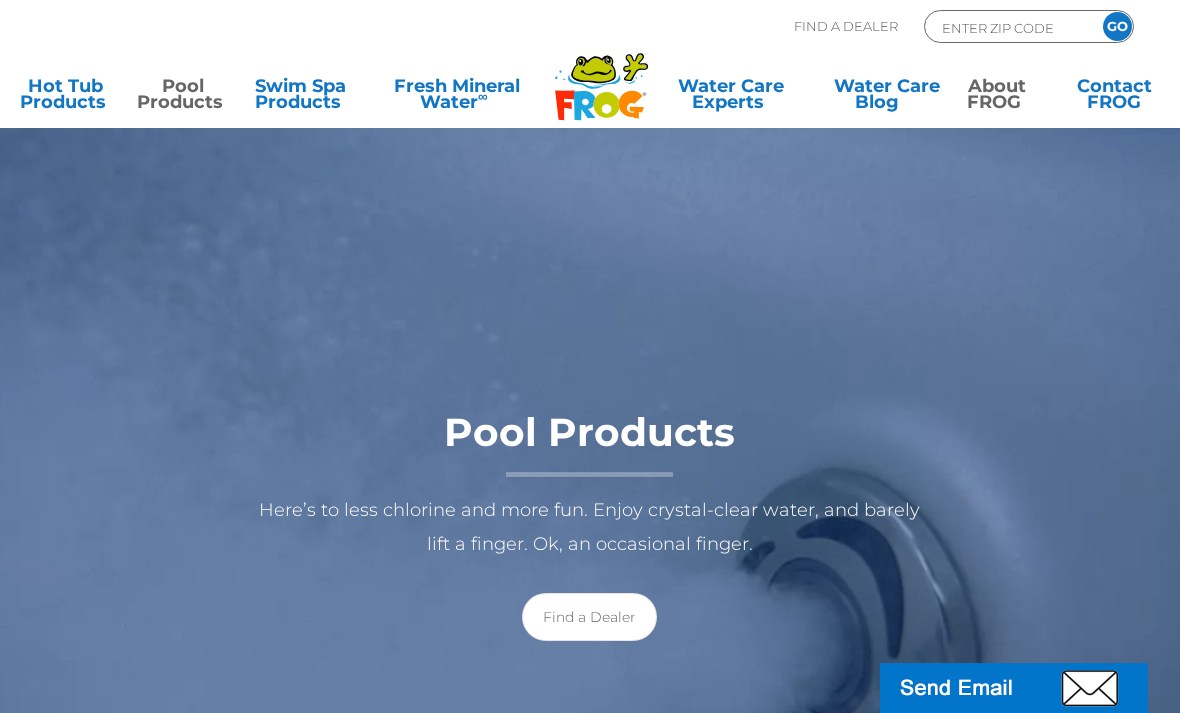 click on "About  FROG" at bounding box center (997, 98) 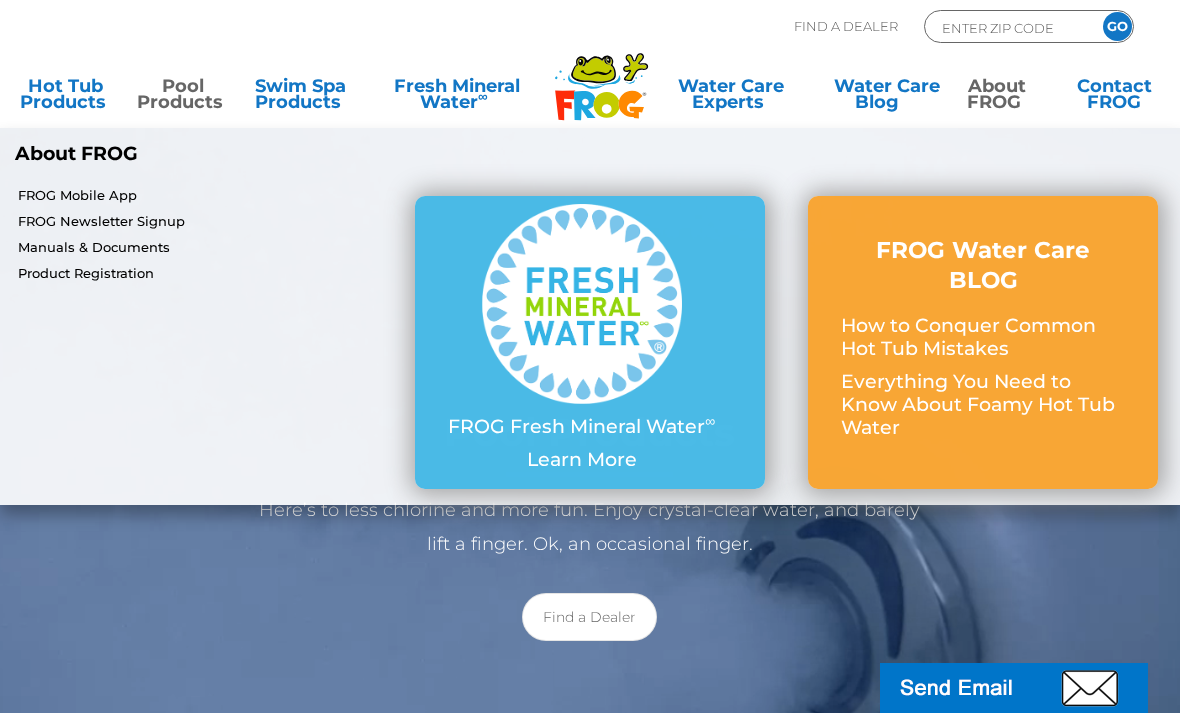 click on "Pool  Products" at bounding box center [182, 98] 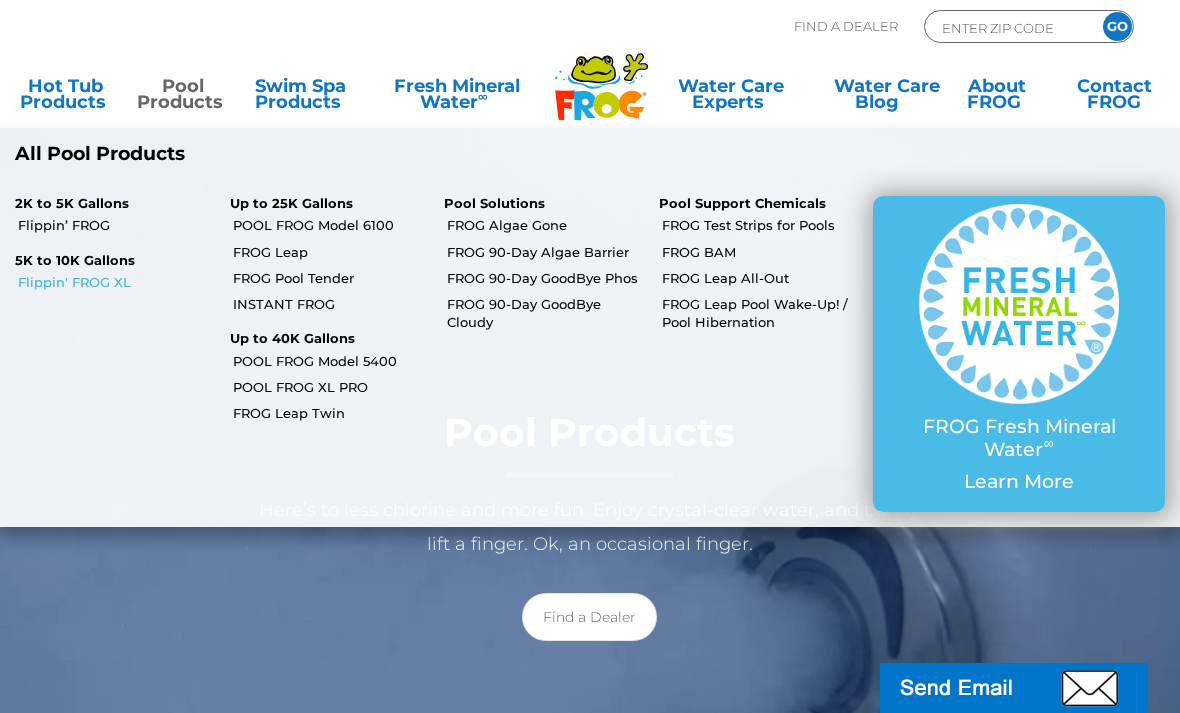 click on "Flippin' FROG XL" at bounding box center (116, 282) 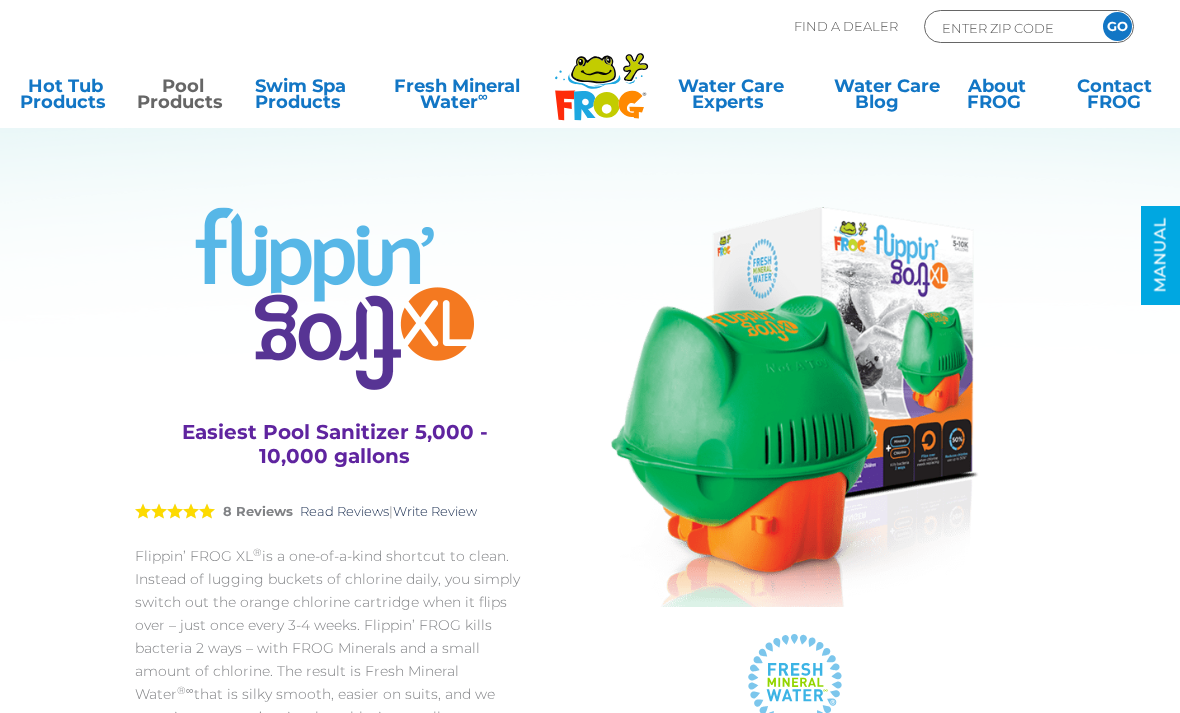 scroll, scrollTop: 0, scrollLeft: 0, axis: both 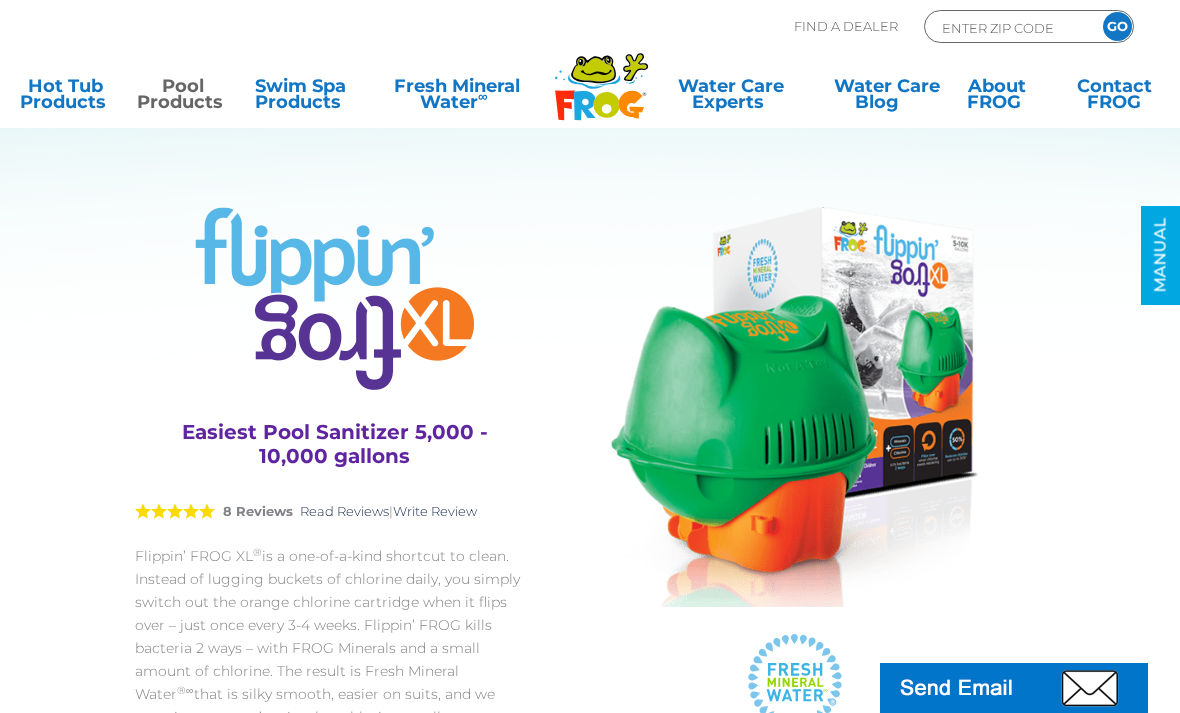 click on "Pool  Products" at bounding box center (182, 98) 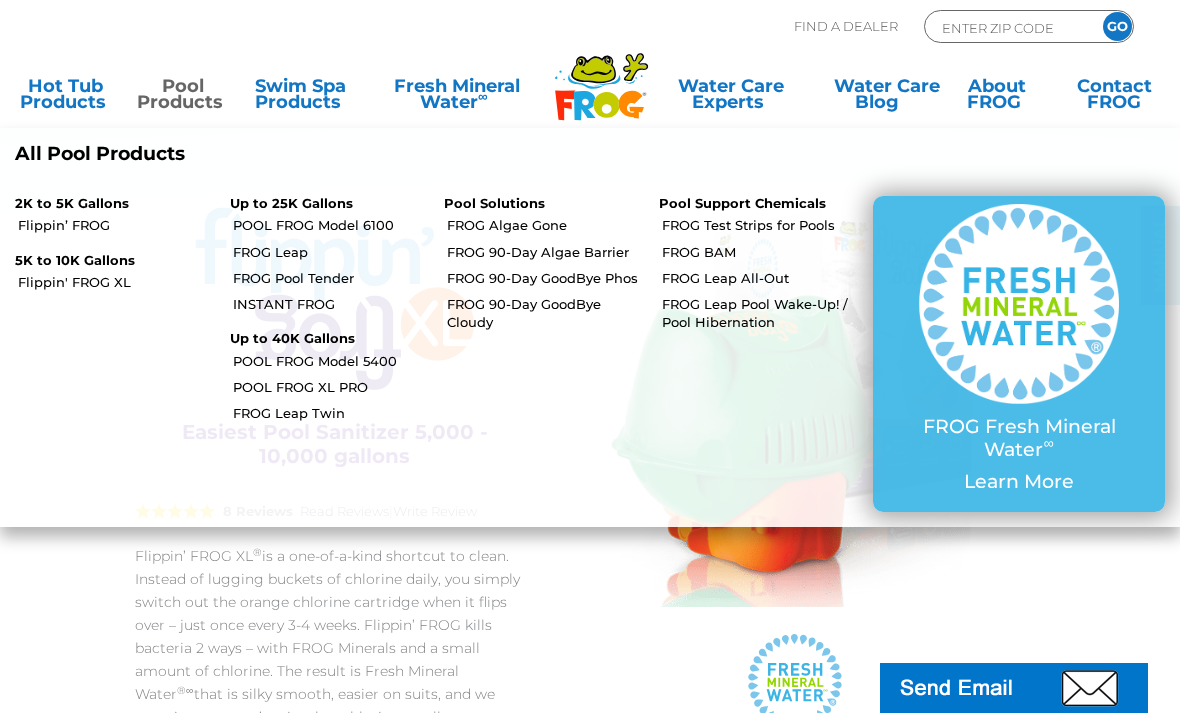 click on "Up to 25K Gallons" at bounding box center (322, 204) 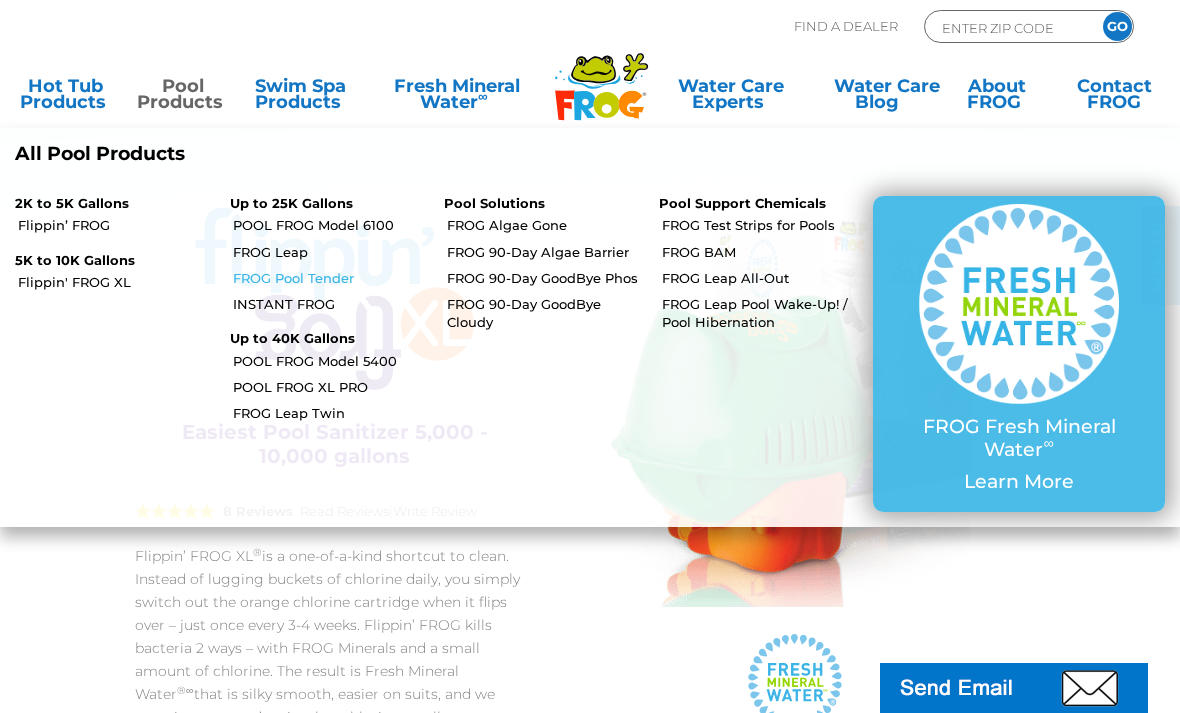 click on "FROG Pool Tender" at bounding box center [331, 278] 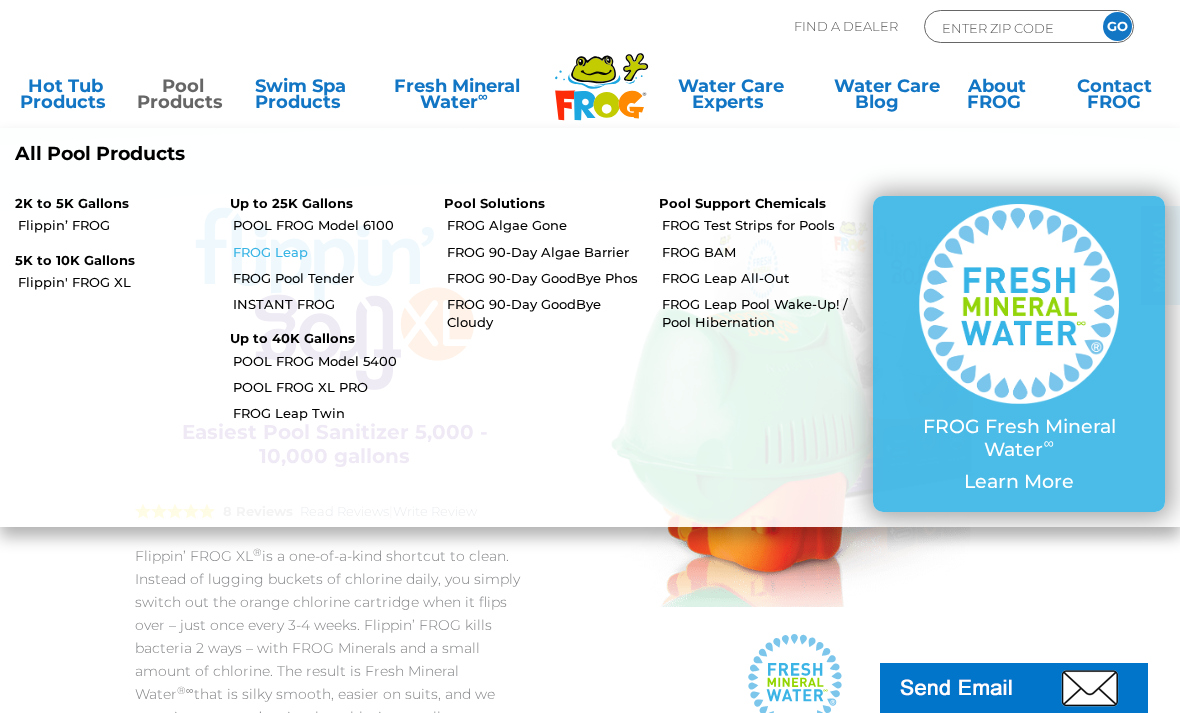 click on "FROG Leap" at bounding box center [331, 252] 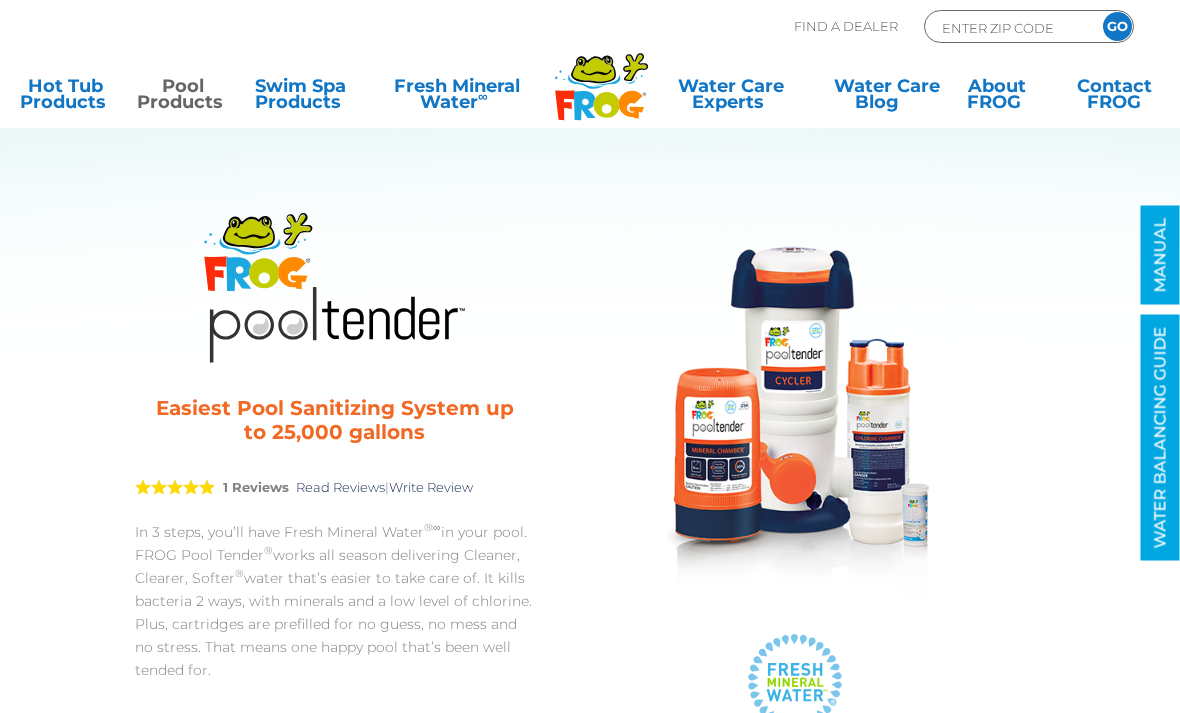 scroll, scrollTop: 0, scrollLeft: 0, axis: both 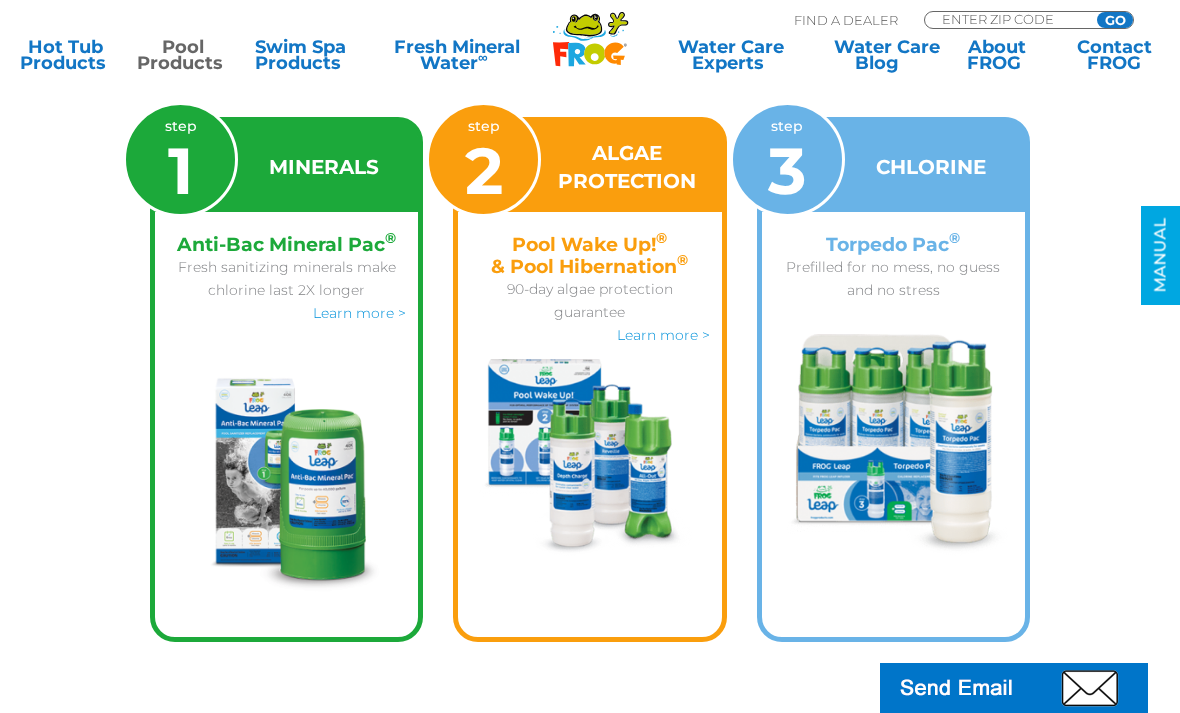click at bounding box center (893, 445) 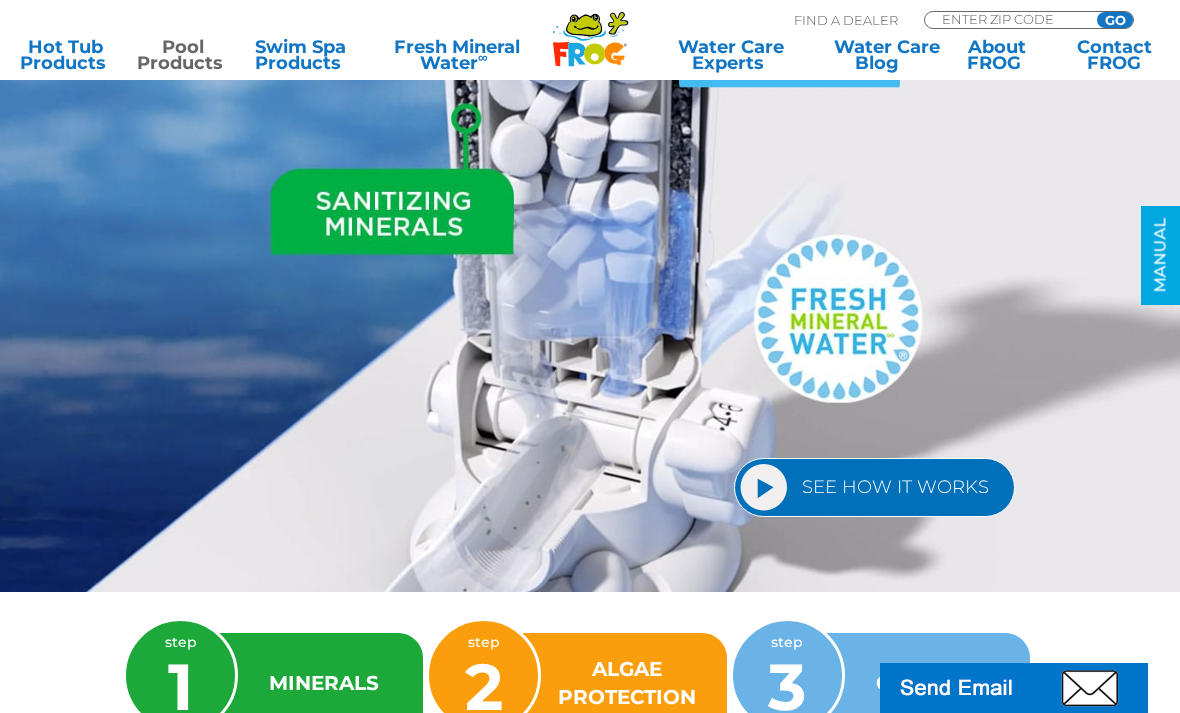 scroll, scrollTop: 2171, scrollLeft: 0, axis: vertical 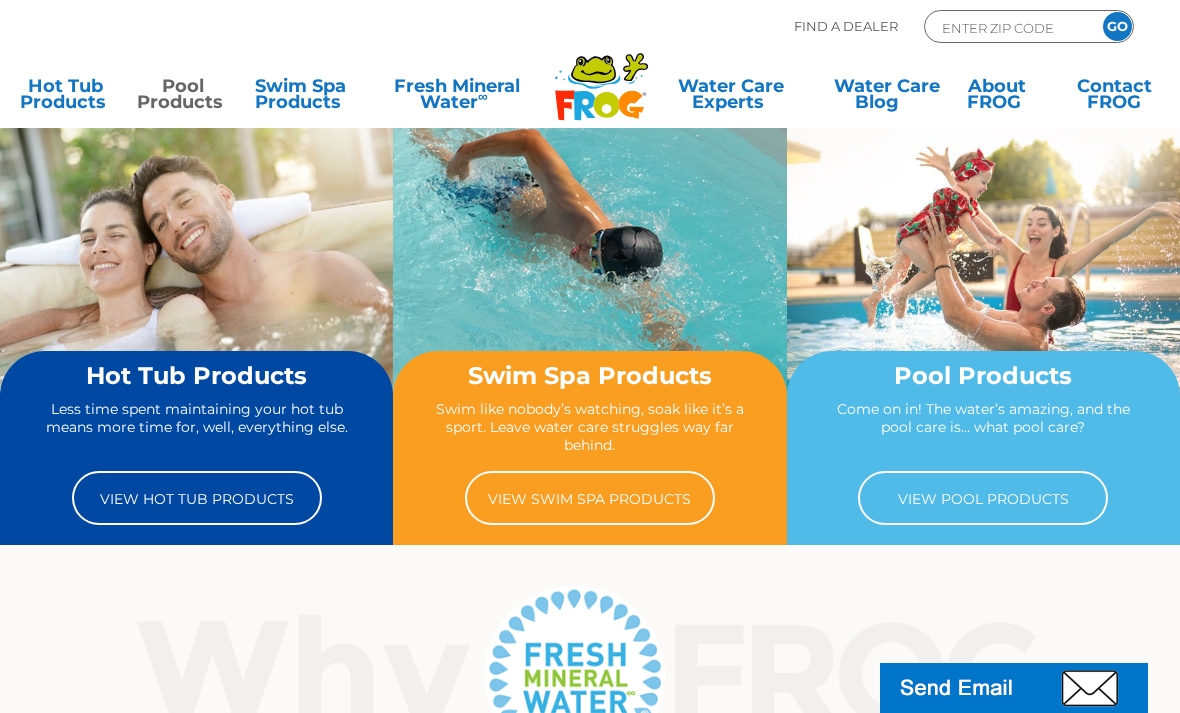 click on "Pool  Products" at bounding box center (182, 98) 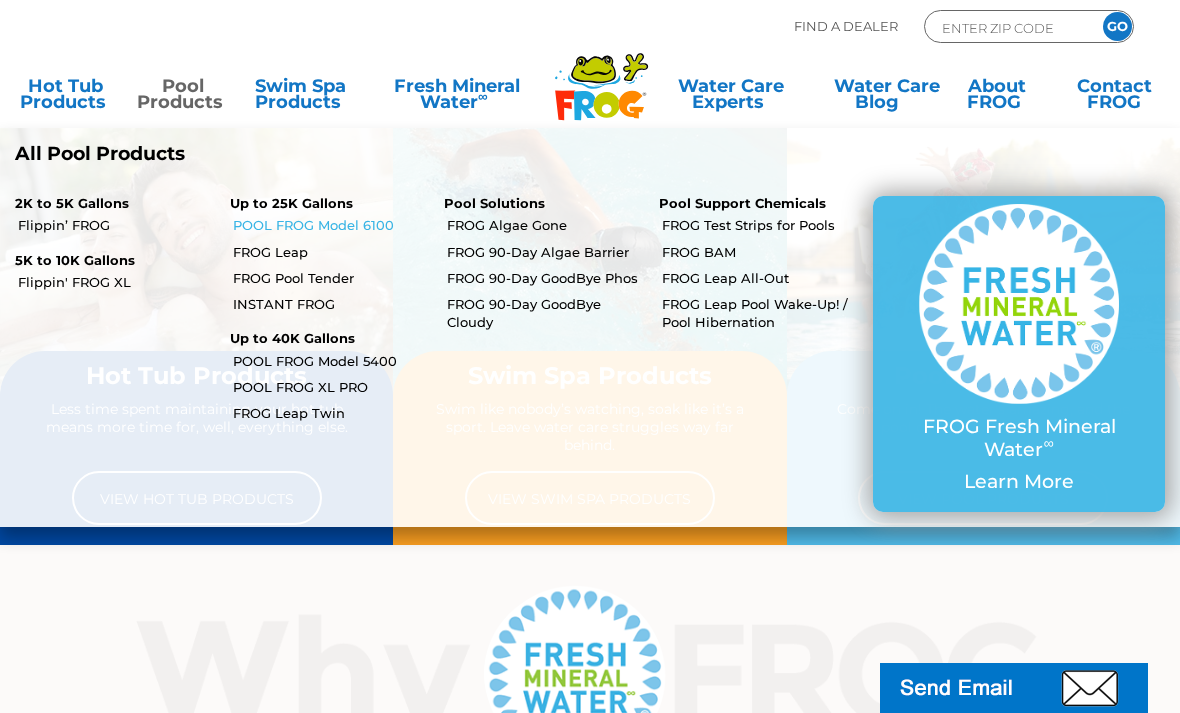 click on "POOL FROG Model 6100" at bounding box center [331, 225] 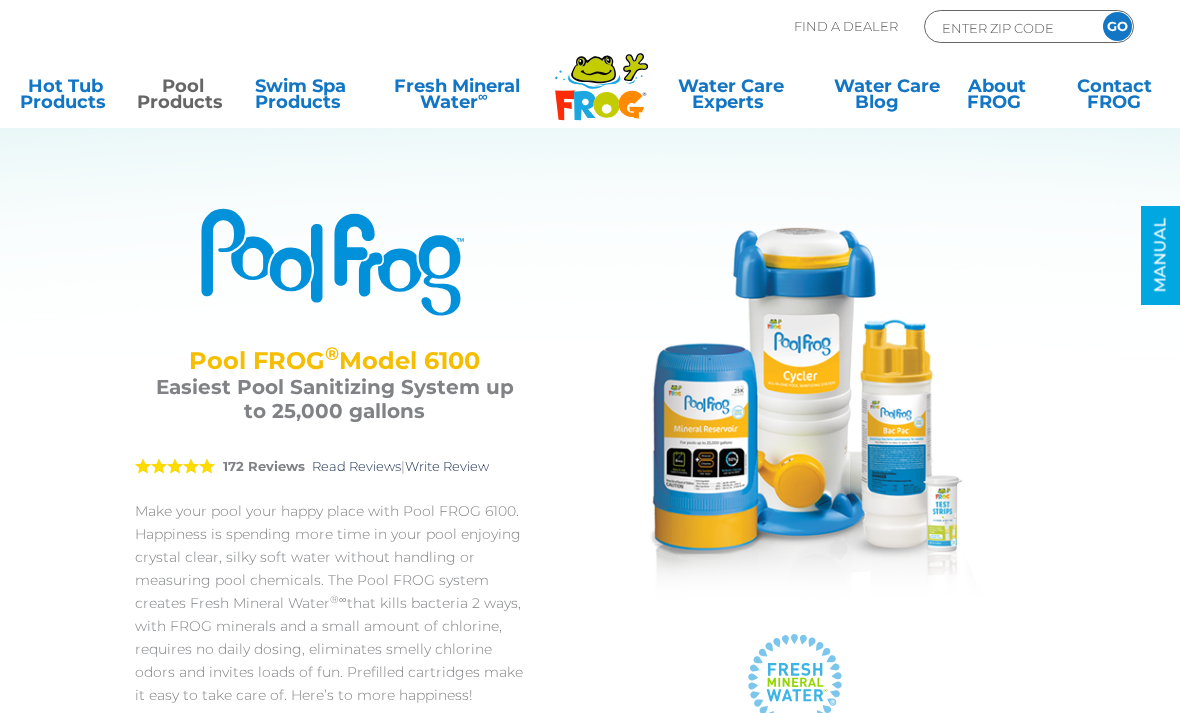 scroll, scrollTop: 0, scrollLeft: 0, axis: both 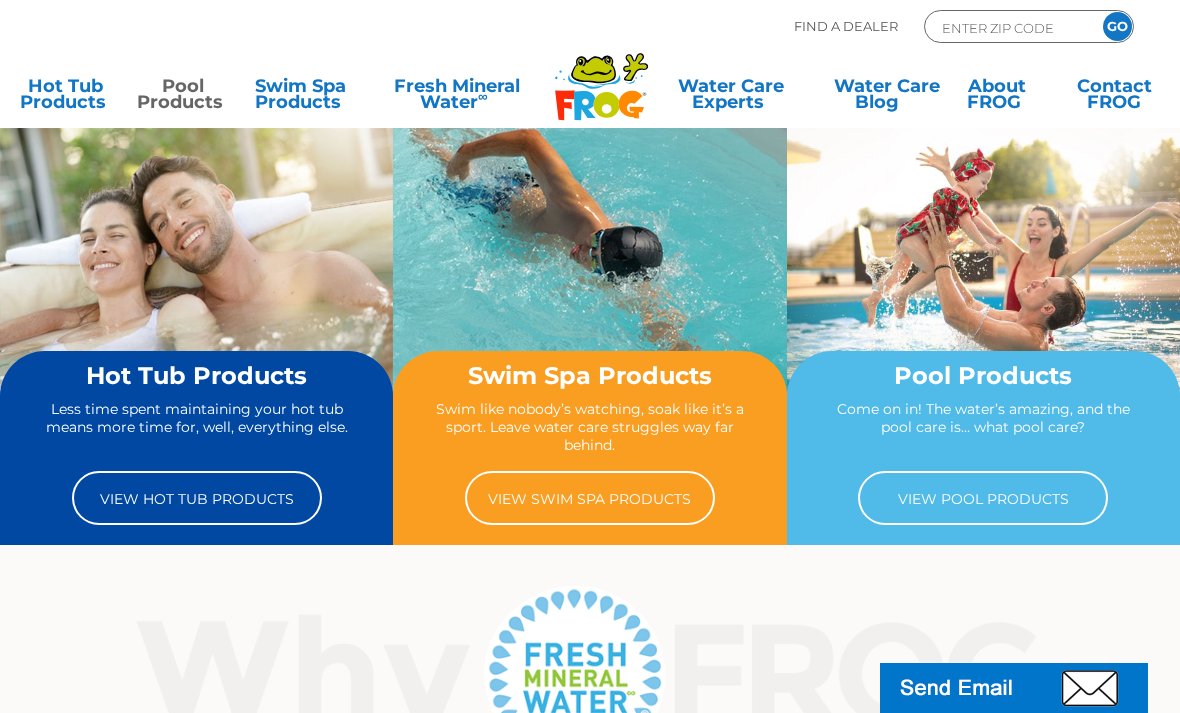 click on "Pool  Products" at bounding box center [182, 98] 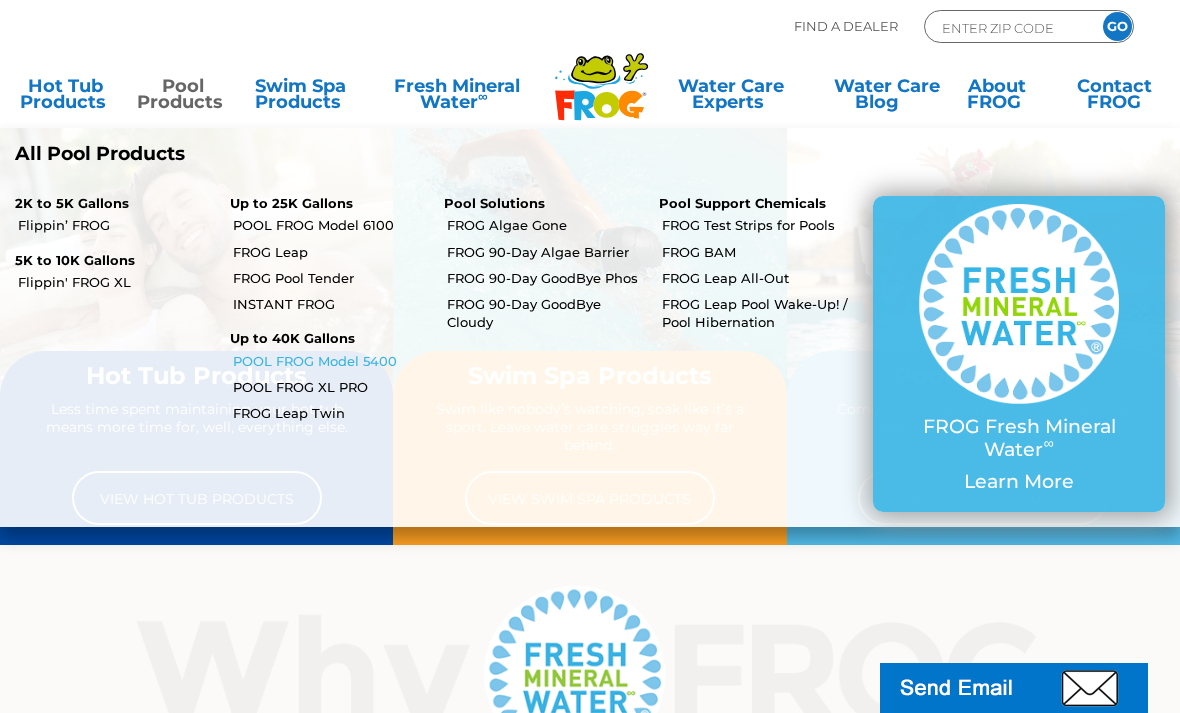 click on "POOL FROG Model 5400" at bounding box center (331, 361) 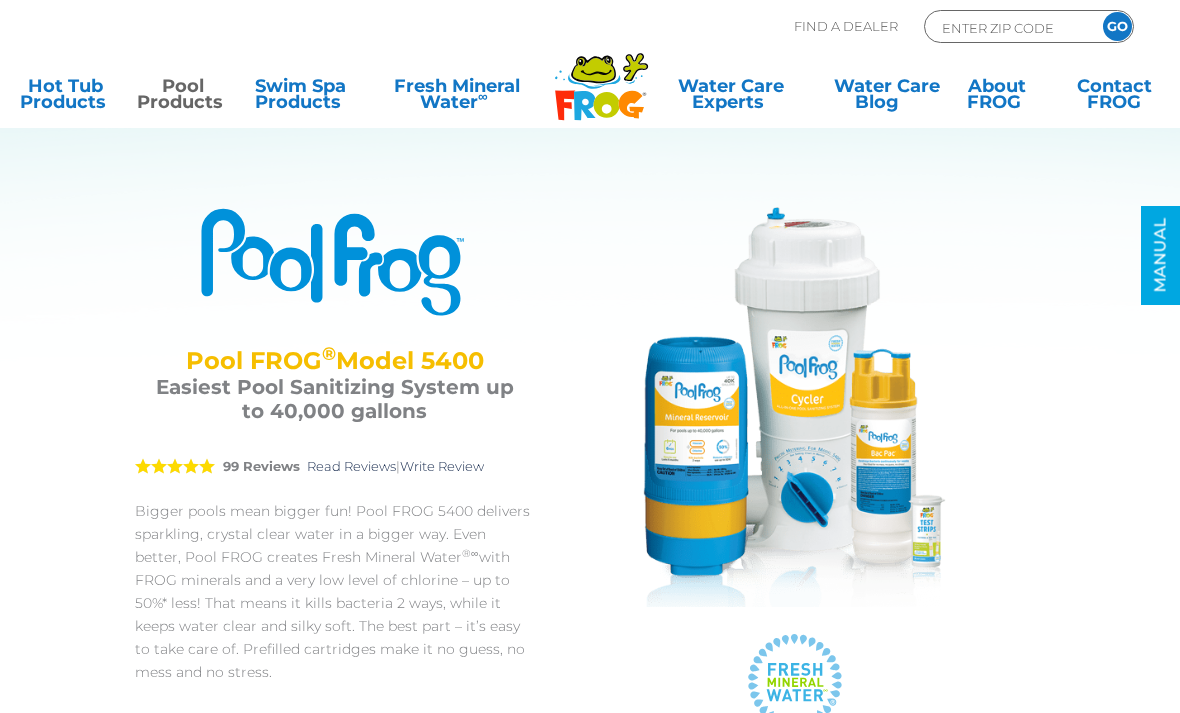 scroll, scrollTop: 0, scrollLeft: 0, axis: both 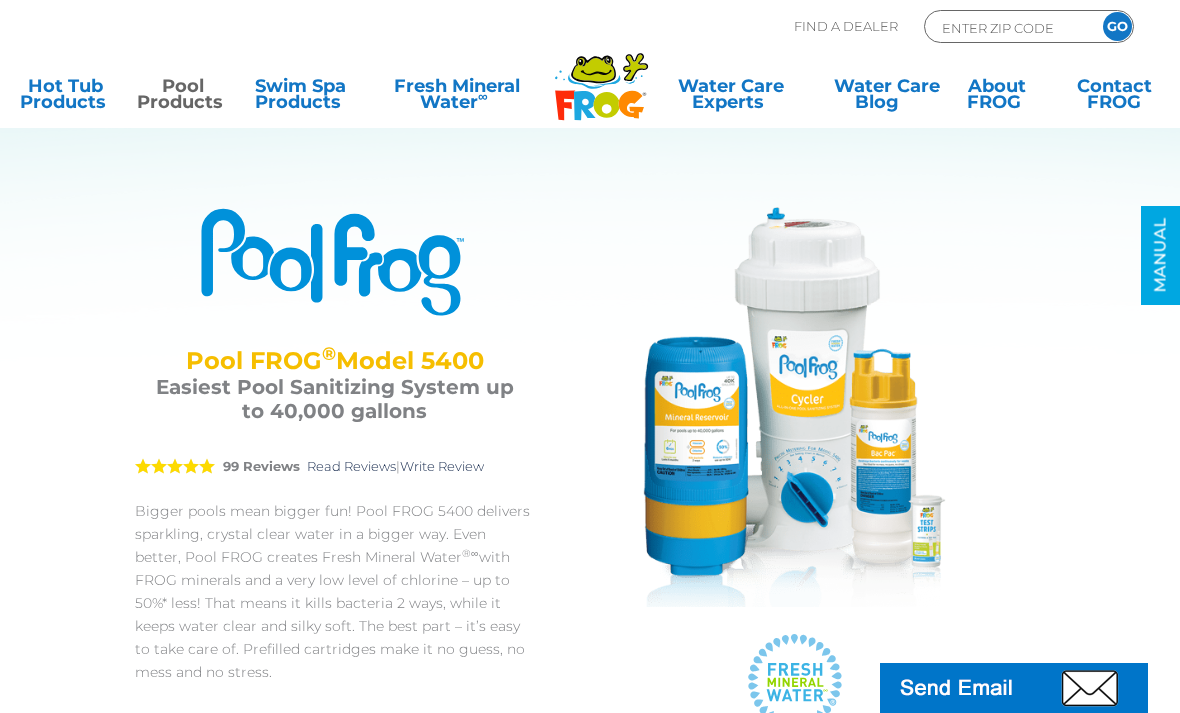 click on "Pool  Products" at bounding box center (182, 98) 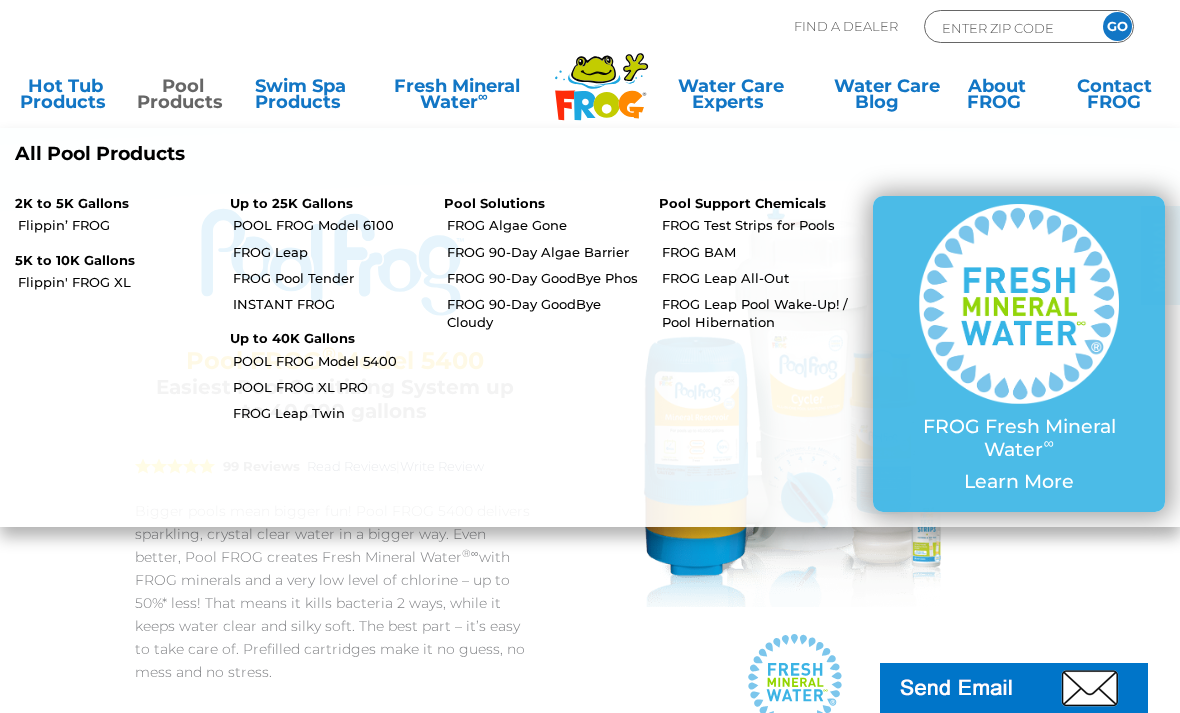 click on "2K to 5K Gallons  Flippin’ FROG 5K to 10K Gallons Flippin' FROG XL" at bounding box center (107, 354) 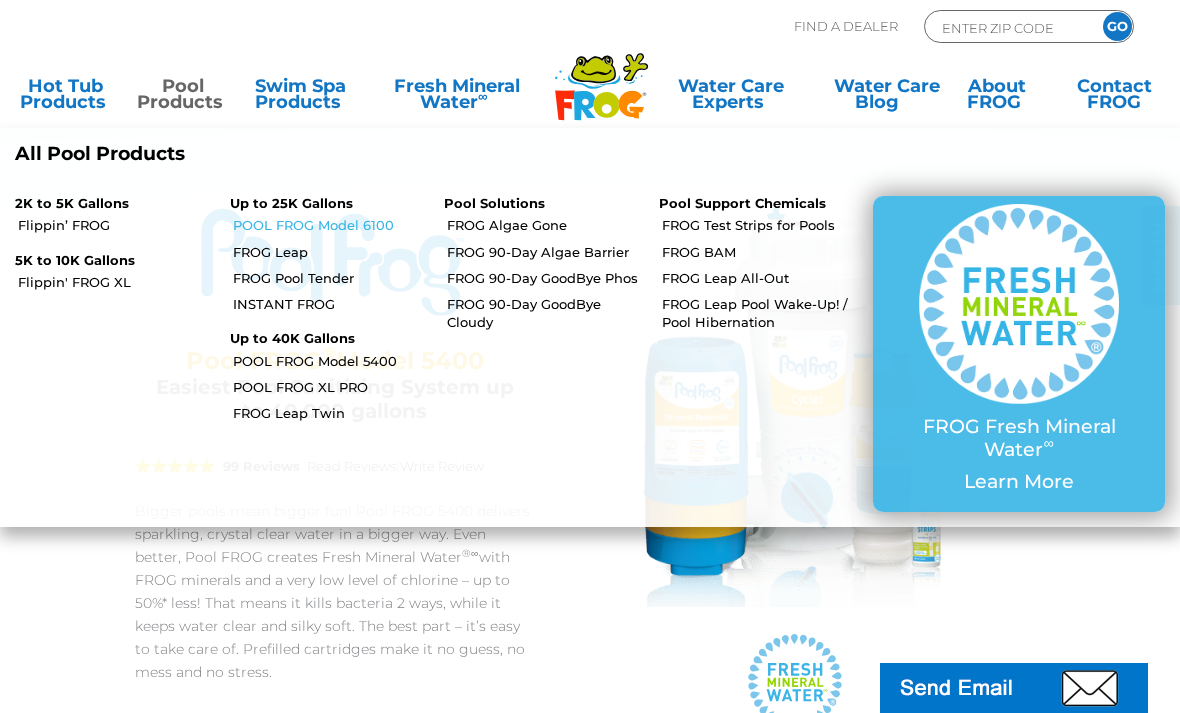 click on "POOL FROG Model 6100" at bounding box center [331, 225] 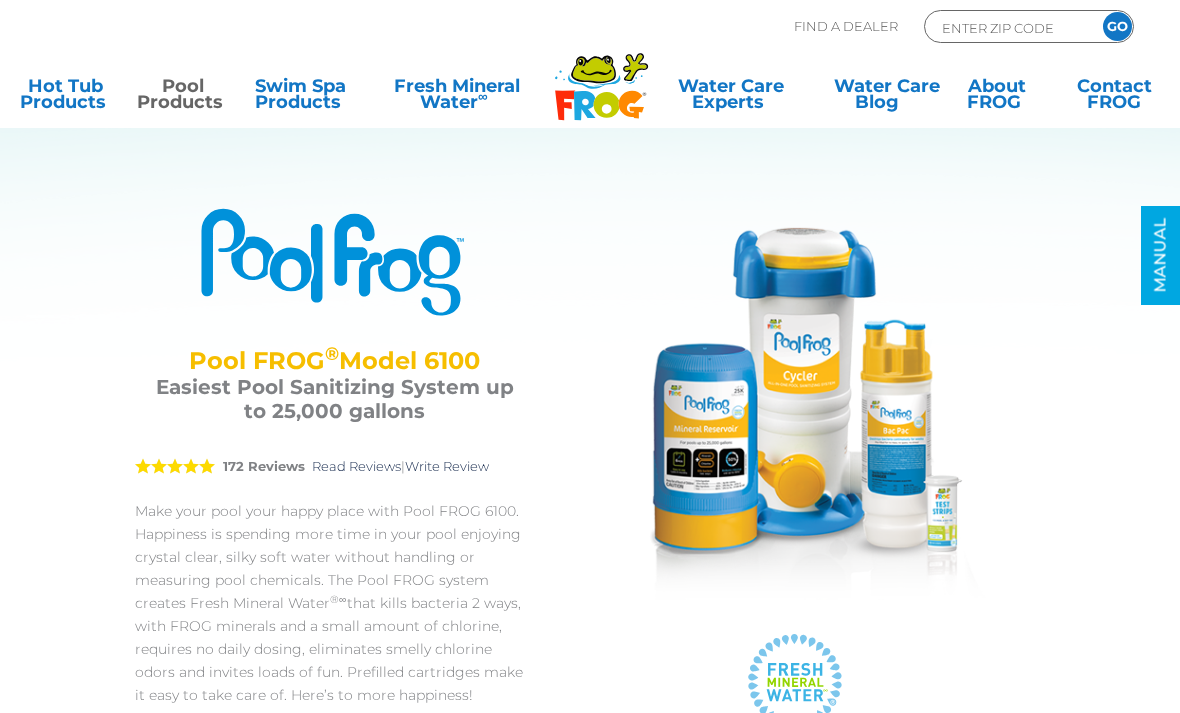 scroll, scrollTop: 0, scrollLeft: 0, axis: both 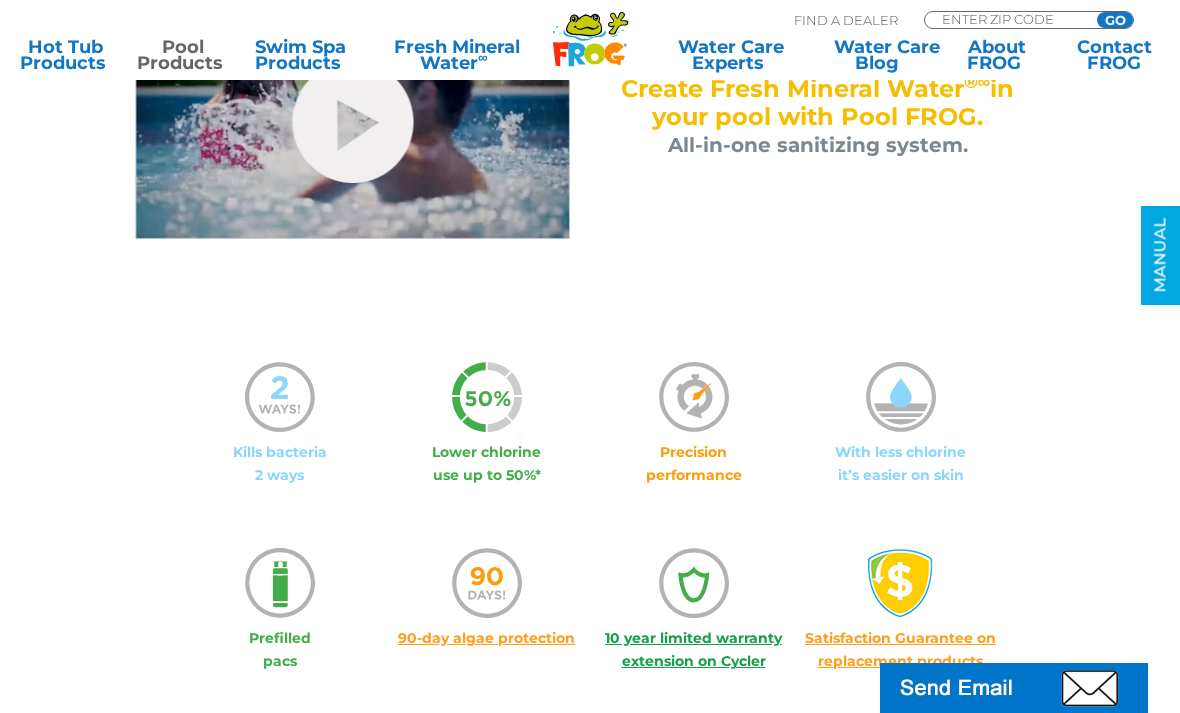click on "Pool  Products" at bounding box center (182, 55) 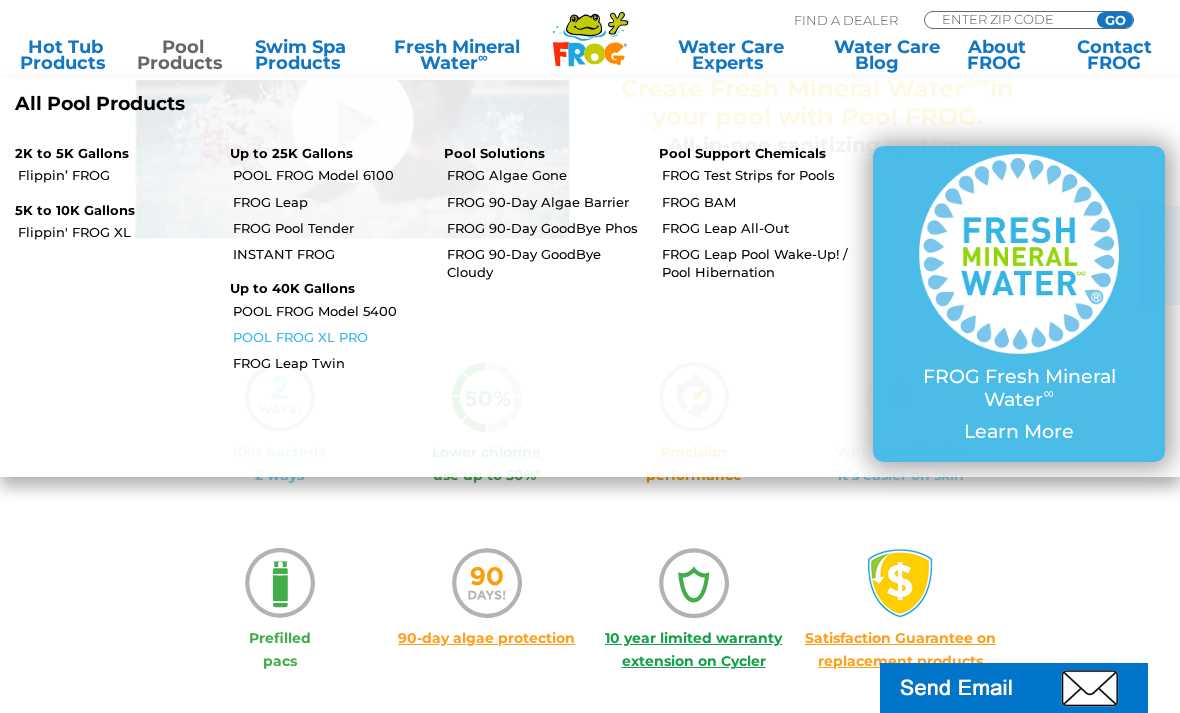 click on "POOL FROG XL PRO" at bounding box center (331, 337) 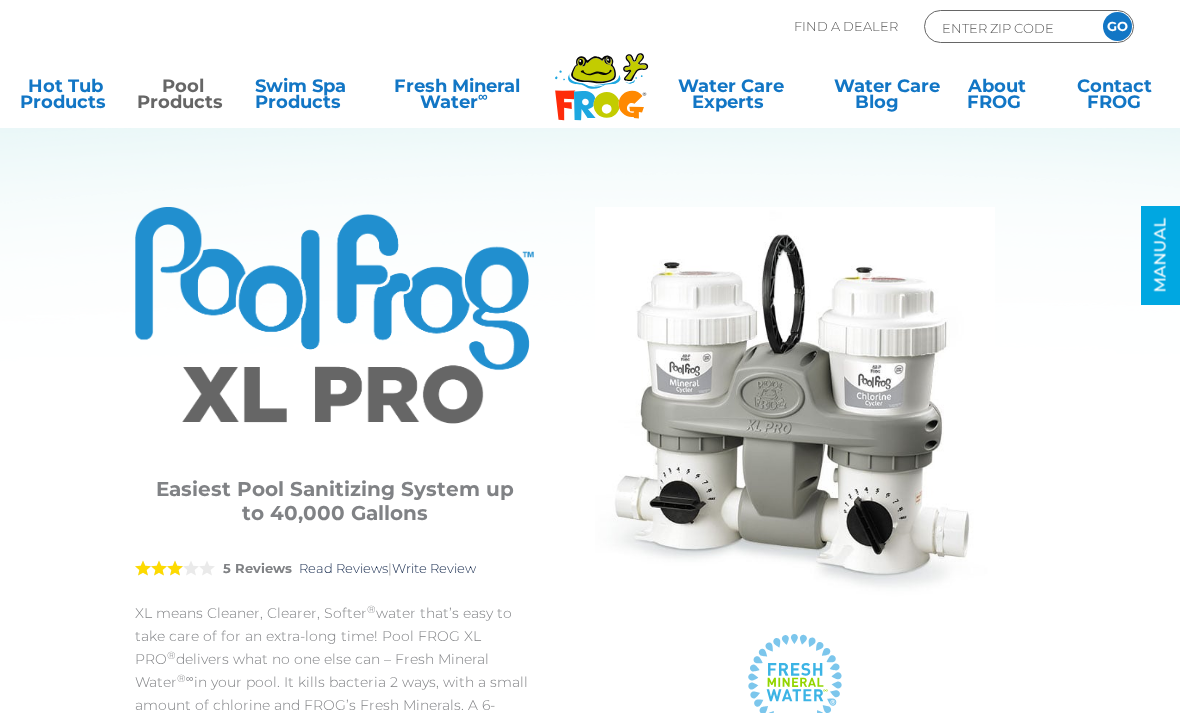 scroll, scrollTop: 0, scrollLeft: 0, axis: both 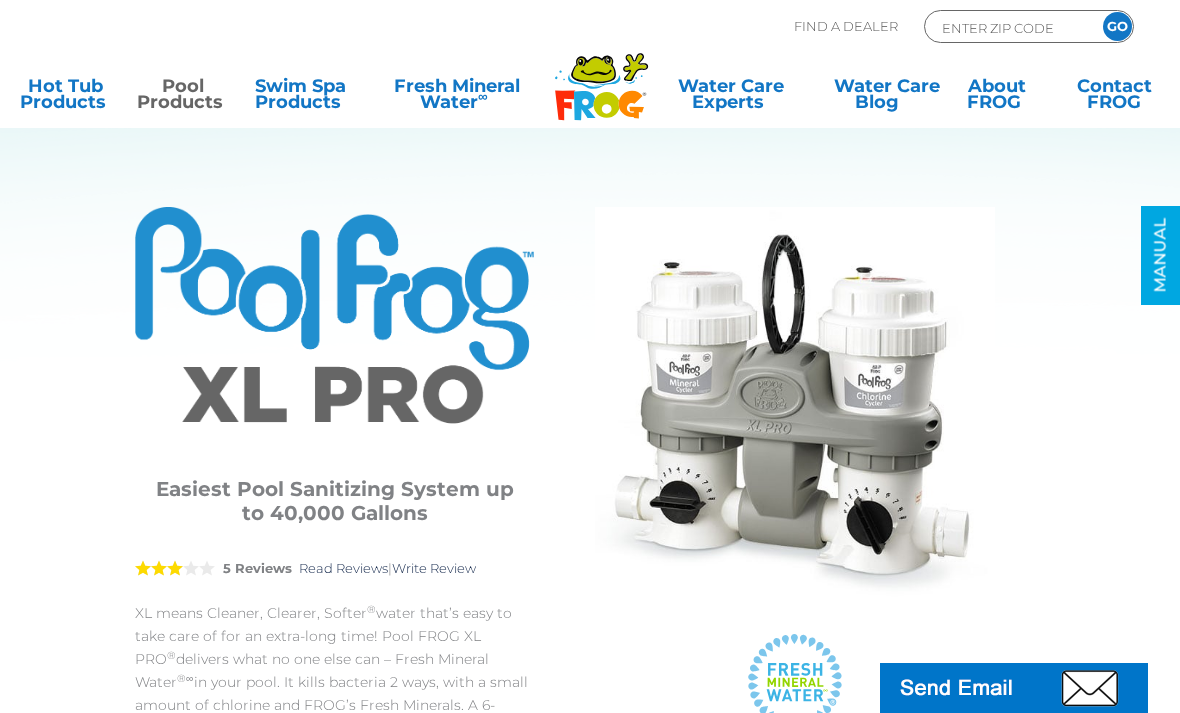click on "Pool  Products" at bounding box center (182, 98) 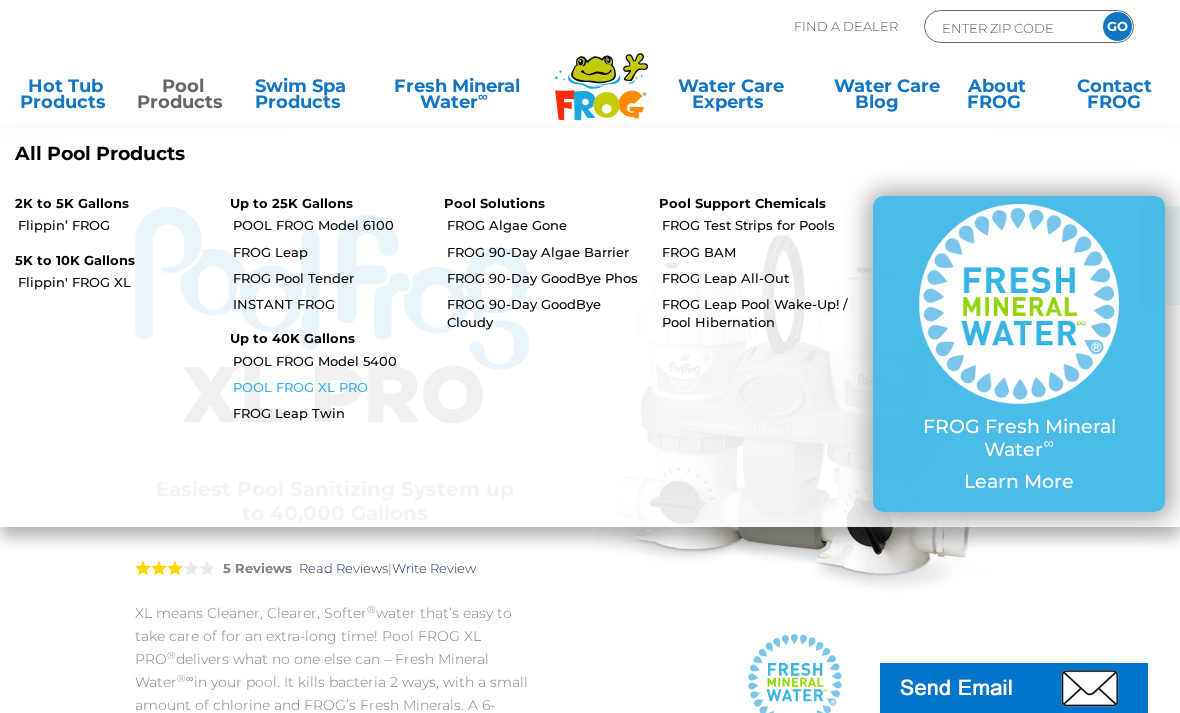 click on "POOL FROG XL PRO" at bounding box center (331, 387) 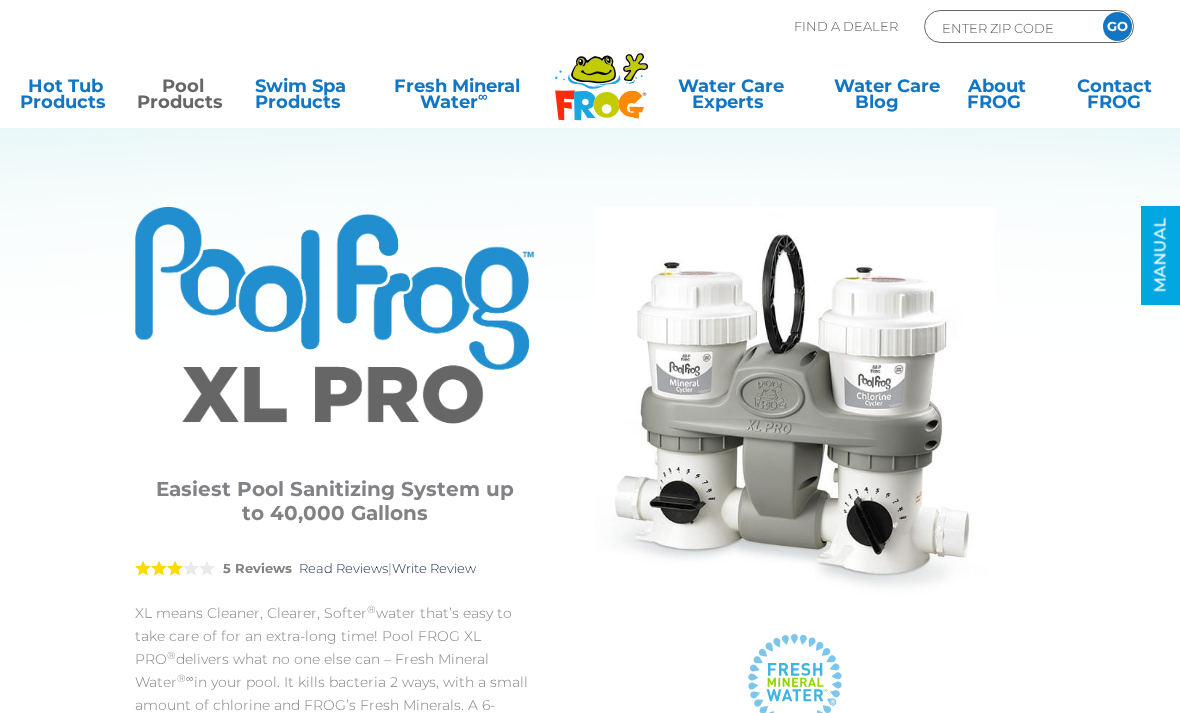 scroll, scrollTop: 0, scrollLeft: 0, axis: both 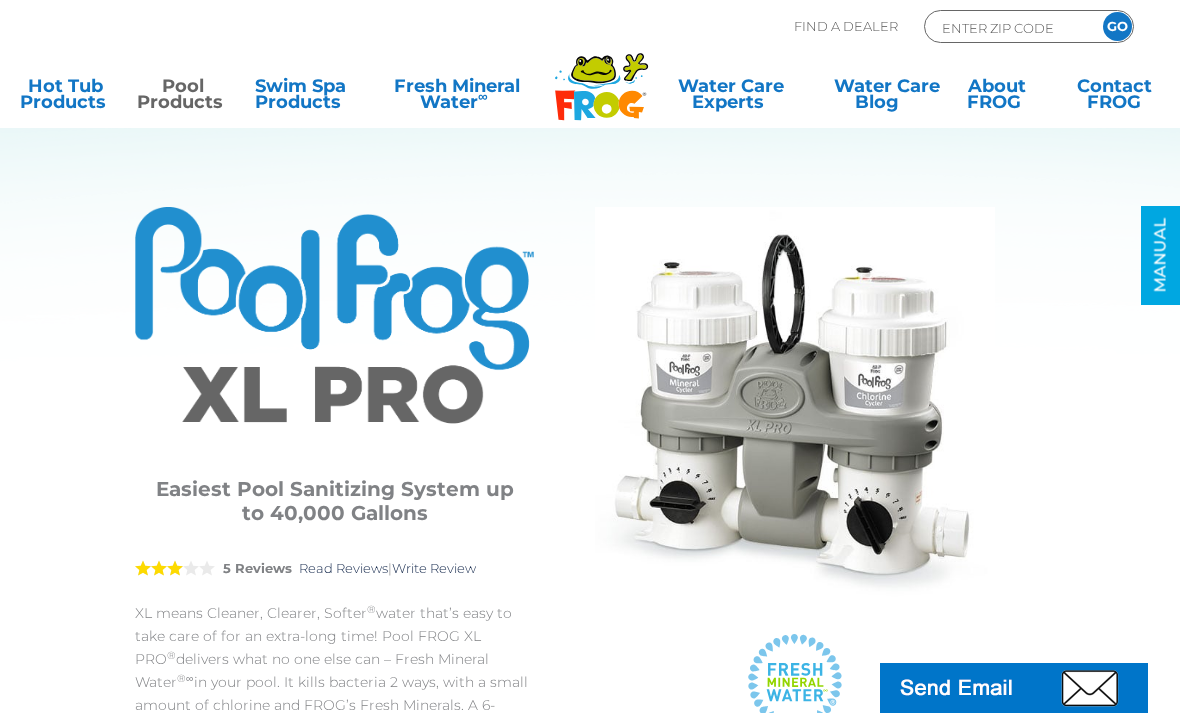 click on "Pool  Products" at bounding box center (182, 98) 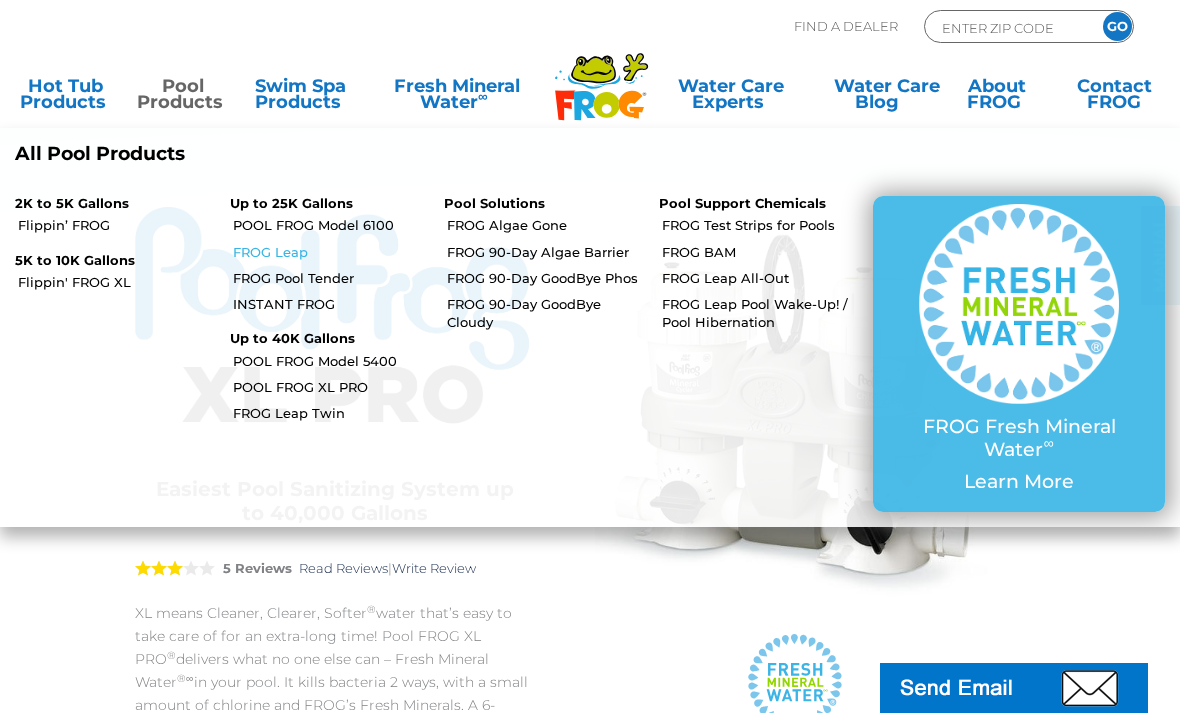 click on "FROG Leap" at bounding box center (331, 252) 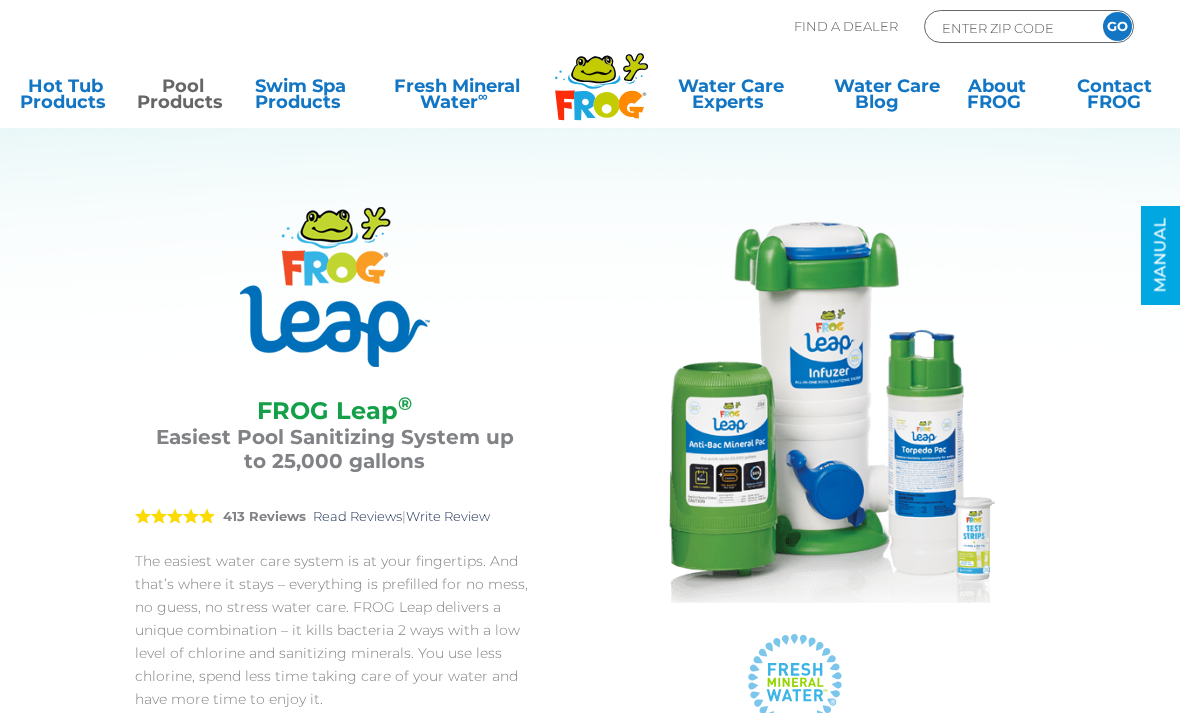 scroll, scrollTop: 0, scrollLeft: 0, axis: both 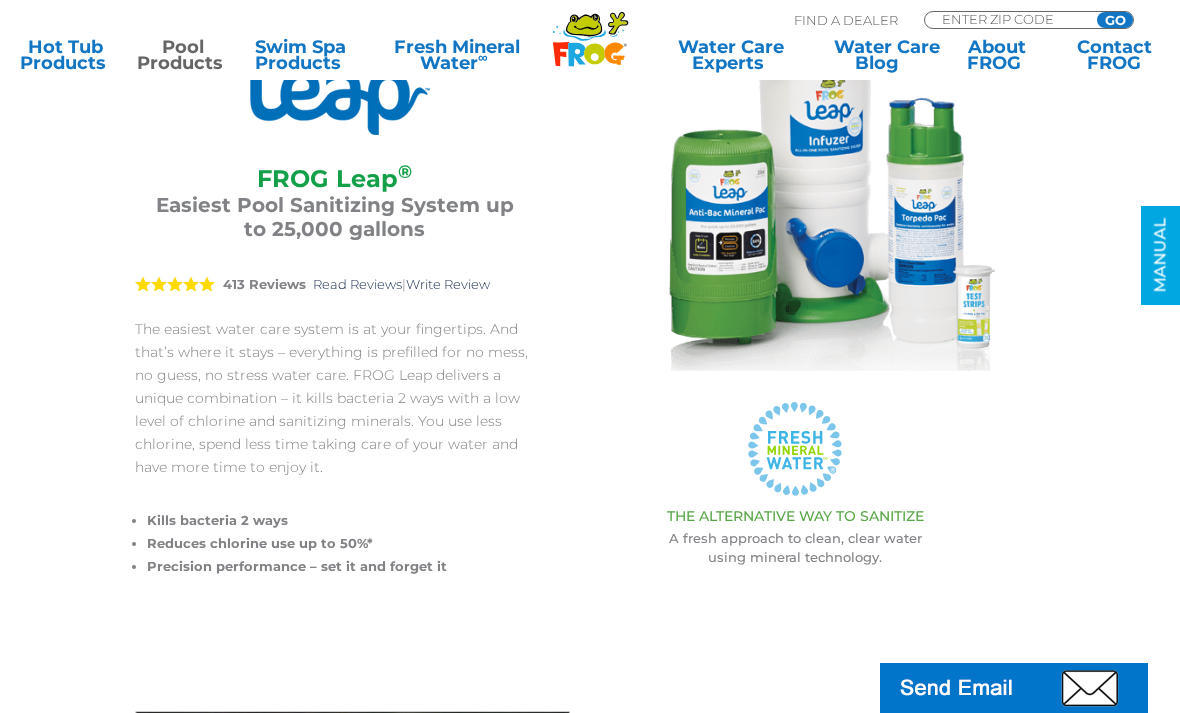 click on "Pool  Products" at bounding box center [182, 55] 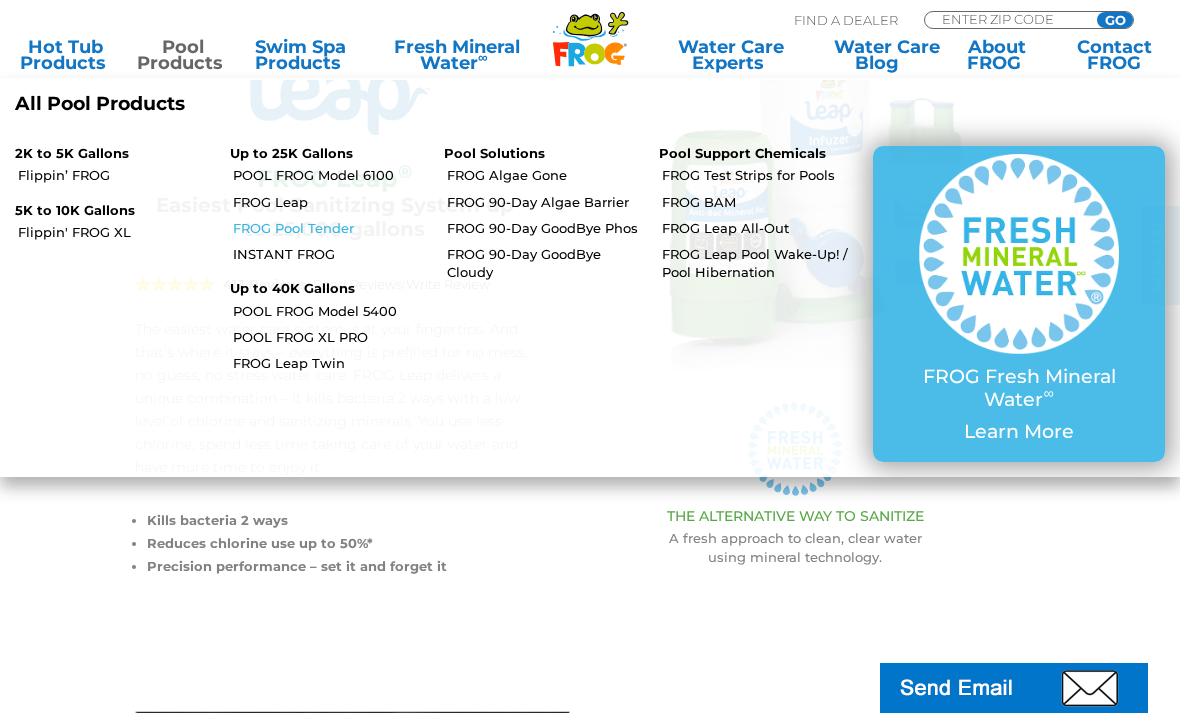 click on "FROG Pool Tender" at bounding box center (331, 228) 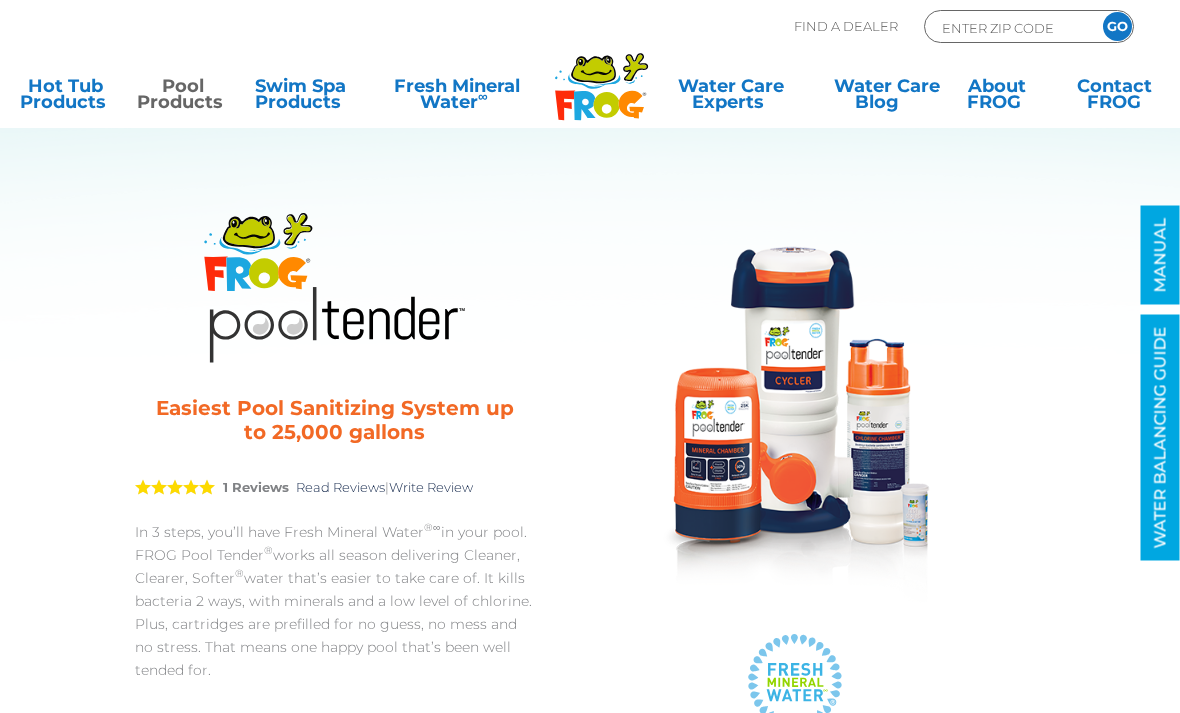 scroll, scrollTop: 0, scrollLeft: 0, axis: both 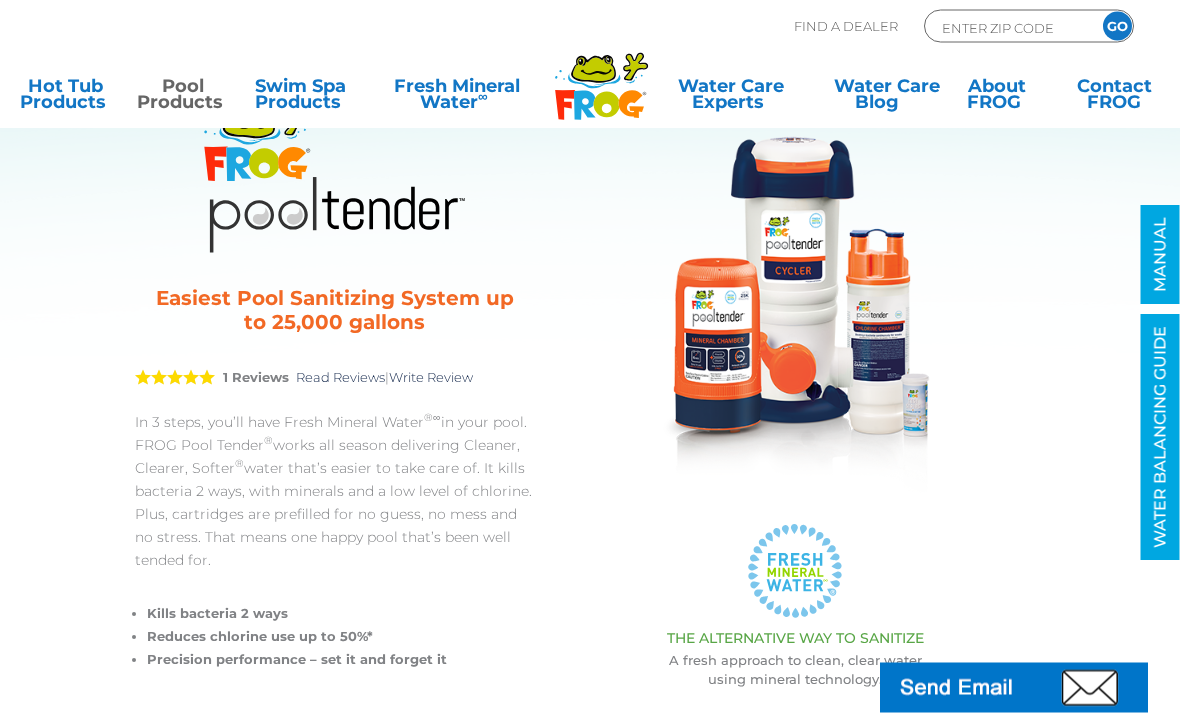 click on "Pool  Products" at bounding box center [182, 98] 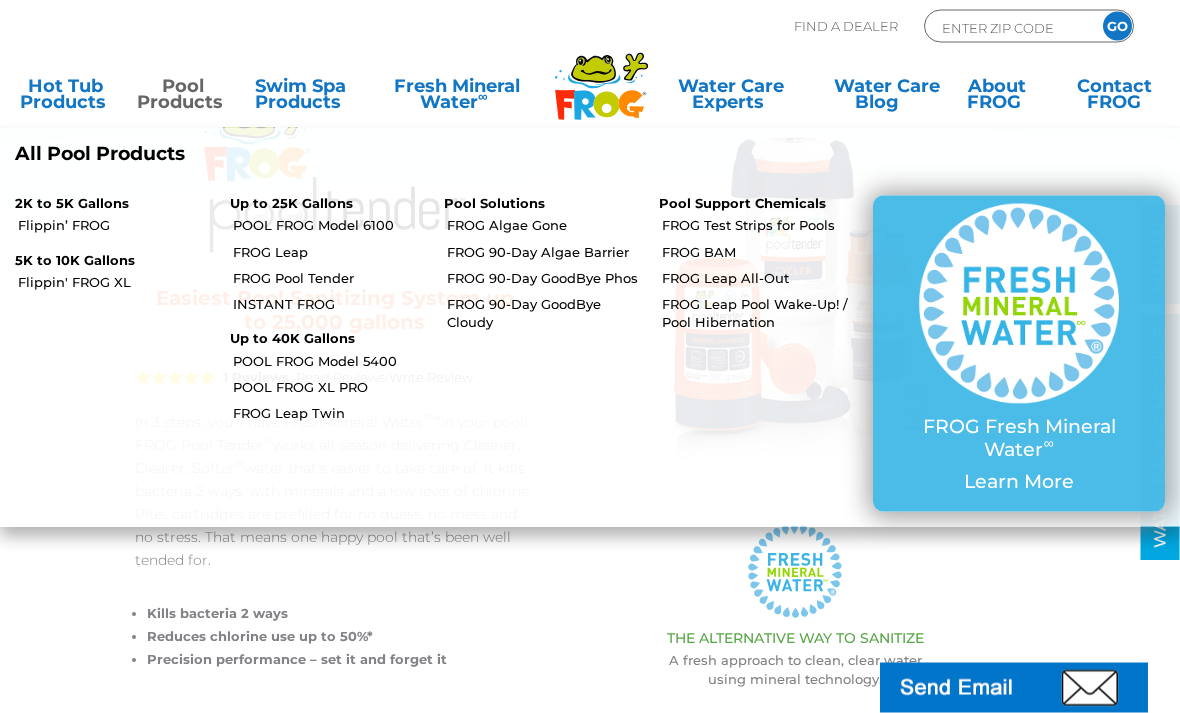 scroll, scrollTop: 110, scrollLeft: 0, axis: vertical 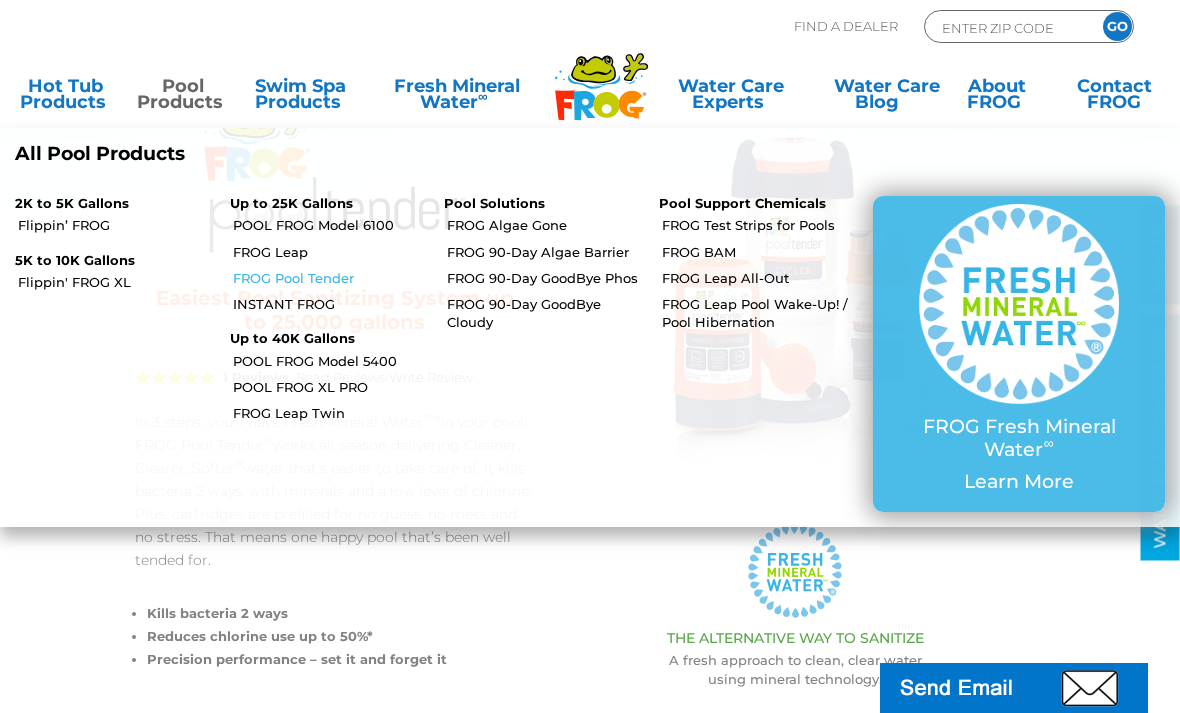 click on "FROG Pool Tender" at bounding box center [331, 278] 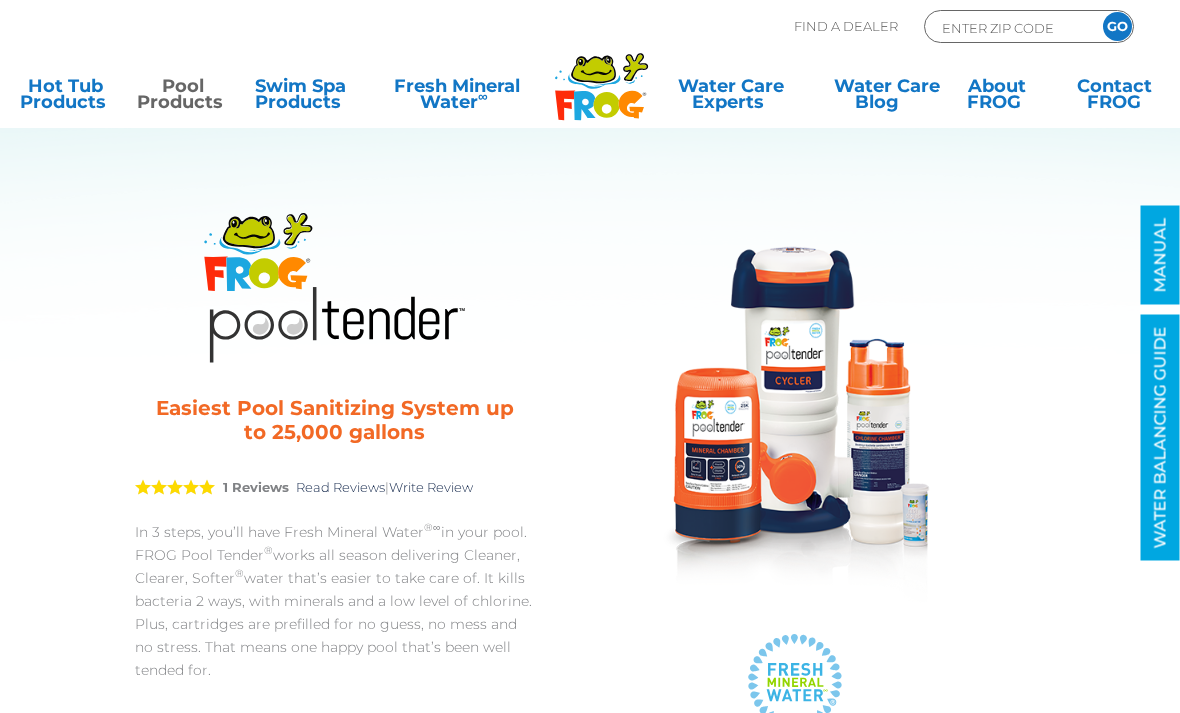 scroll, scrollTop: 0, scrollLeft: 0, axis: both 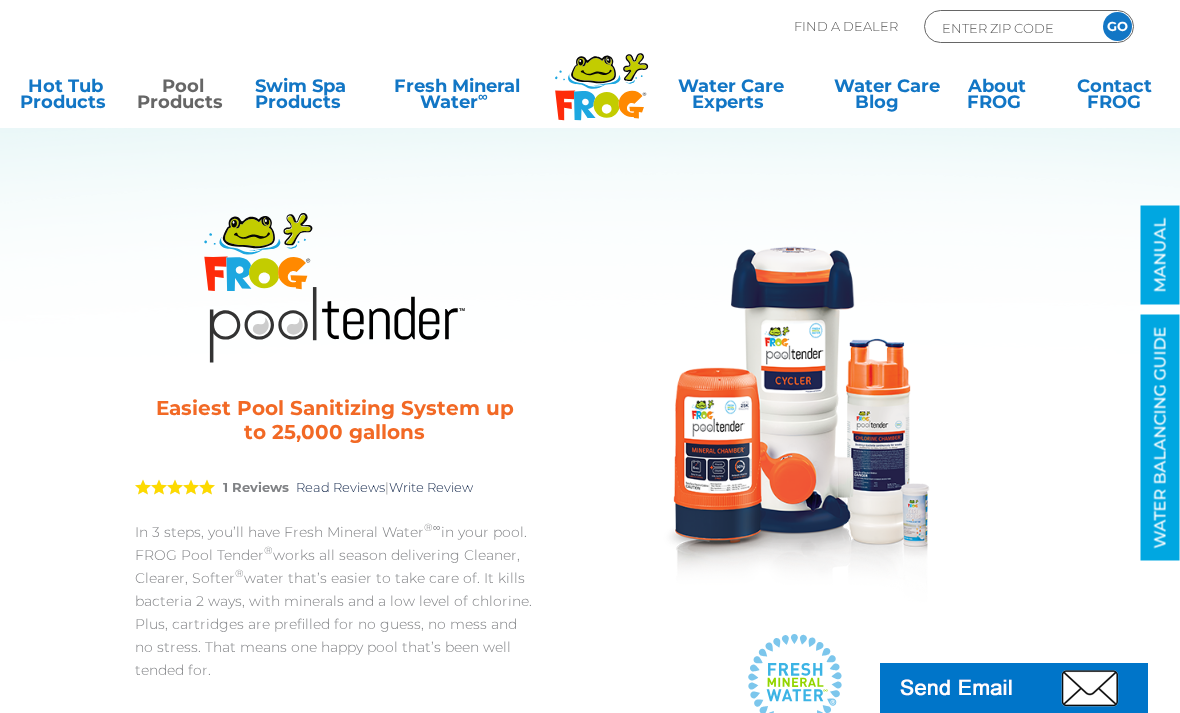 click on "Pool  Products" at bounding box center [182, 98] 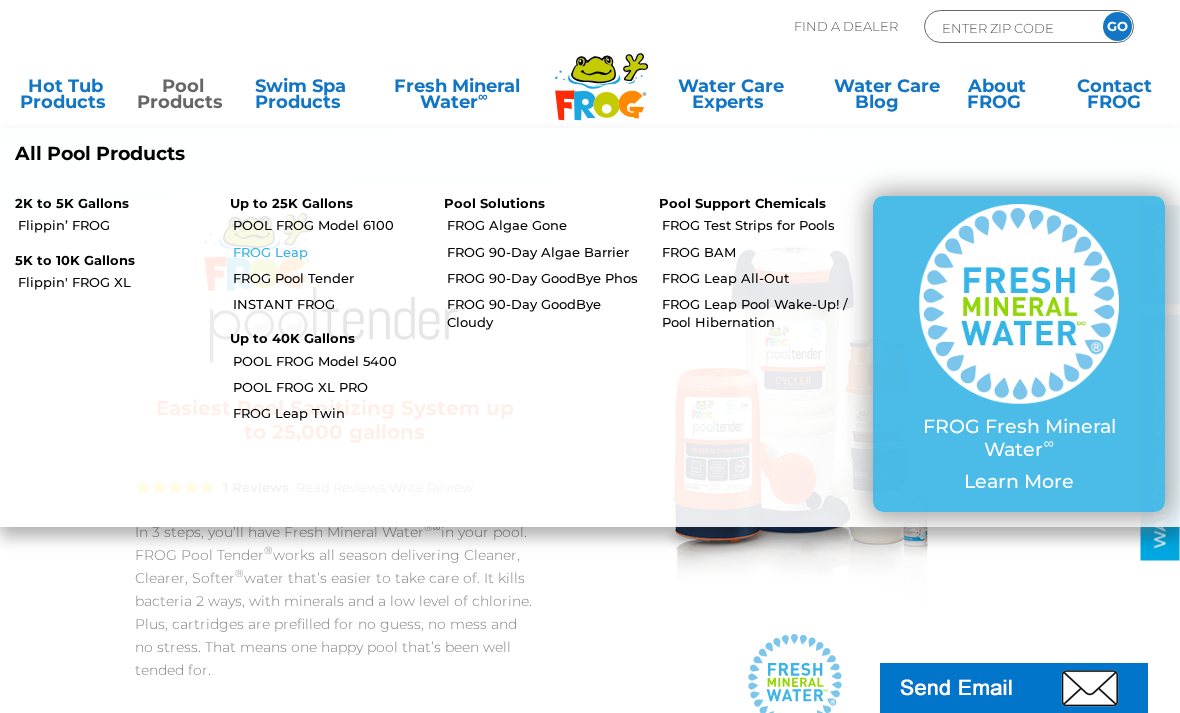 click on "FROG Leap" at bounding box center (331, 252) 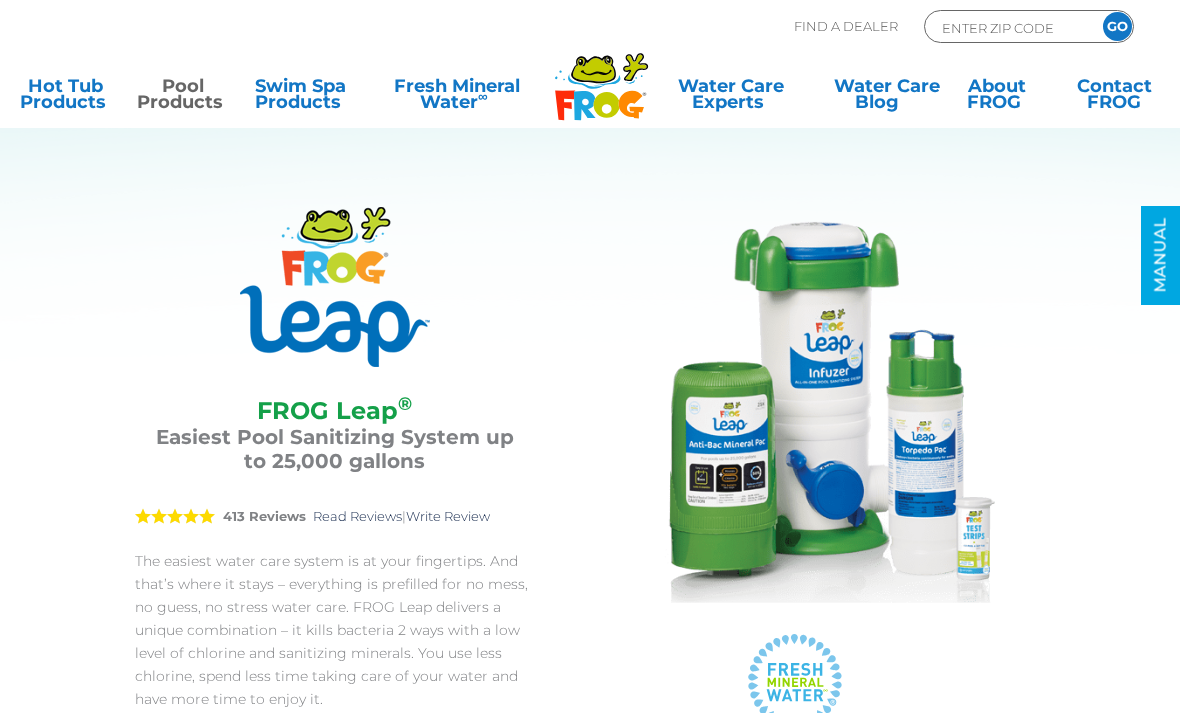 scroll, scrollTop: 0, scrollLeft: 0, axis: both 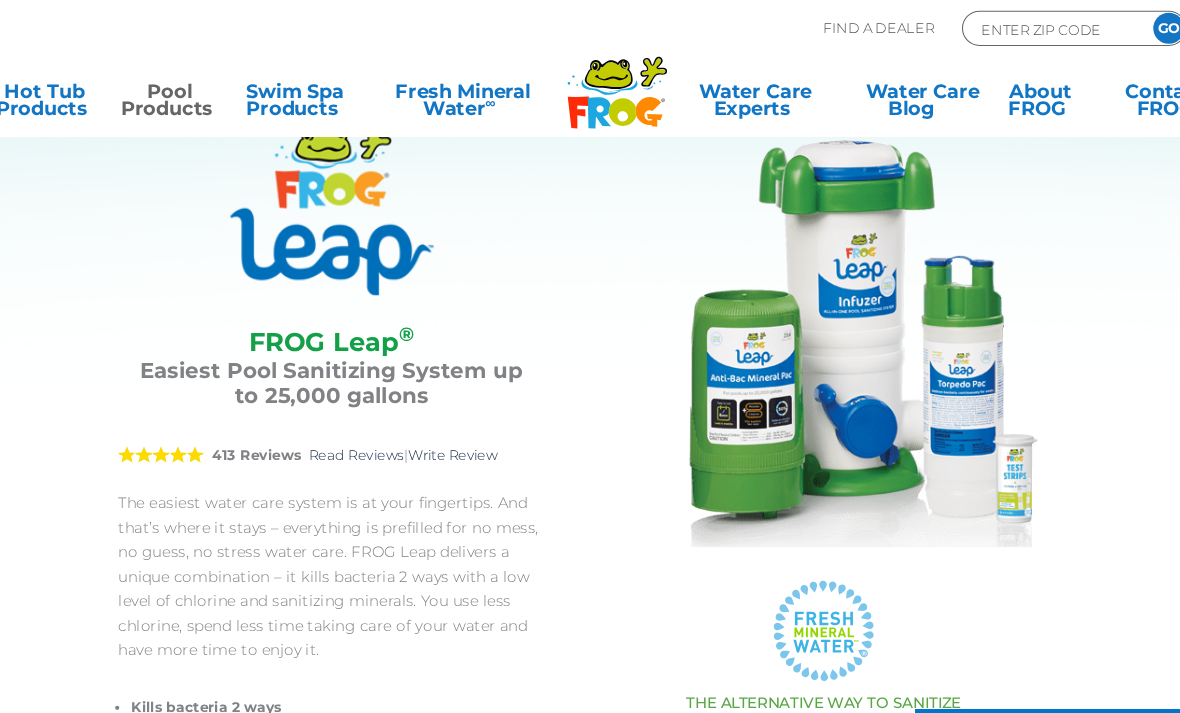 click on "Pool  Products" at bounding box center [182, 98] 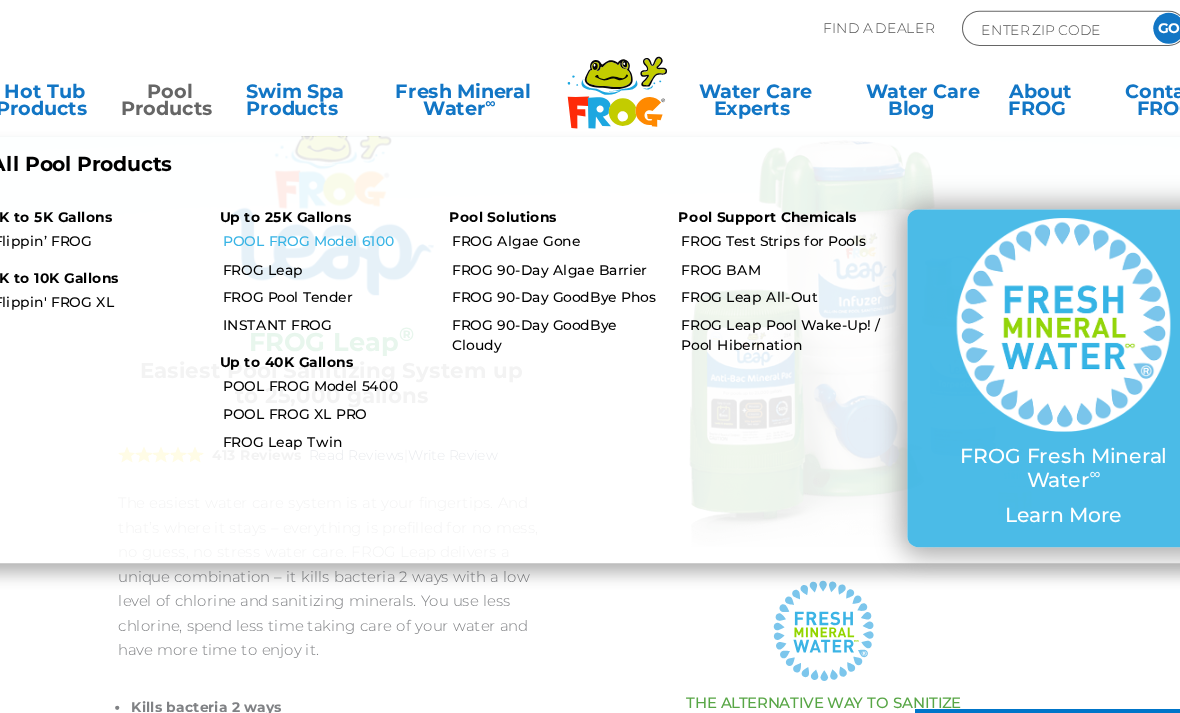 click on "POOL FROG Model 6100" at bounding box center [331, 225] 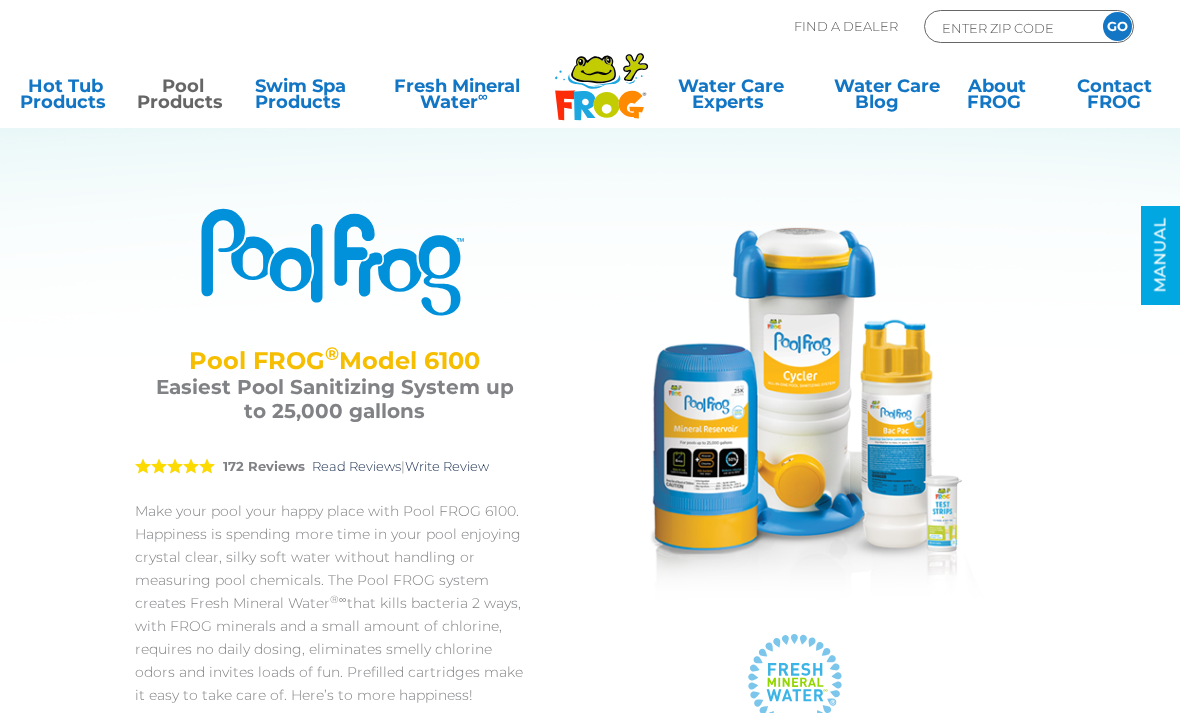 scroll, scrollTop: 0, scrollLeft: 0, axis: both 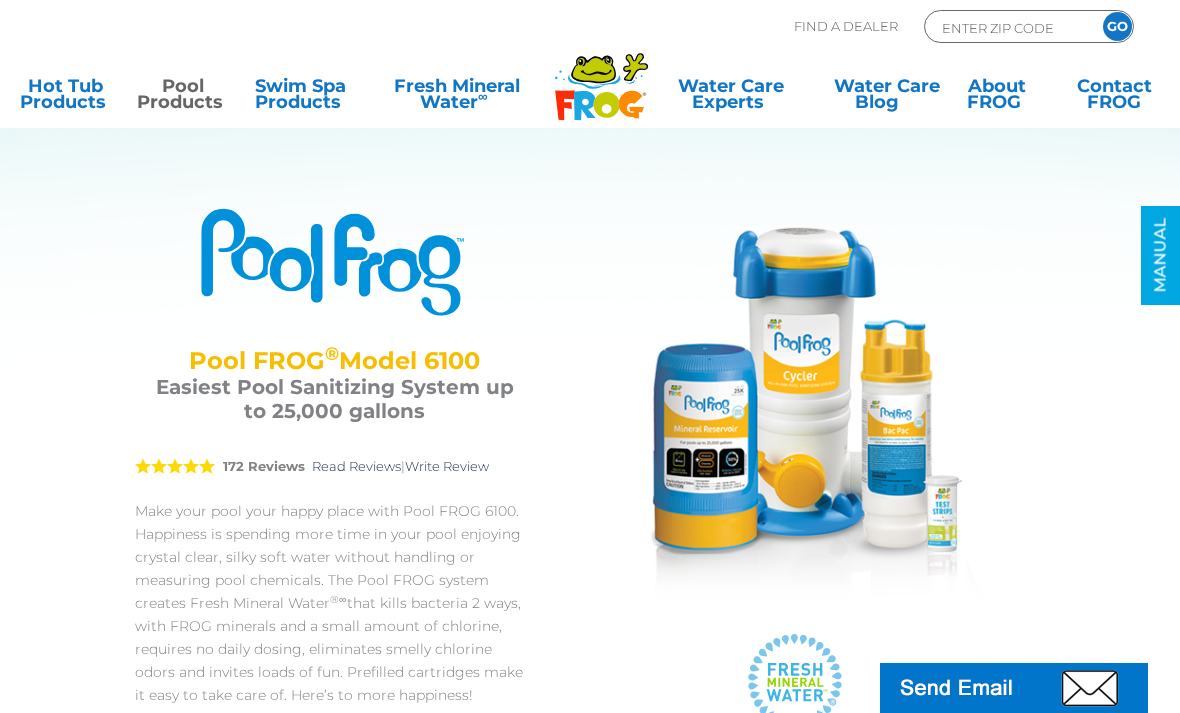 click on "Pool  Products" at bounding box center (182, 98) 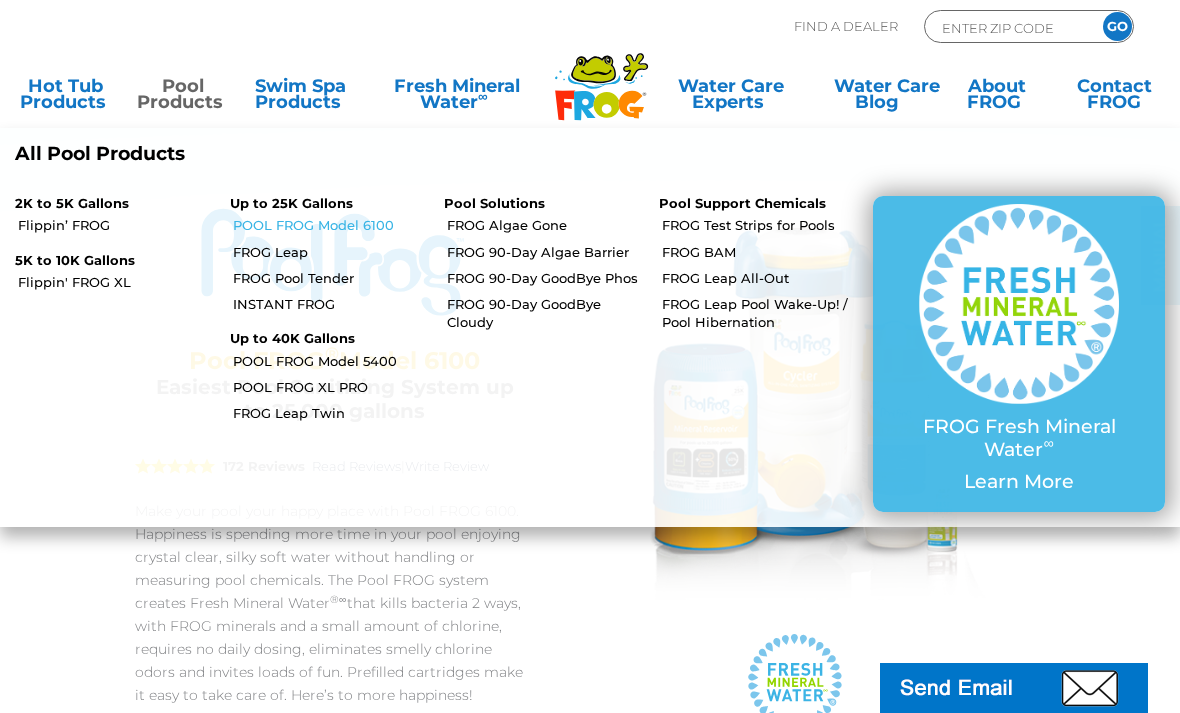 click on "POOL FROG Model 6100" at bounding box center (331, 225) 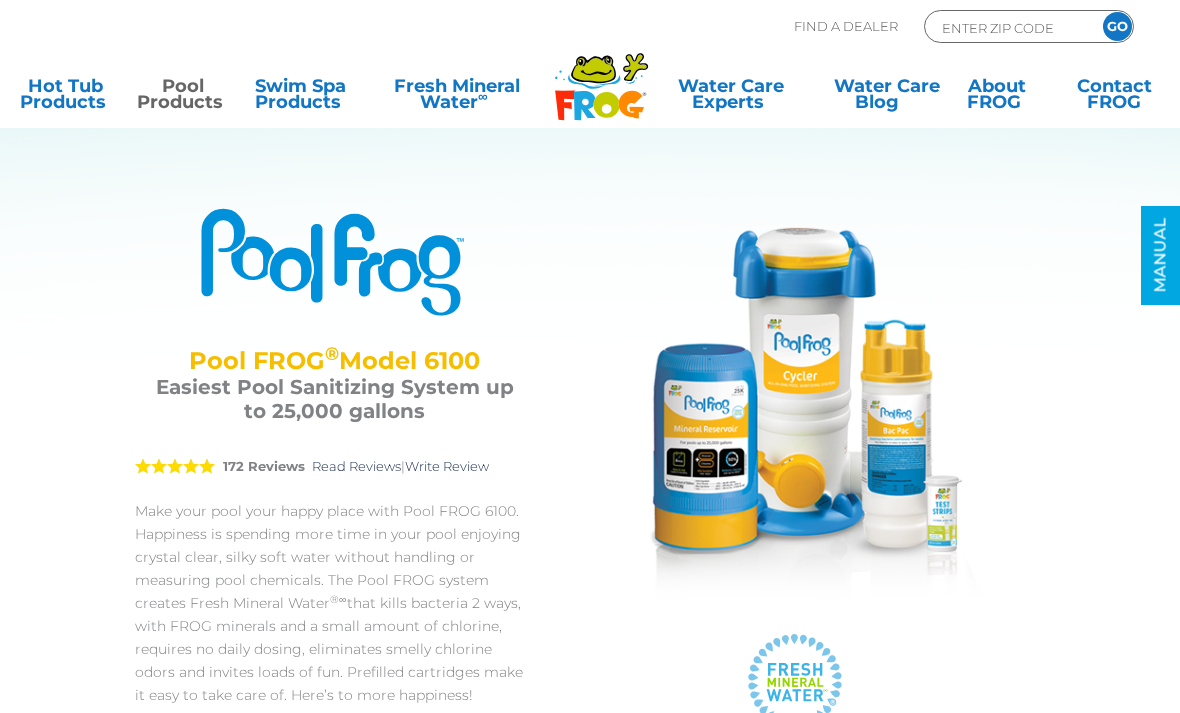scroll, scrollTop: 0, scrollLeft: 0, axis: both 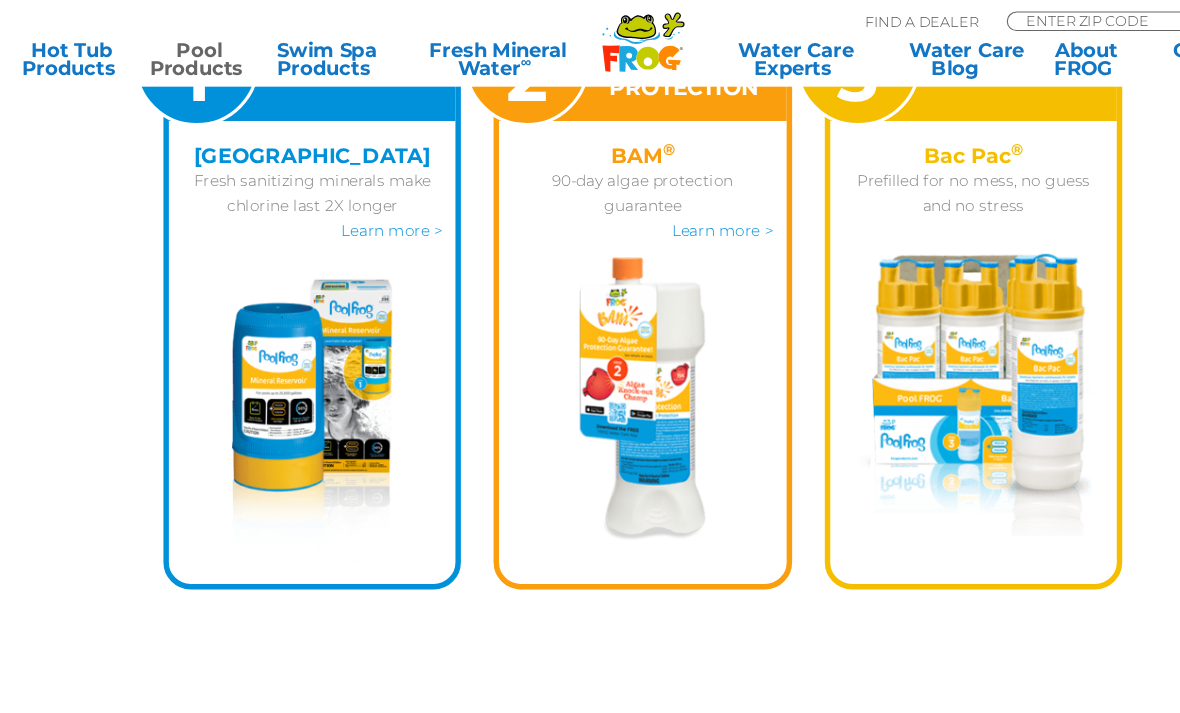 click on "Pool  Products" at bounding box center (182, 55) 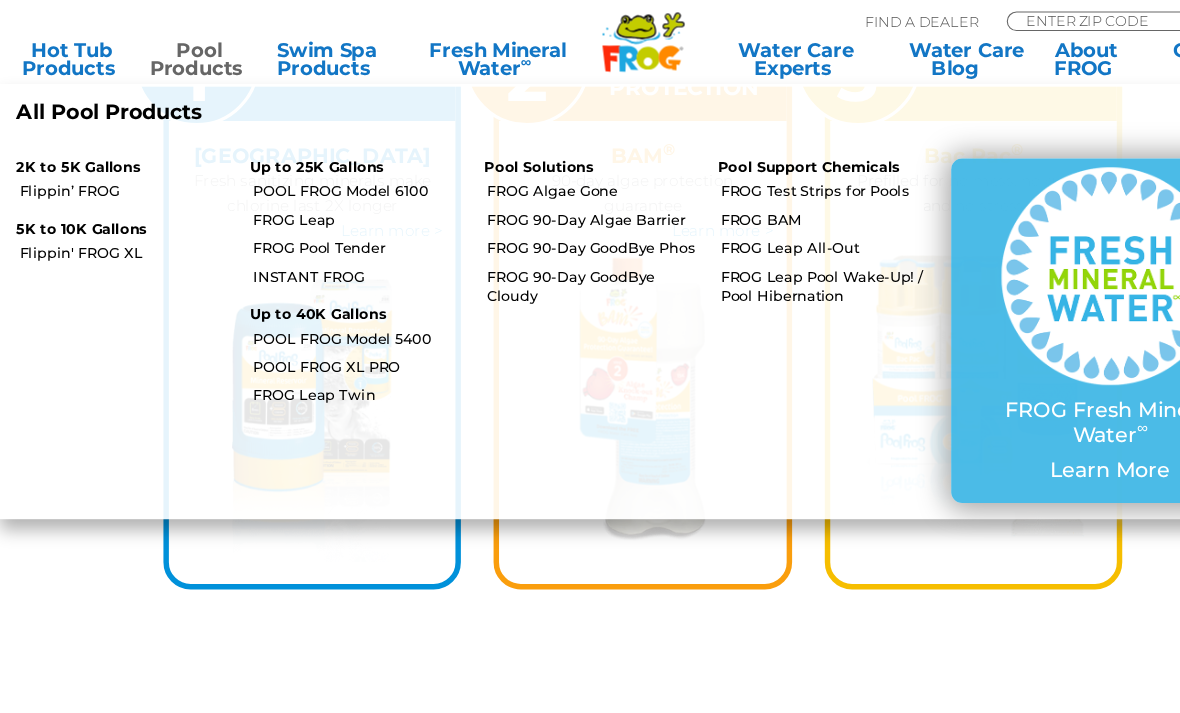 scroll, scrollTop: 2411, scrollLeft: 0, axis: vertical 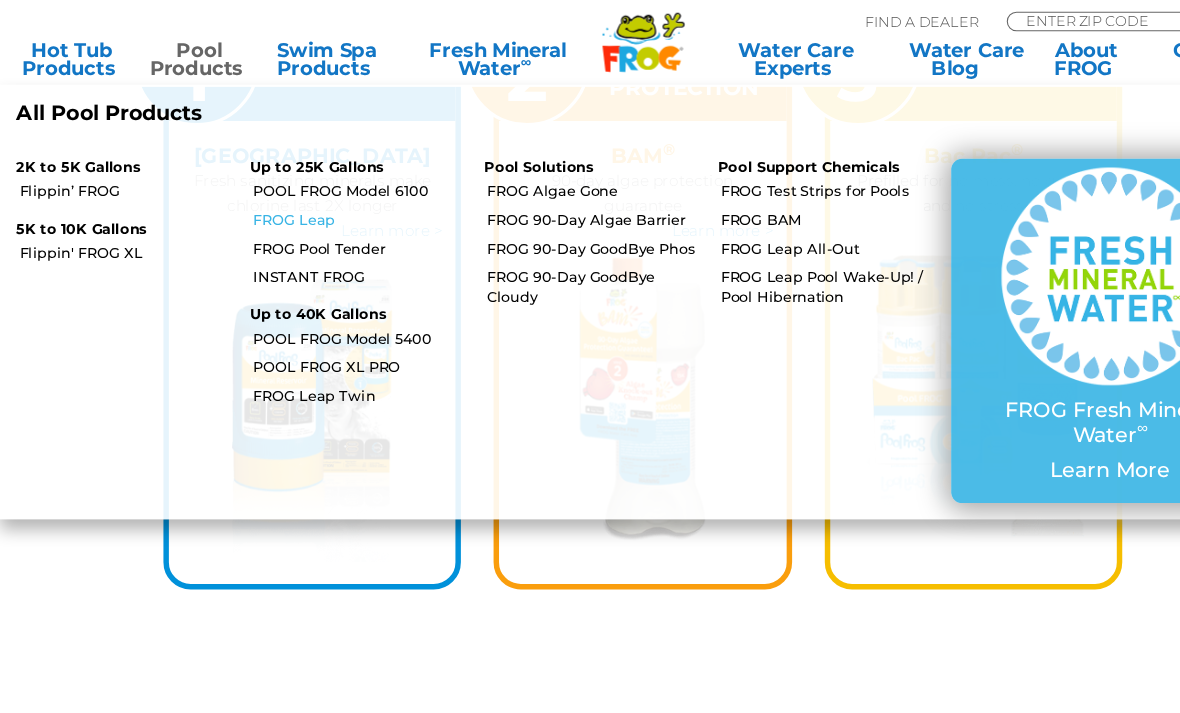 click on "FROG Leap" at bounding box center (331, 202) 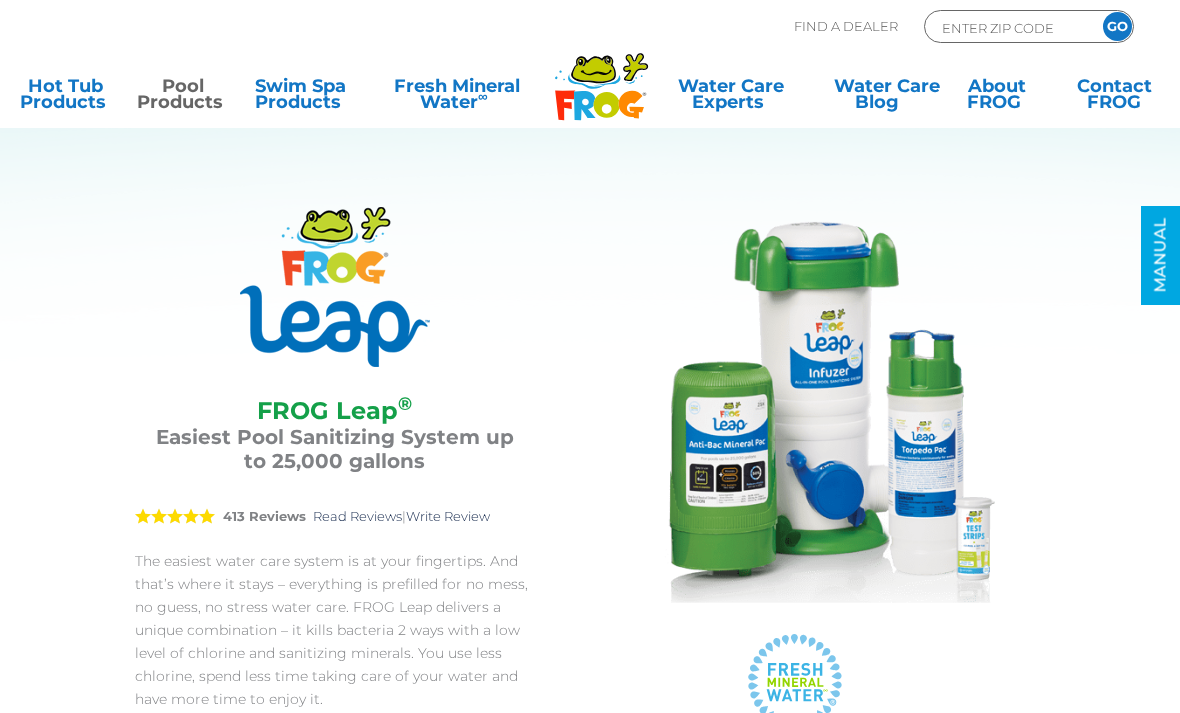 scroll, scrollTop: 0, scrollLeft: 0, axis: both 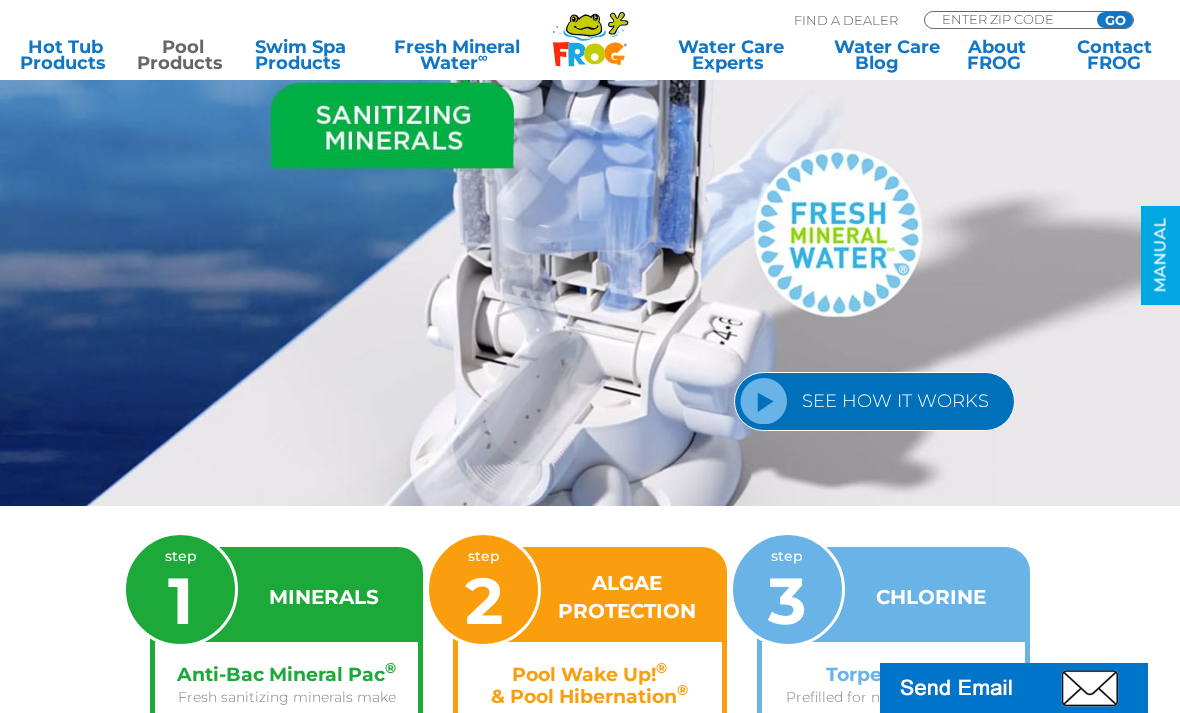 click on "SEE HOW IT WORKS" at bounding box center [874, 401] 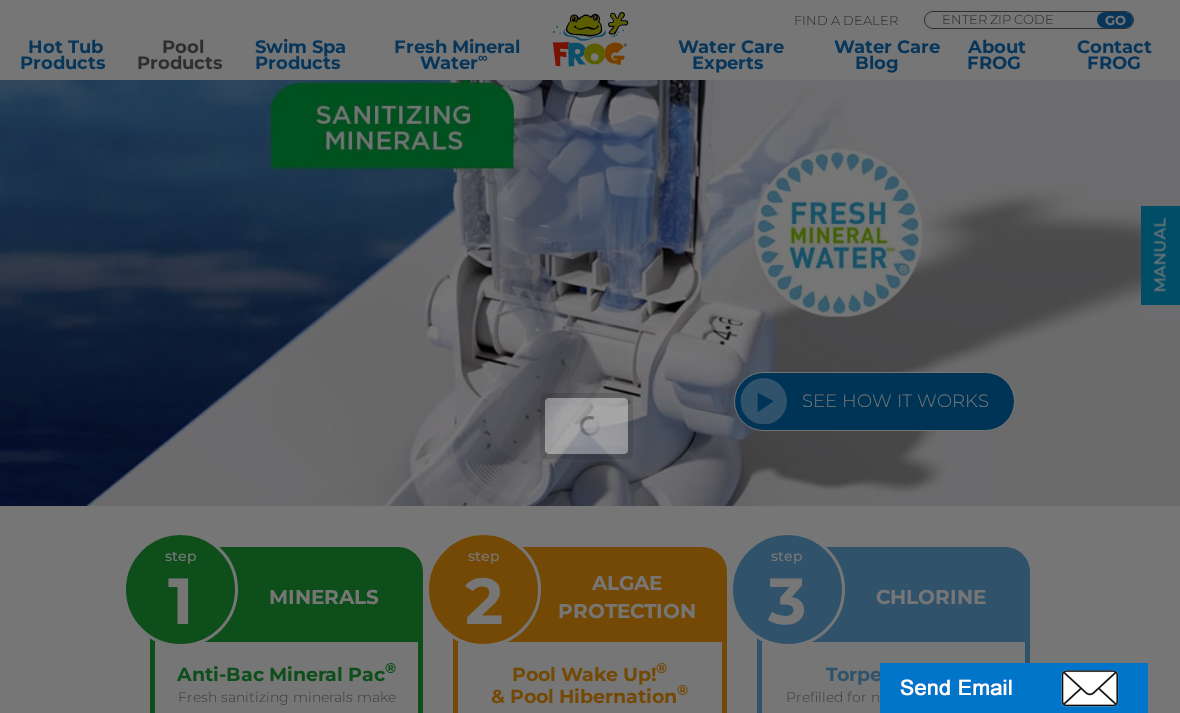 scroll, scrollTop: 2322, scrollLeft: 0, axis: vertical 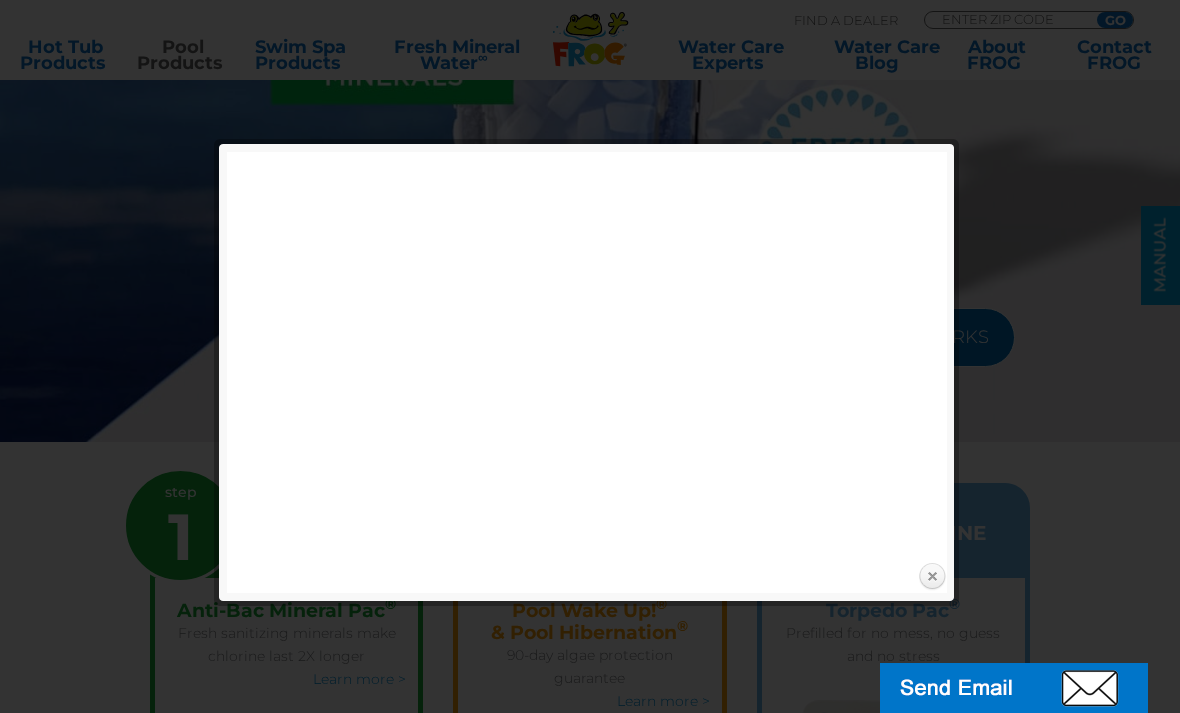 click on "Close" at bounding box center [932, 577] 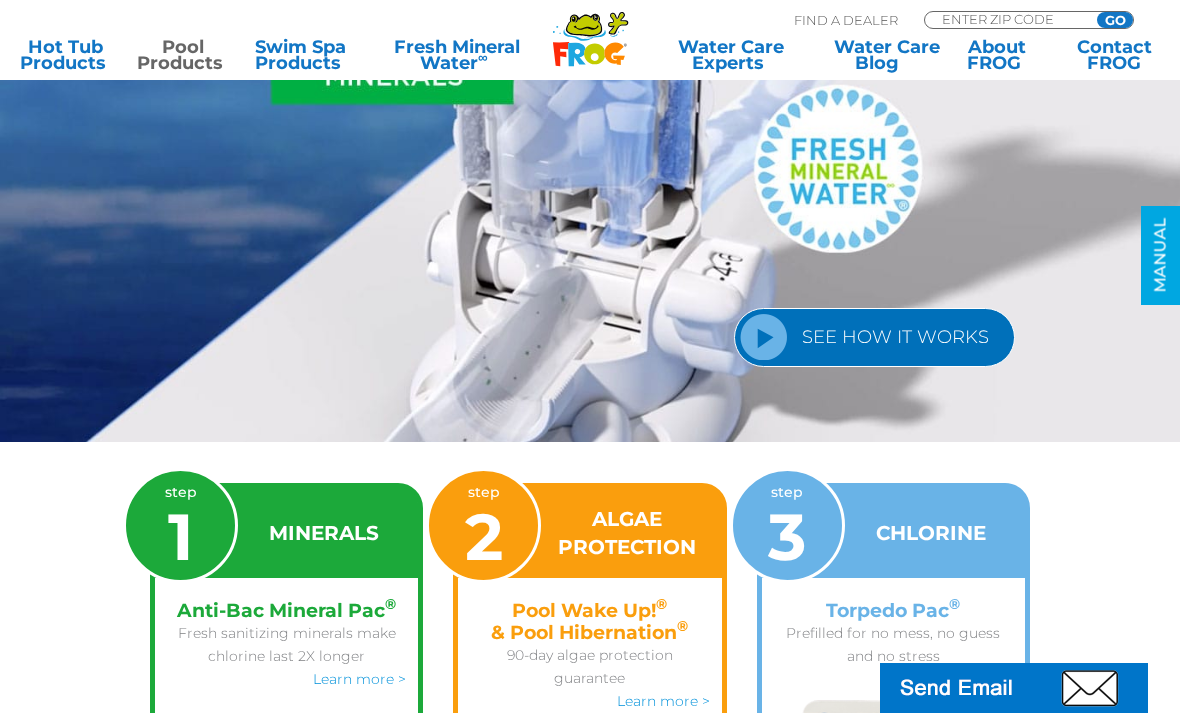 click on "SEE HOW IT WORKS" at bounding box center (874, 337) 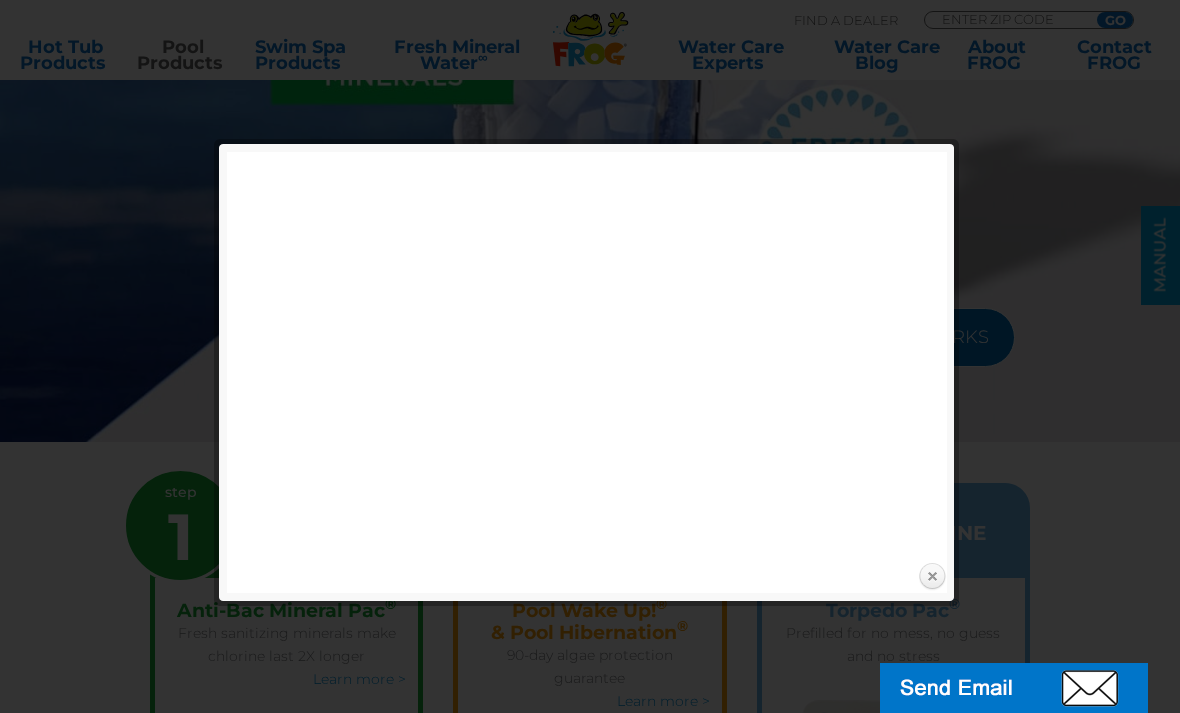 click on "Close" at bounding box center (932, 577) 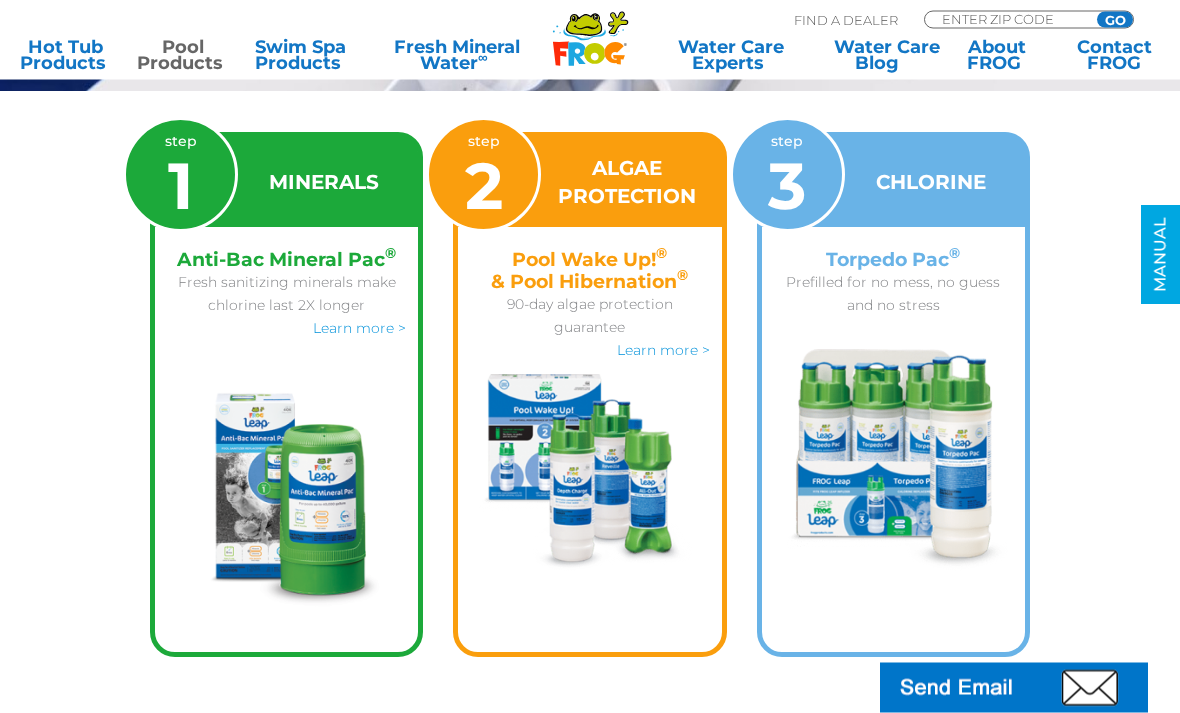 scroll, scrollTop: 2697, scrollLeft: 0, axis: vertical 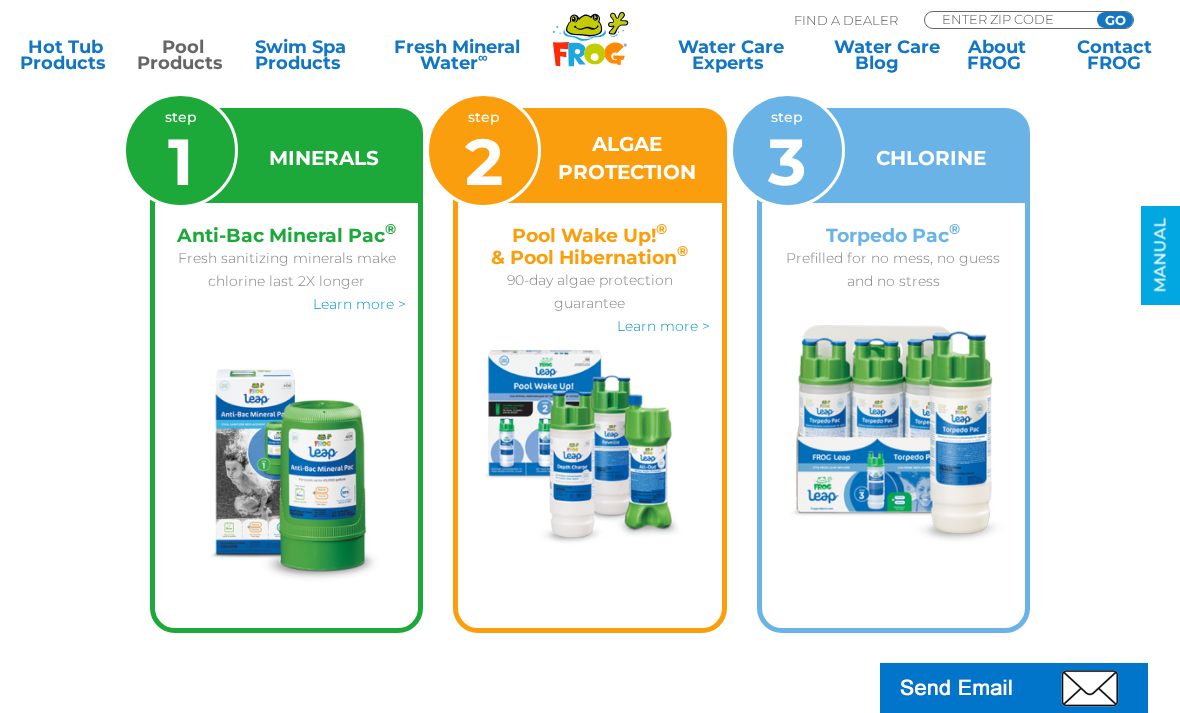 click at bounding box center (893, 436) 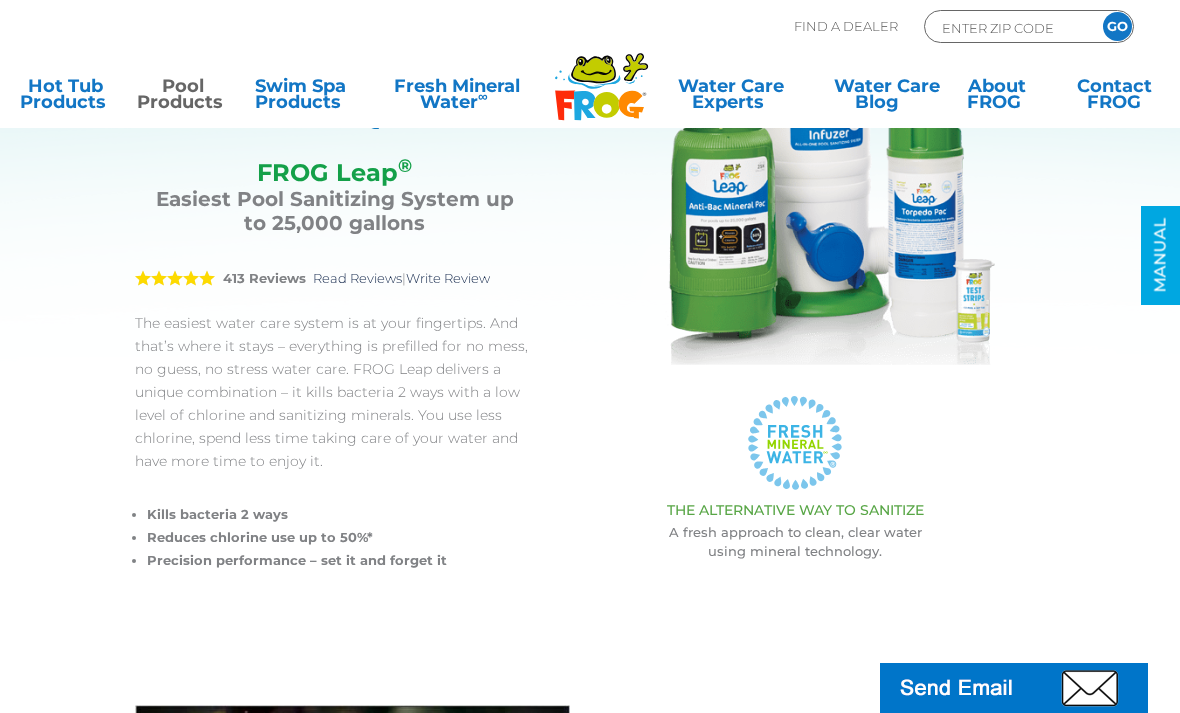 scroll, scrollTop: 56, scrollLeft: 0, axis: vertical 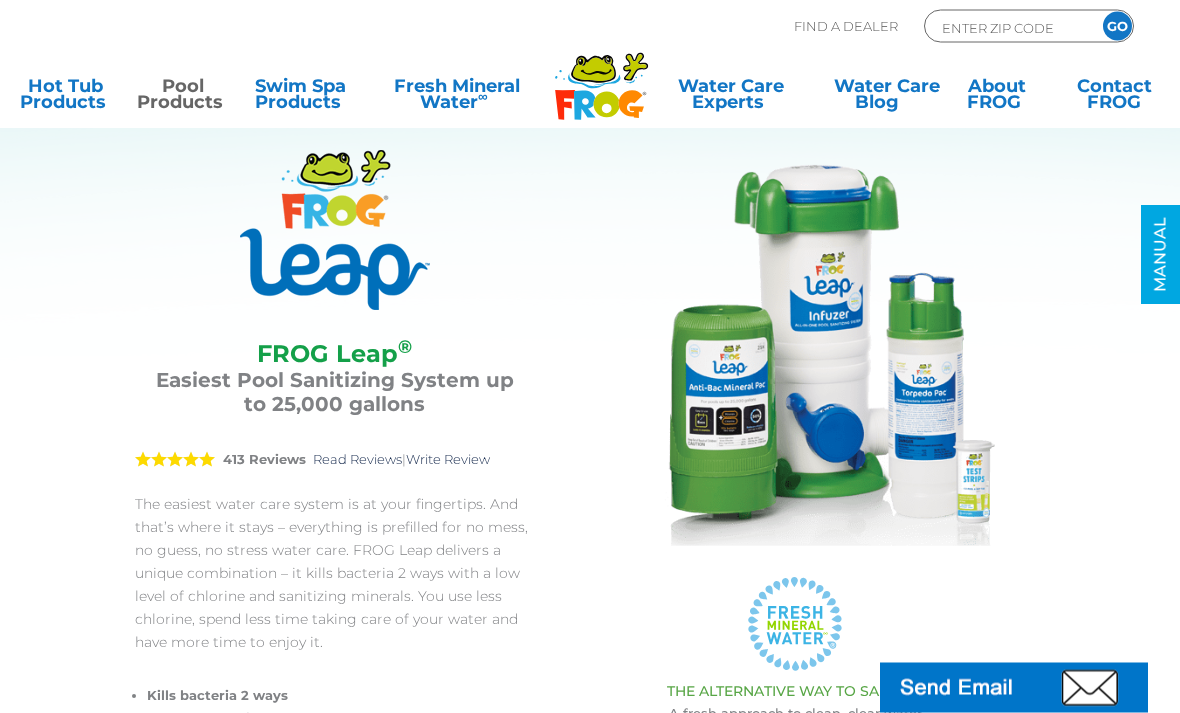 click on "Pool  Products" at bounding box center (182, 98) 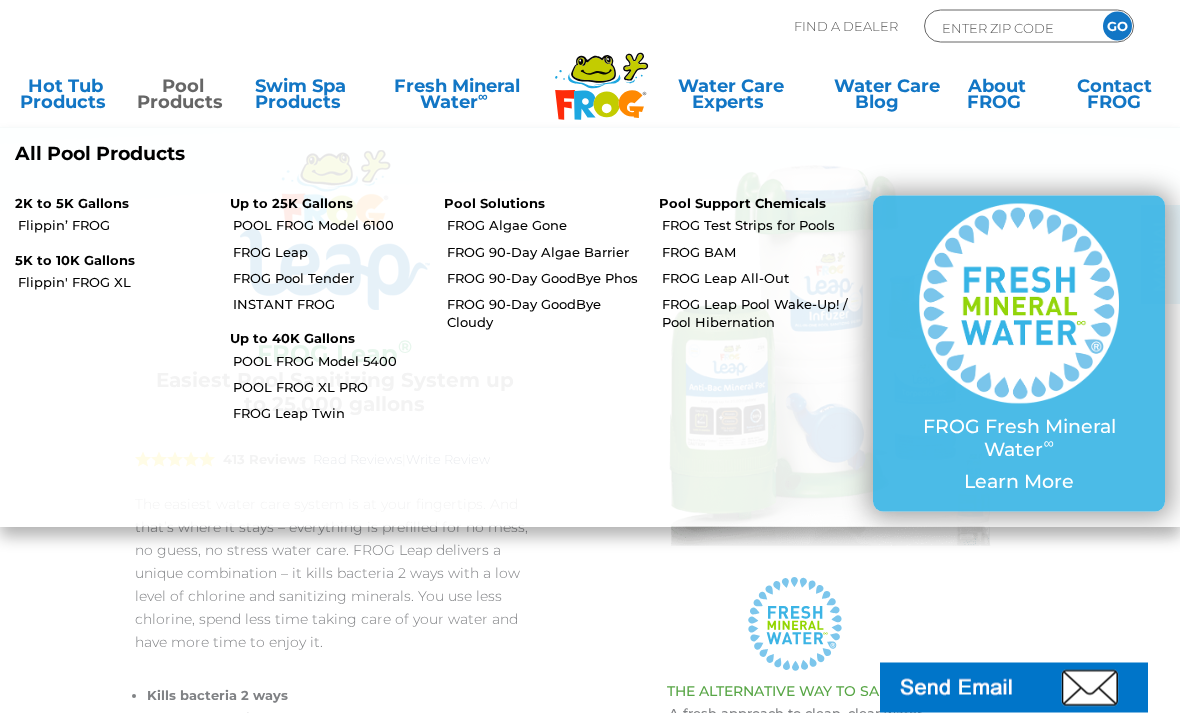scroll, scrollTop: 57, scrollLeft: 0, axis: vertical 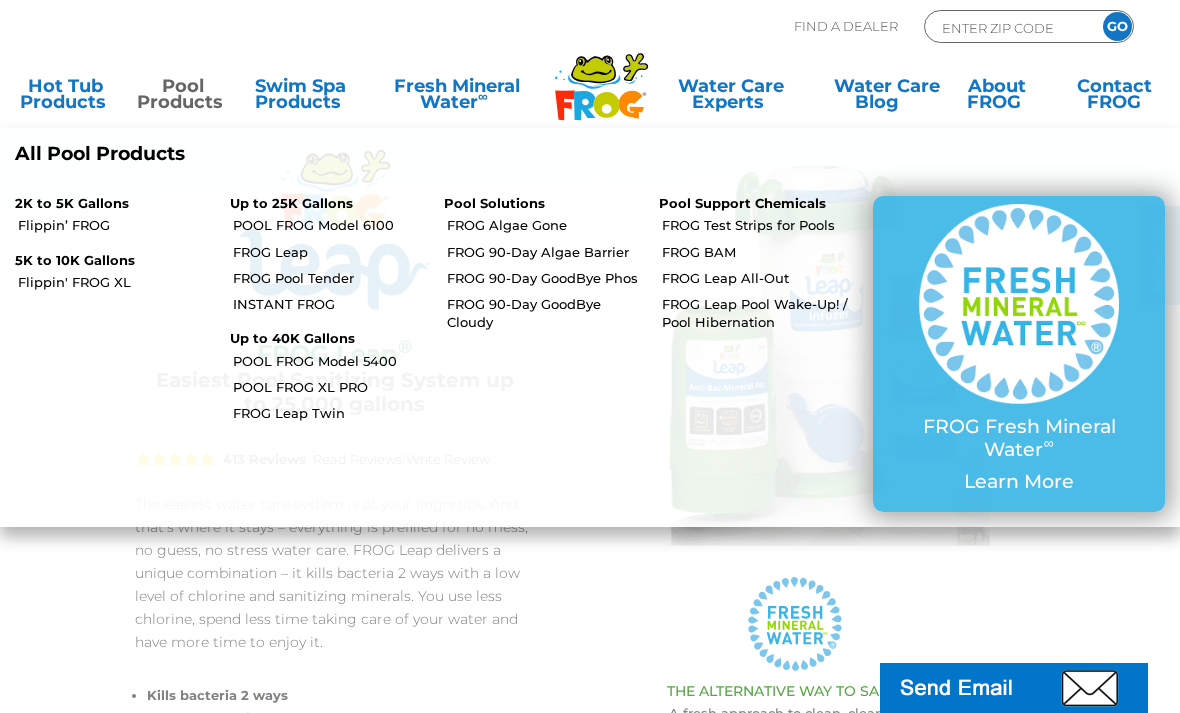 click on "Up to 25K Gallons" at bounding box center [322, 204] 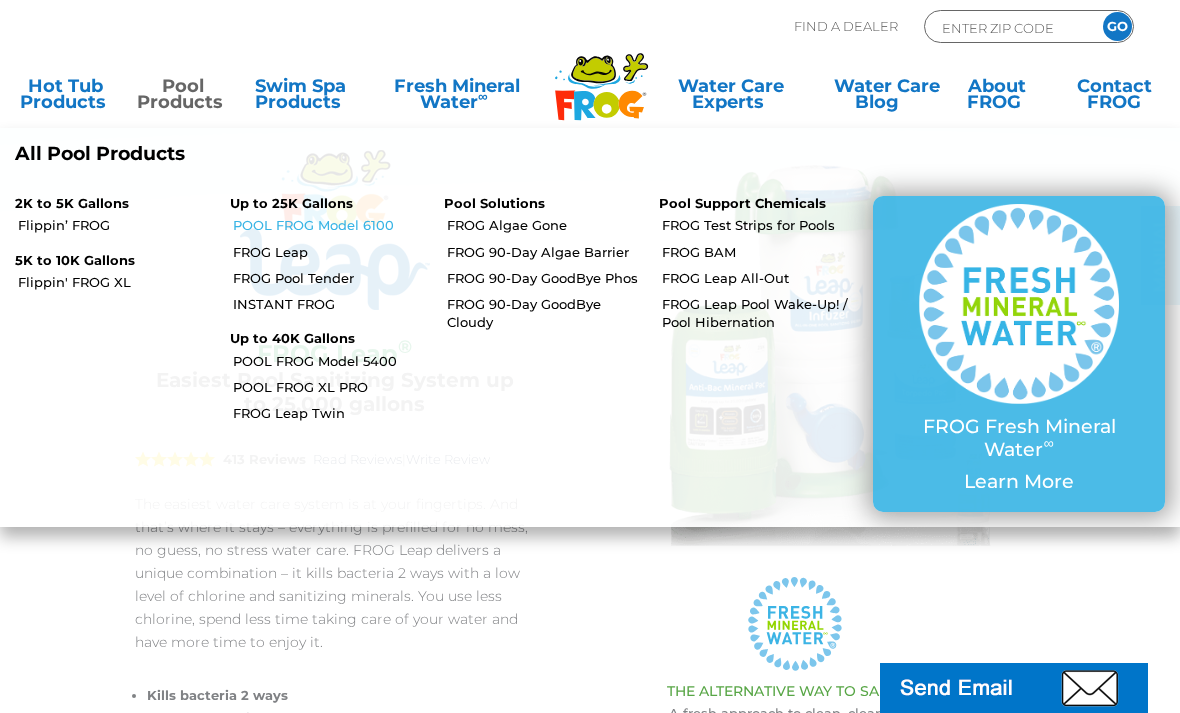 click on "POOL FROG Model 6100" at bounding box center (331, 225) 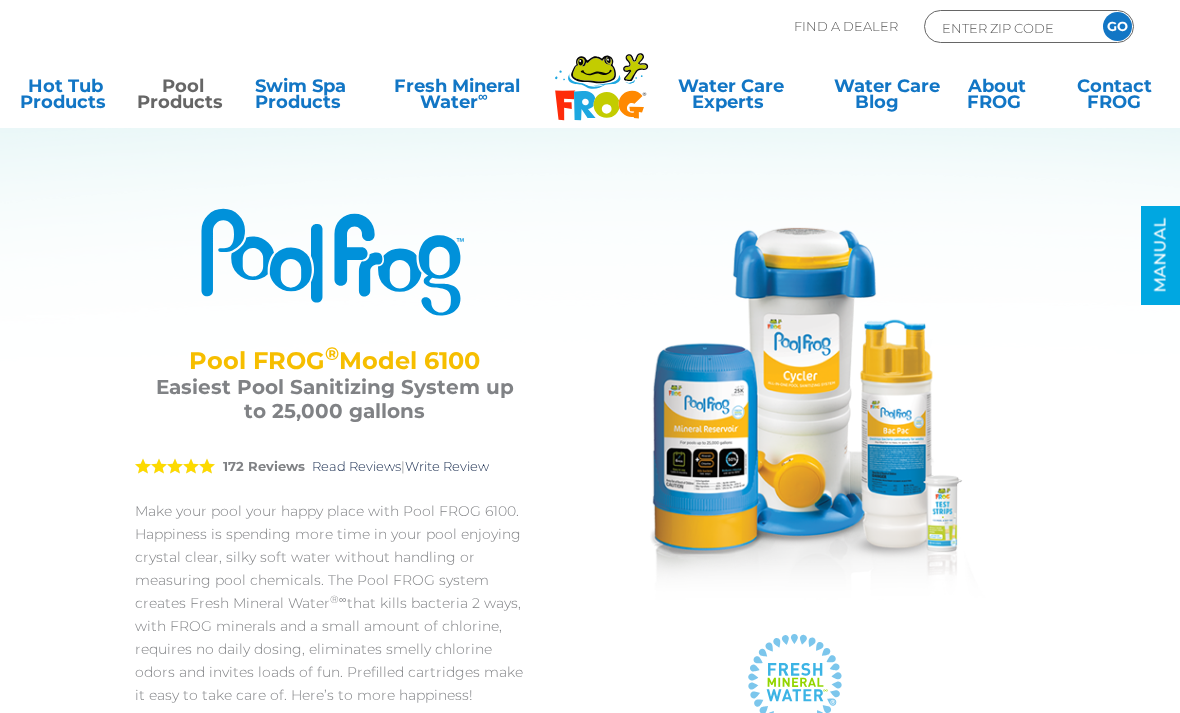 scroll, scrollTop: 0, scrollLeft: 0, axis: both 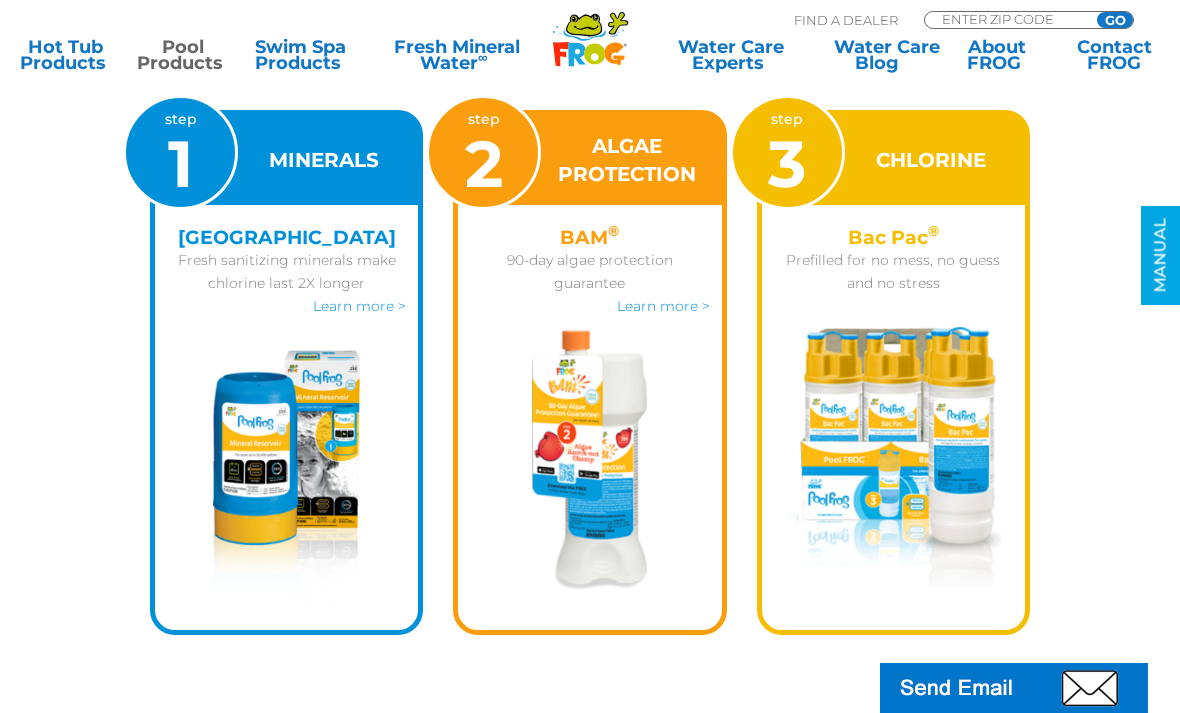 click on "Prefilled for no mess, no guess and no stress" at bounding box center [893, 272] 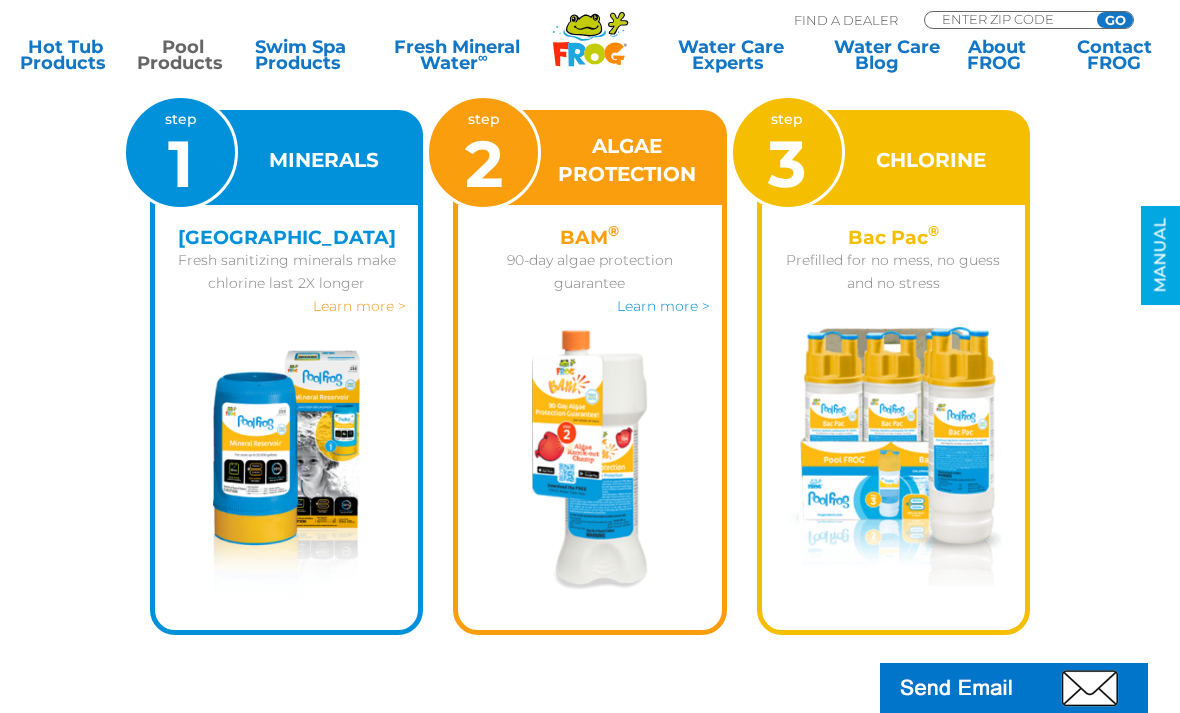 click on "Learn more >" at bounding box center (359, 306) 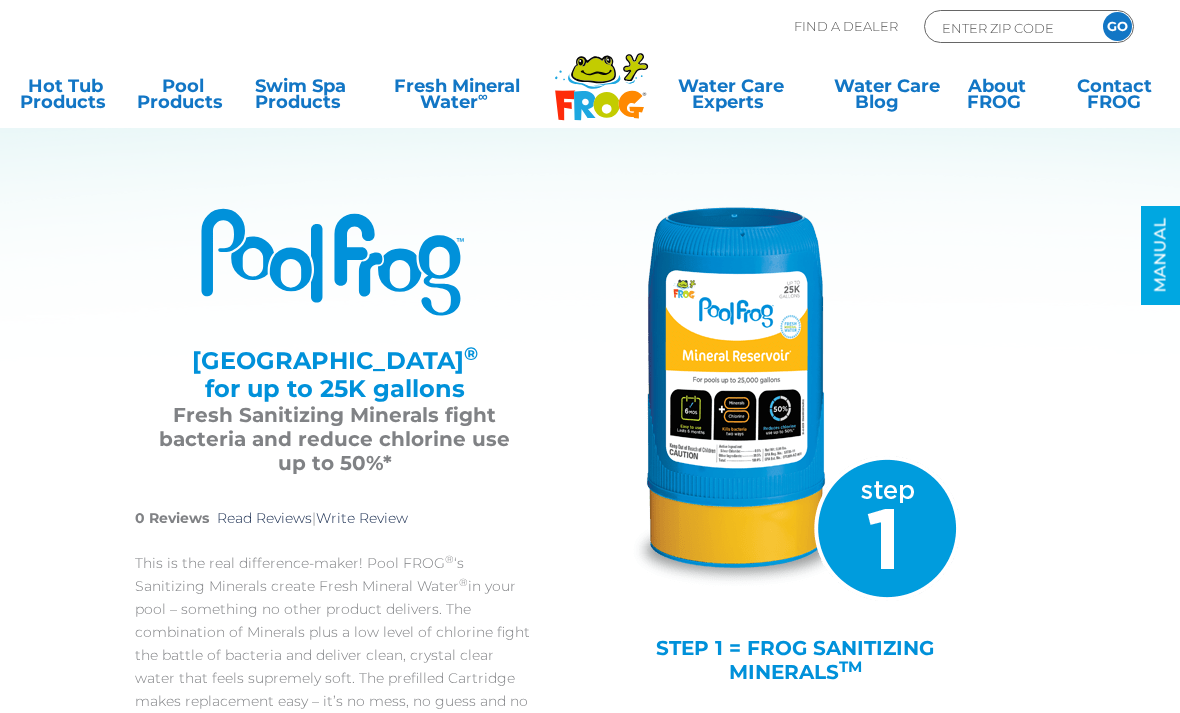 scroll, scrollTop: 138, scrollLeft: 0, axis: vertical 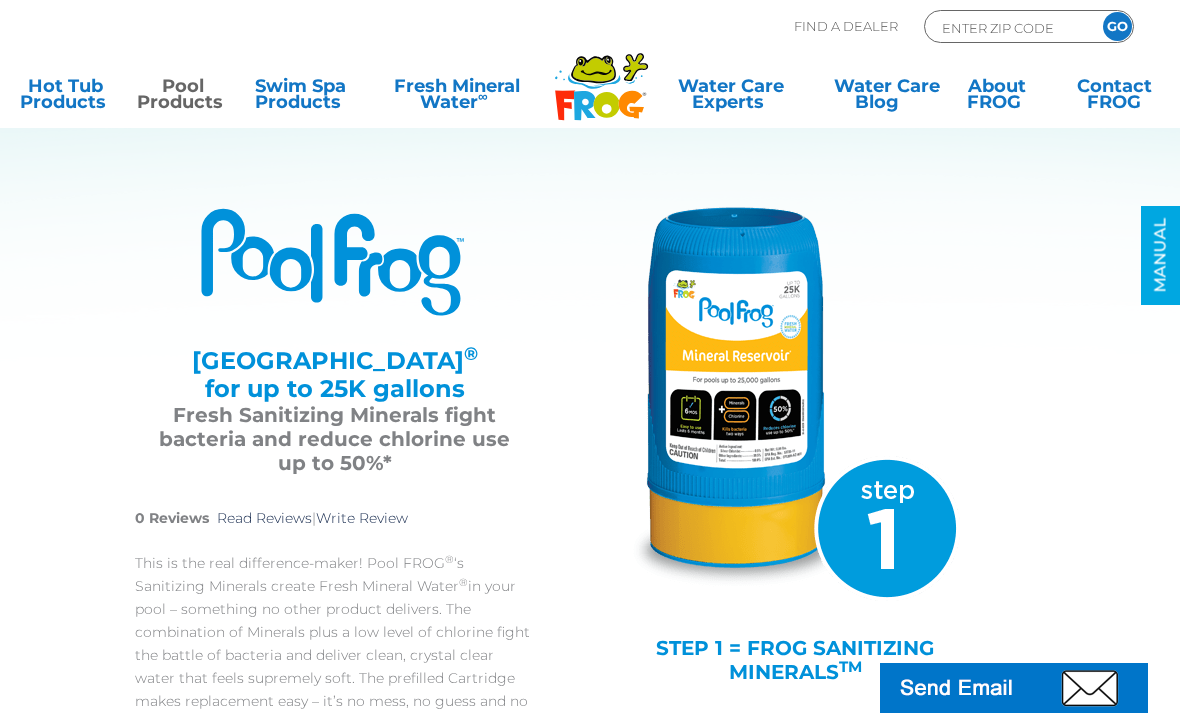 click on "Pool  Products" at bounding box center [182, 98] 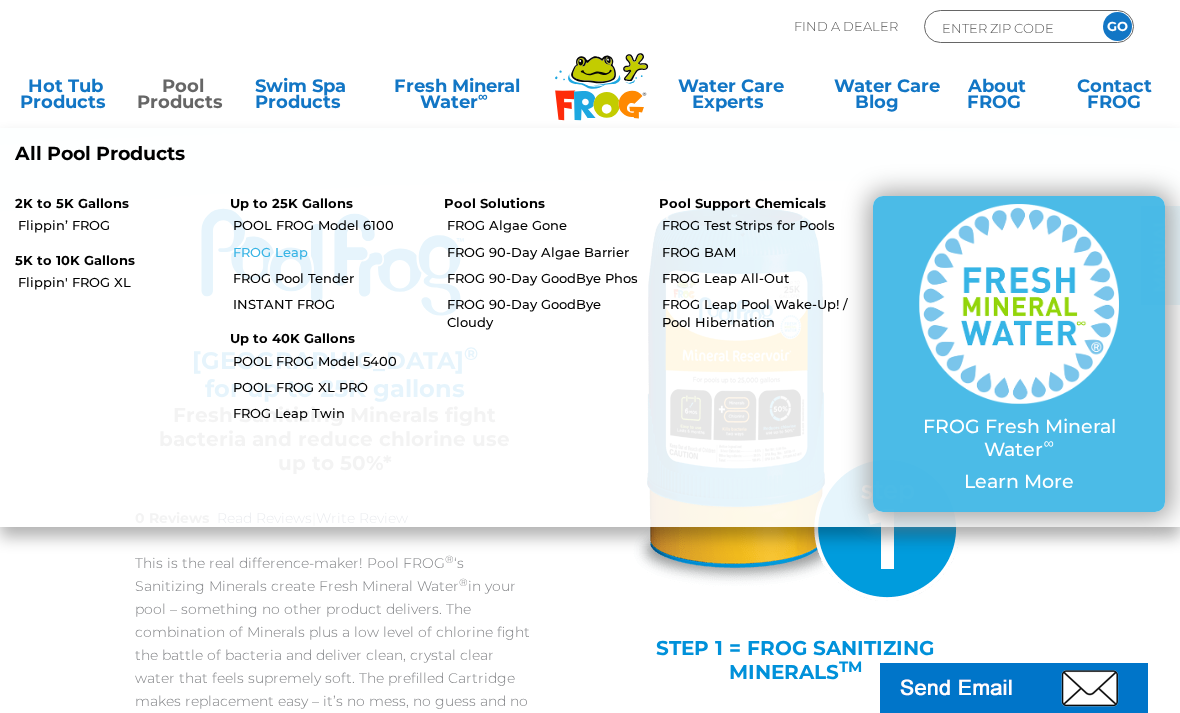 click on "FROG Leap" at bounding box center (331, 252) 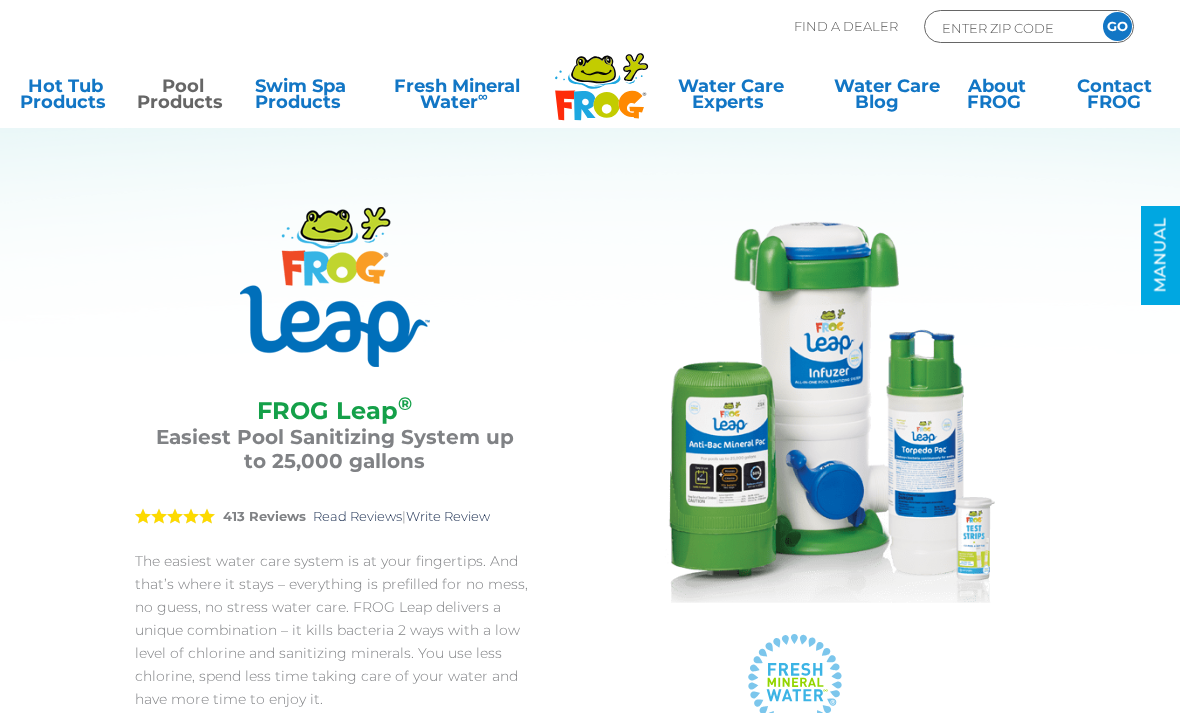 scroll, scrollTop: 0, scrollLeft: 0, axis: both 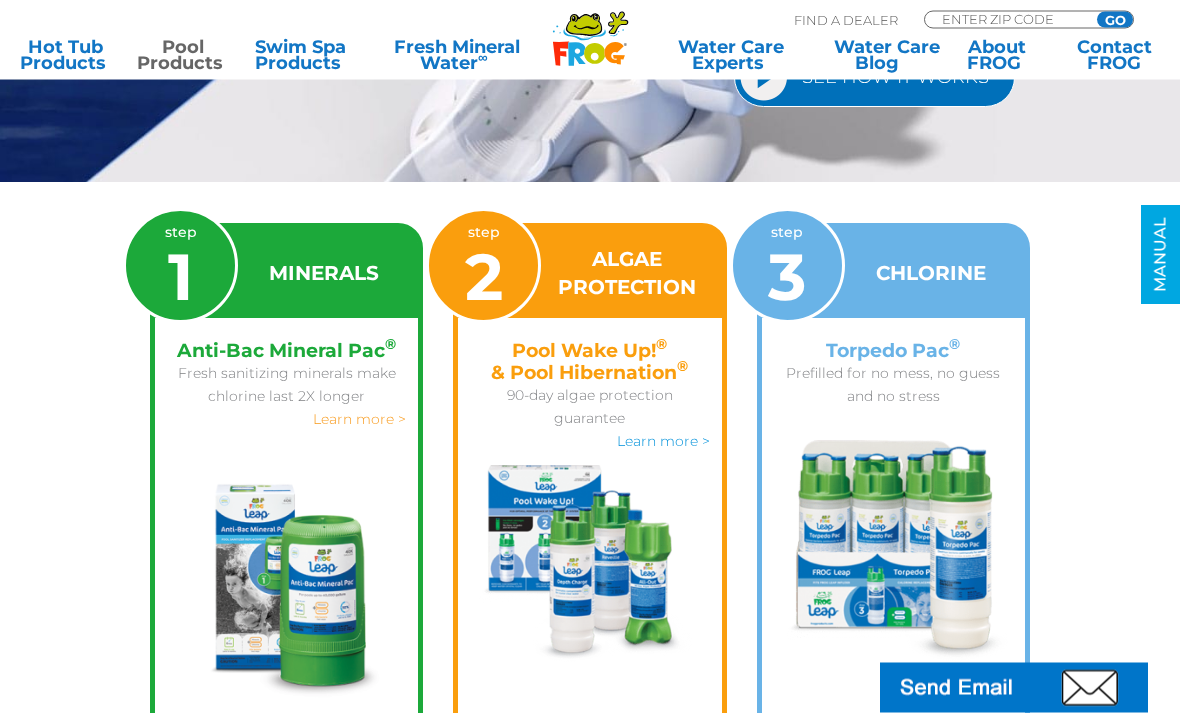 click on "Learn more >" at bounding box center (359, 420) 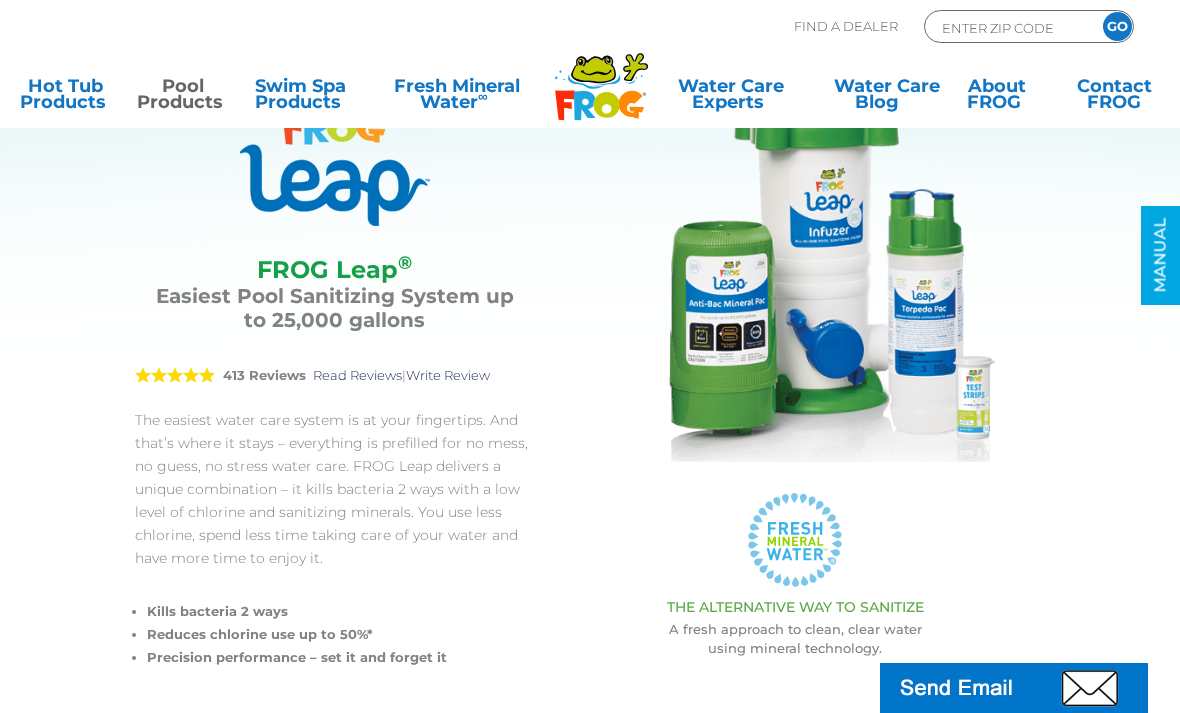scroll, scrollTop: 0, scrollLeft: 0, axis: both 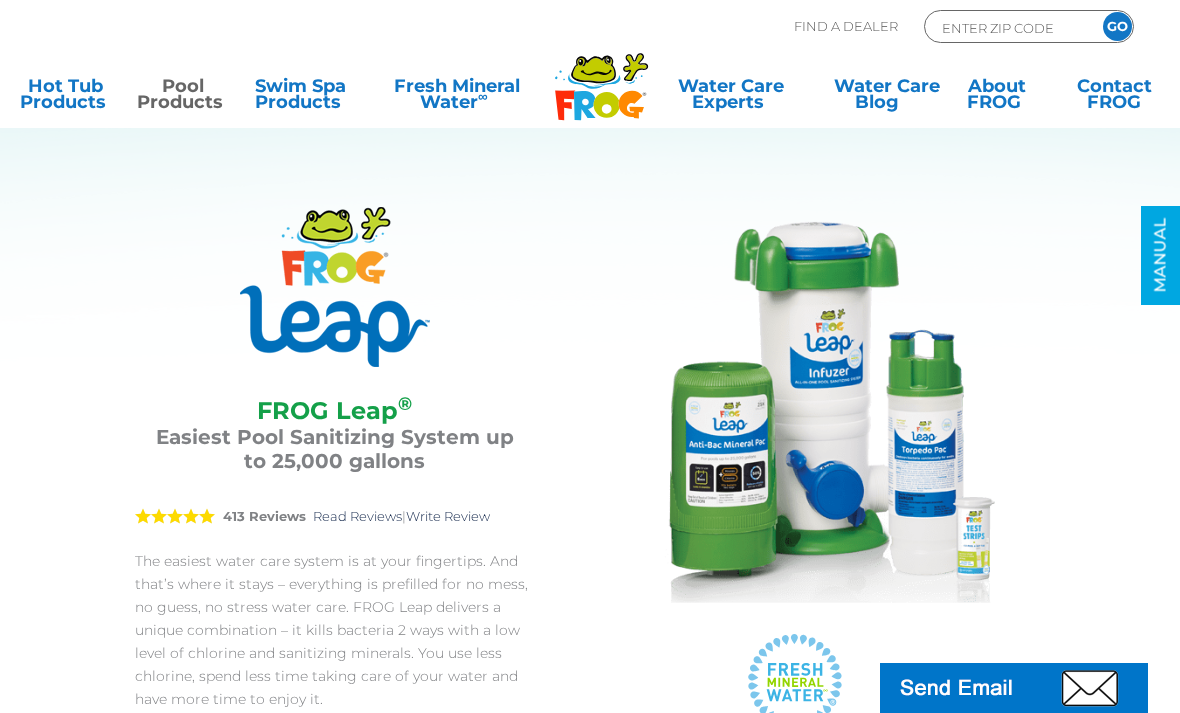 click on "Pool  Products" at bounding box center (182, 98) 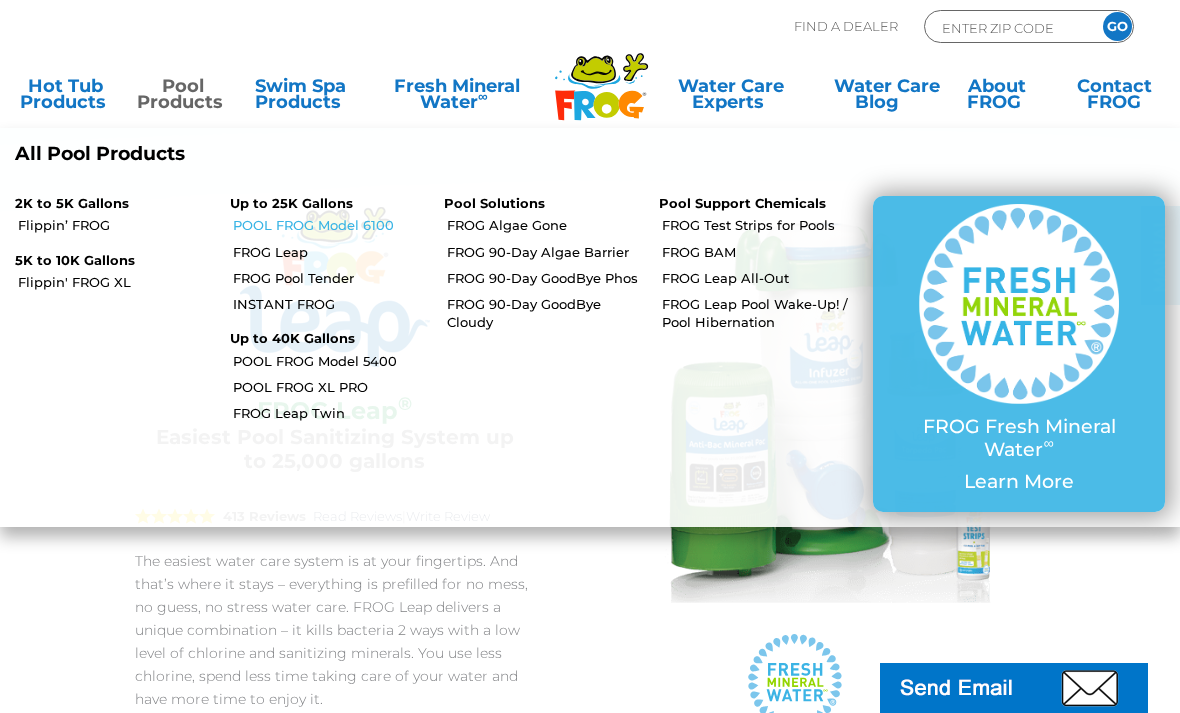 click on "POOL FROG Model 6100" at bounding box center (331, 225) 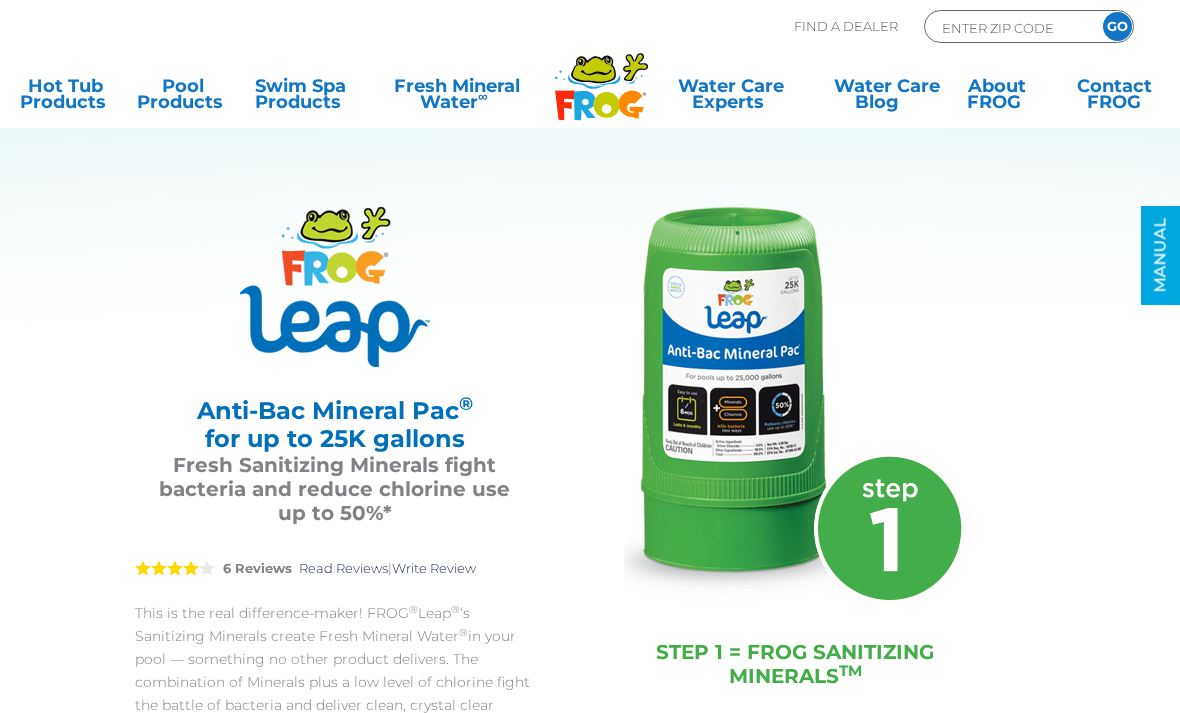 scroll, scrollTop: 0, scrollLeft: 0, axis: both 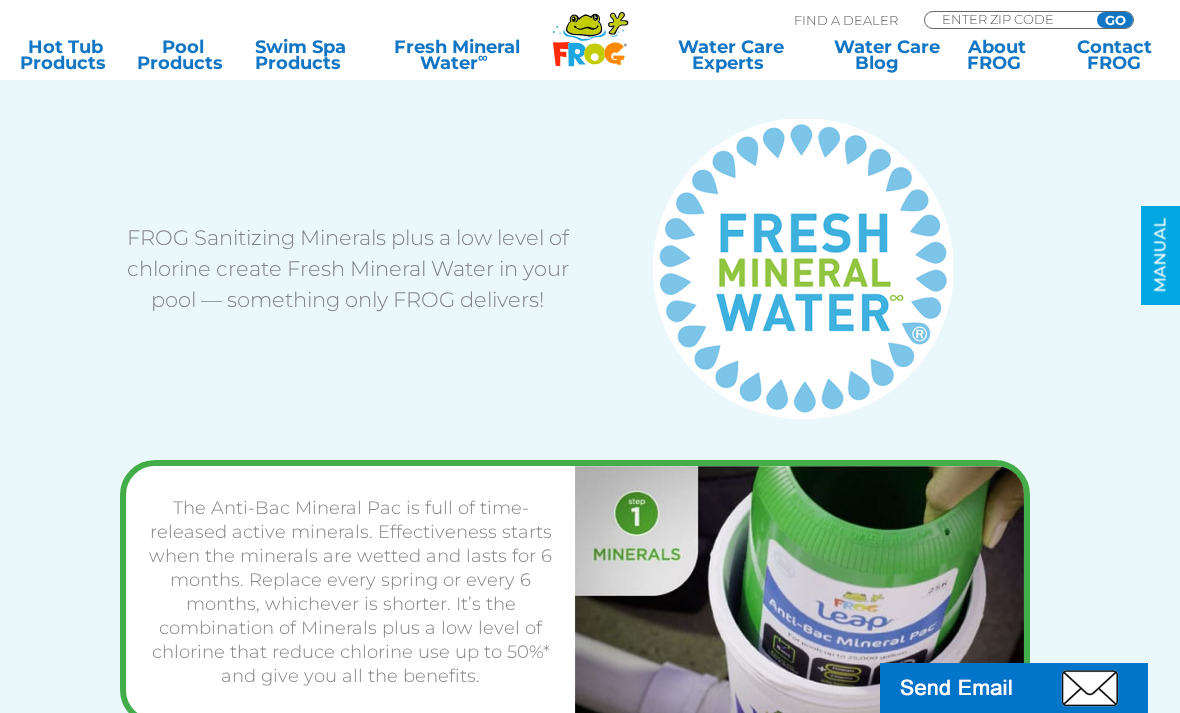 click on "FROG Sanitizing Minerals plus a low level of chlorine create Fresh Mineral Water in your pool — something only FROG delivers!" at bounding box center [347, 268] 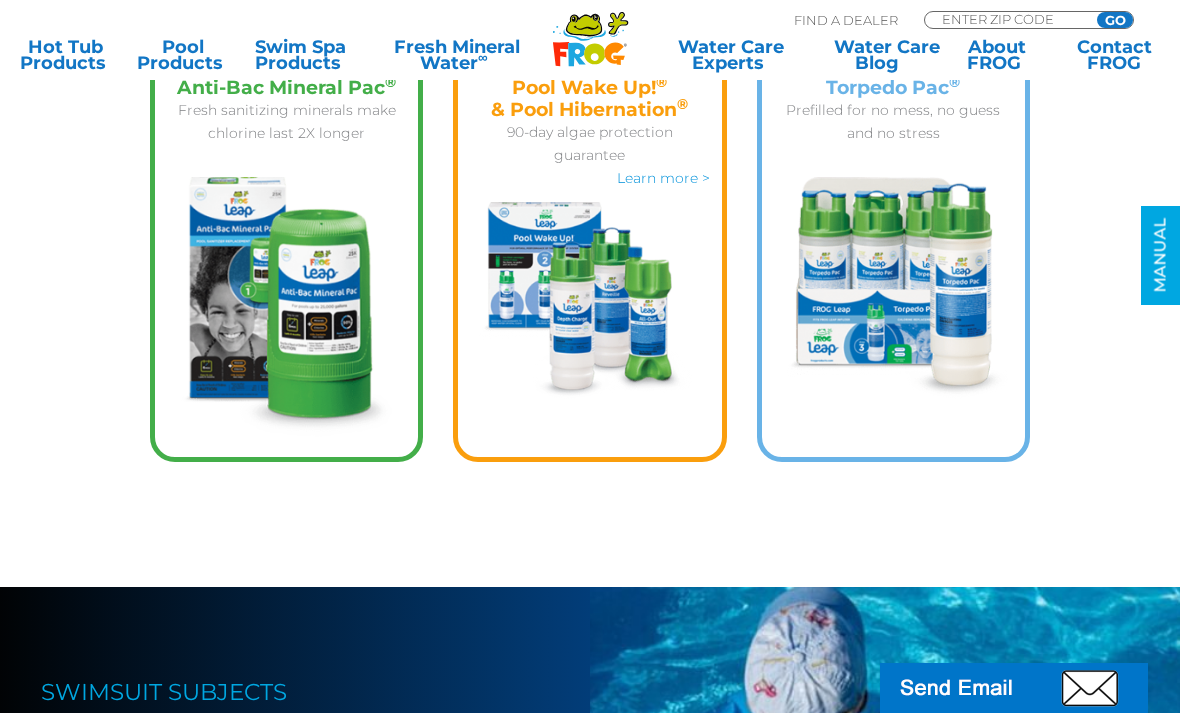 scroll, scrollTop: 2487, scrollLeft: 0, axis: vertical 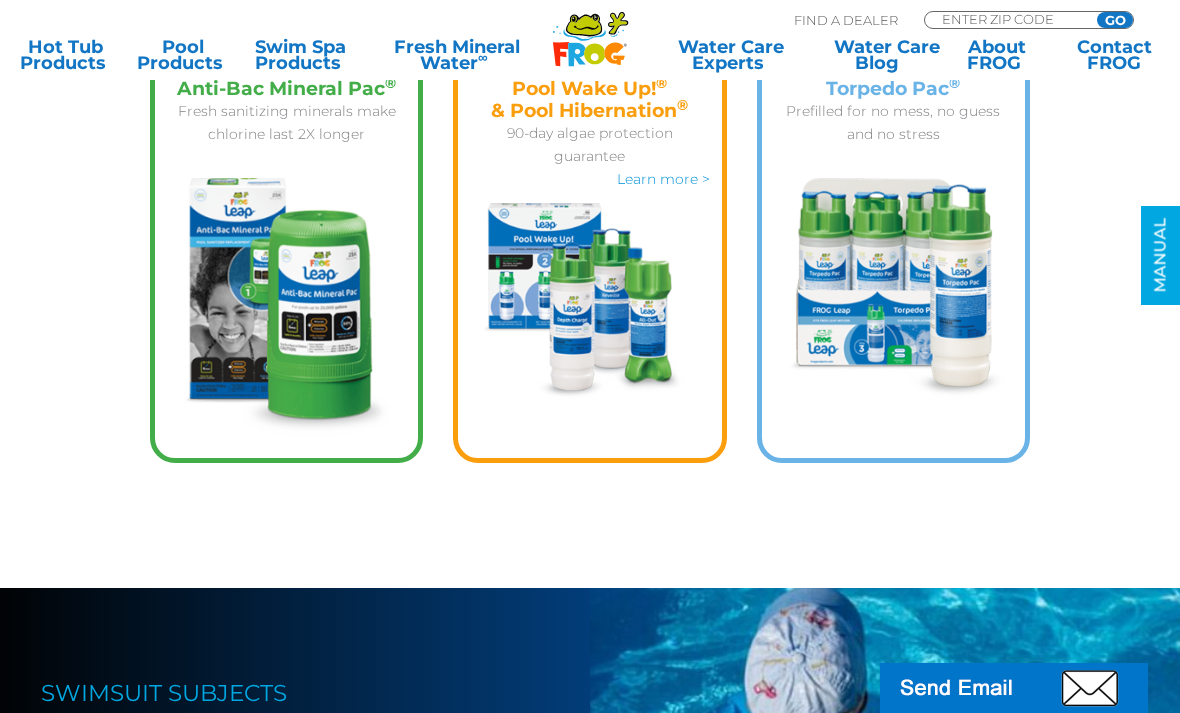 click at bounding box center [286, 308] 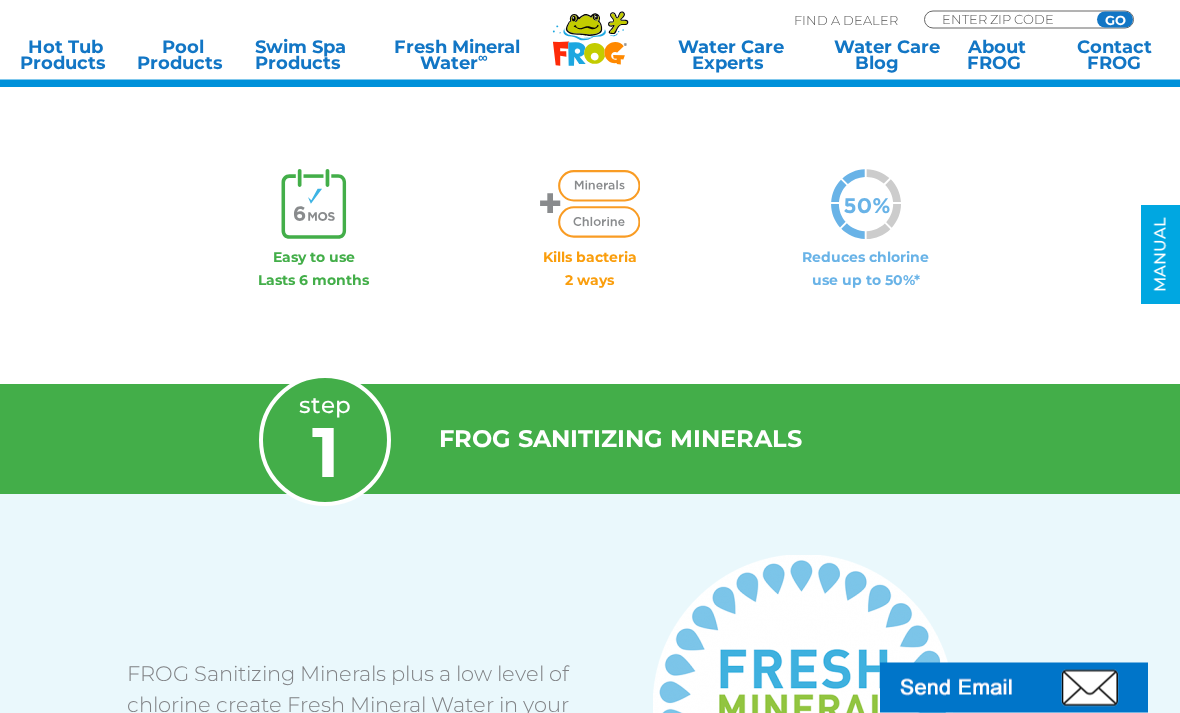 scroll, scrollTop: 1214, scrollLeft: 0, axis: vertical 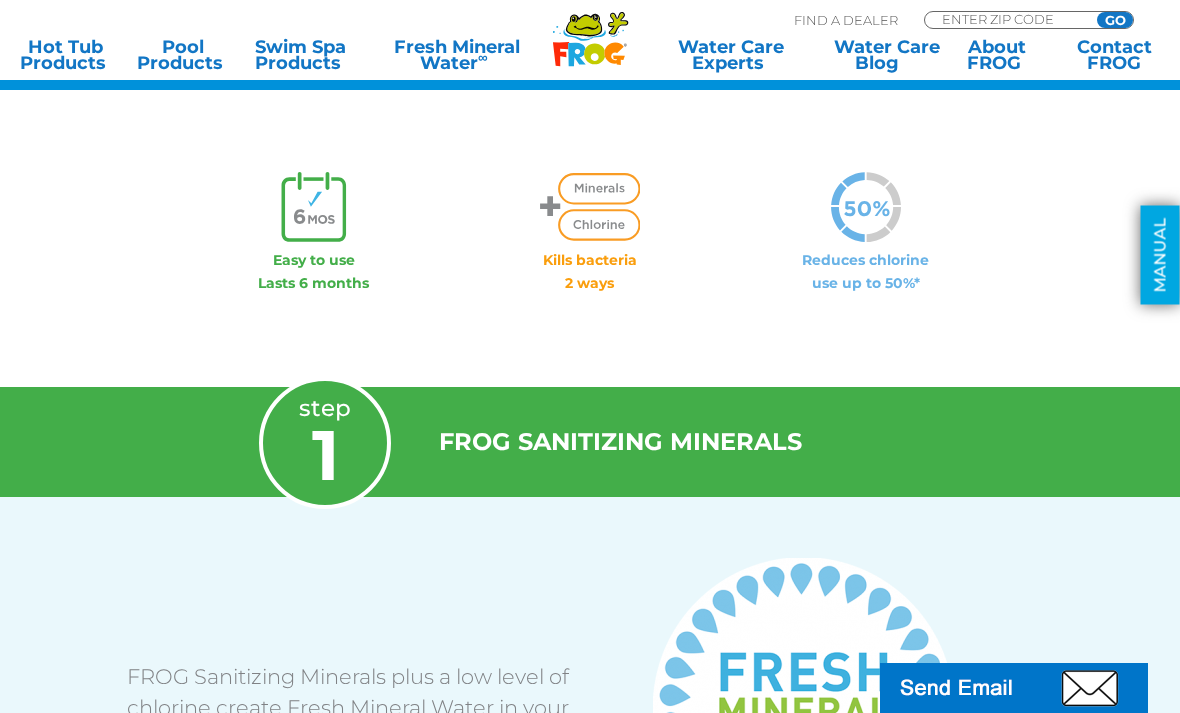 click on "MANUAL" at bounding box center (1160, 255) 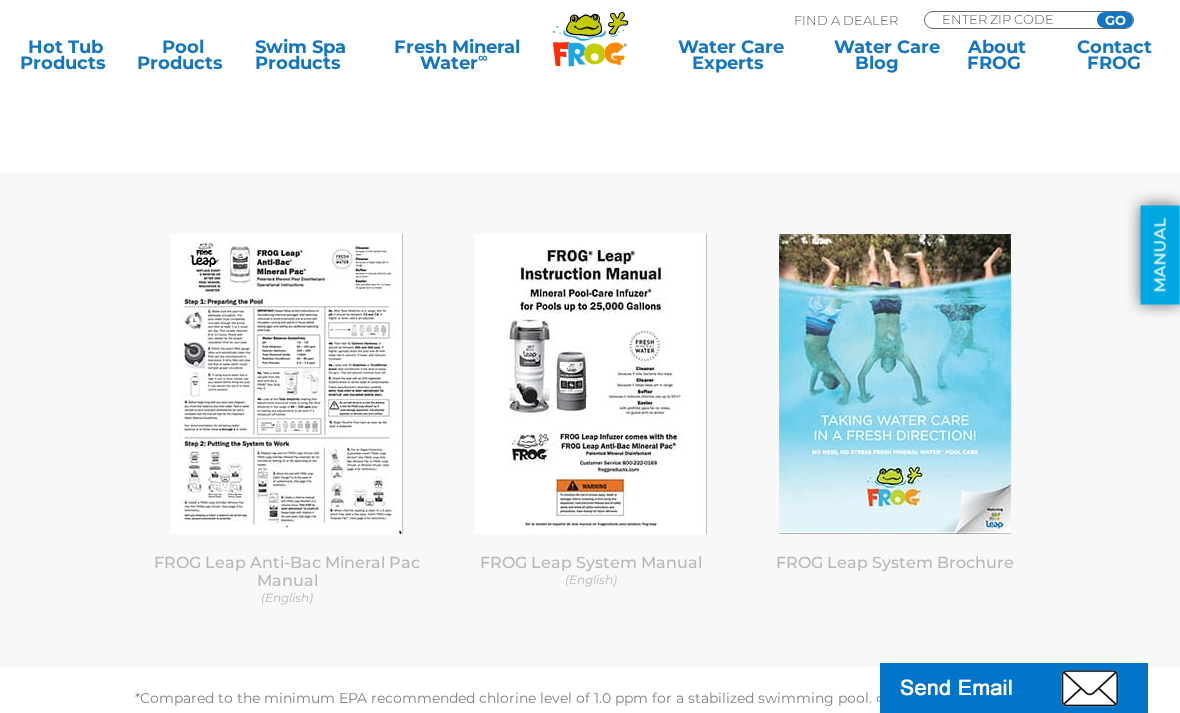 scroll, scrollTop: 7750, scrollLeft: 0, axis: vertical 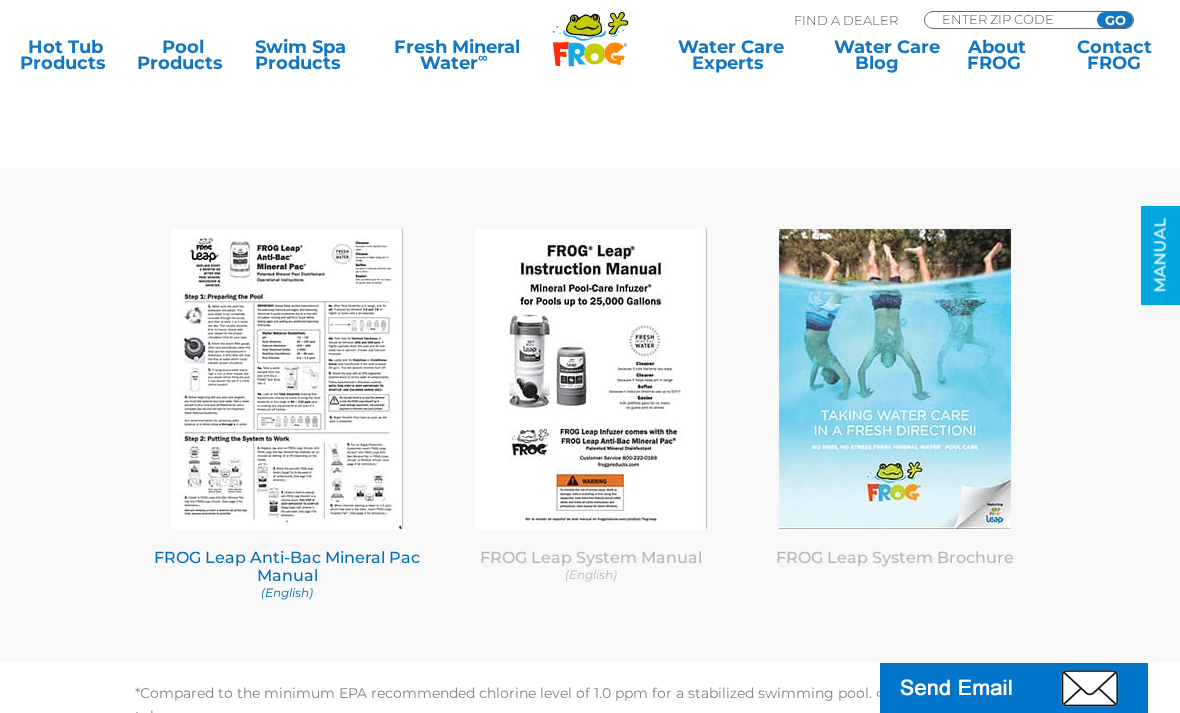 click at bounding box center (287, 379) 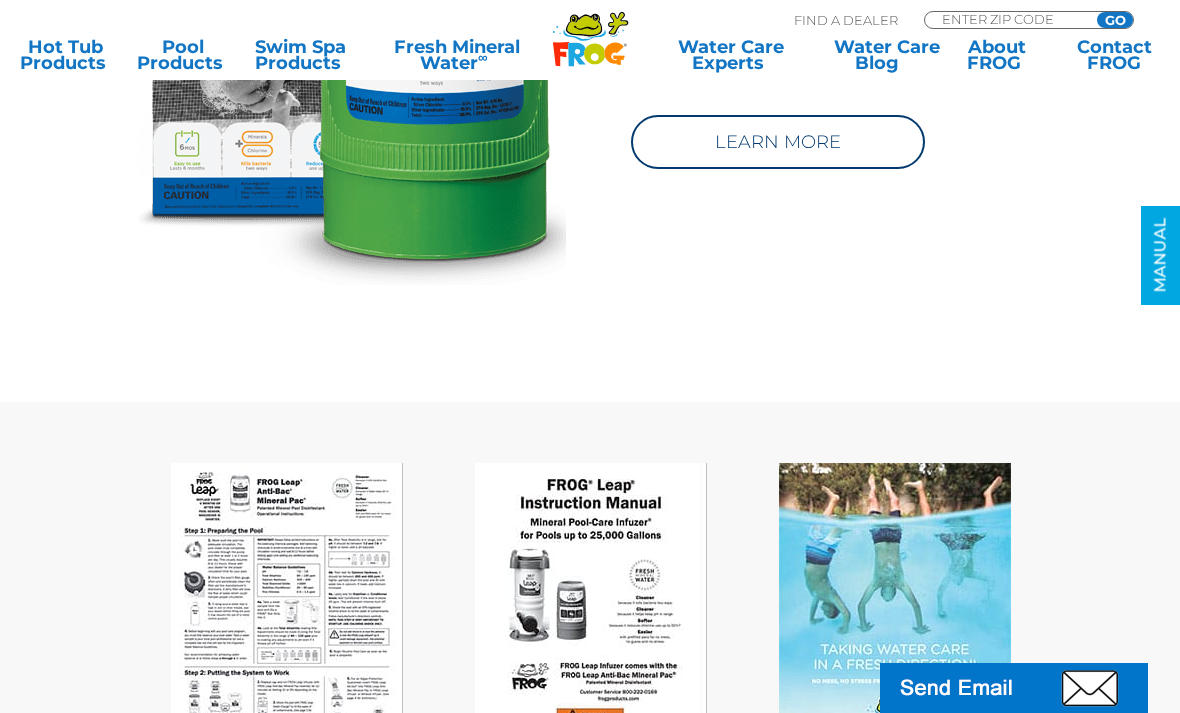 scroll, scrollTop: 7517, scrollLeft: 0, axis: vertical 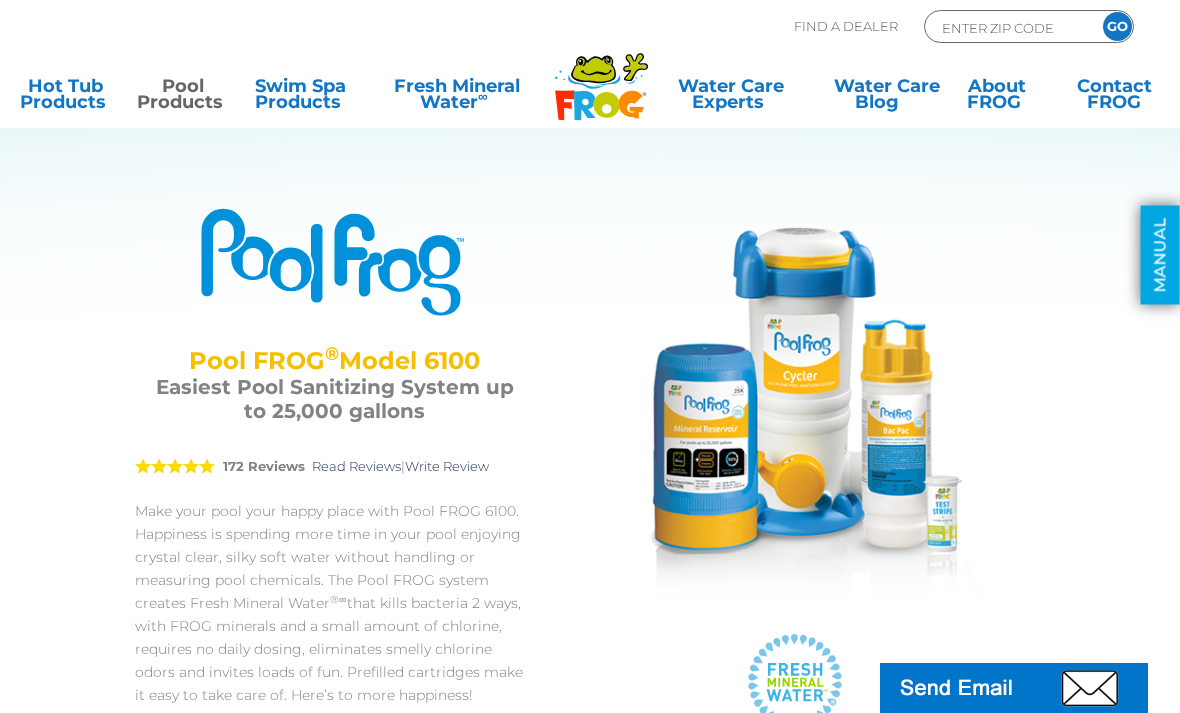 click on "MANUAL" at bounding box center [1160, 255] 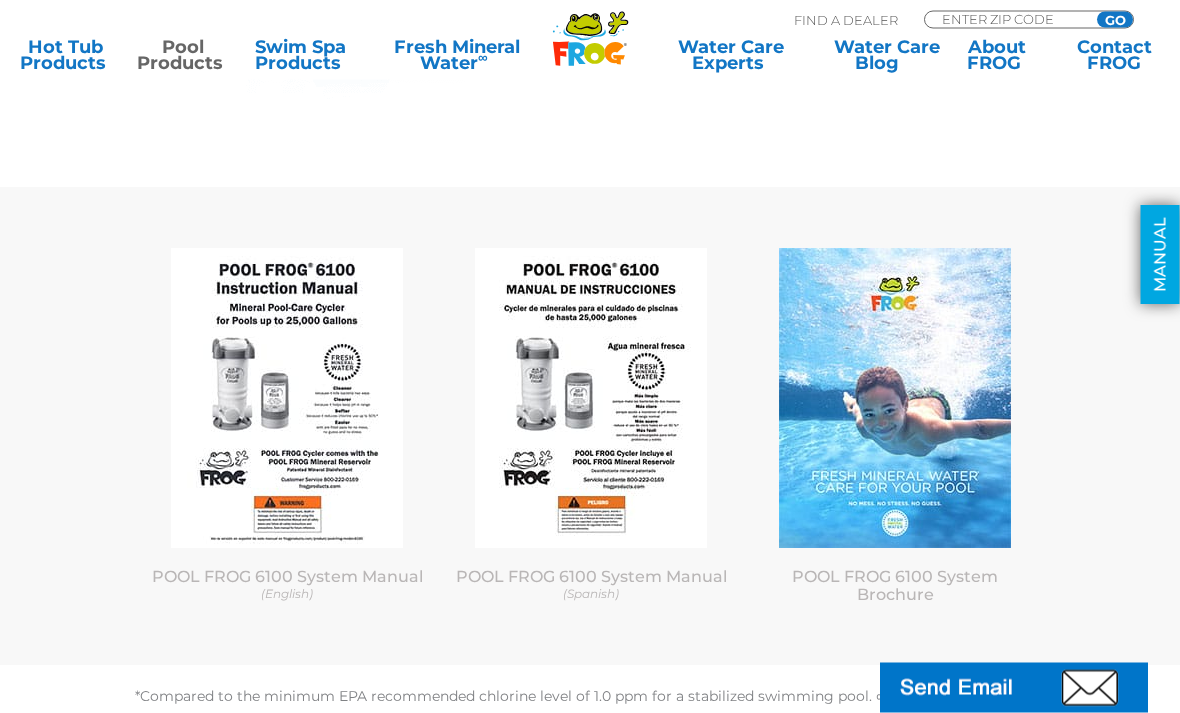 scroll, scrollTop: 7260, scrollLeft: 0, axis: vertical 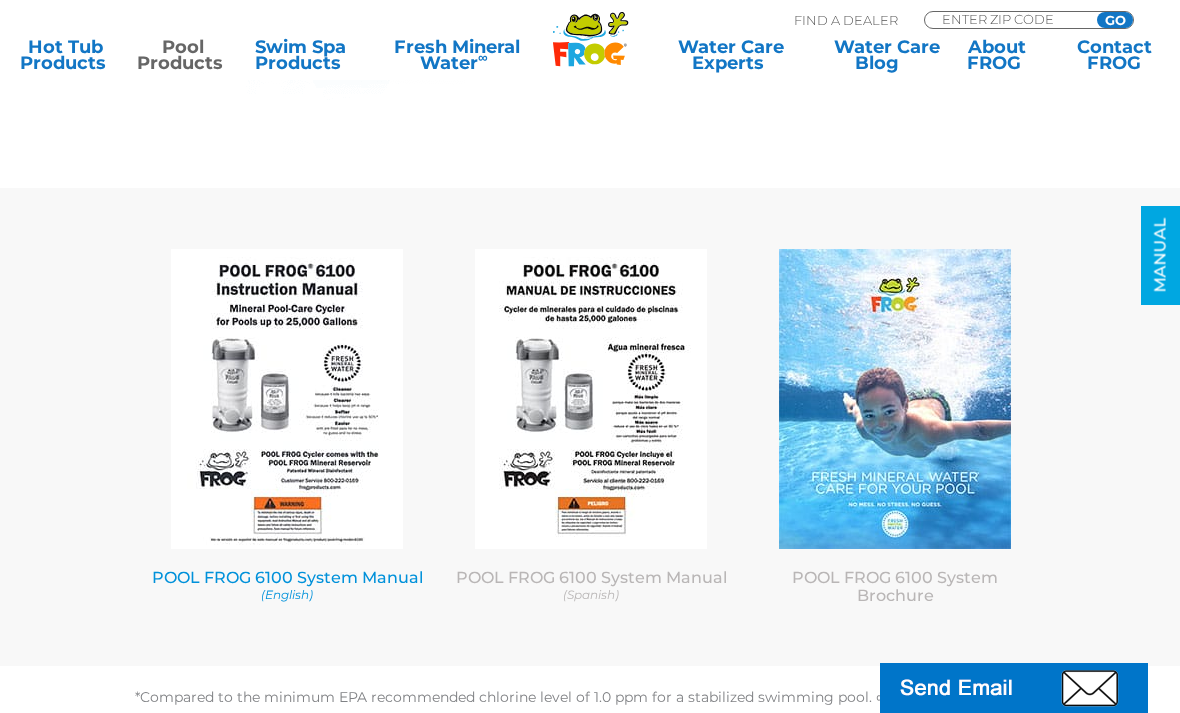 click at bounding box center (287, 399) 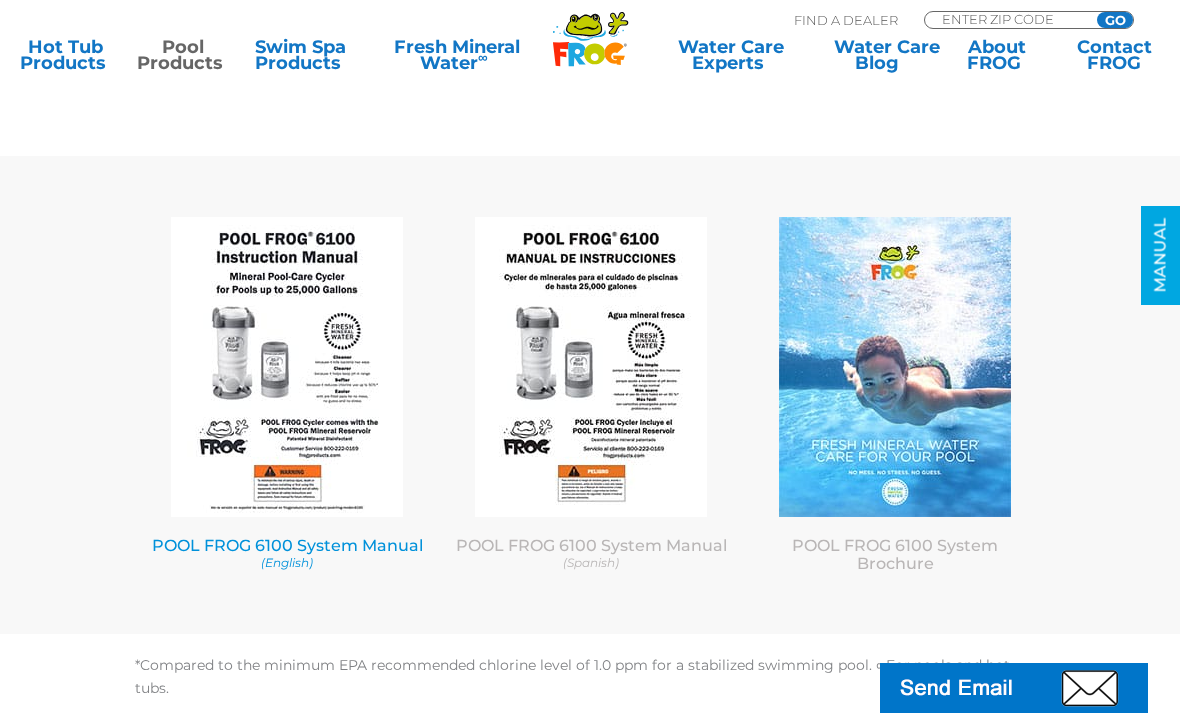 click at bounding box center [287, 367] 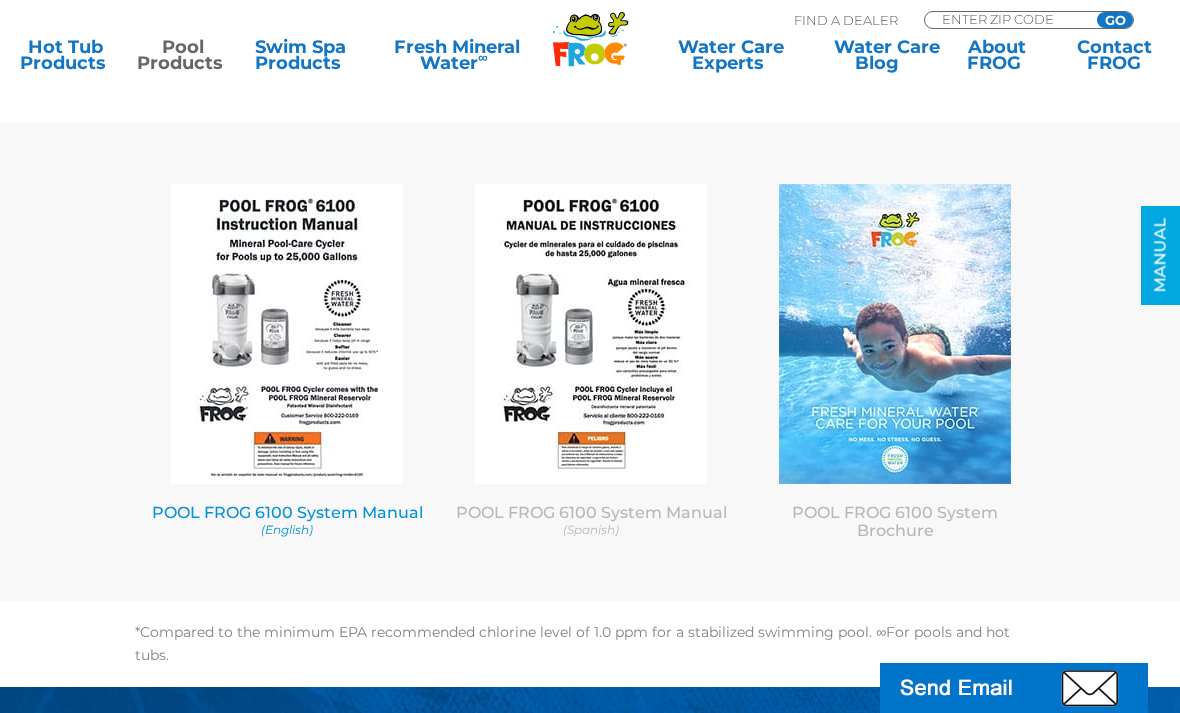 scroll, scrollTop: 7313, scrollLeft: 0, axis: vertical 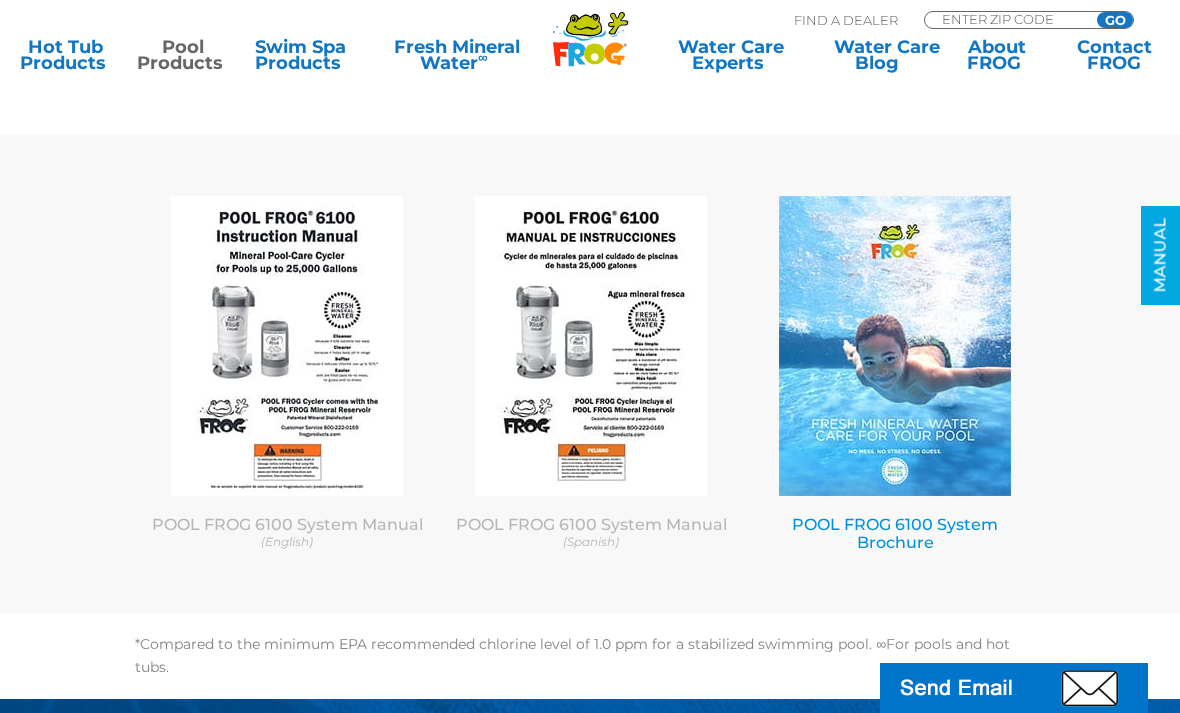 click at bounding box center (895, 346) 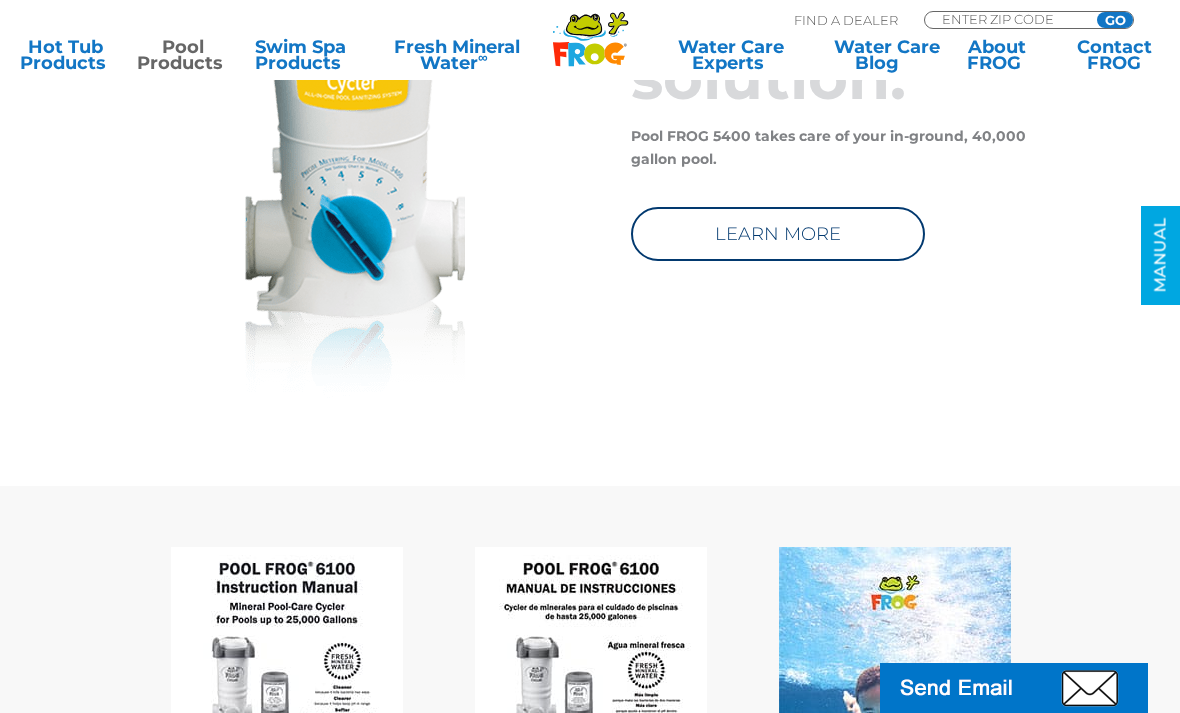 scroll, scrollTop: 6886, scrollLeft: 0, axis: vertical 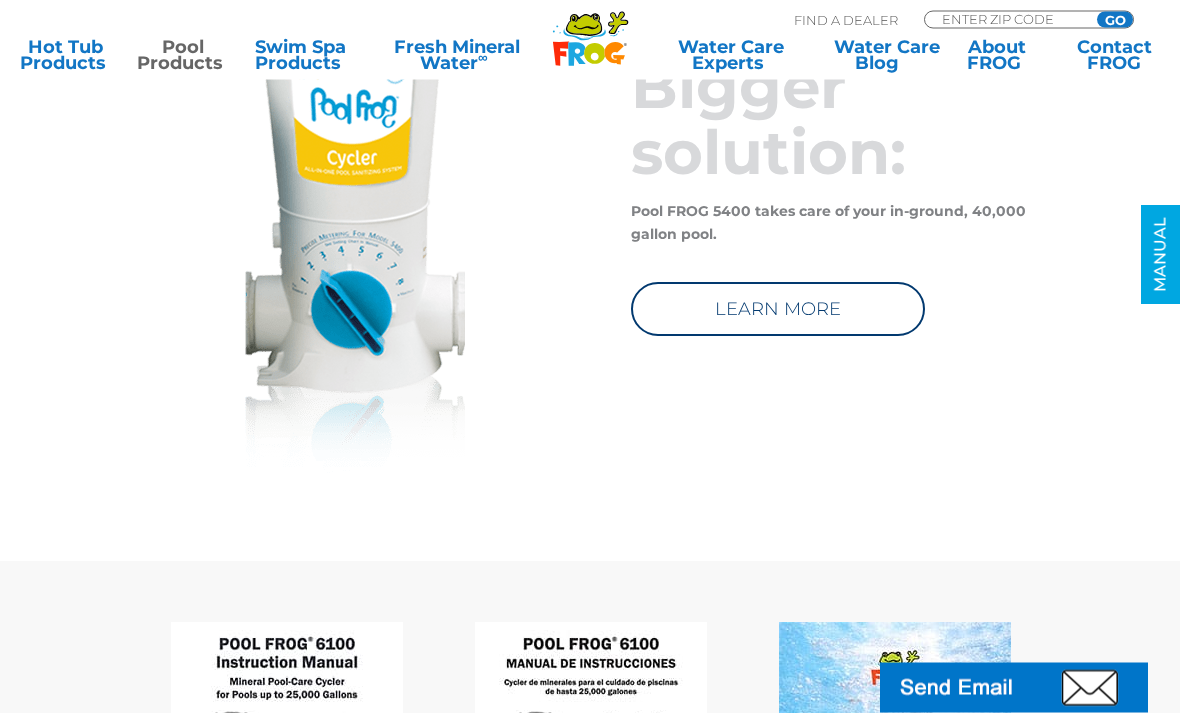 click on "Pool  Products" at bounding box center [182, 55] 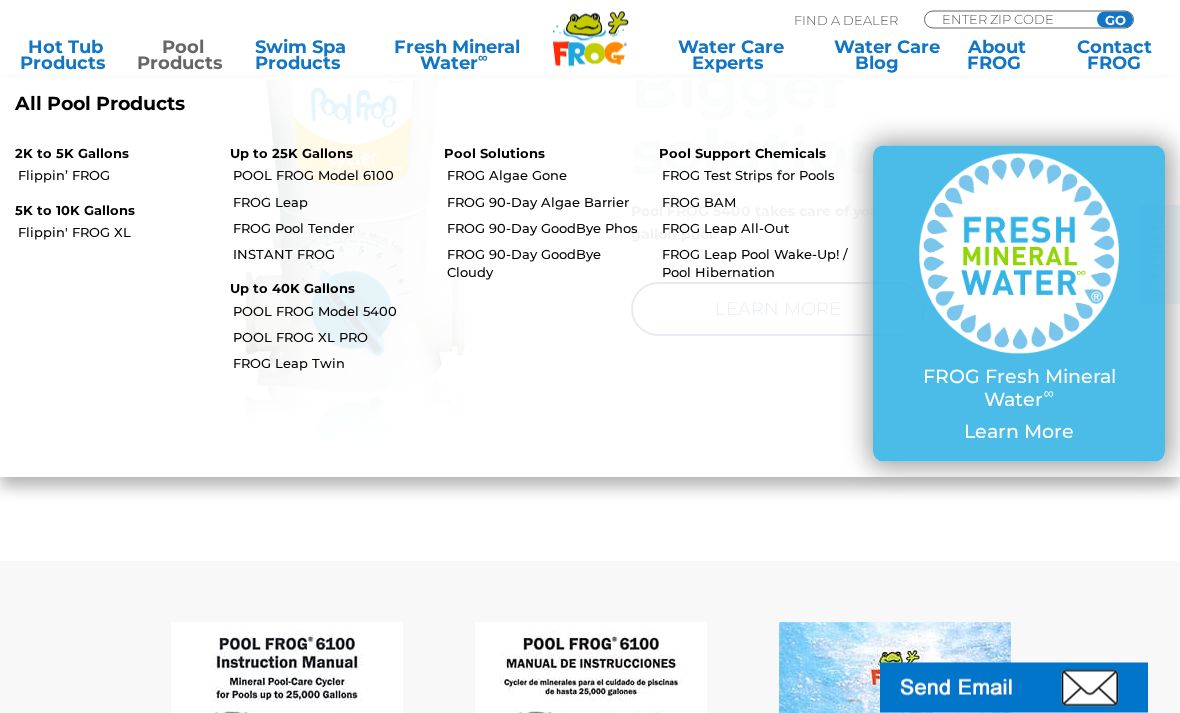 scroll, scrollTop: 6887, scrollLeft: 0, axis: vertical 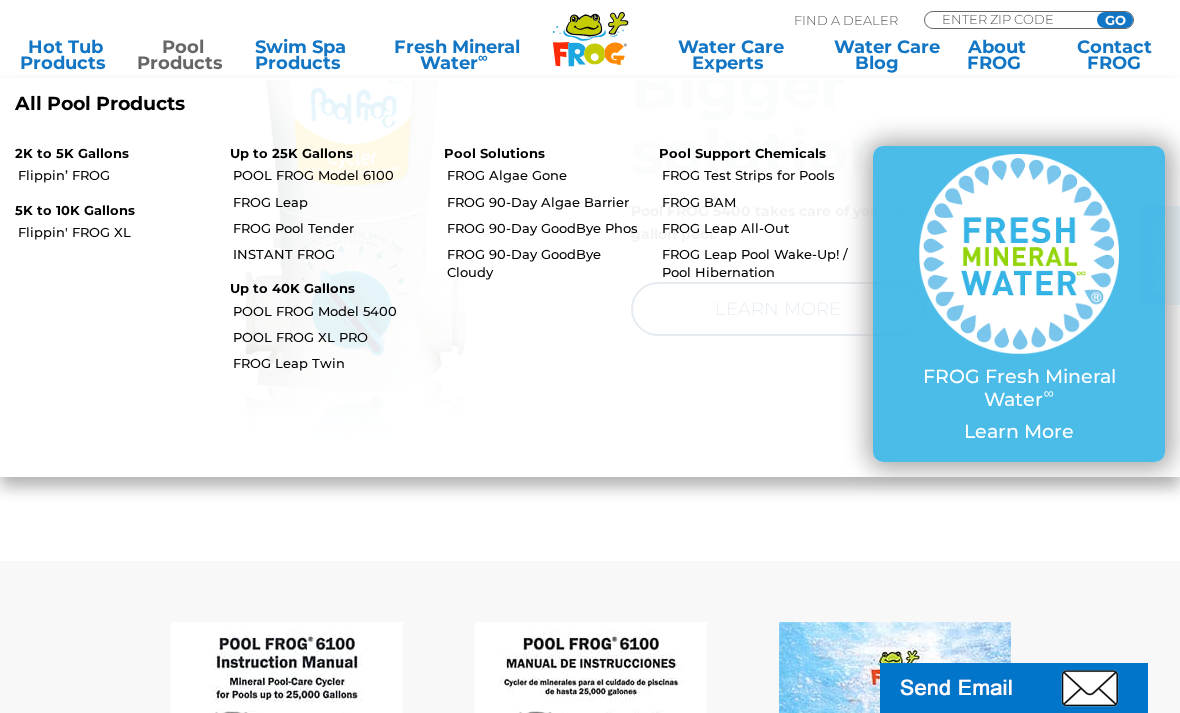 click on "Up to 25K Gallons" at bounding box center [322, 146] 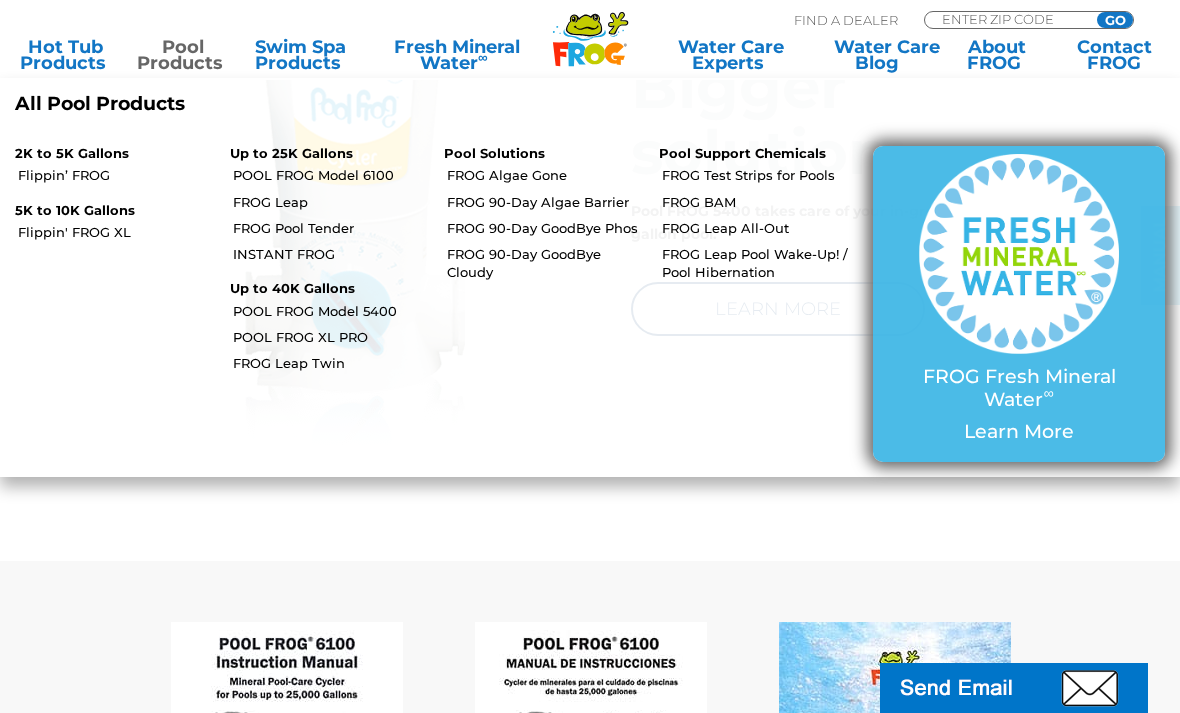 click on "Learn More" at bounding box center (1019, 432) 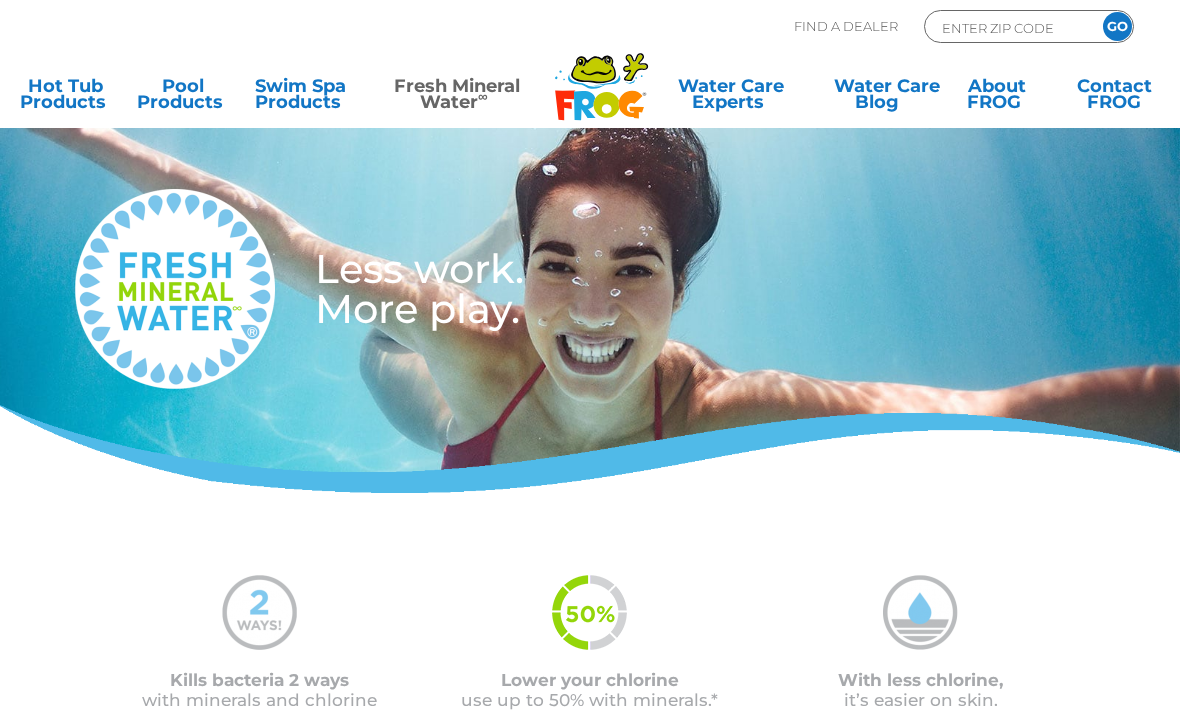 scroll, scrollTop: 0, scrollLeft: 0, axis: both 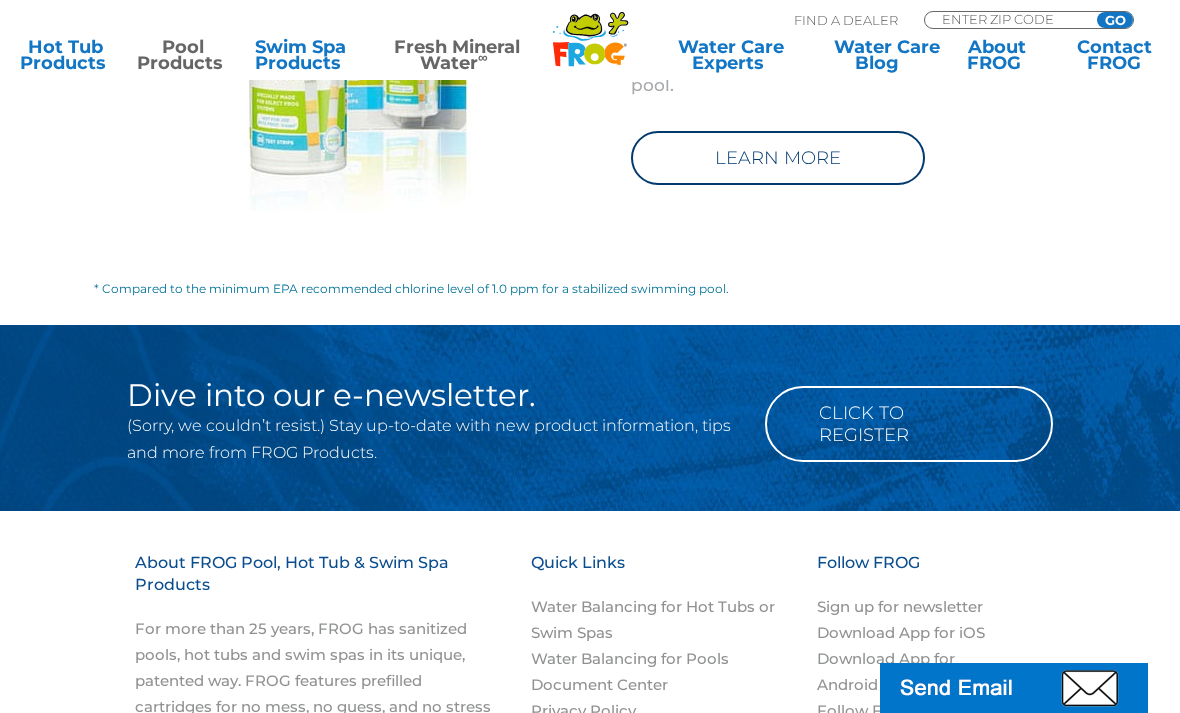 click on "Pool  Products" at bounding box center [182, 55] 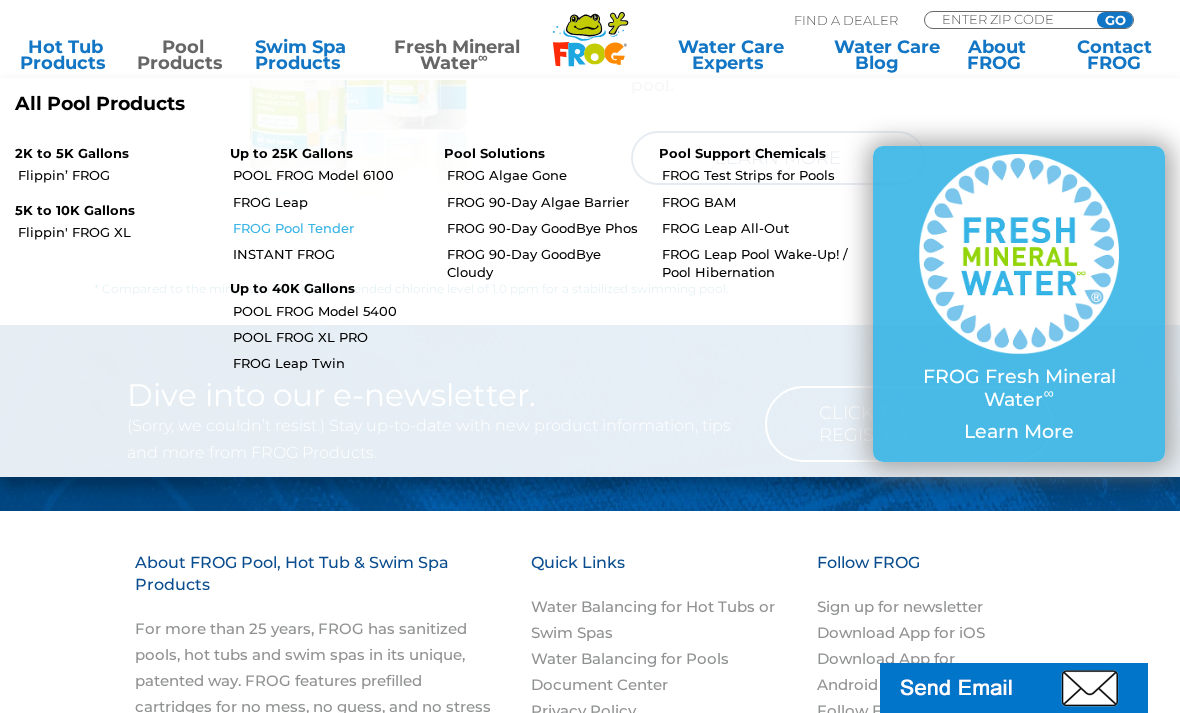 click on "FROG Pool Tender" at bounding box center [331, 228] 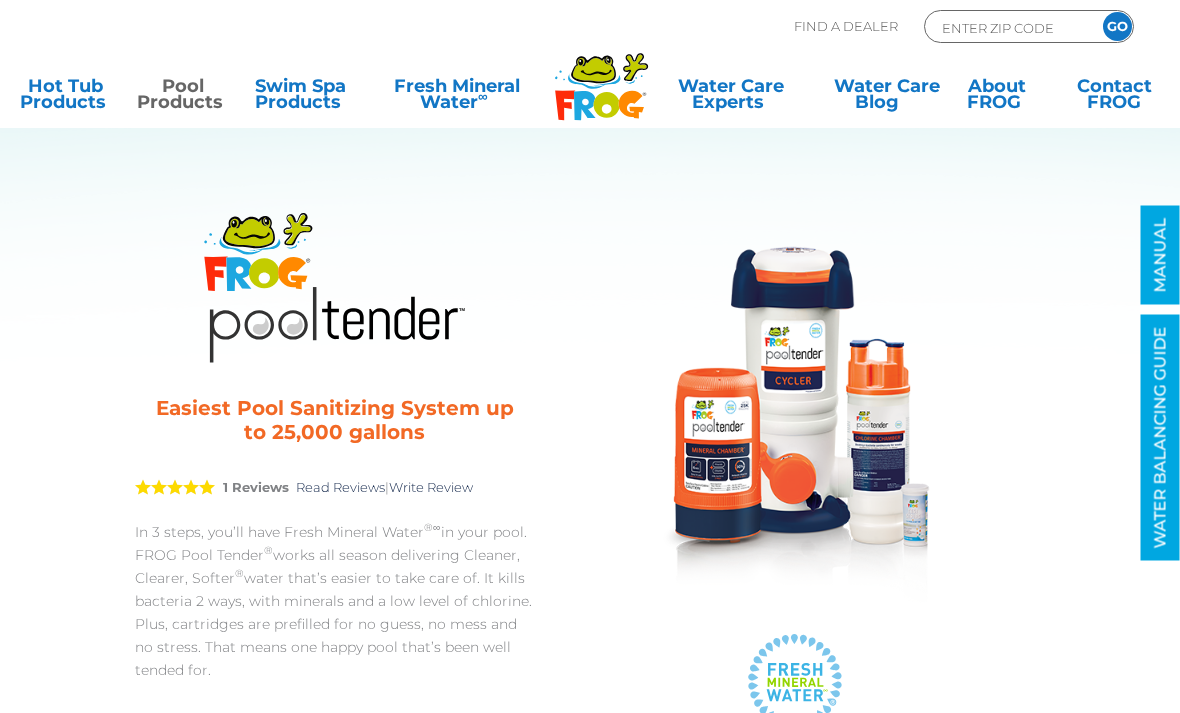 scroll, scrollTop: 0, scrollLeft: 0, axis: both 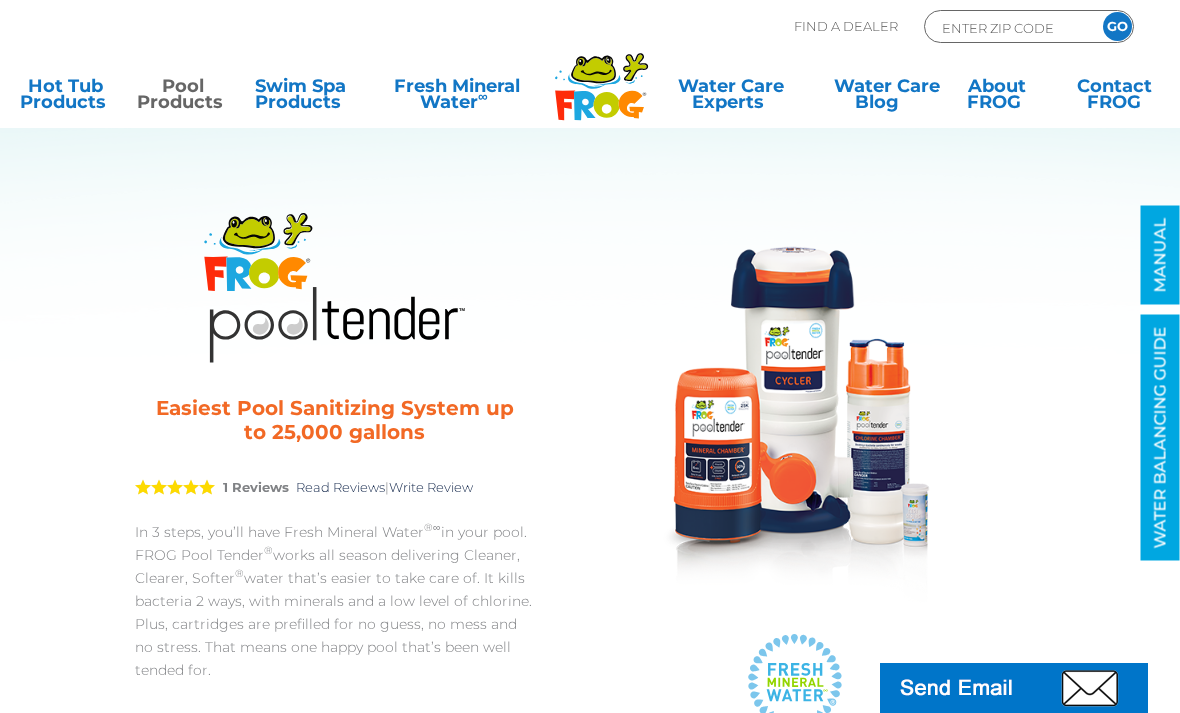 click on "Pool  Products" at bounding box center (182, 98) 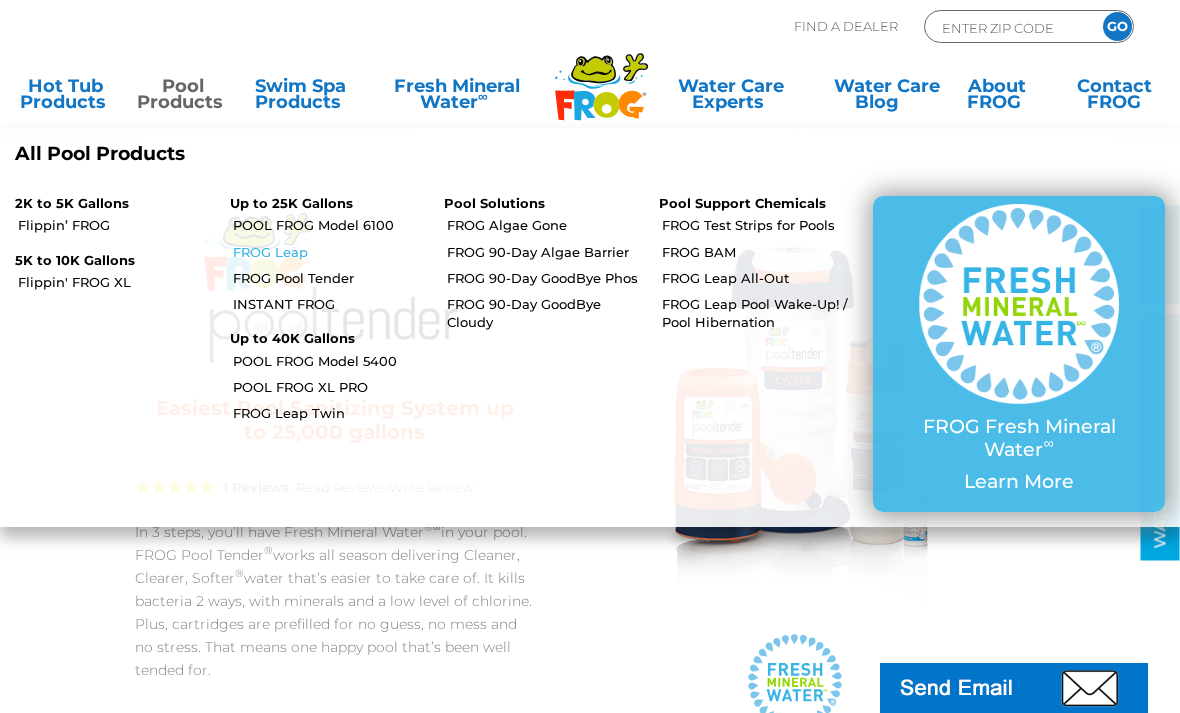 click on "FROG Leap" at bounding box center [331, 252] 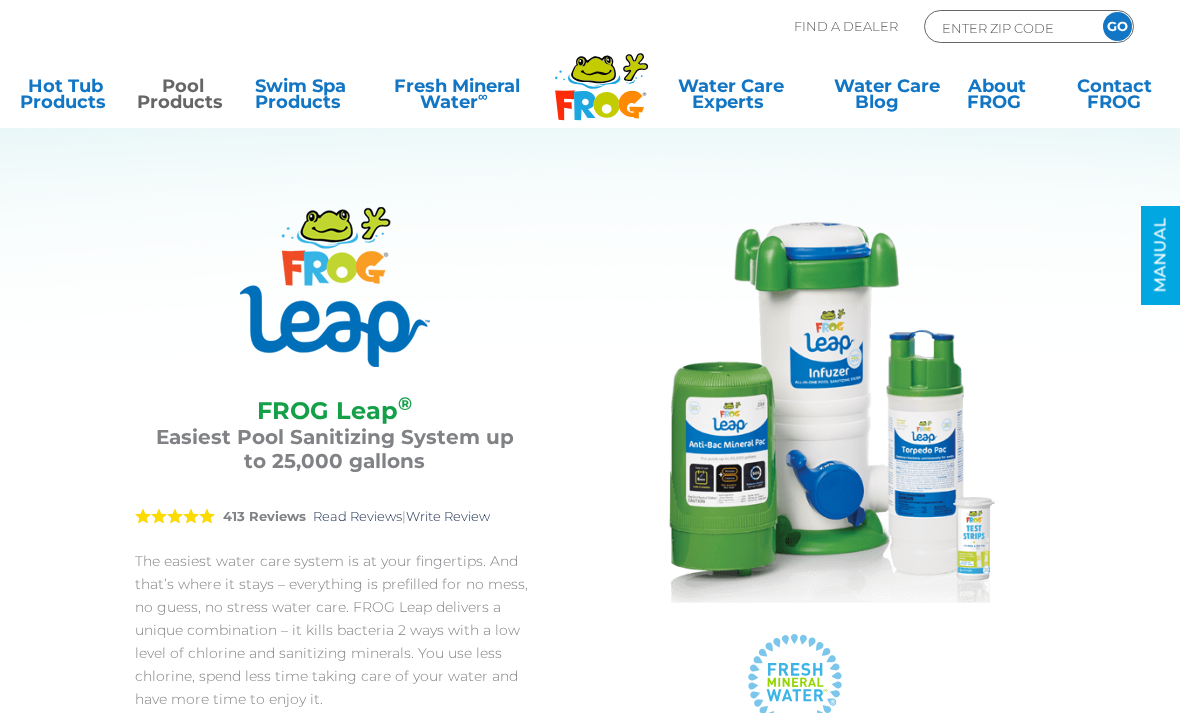 scroll, scrollTop: 0, scrollLeft: 0, axis: both 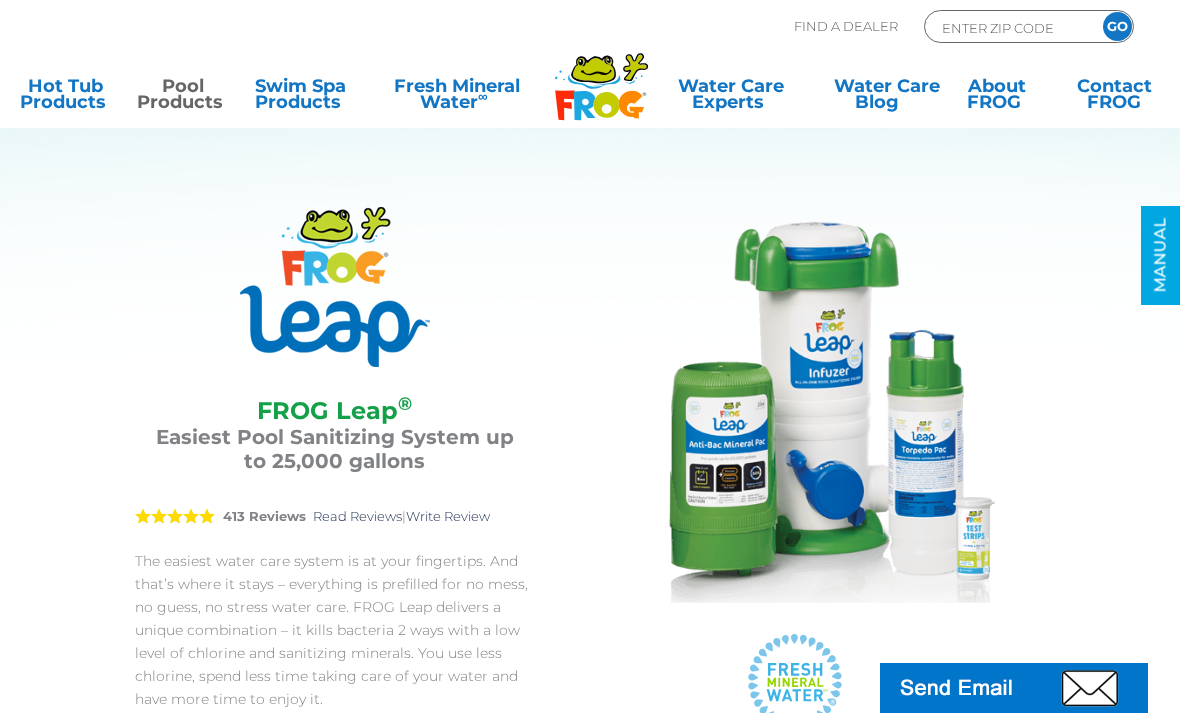 click on "Pool  Products" at bounding box center [182, 98] 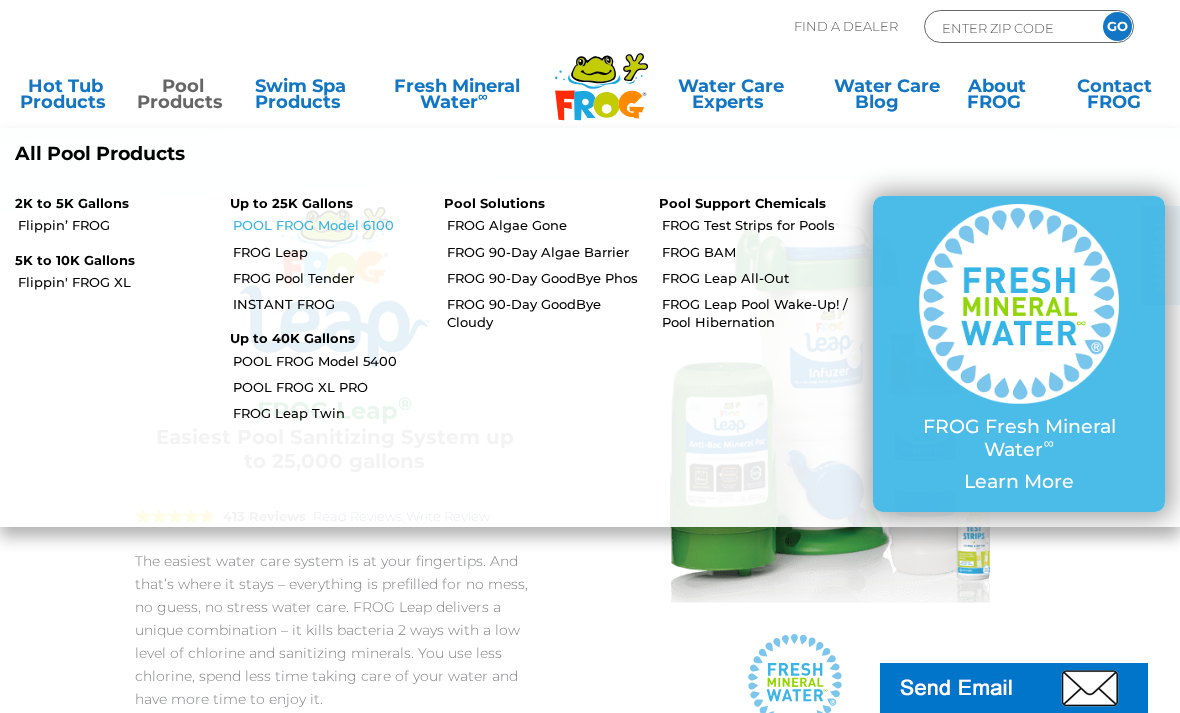 click on "POOL FROG Model 6100" at bounding box center (331, 225) 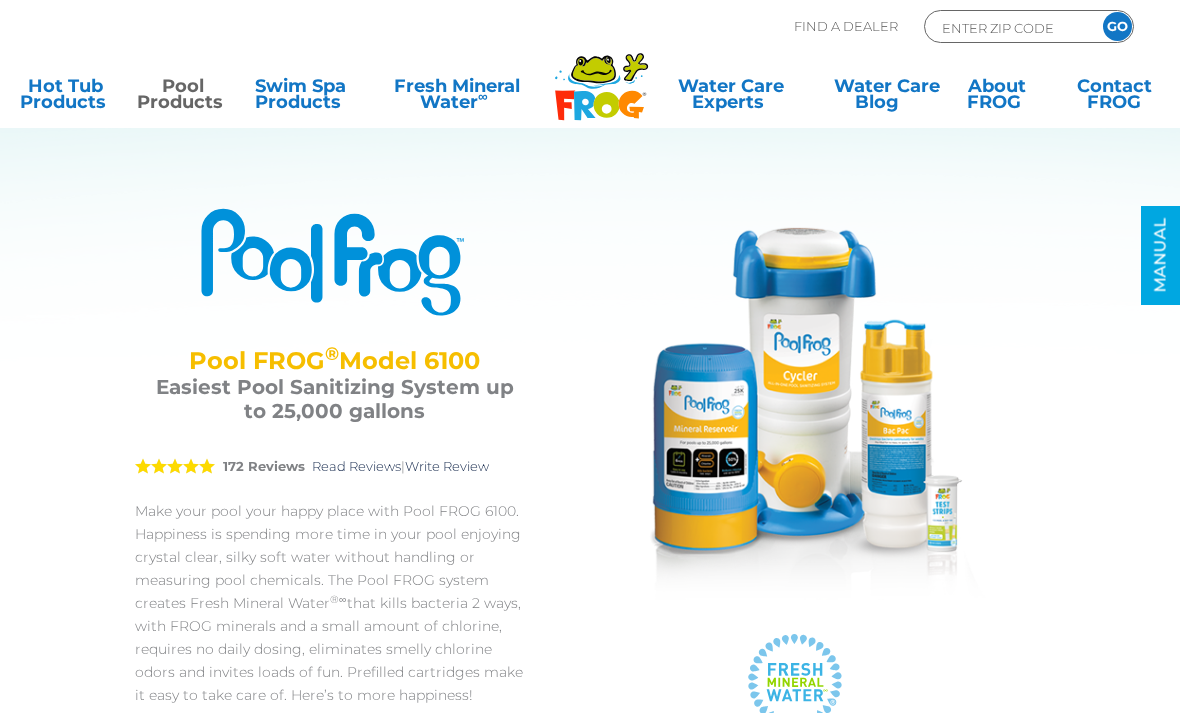 scroll, scrollTop: 0, scrollLeft: 0, axis: both 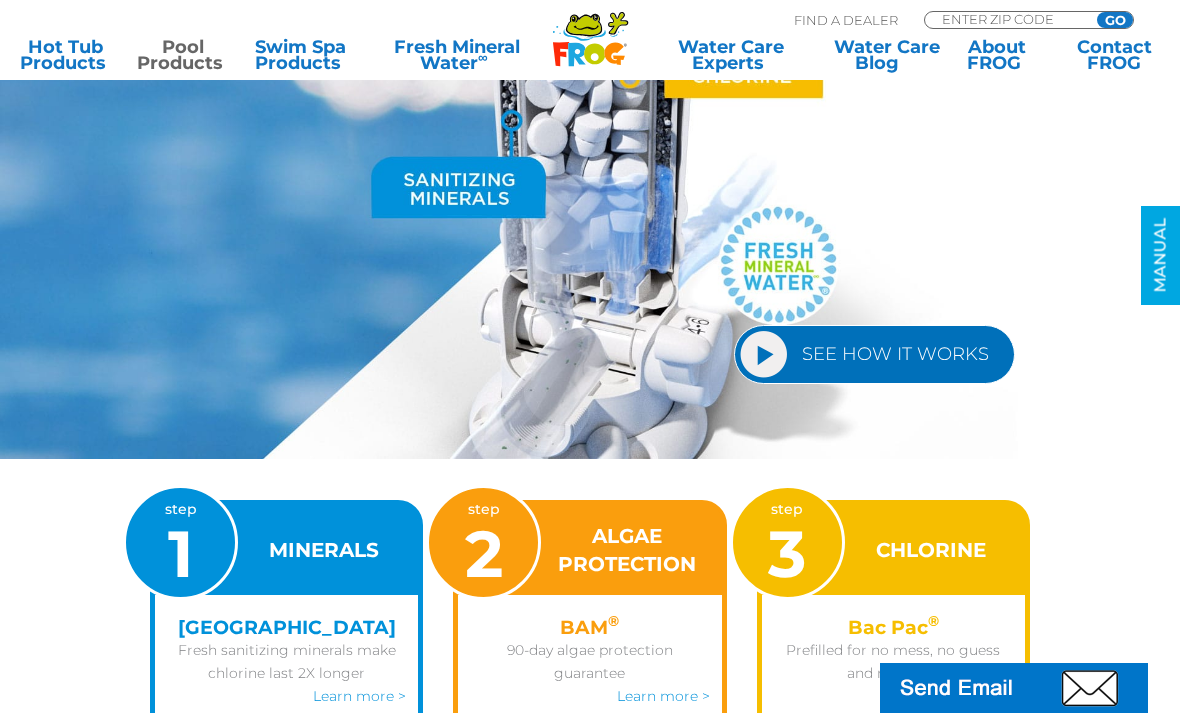 click on "Pool  Products" at bounding box center [182, 55] 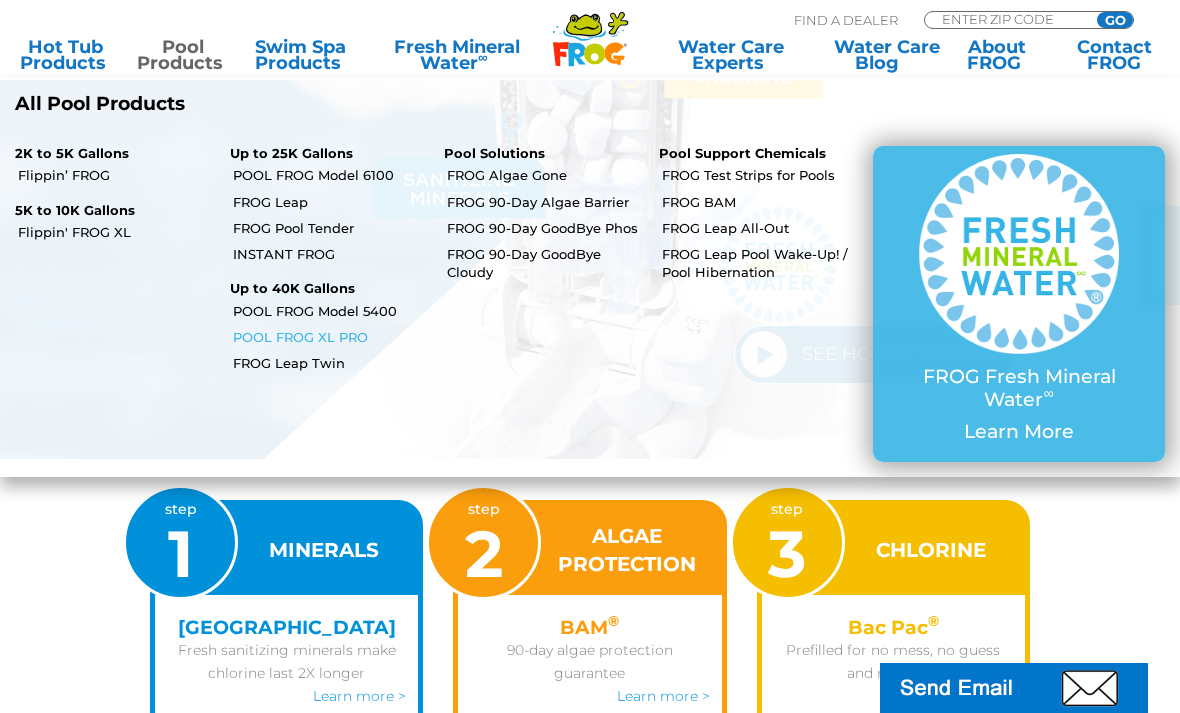click on "POOL FROG XL PRO" at bounding box center (331, 337) 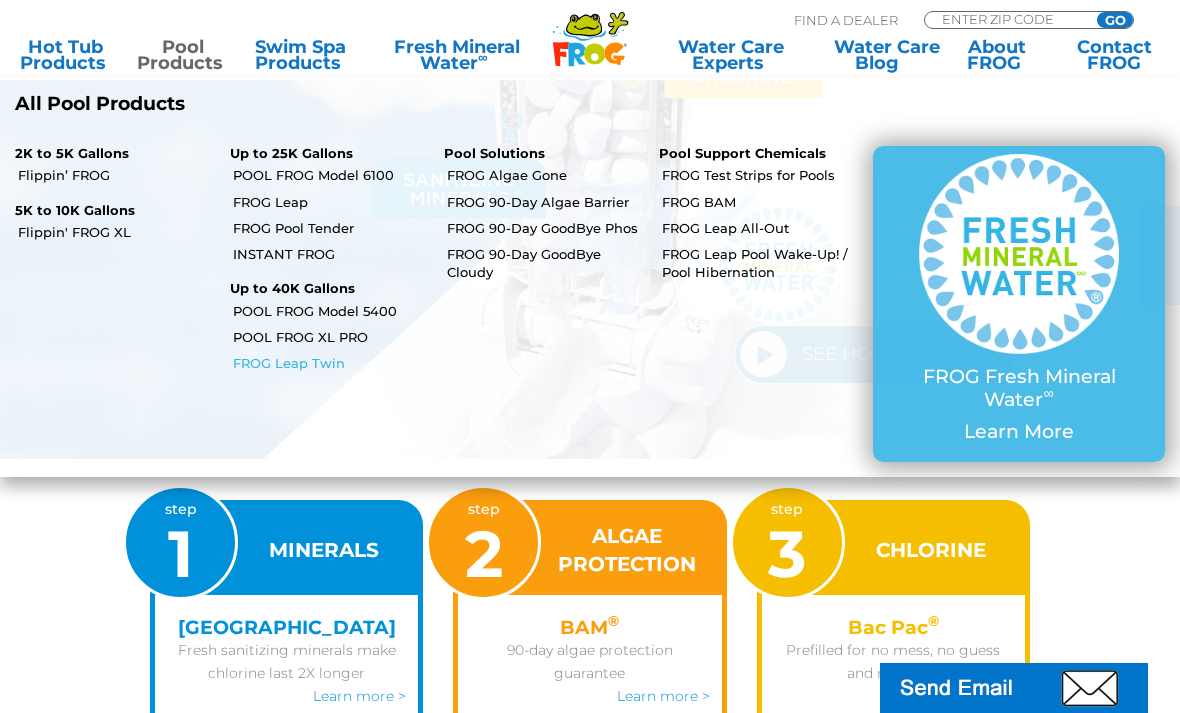 click on "FROG Leap Twin" at bounding box center [331, 363] 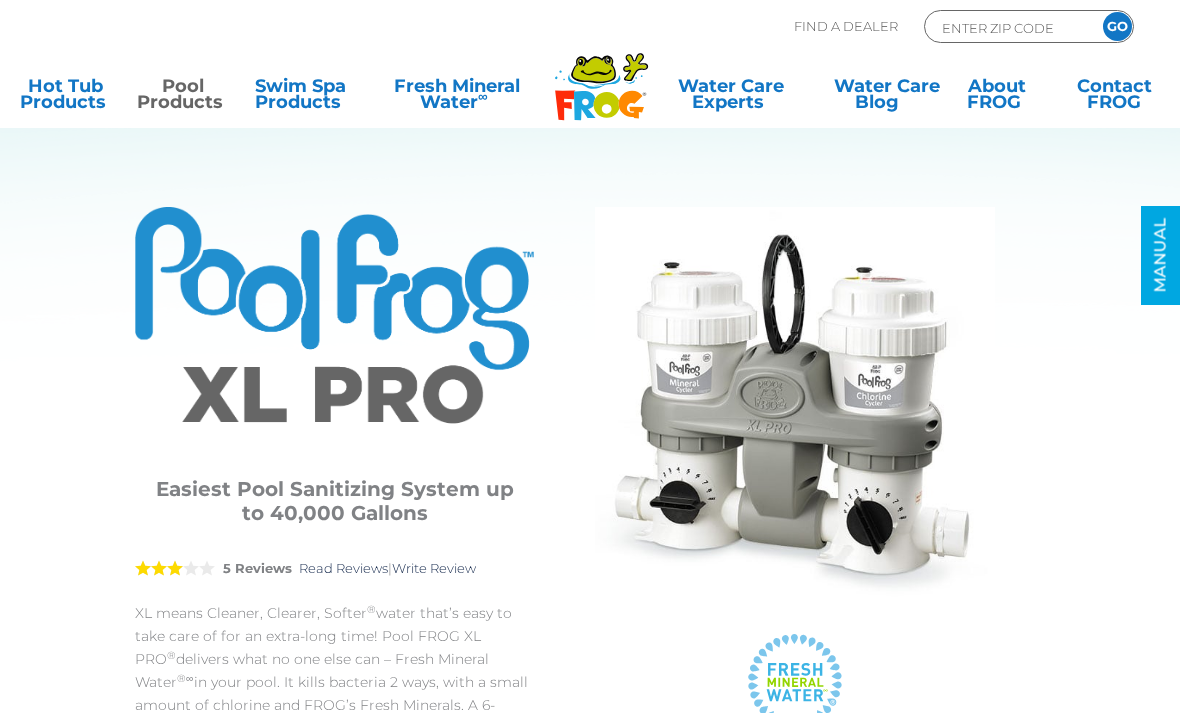 scroll, scrollTop: 0, scrollLeft: 0, axis: both 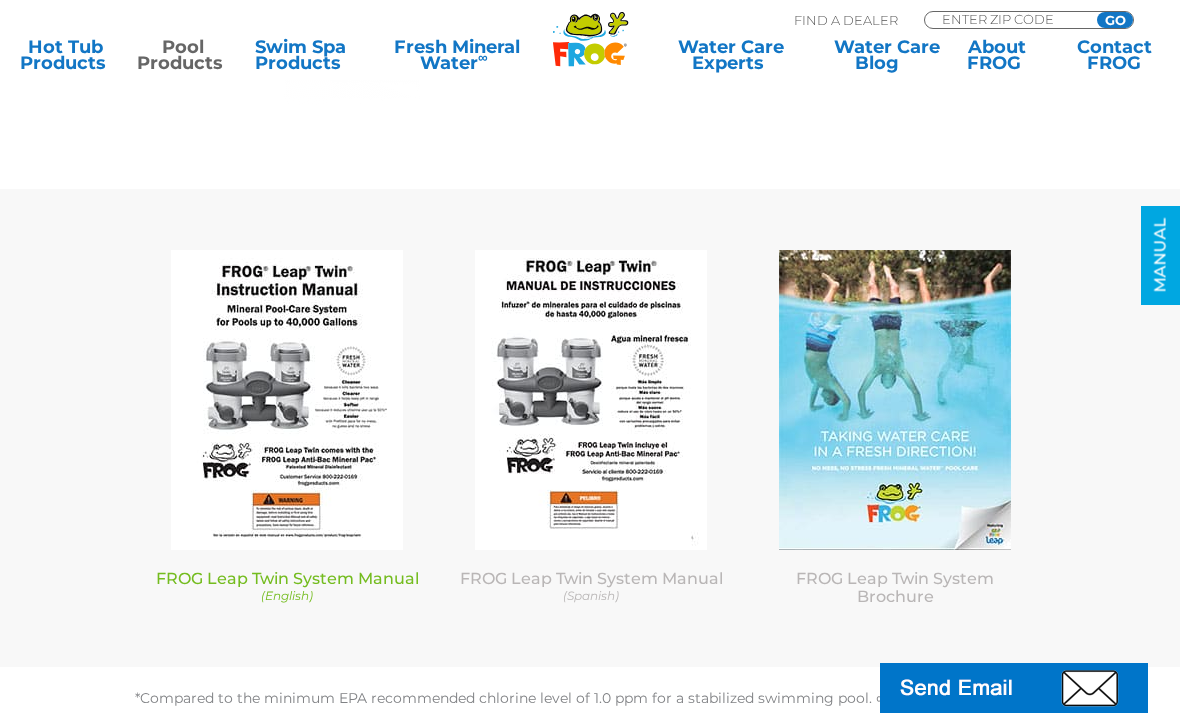 click at bounding box center [287, 400] 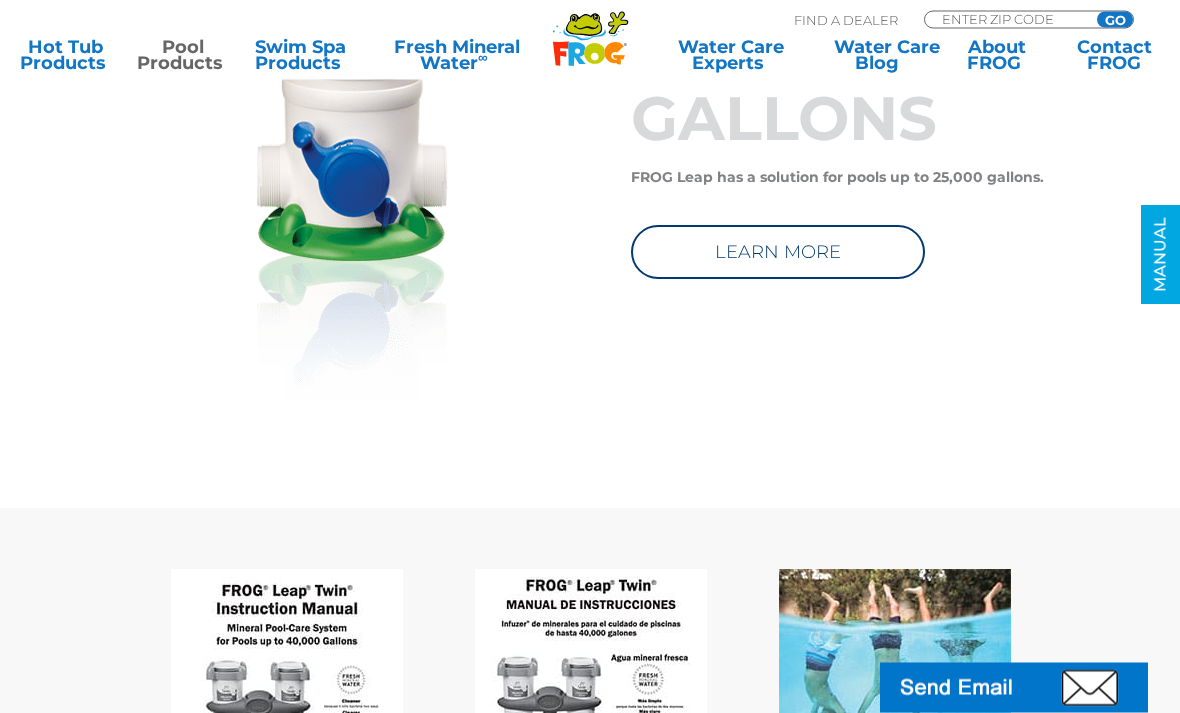 click on "Pool  Products" at bounding box center (182, 55) 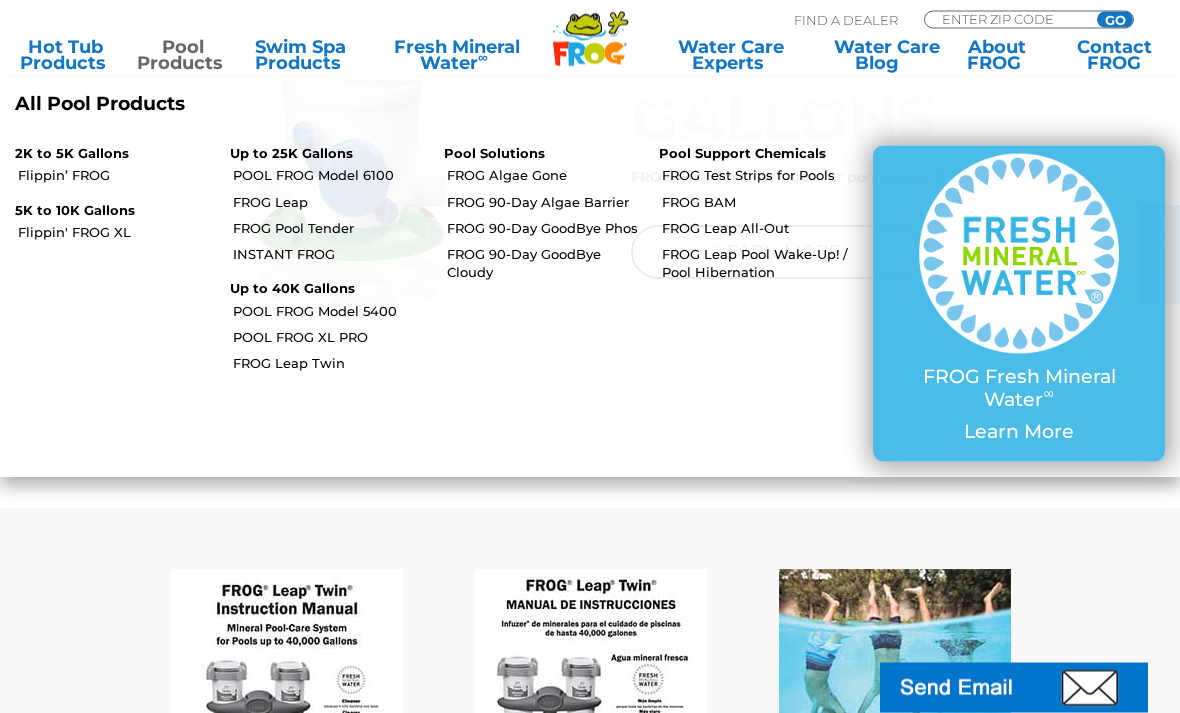 scroll, scrollTop: 7835, scrollLeft: 0, axis: vertical 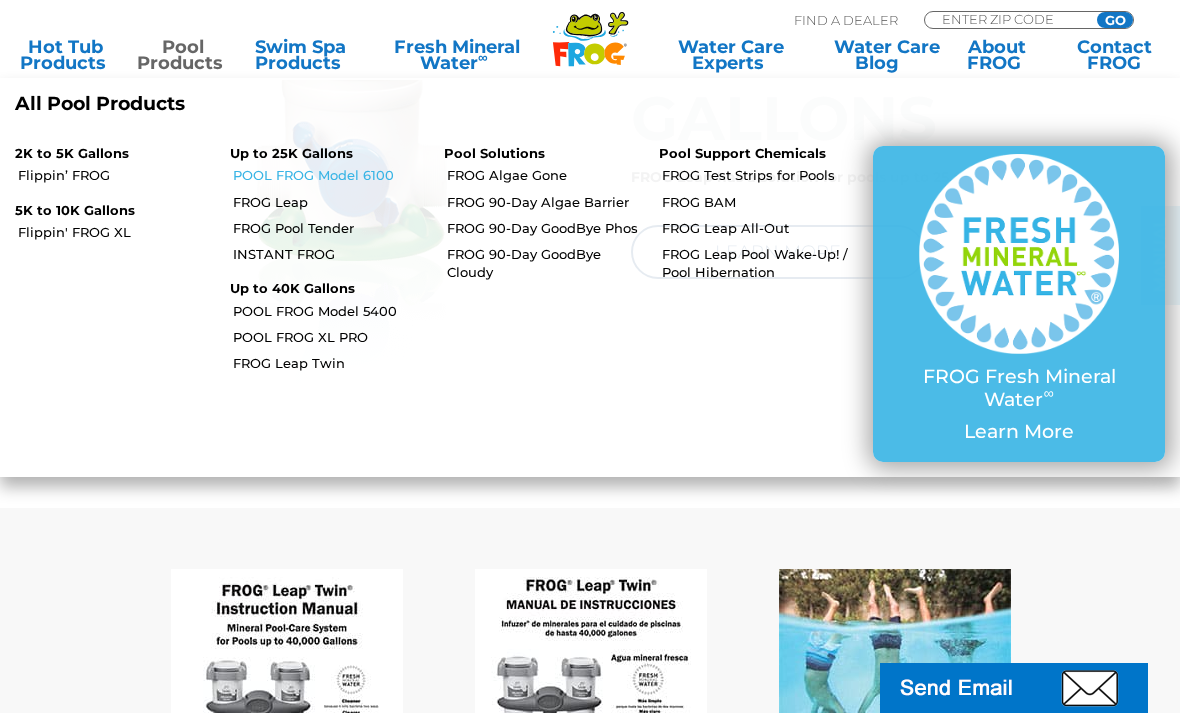 click on "POOL FROG Model 6100" at bounding box center [331, 175] 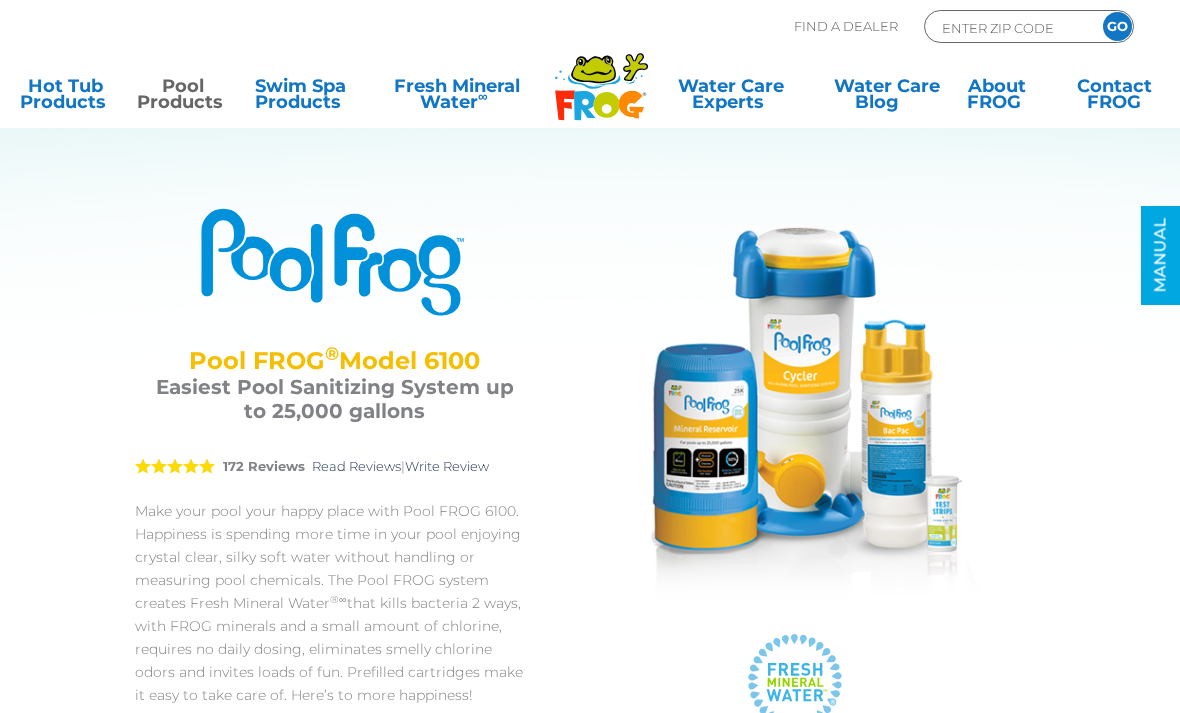 scroll, scrollTop: 0, scrollLeft: 0, axis: both 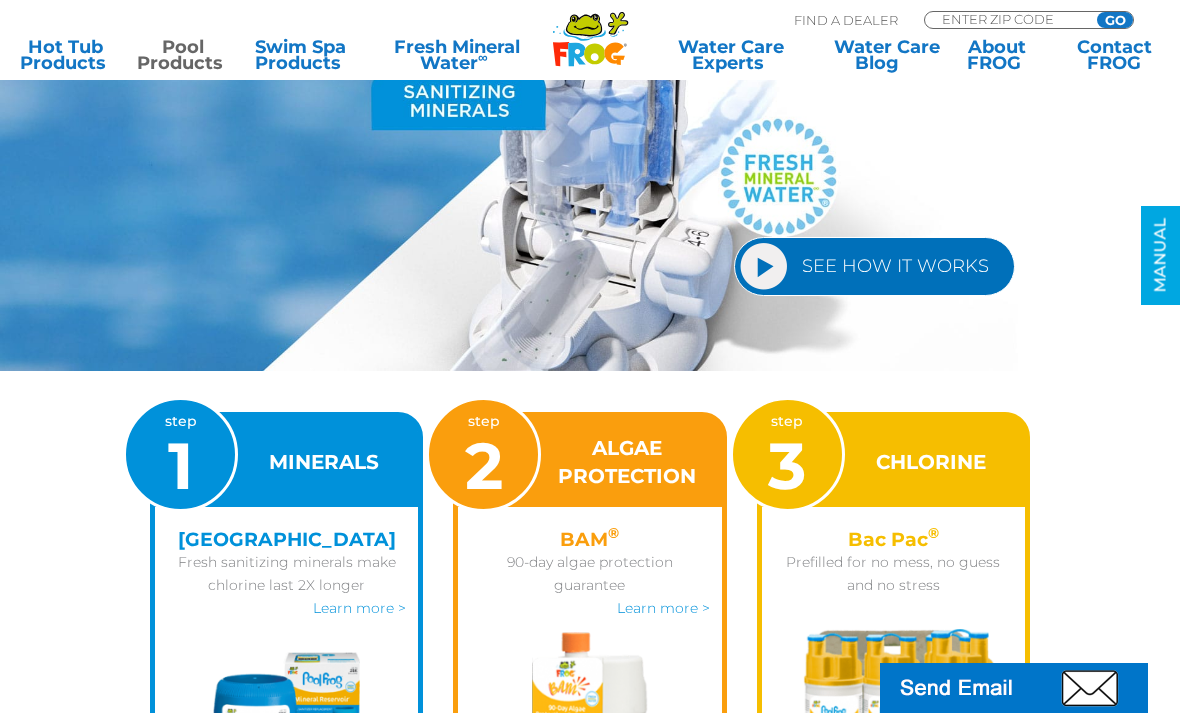 click on "Pool  Products" at bounding box center (182, 55) 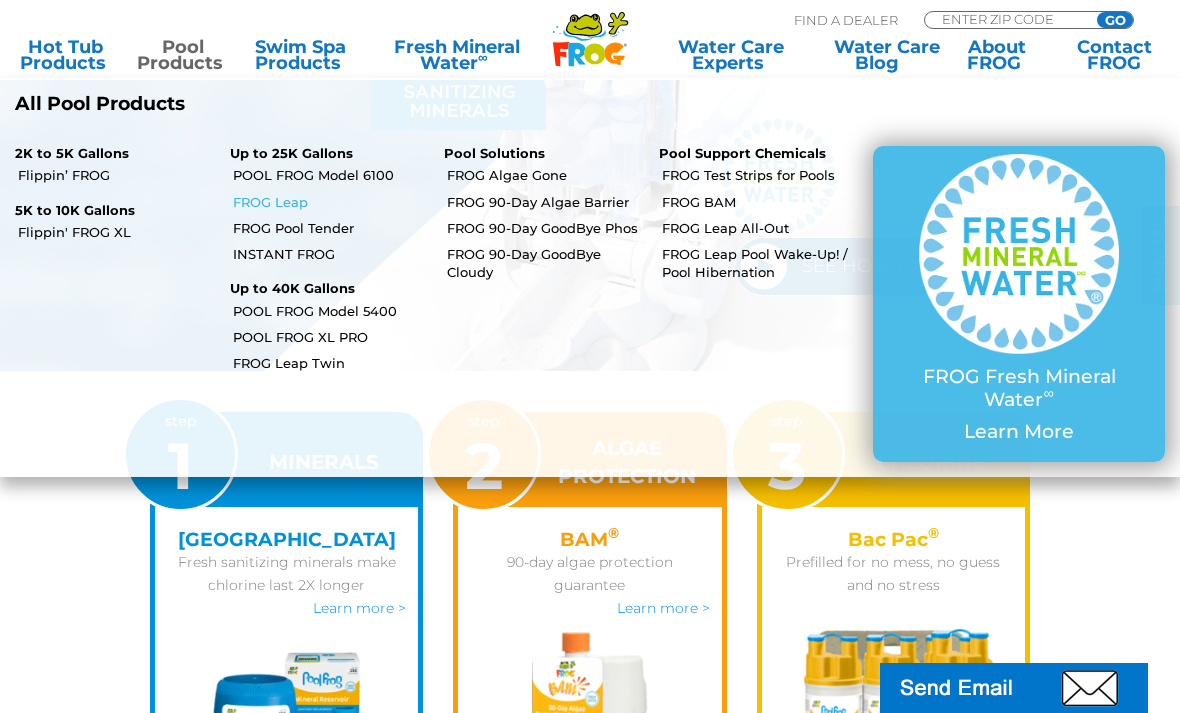 click on "FROG Leap" at bounding box center [331, 202] 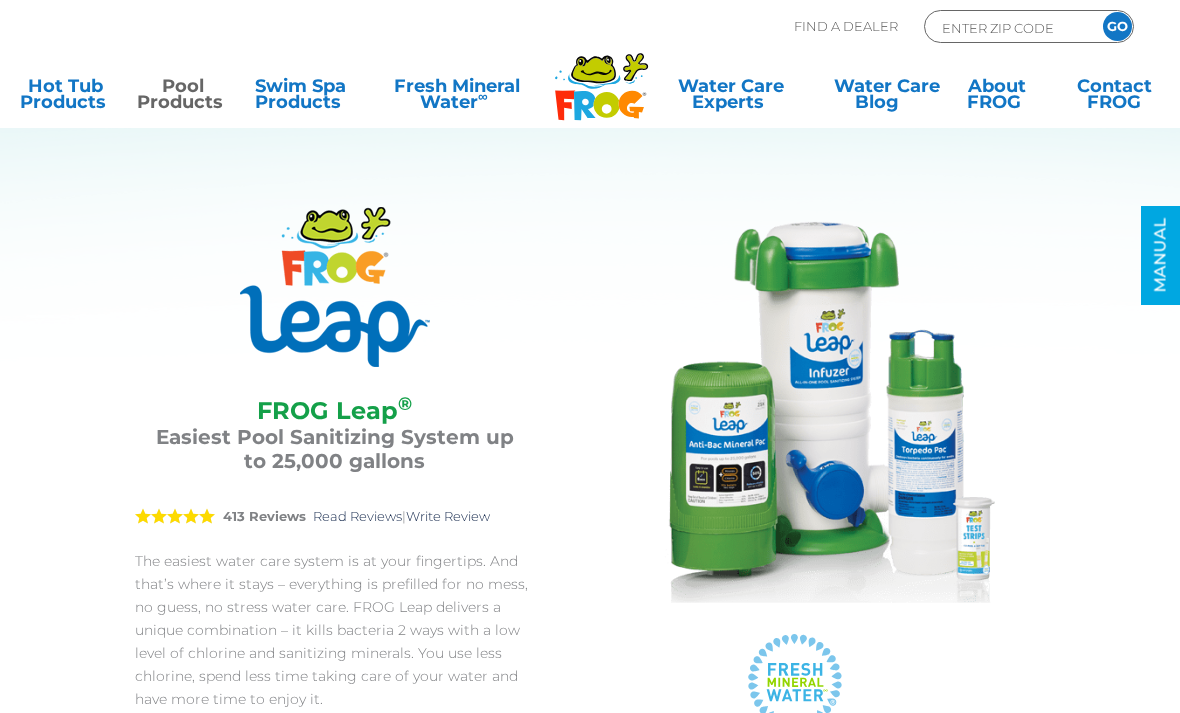 scroll, scrollTop: 0, scrollLeft: 0, axis: both 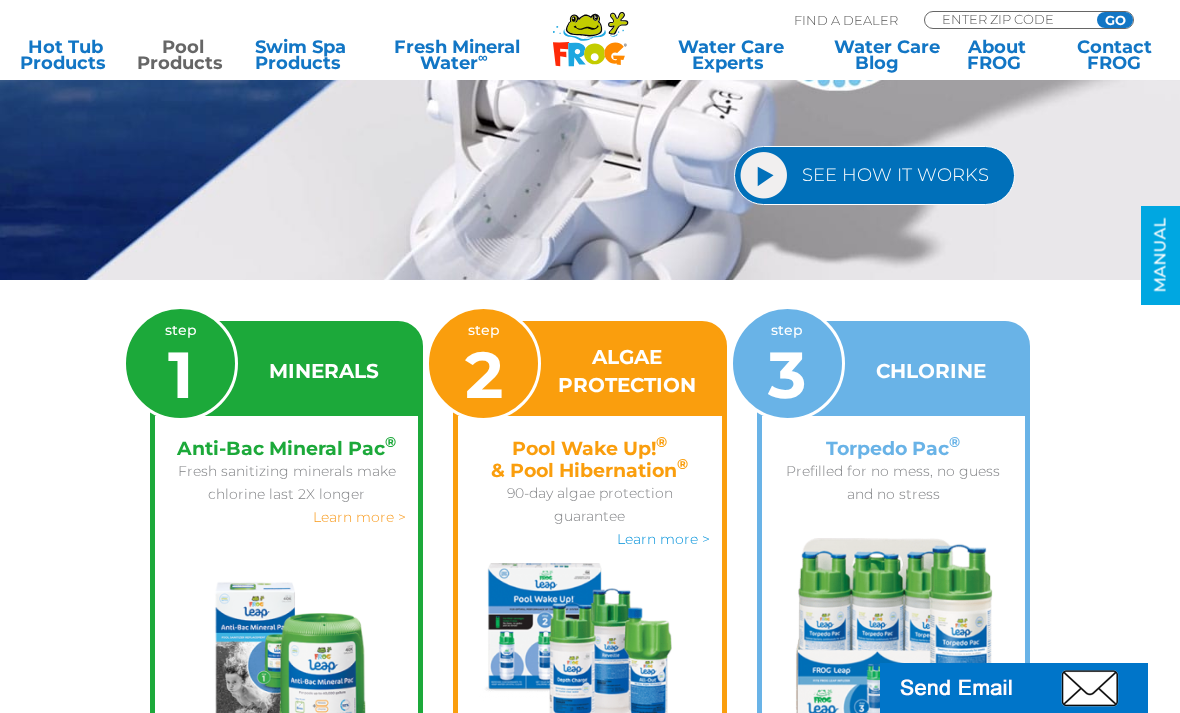 click on "Learn more >" at bounding box center [359, 517] 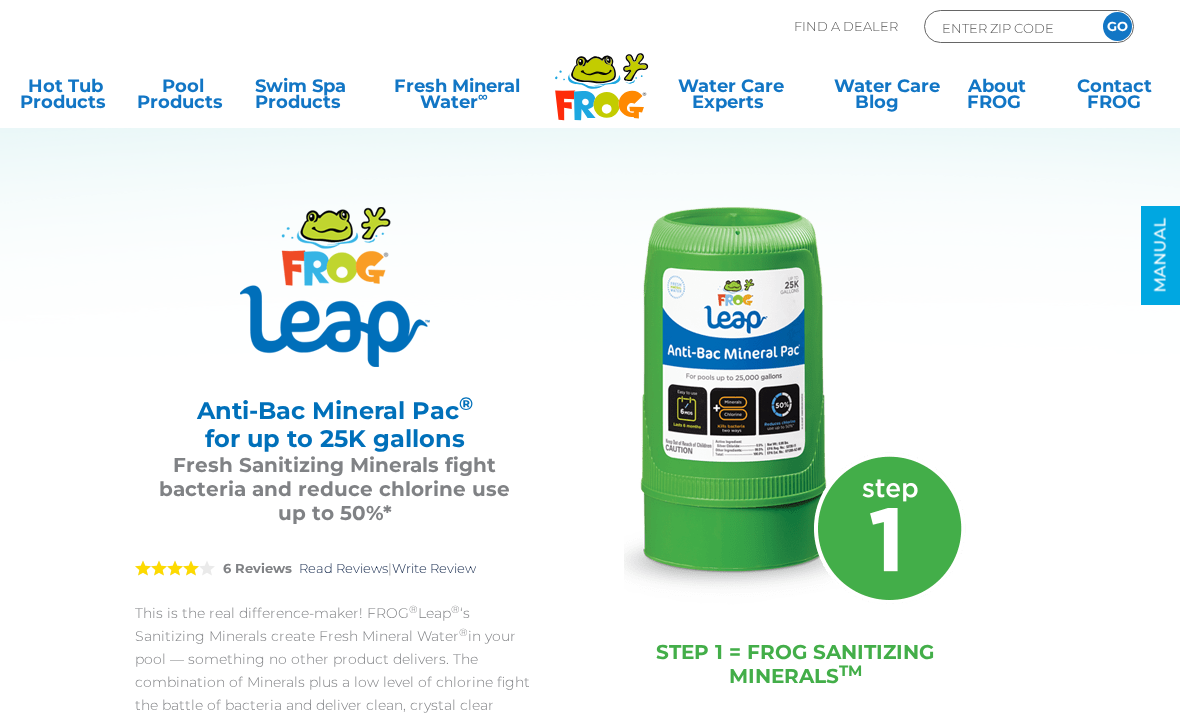 scroll, scrollTop: 0, scrollLeft: 0, axis: both 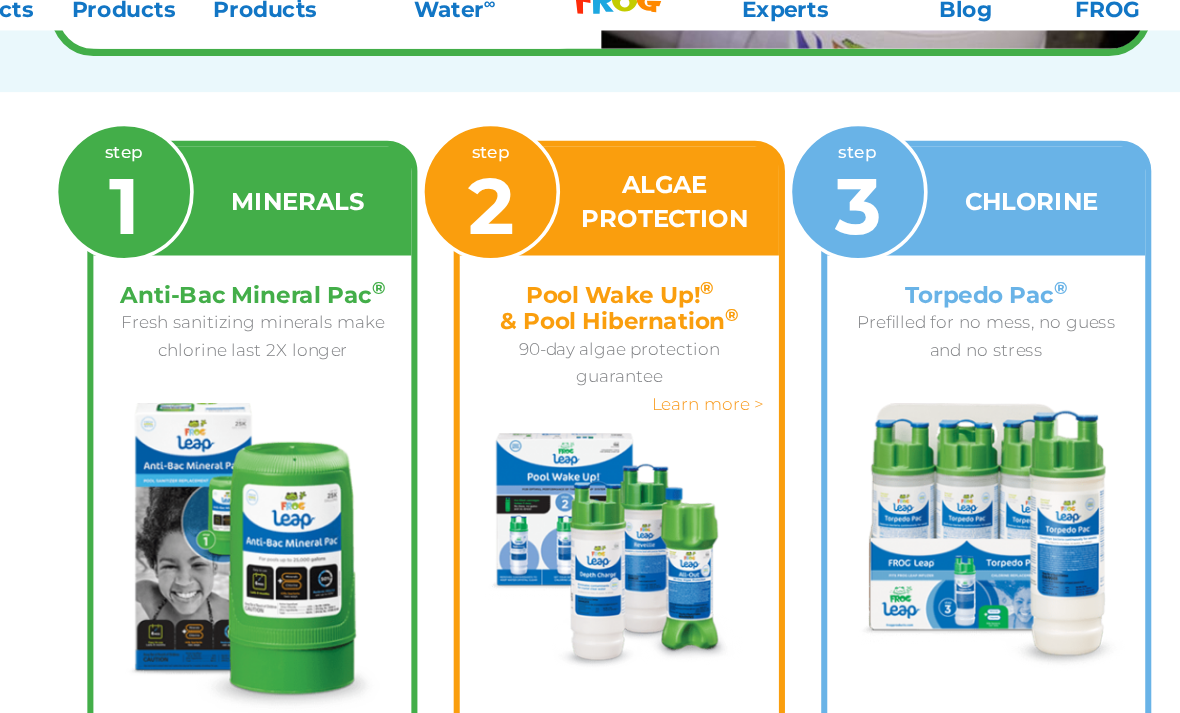 click on "Learn more >" at bounding box center [663, 389] 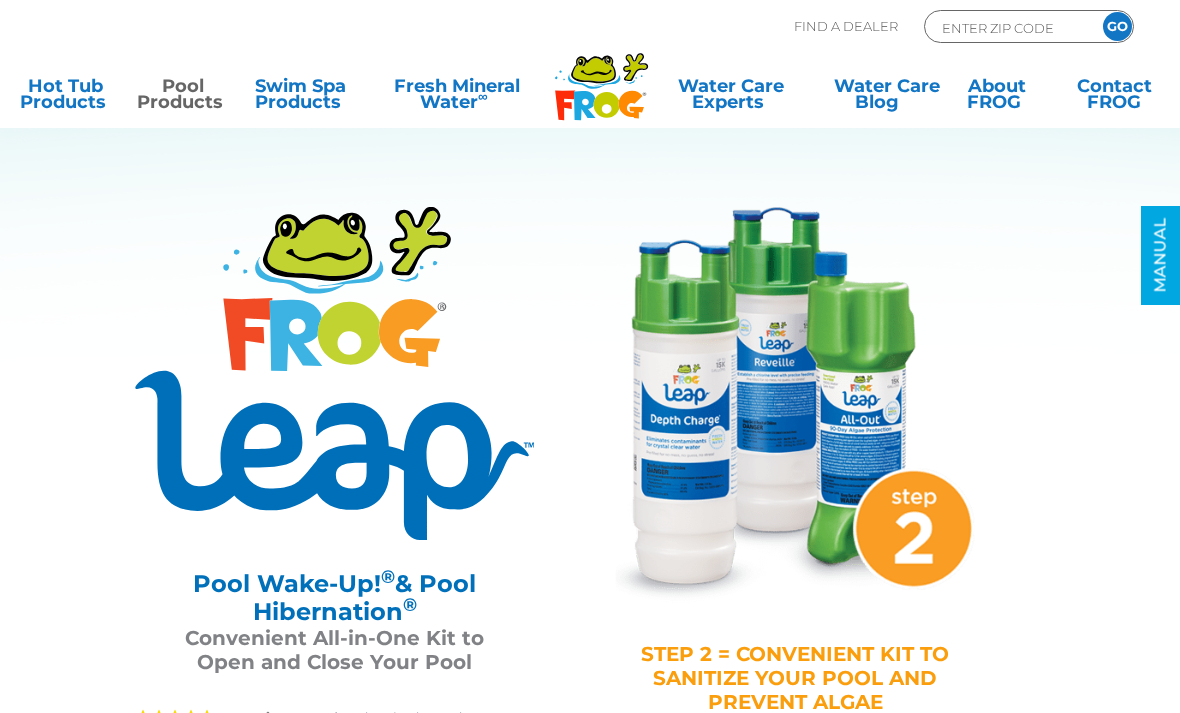 scroll, scrollTop: 0, scrollLeft: 0, axis: both 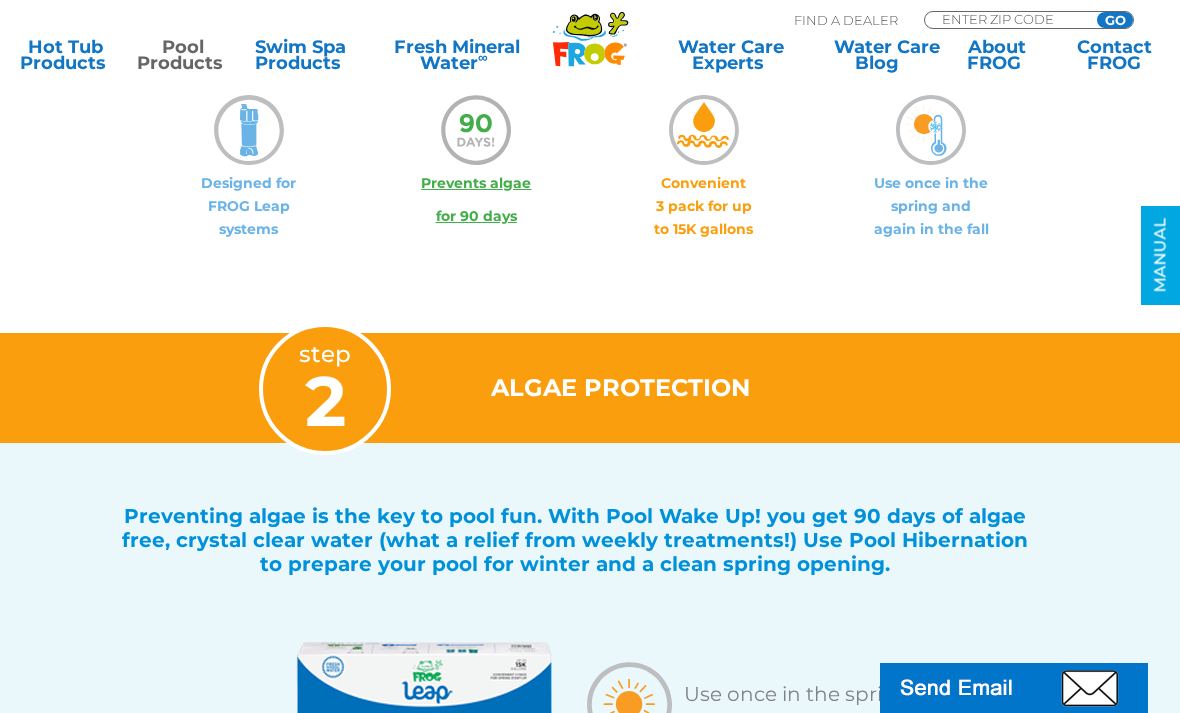 click on "Pool  Products" at bounding box center [182, 55] 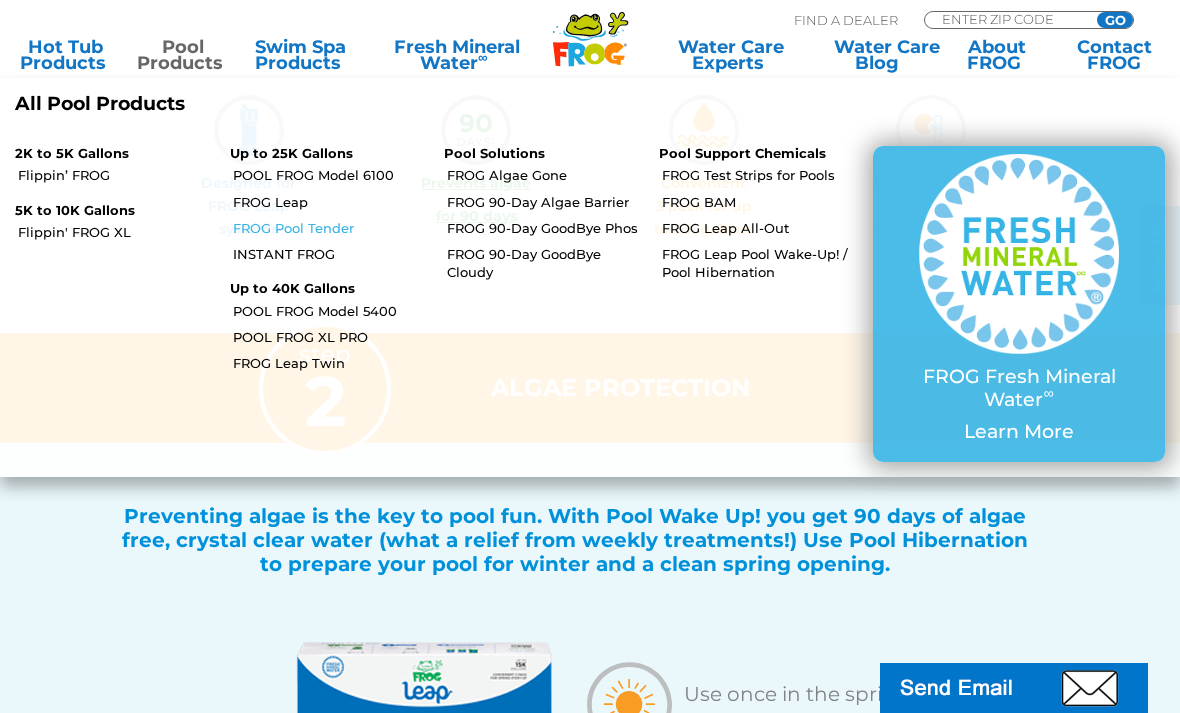 click on "FROG Pool Tender" at bounding box center (331, 228) 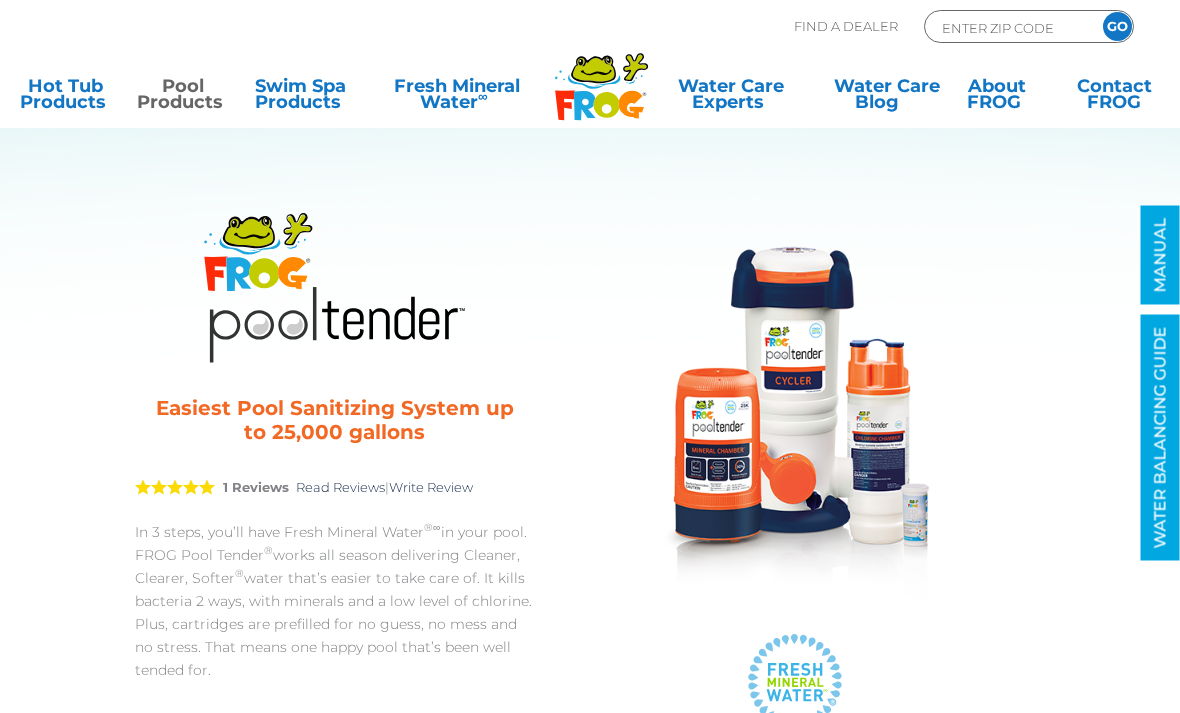 scroll, scrollTop: 0, scrollLeft: 0, axis: both 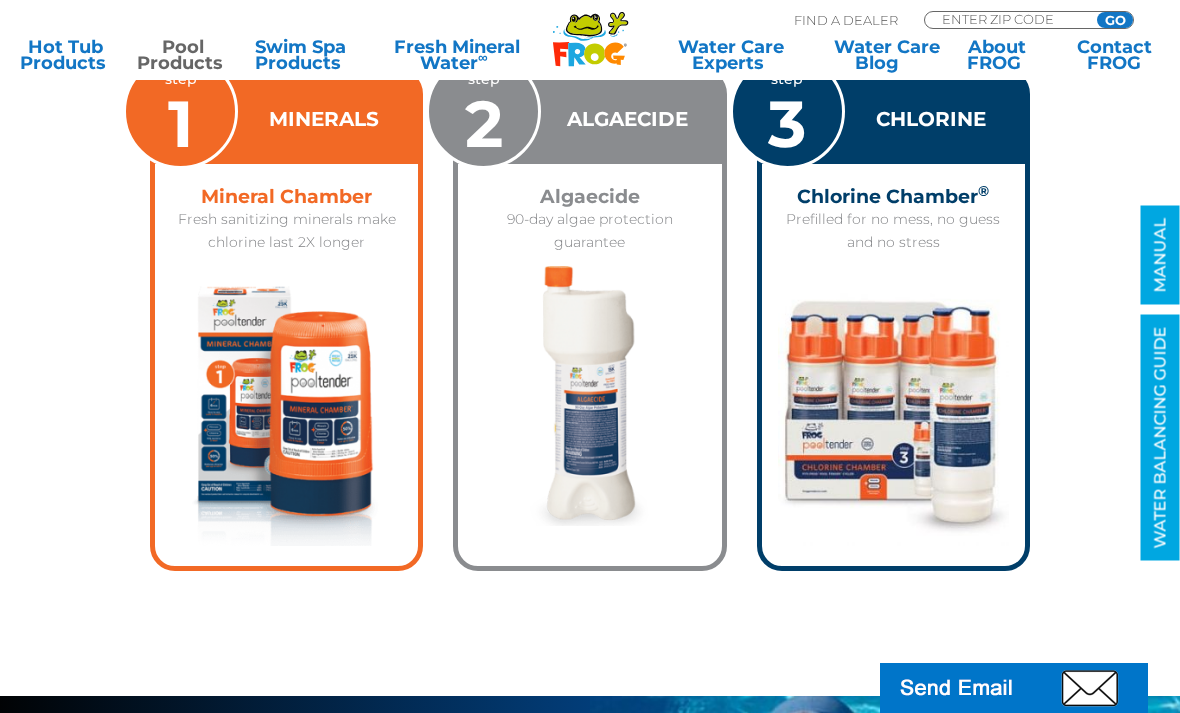 click on "Fresh sanitizing minerals make chlorine last 2X longer" at bounding box center (286, 231) 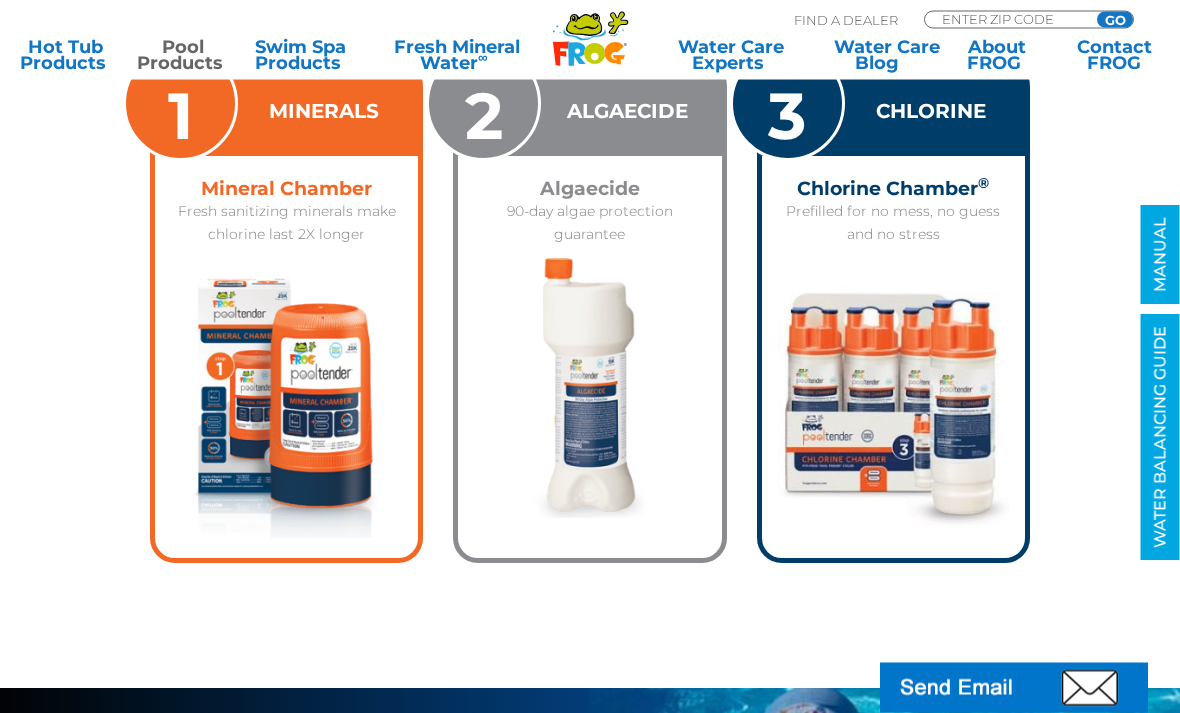 scroll, scrollTop: 2532, scrollLeft: 0, axis: vertical 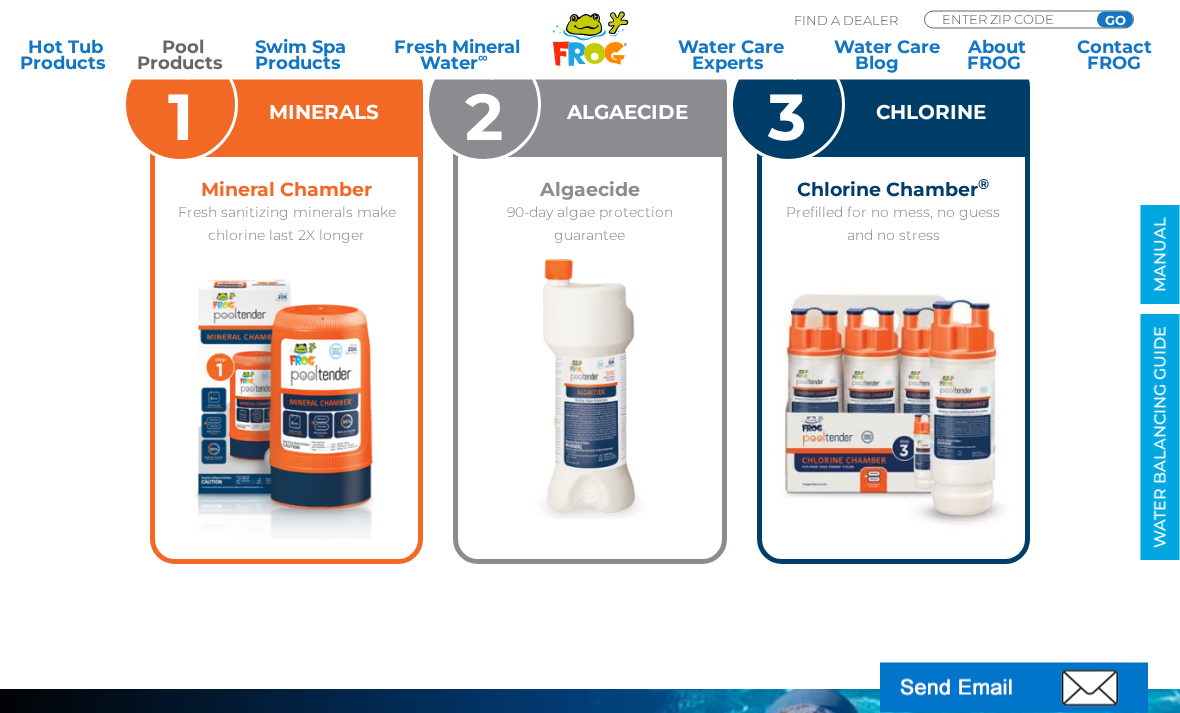 click on "step
1
MINERALS
Mineral Chamber
Fresh sanitizing minerals make chlorine last 2X longer
step
2
ALGAECIDE
Algaecide
90-day algae protection guarantee
step
3
CHLORINE
Chlorine Chamber ®
Prefilled for no mess, no guess and no stress" at bounding box center (590, 293) 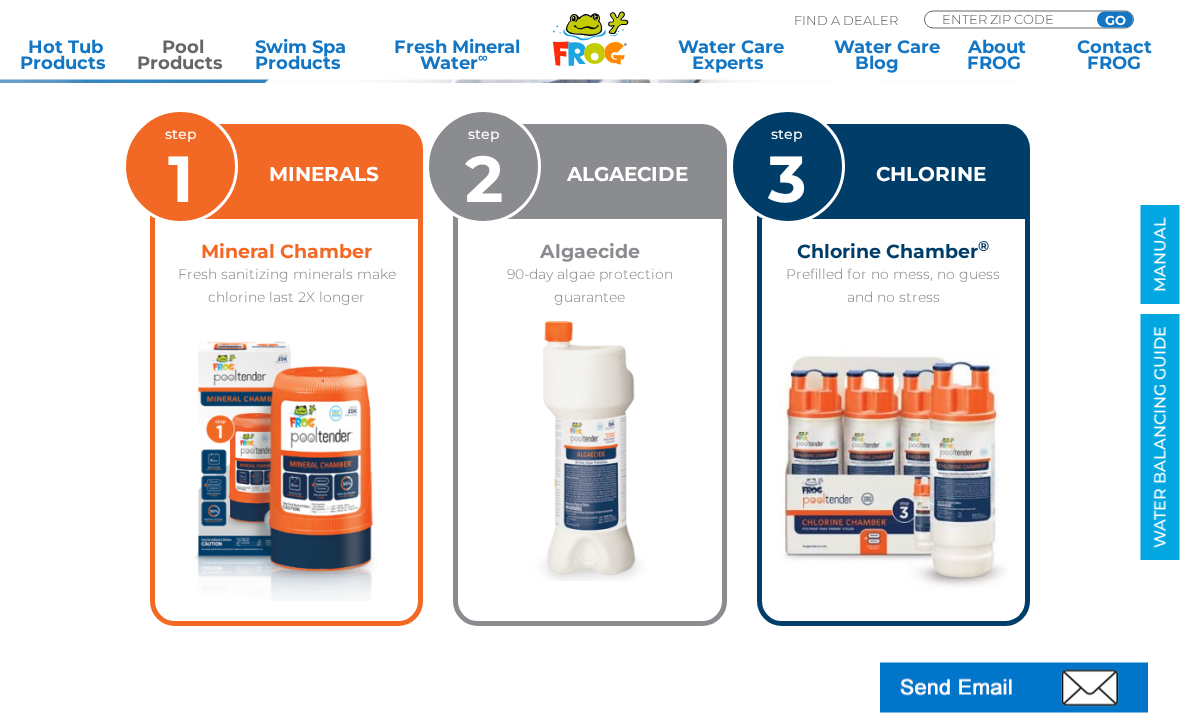 scroll, scrollTop: 2462, scrollLeft: 0, axis: vertical 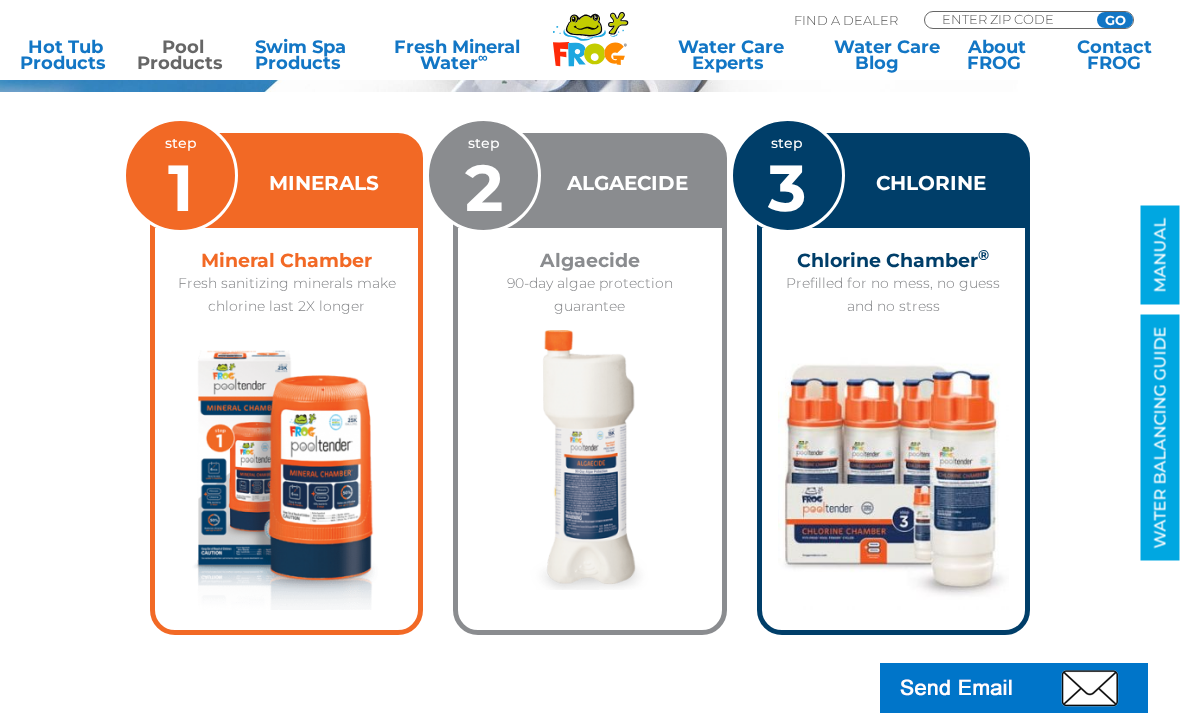 click on "Pool  Products" at bounding box center (182, 55) 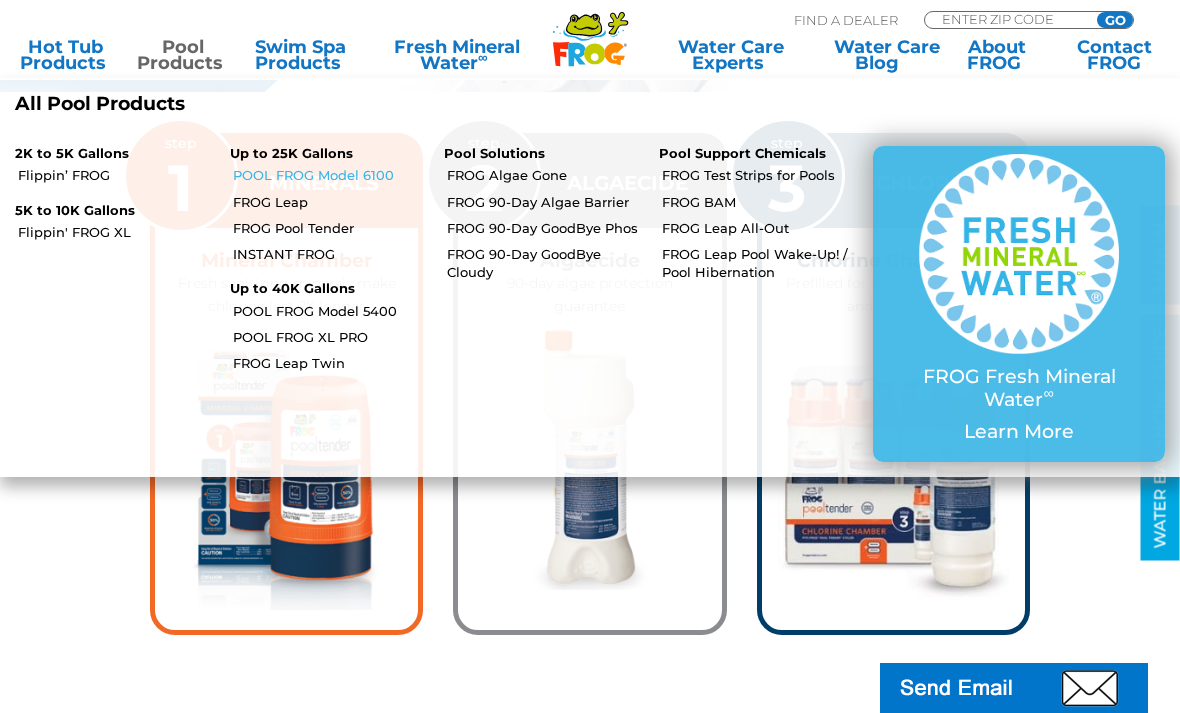 click on "POOL FROG Model 6100" at bounding box center (331, 175) 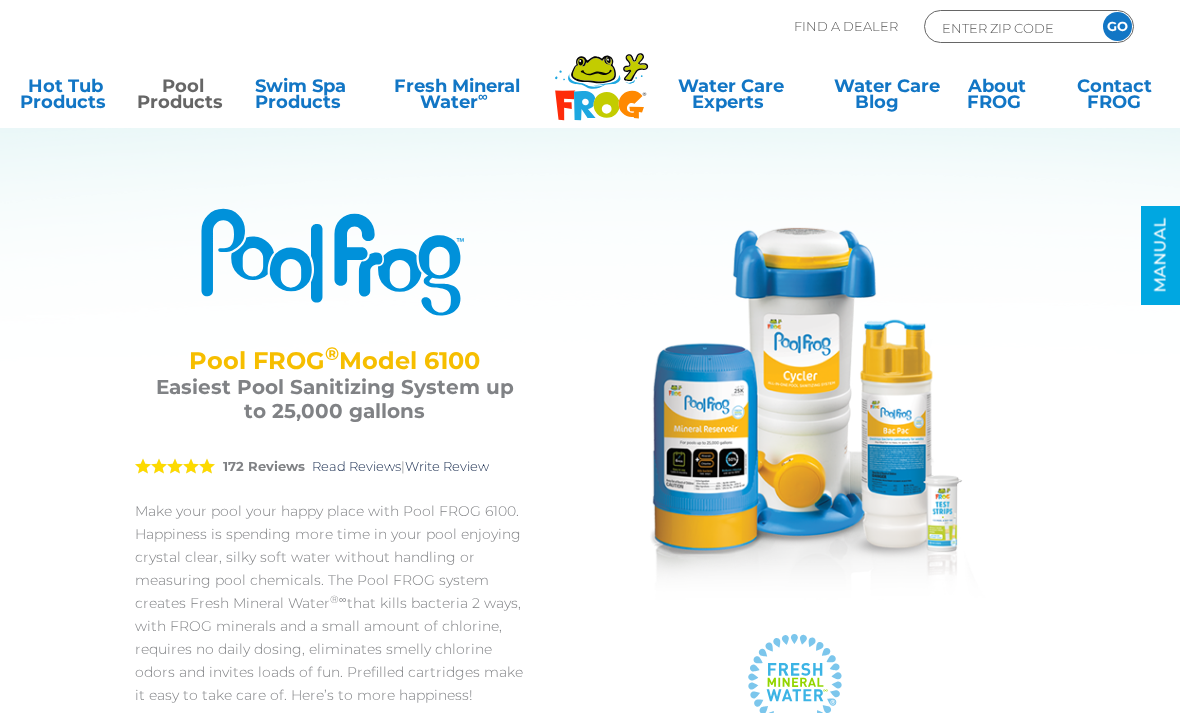 scroll, scrollTop: 0, scrollLeft: 0, axis: both 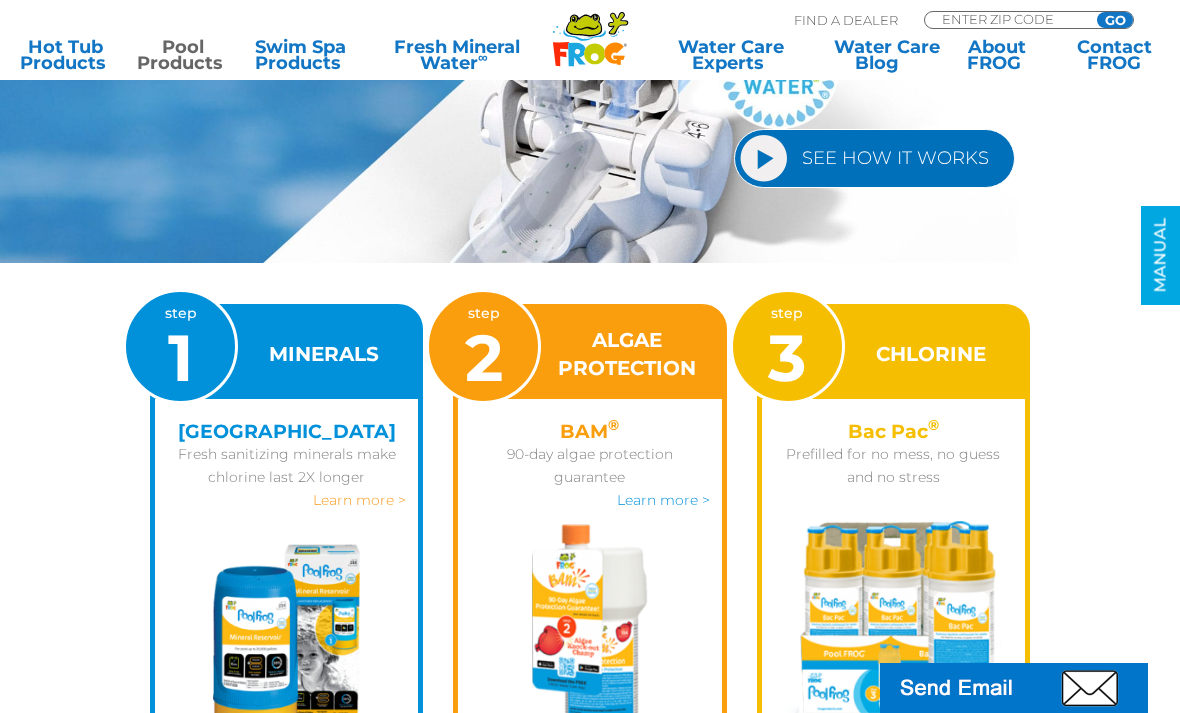 click on "Learn more >" at bounding box center [359, 500] 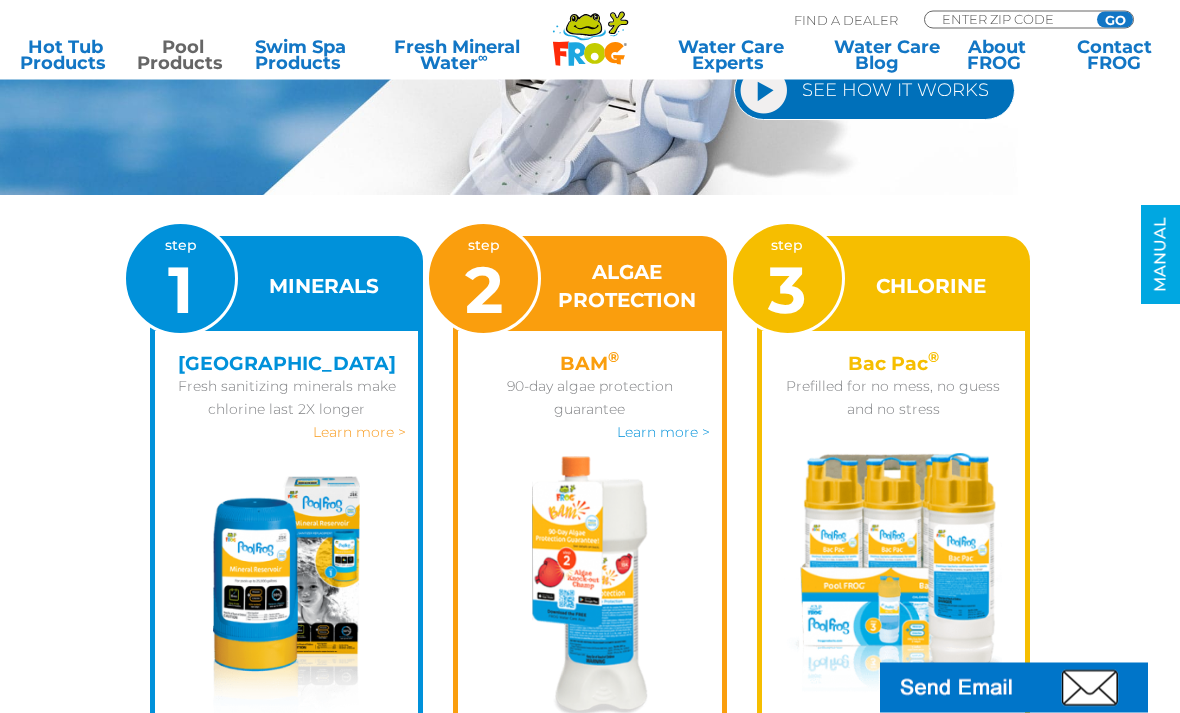 scroll, scrollTop: 2191, scrollLeft: 0, axis: vertical 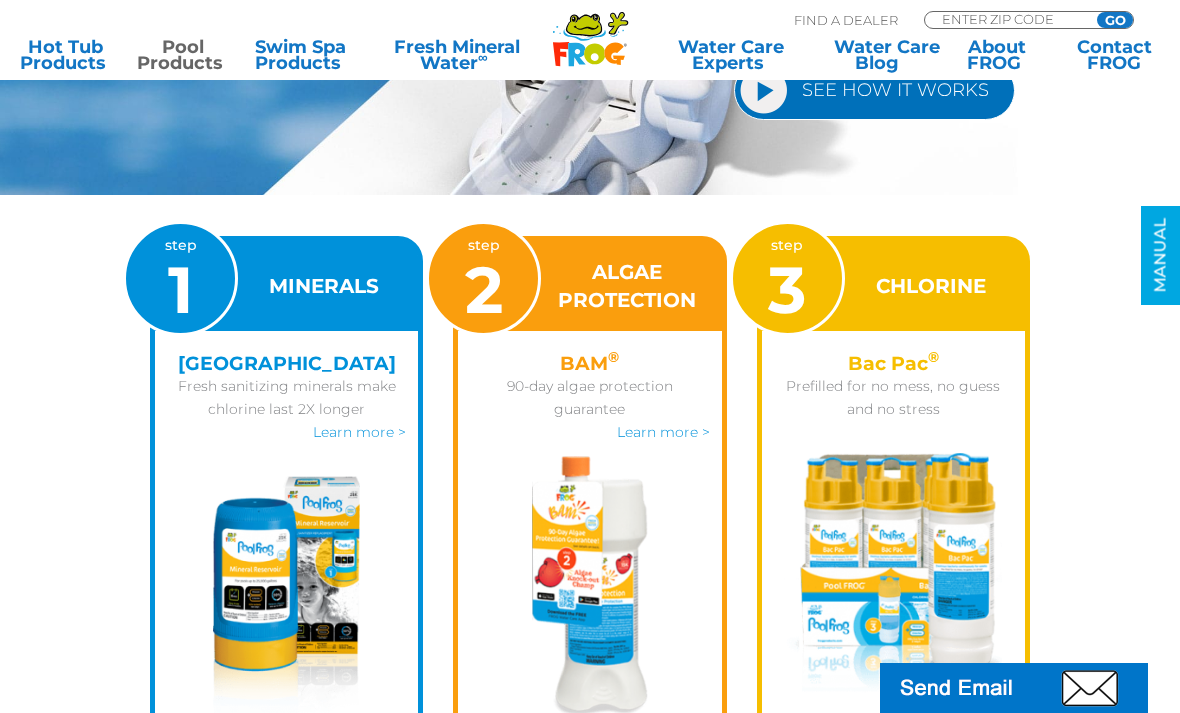 click on "Prefilled for no mess, no guess and no stress" at bounding box center [893, 398] 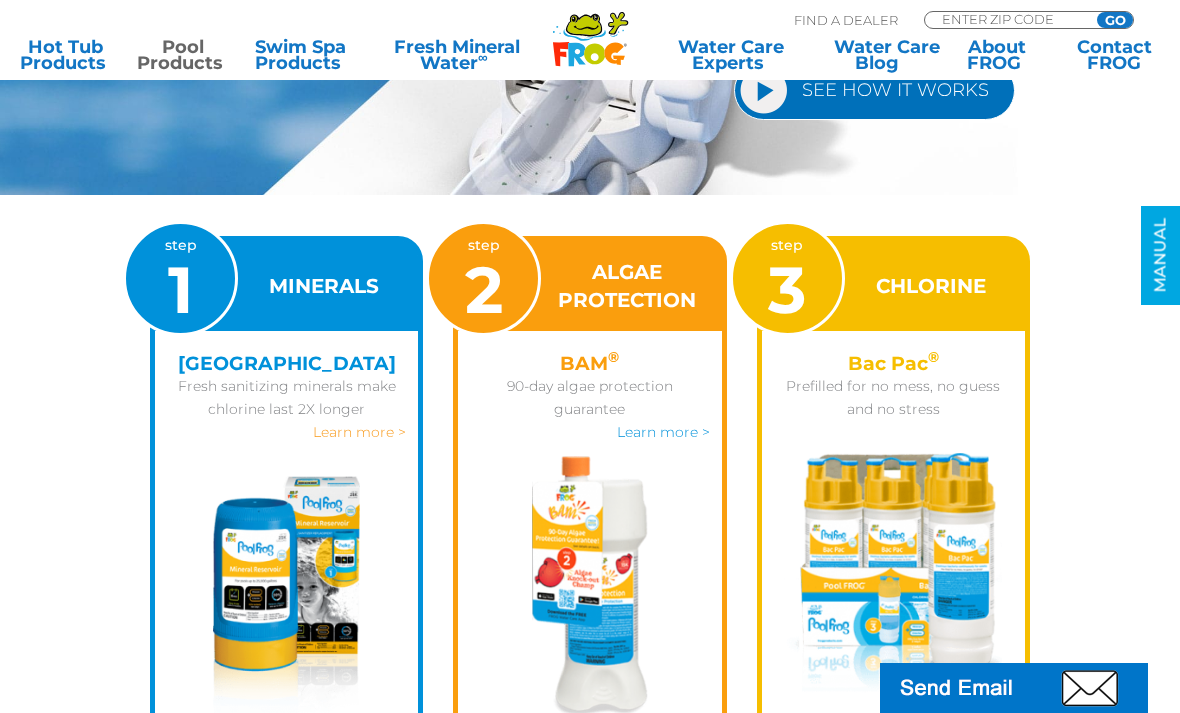click on "Learn more >" at bounding box center (359, 432) 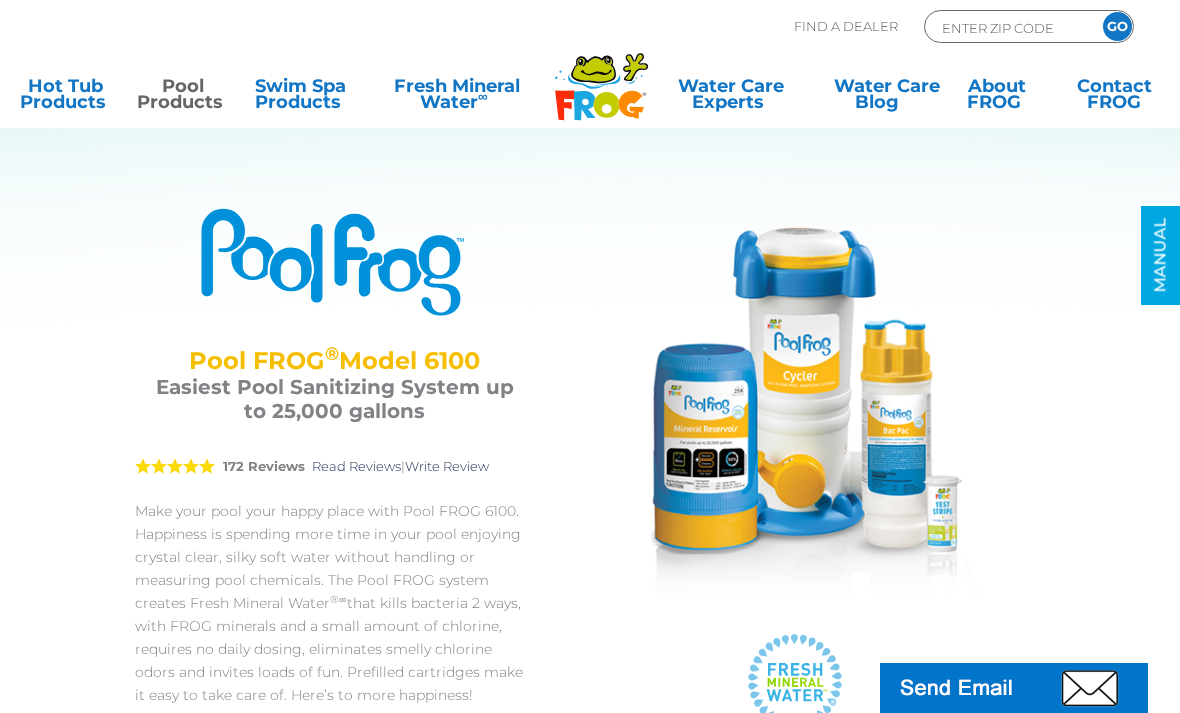 scroll, scrollTop: 2255, scrollLeft: 0, axis: vertical 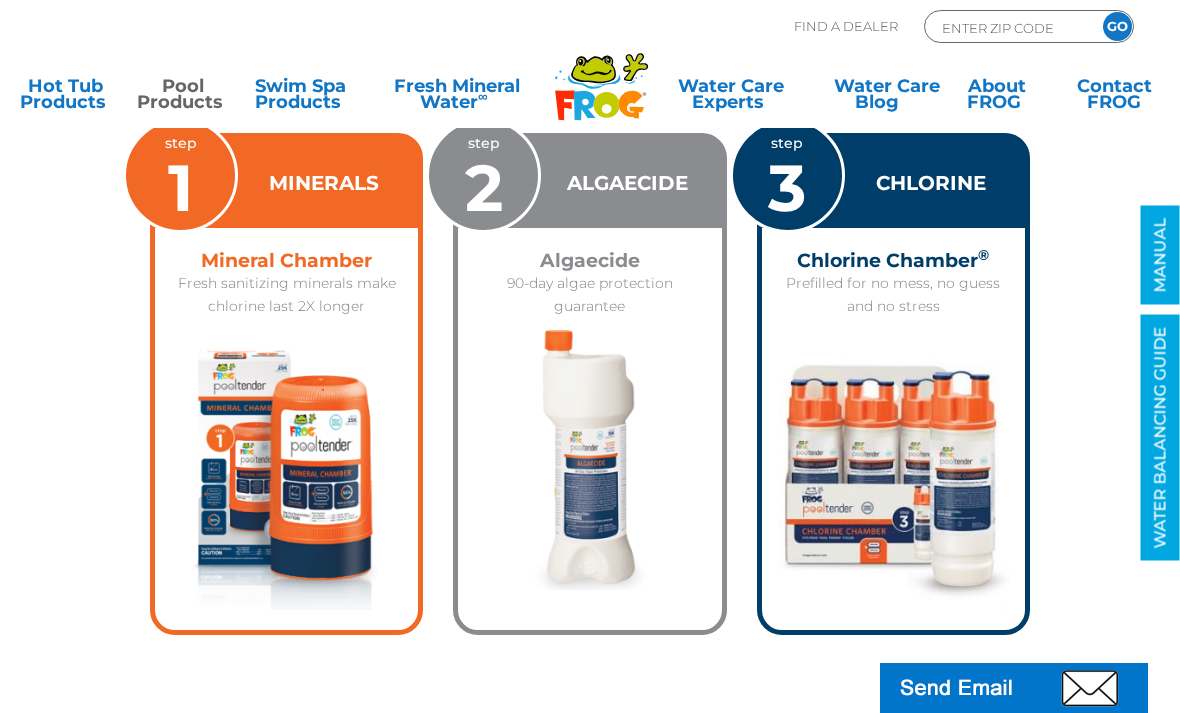 click on "Pool  Products" at bounding box center (182, 98) 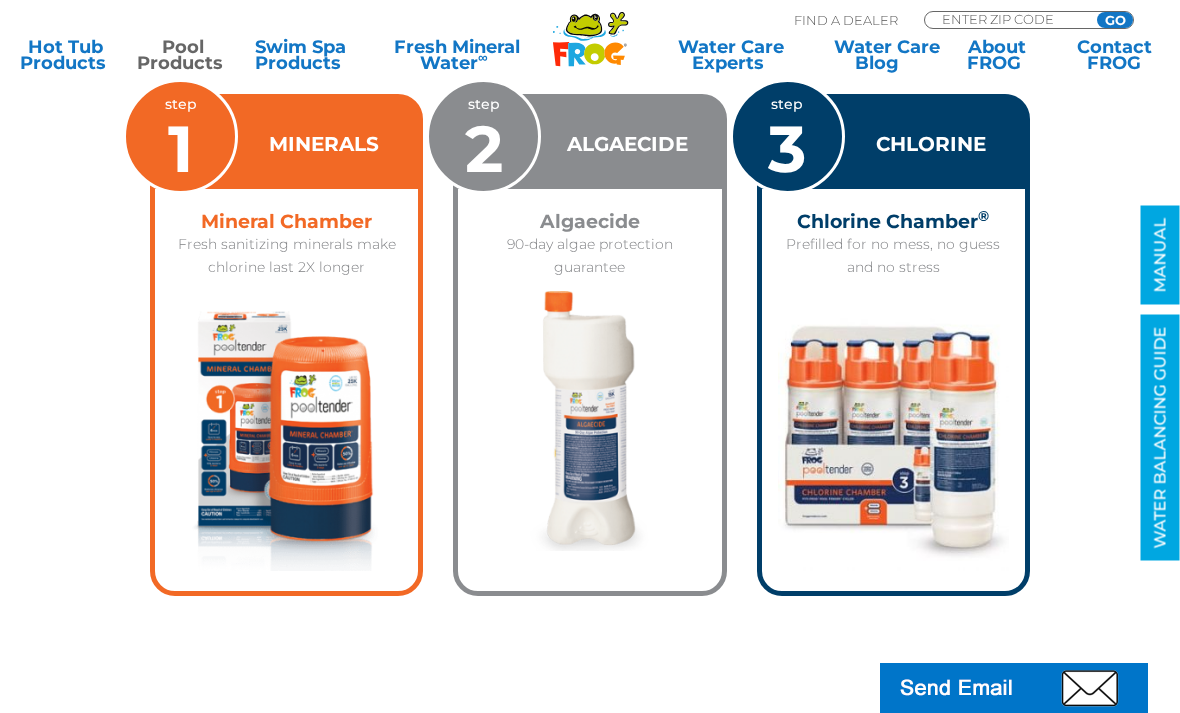 scroll, scrollTop: 2502, scrollLeft: 0, axis: vertical 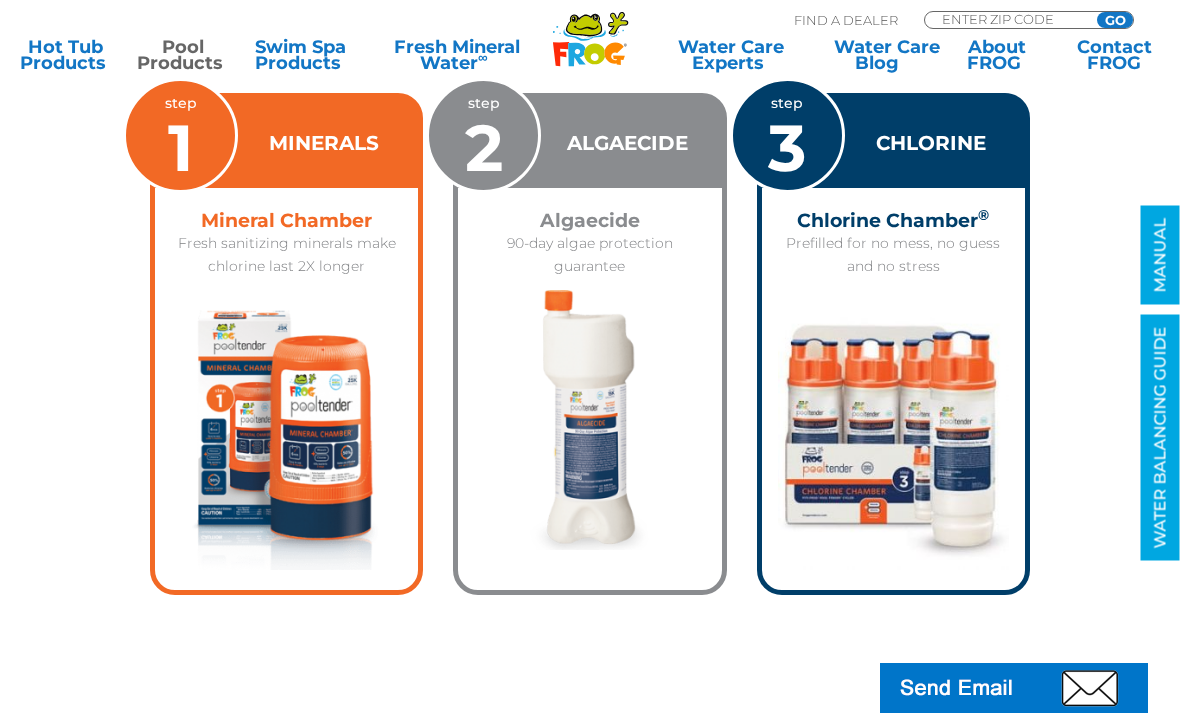 click at bounding box center [287, 440] 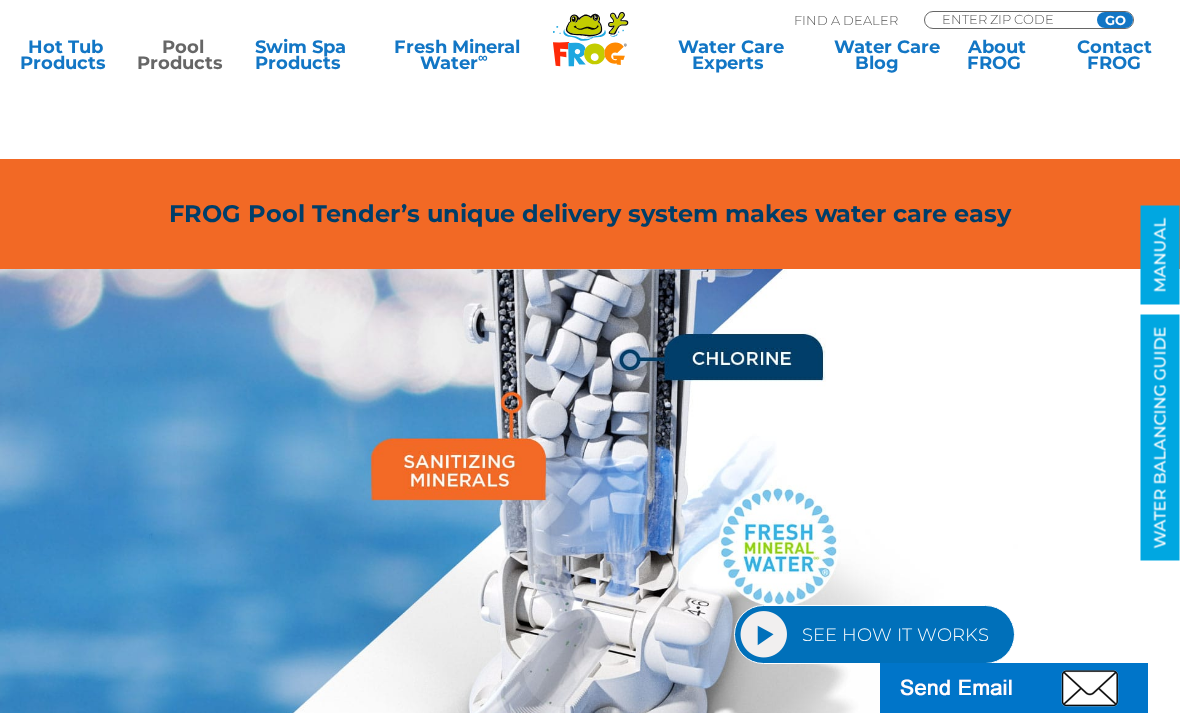 scroll, scrollTop: 1812, scrollLeft: 0, axis: vertical 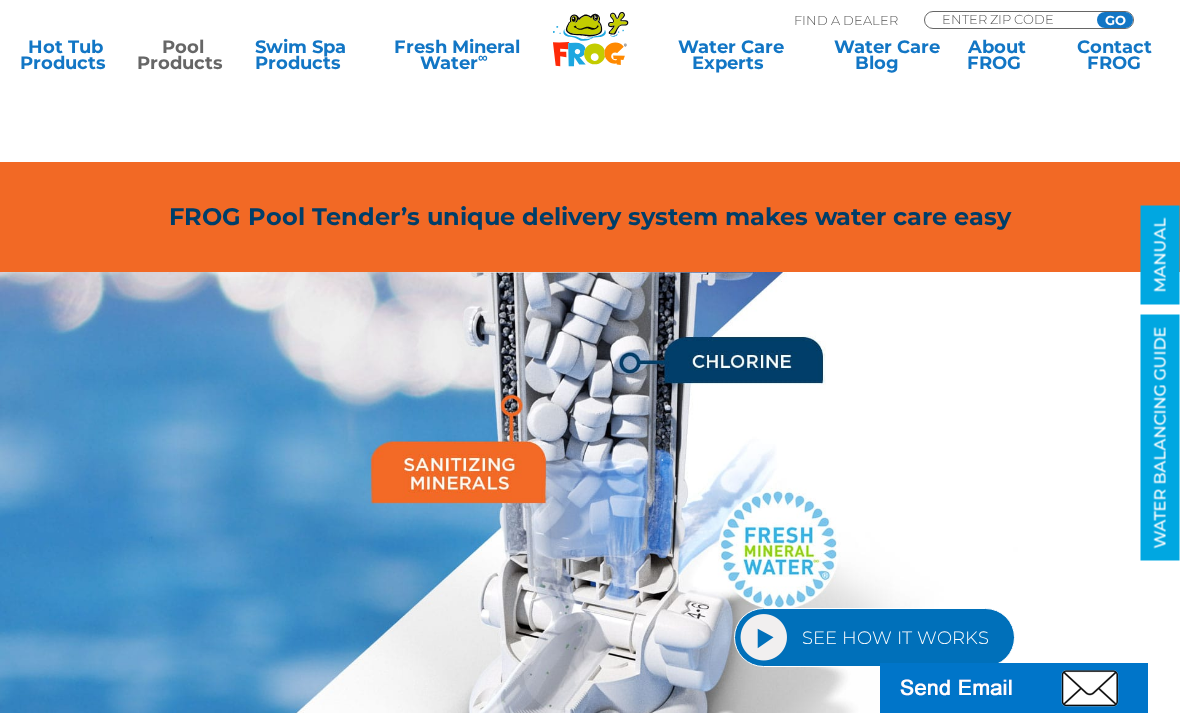 click on "Pool  Products" at bounding box center (182, 55) 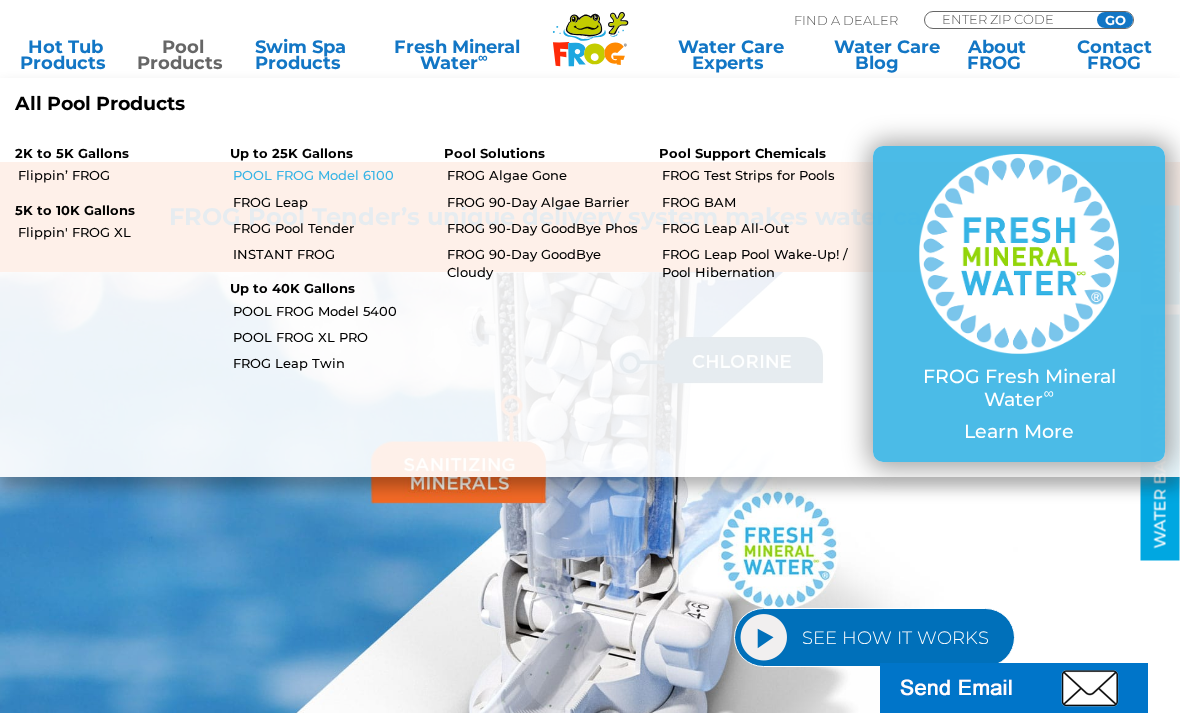 click on "POOL FROG Model 6100" at bounding box center (331, 175) 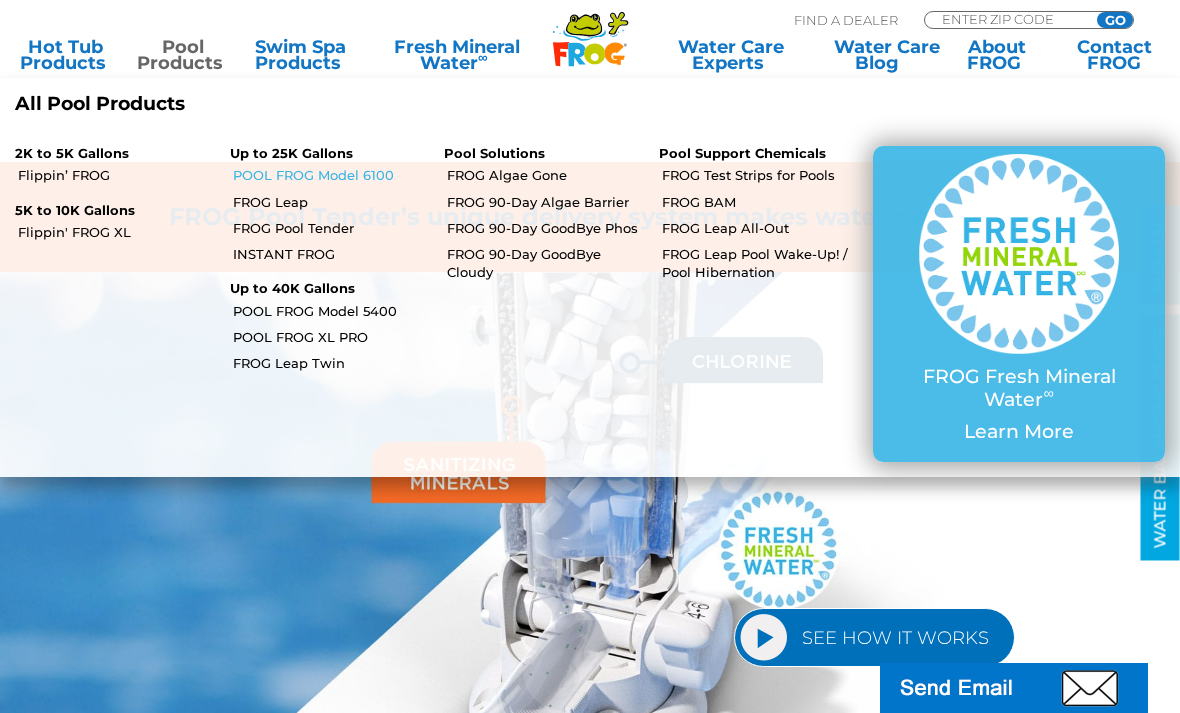 scroll, scrollTop: 1763, scrollLeft: 0, axis: vertical 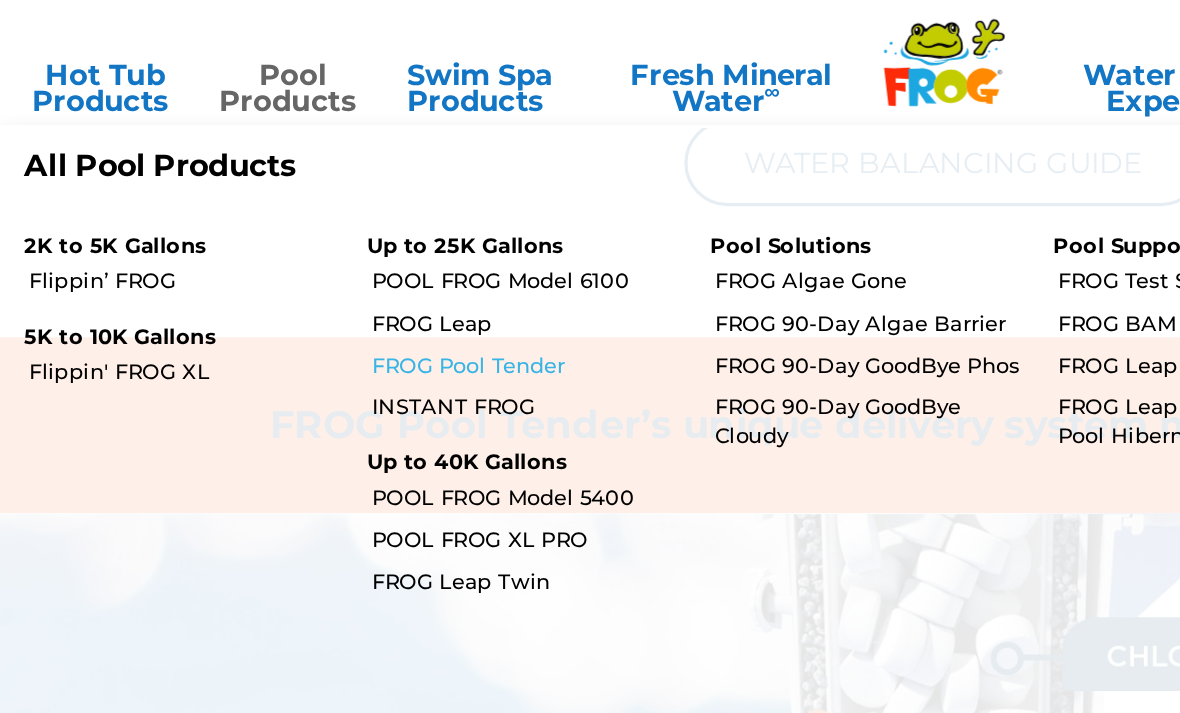 click on "FROG Pool Tender" at bounding box center (331, 228) 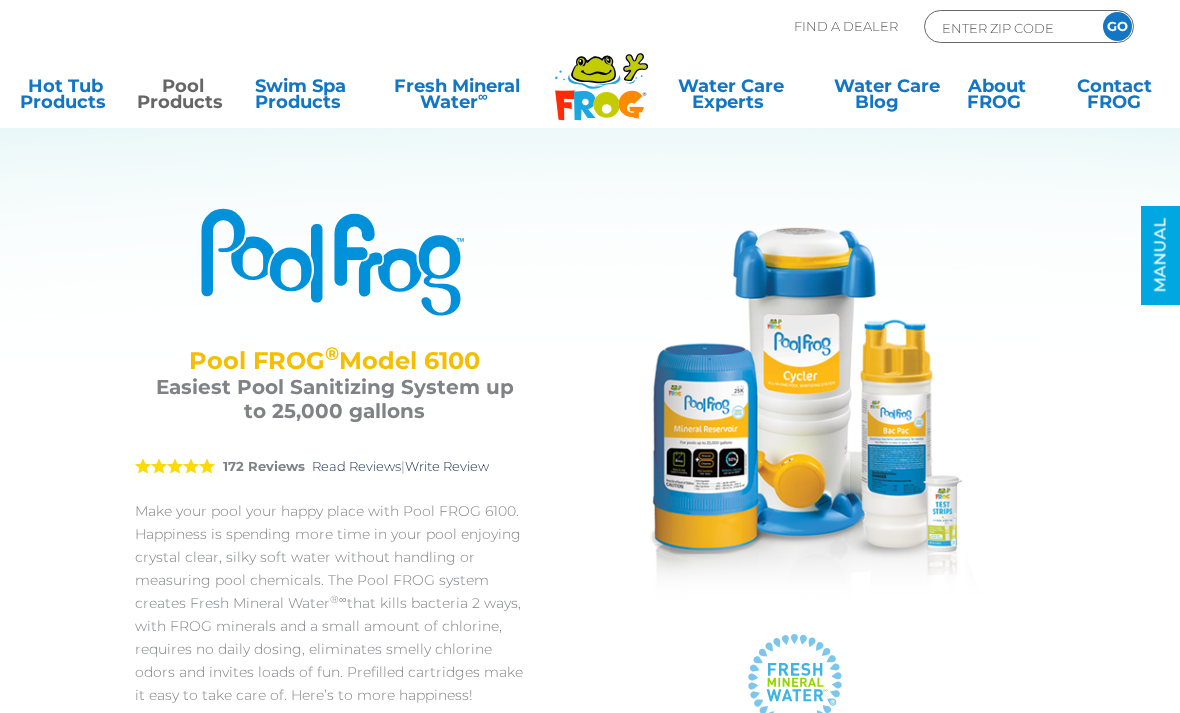 scroll, scrollTop: 0, scrollLeft: 0, axis: both 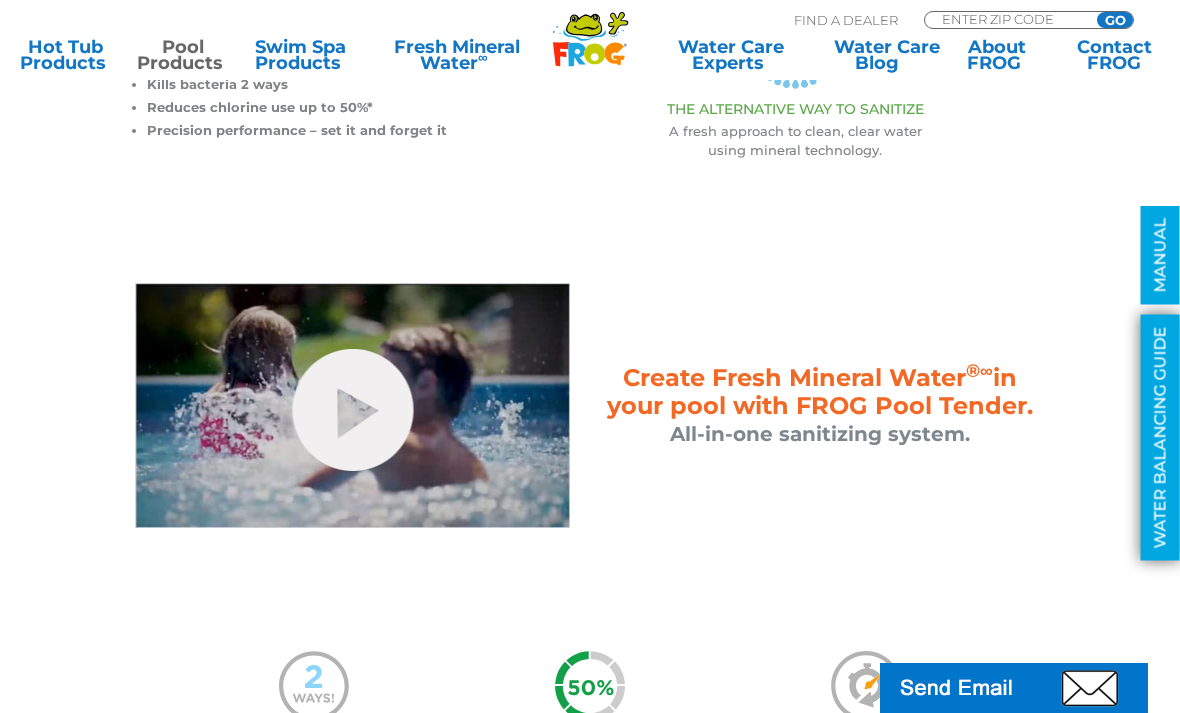 click on "WATER BALANCING GUIDE" at bounding box center [1160, 438] 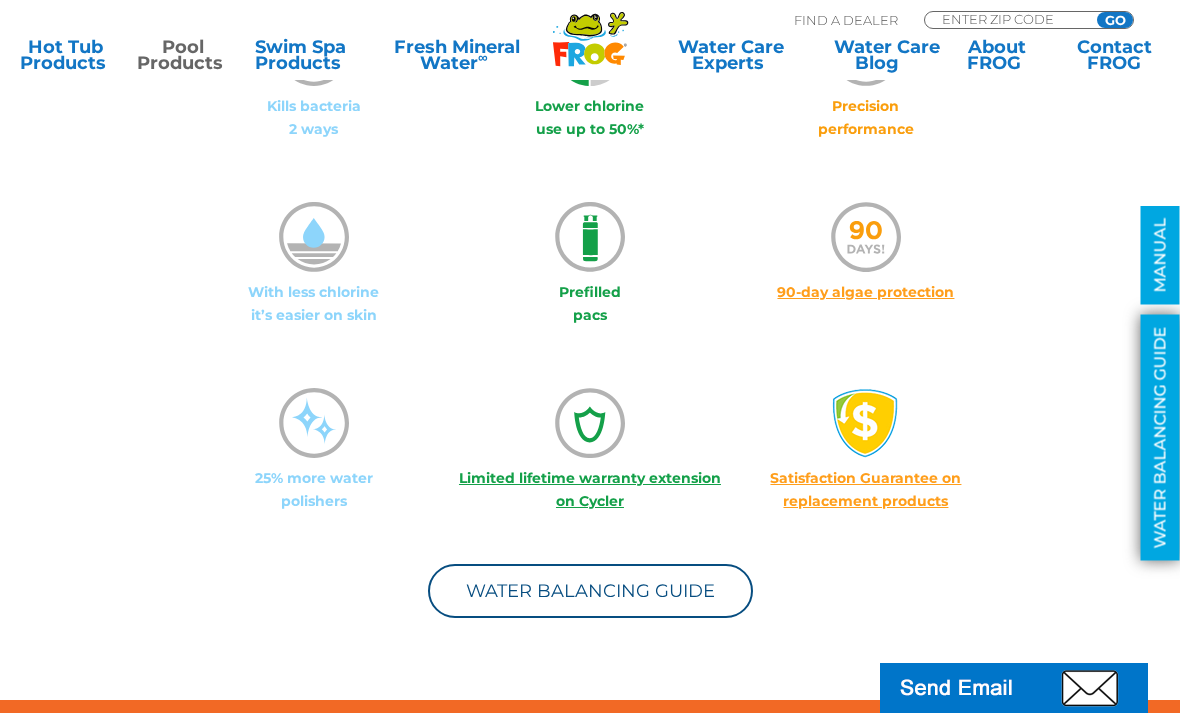 scroll, scrollTop: 1249, scrollLeft: 0, axis: vertical 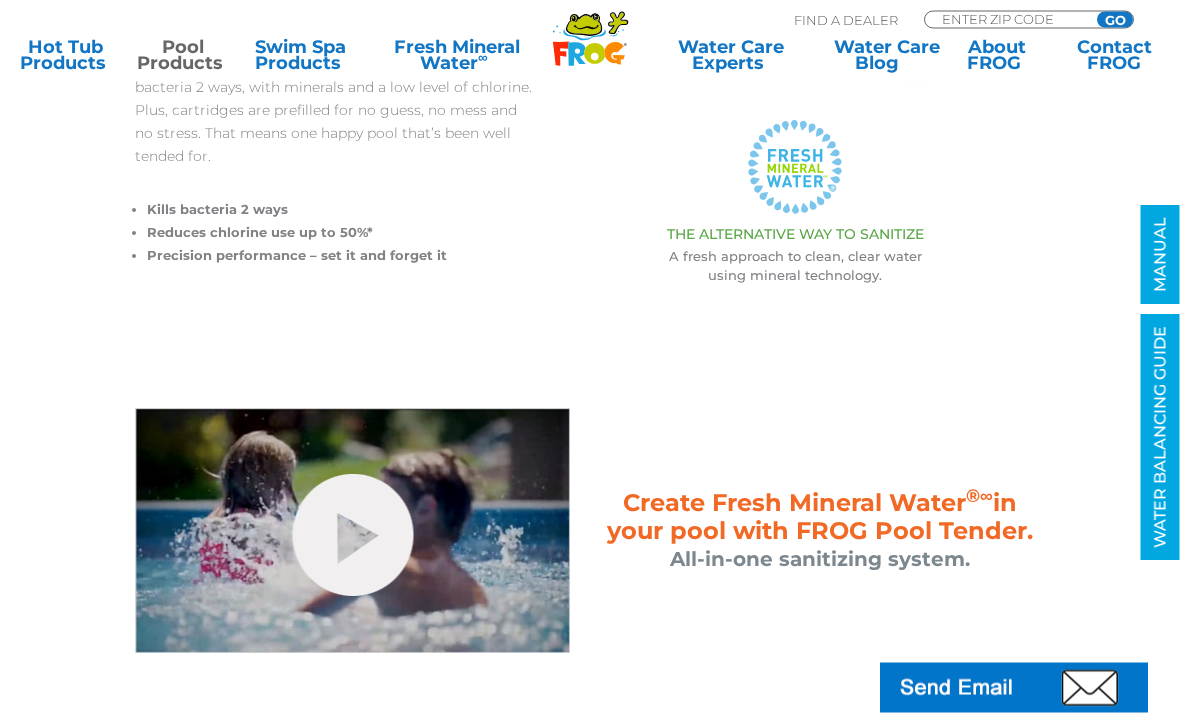click on "Pool  Products" at bounding box center [182, 55] 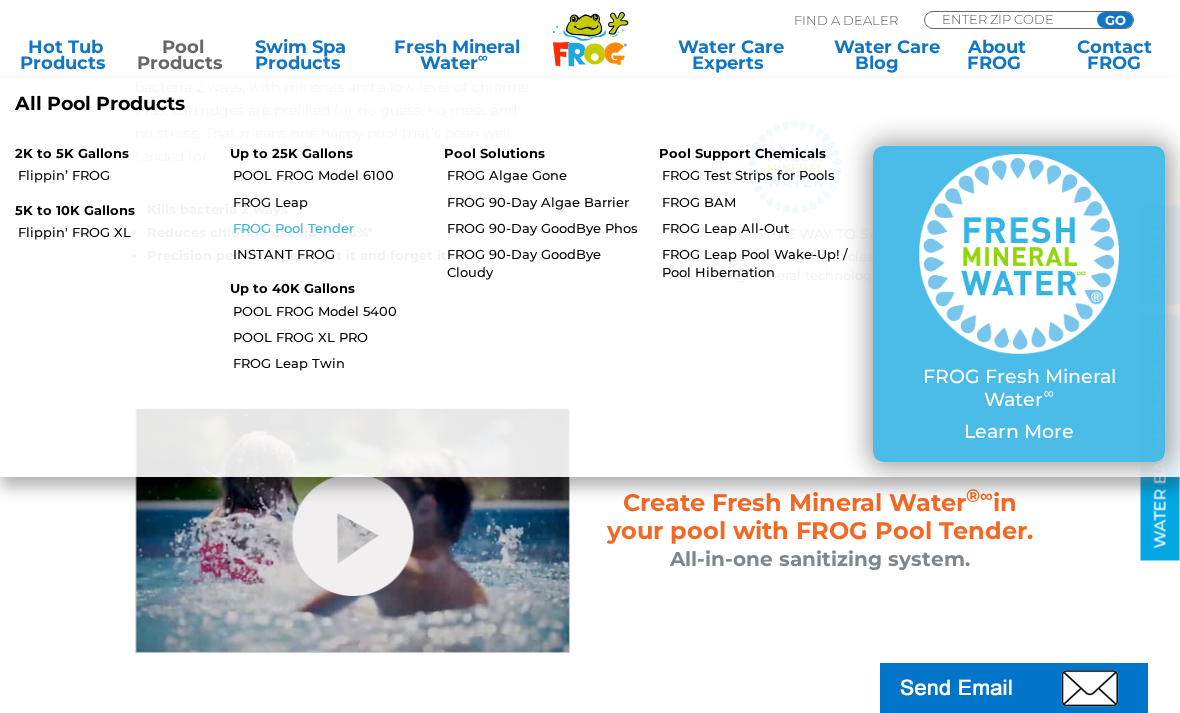 click on "FROG Pool Tender" at bounding box center (331, 228) 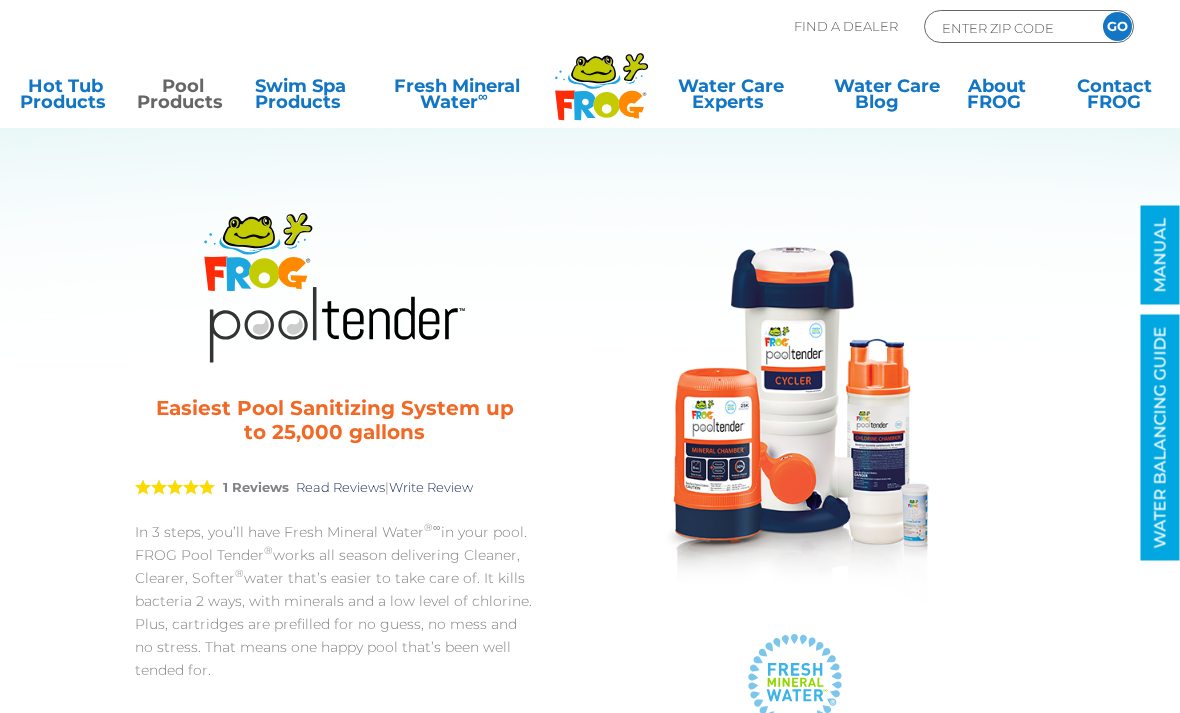 scroll, scrollTop: 0, scrollLeft: 0, axis: both 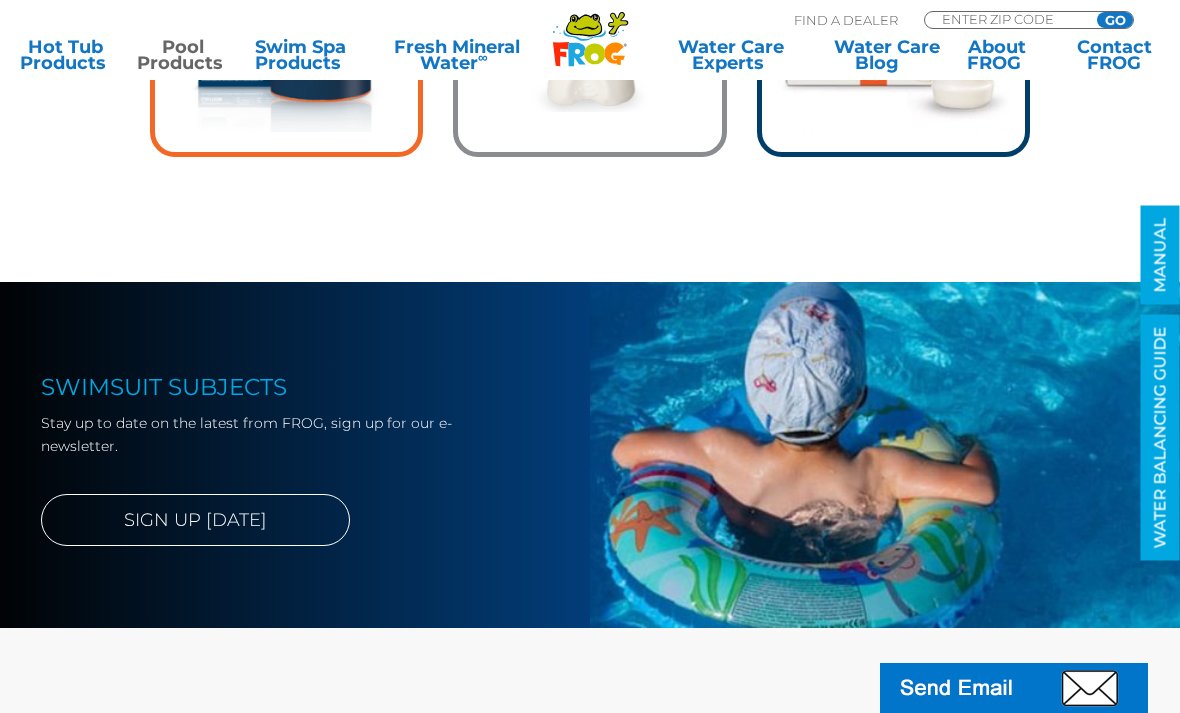 click on "Pool  Products" at bounding box center [182, 55] 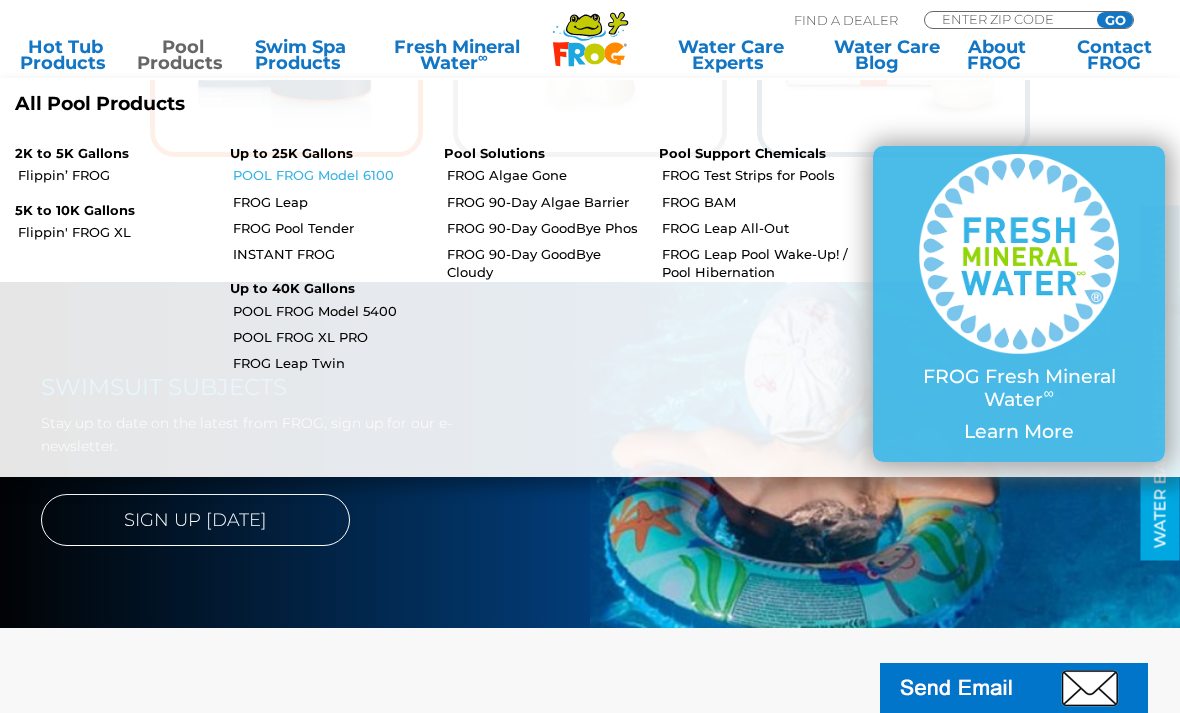 click on "POOL FROG Model 6100" at bounding box center (331, 175) 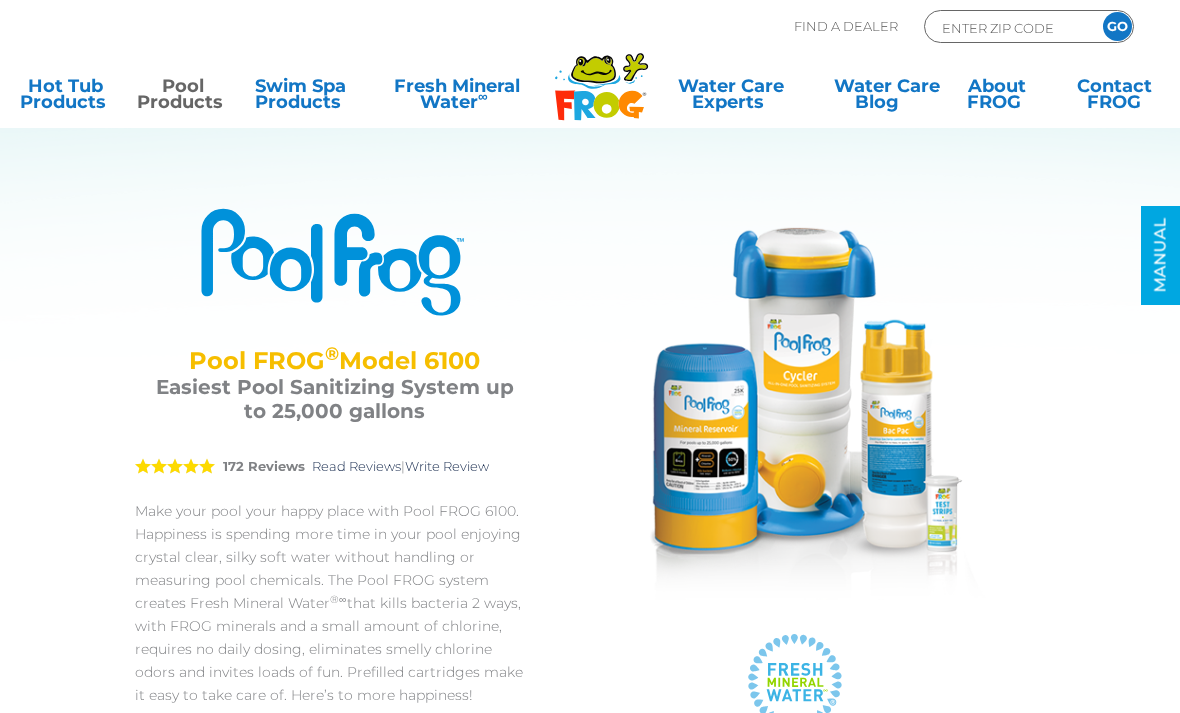 scroll, scrollTop: 0, scrollLeft: 0, axis: both 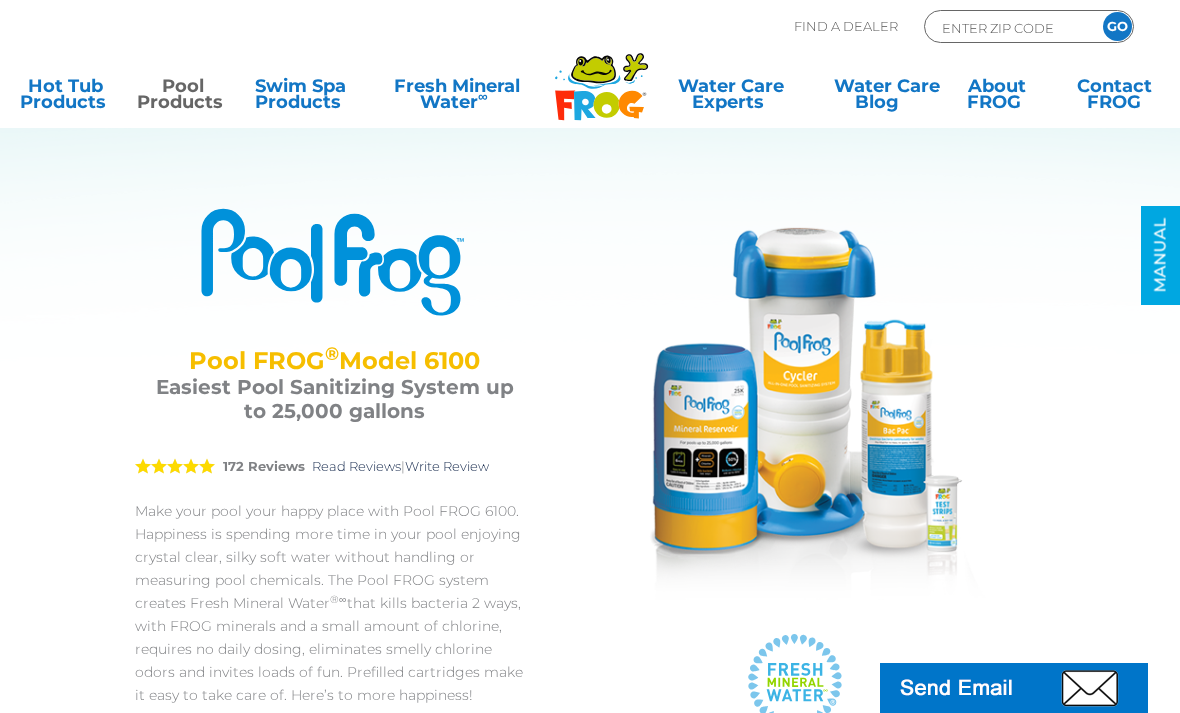 click on "Pool  Products" at bounding box center (182, 98) 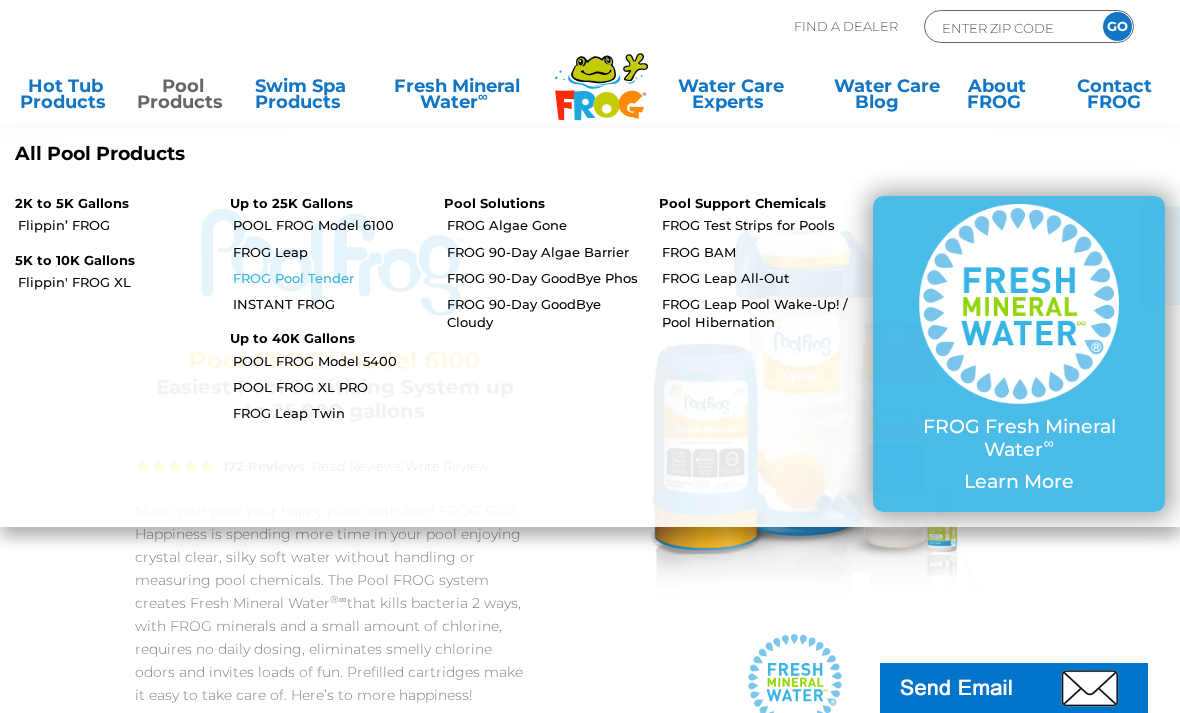 click on "FROG Pool Tender" at bounding box center [331, 278] 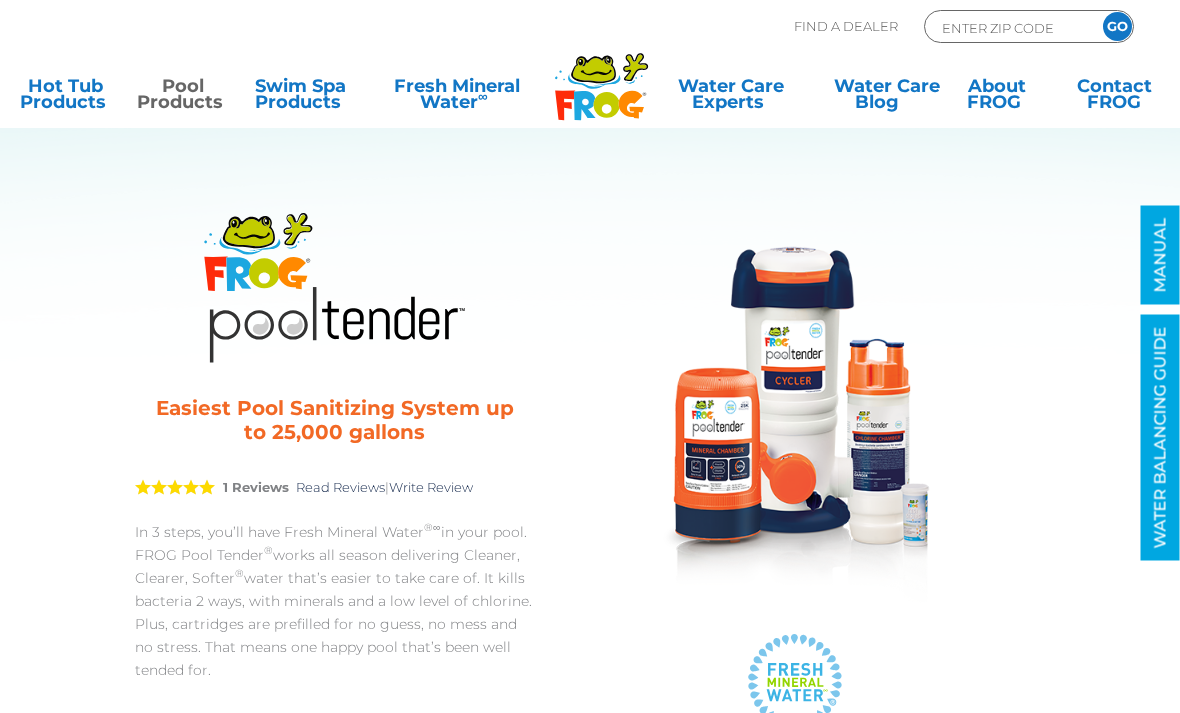 scroll, scrollTop: 0, scrollLeft: 0, axis: both 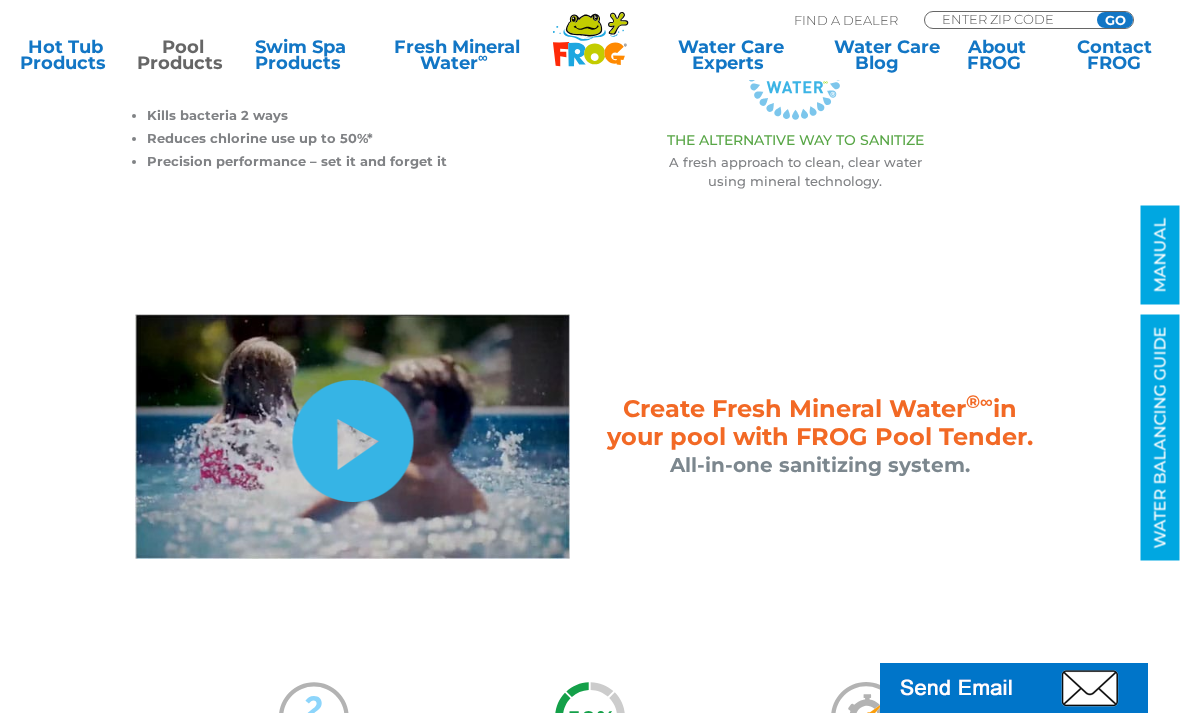 click on "hide-me" at bounding box center [352, 441] 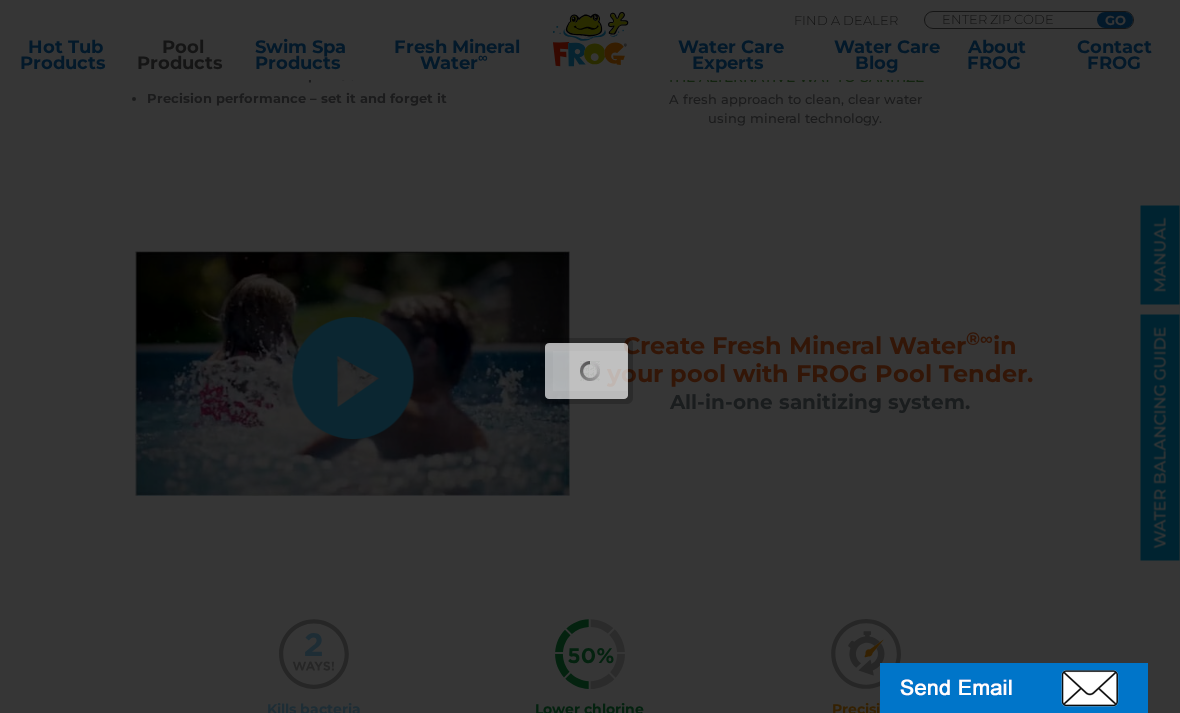 scroll, scrollTop: 672, scrollLeft: 0, axis: vertical 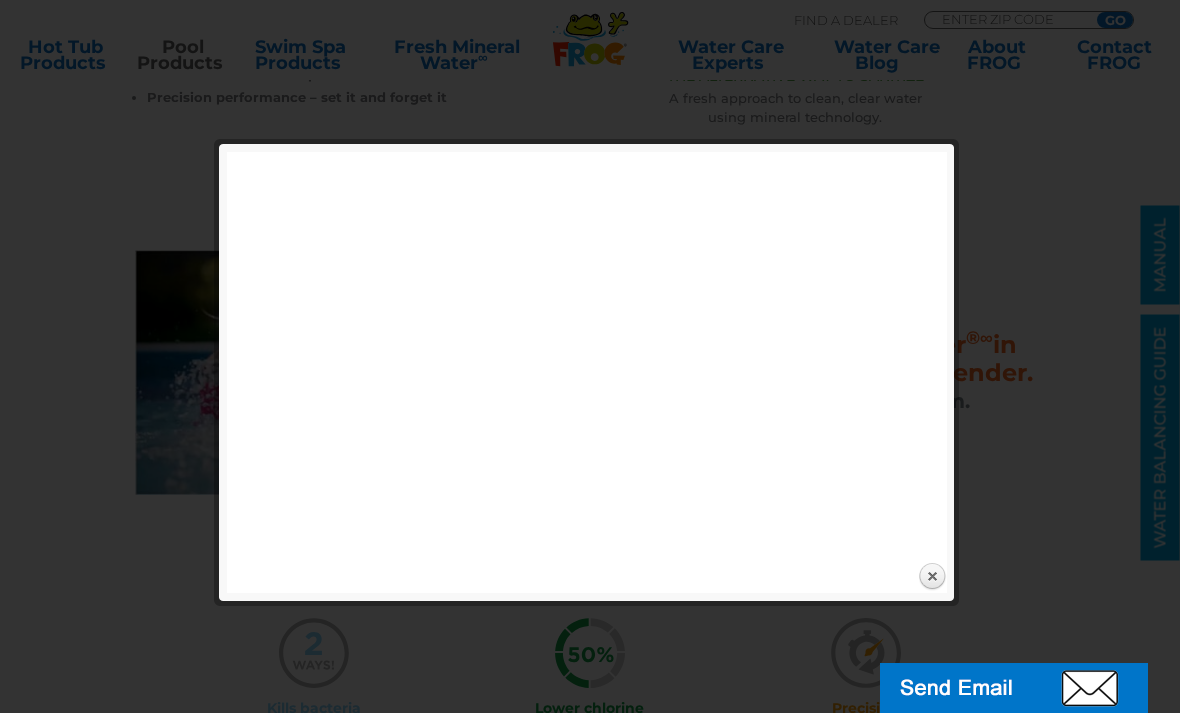 click at bounding box center [590, 2829] 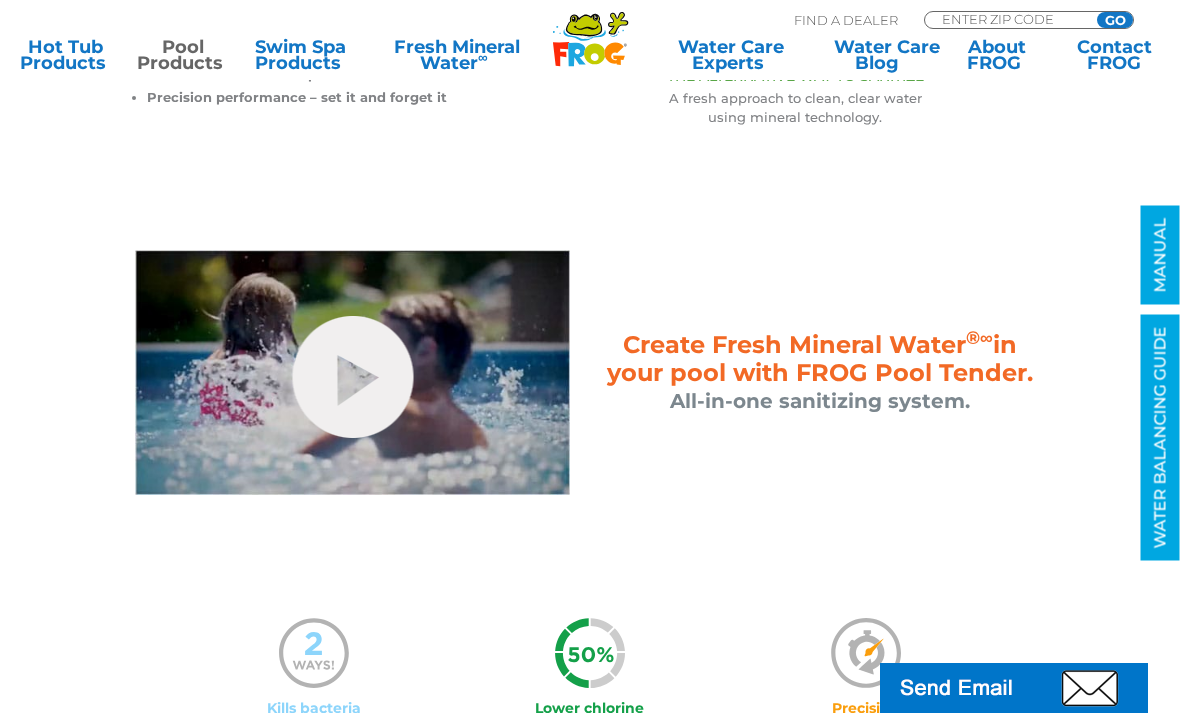 click on "Pool  Products" at bounding box center (182, 55) 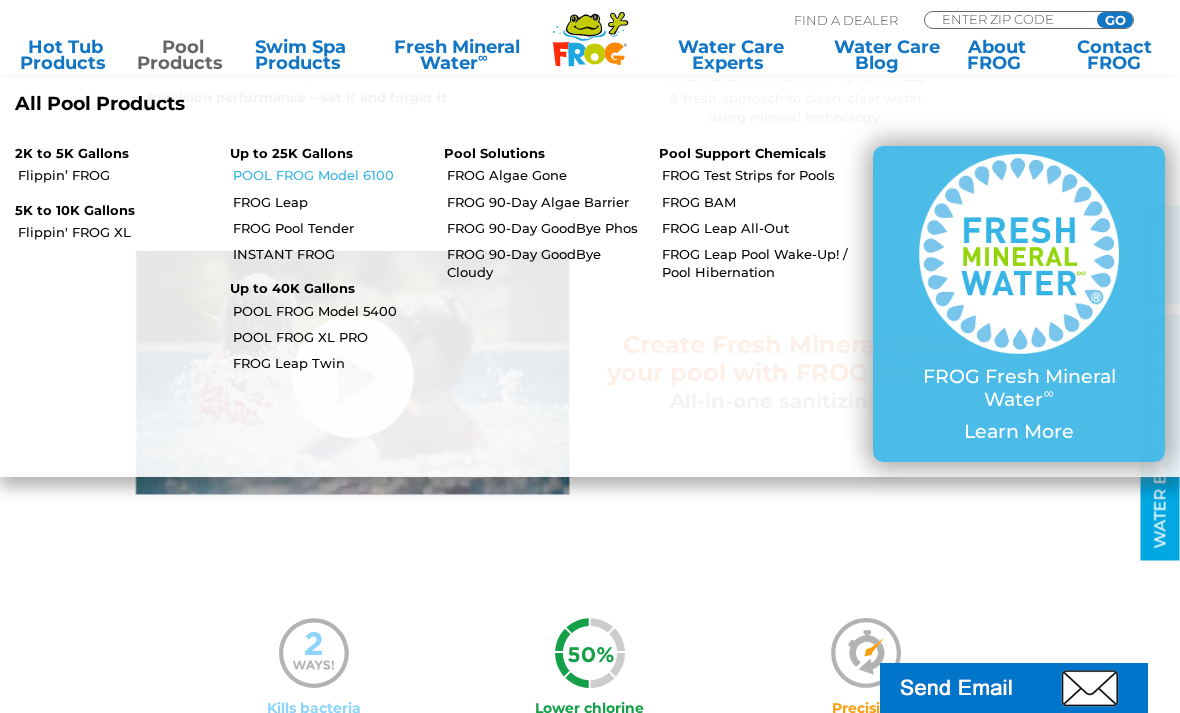 click on "POOL FROG Model 6100" at bounding box center [331, 175] 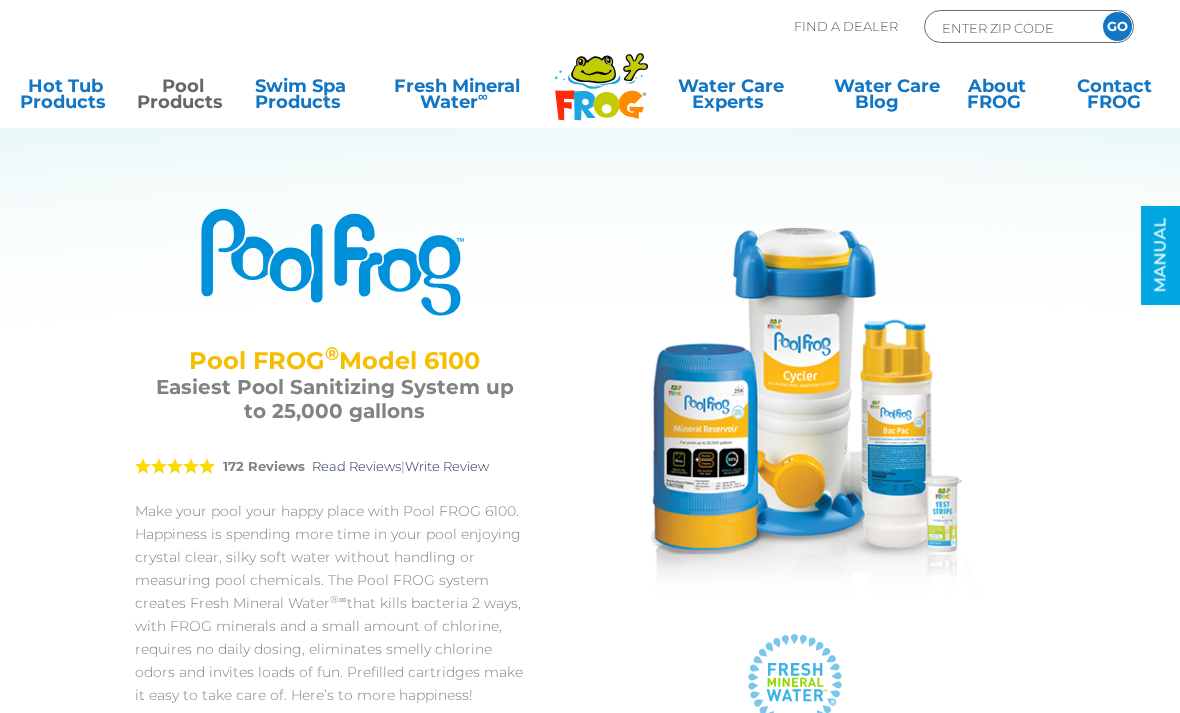 scroll, scrollTop: 0, scrollLeft: 0, axis: both 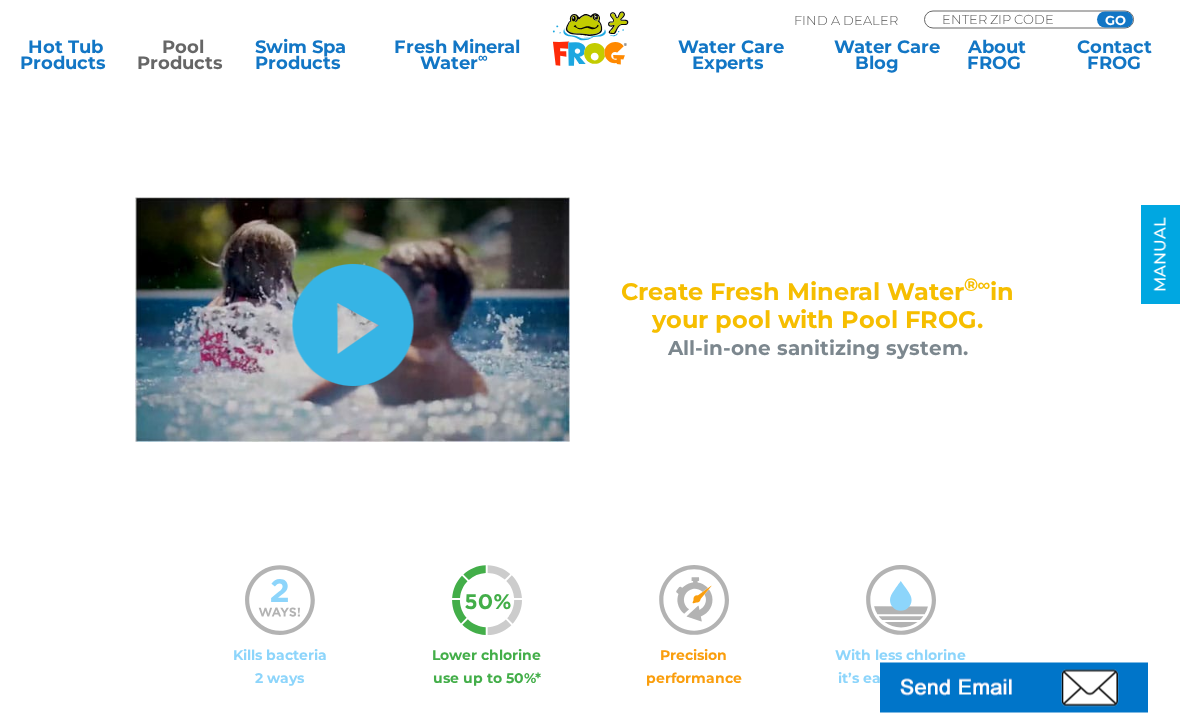 click on "hide-me" at bounding box center [352, 326] 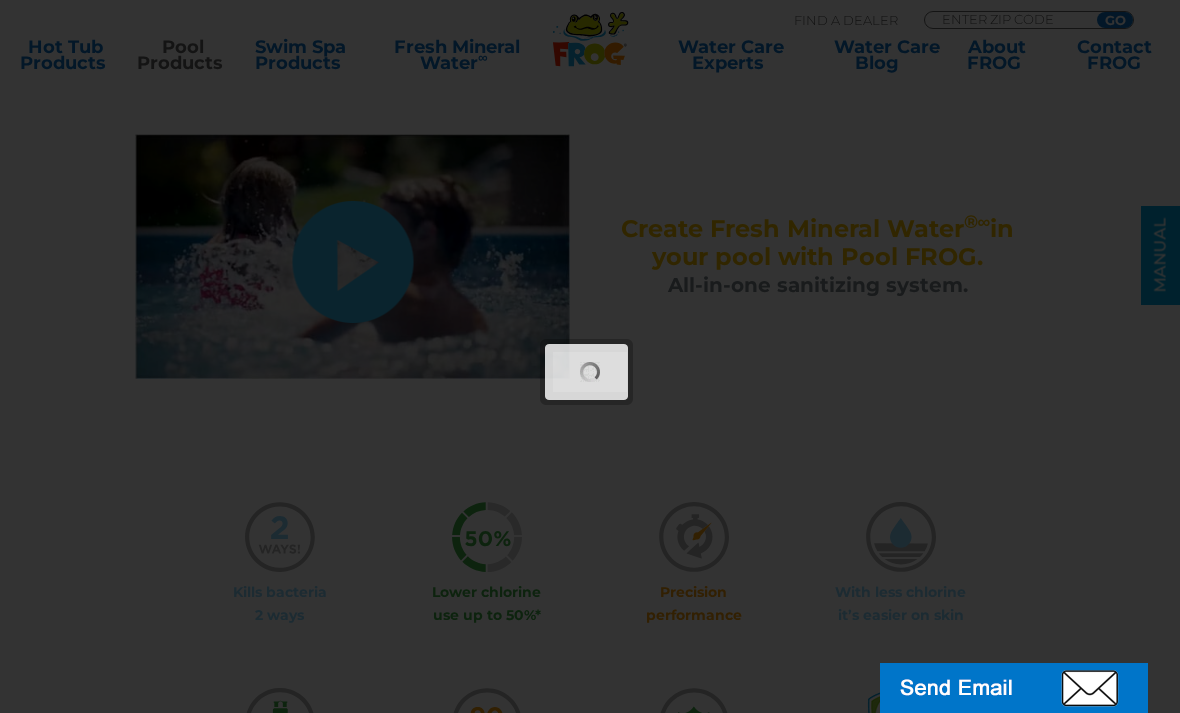 scroll, scrollTop: 806, scrollLeft: 0, axis: vertical 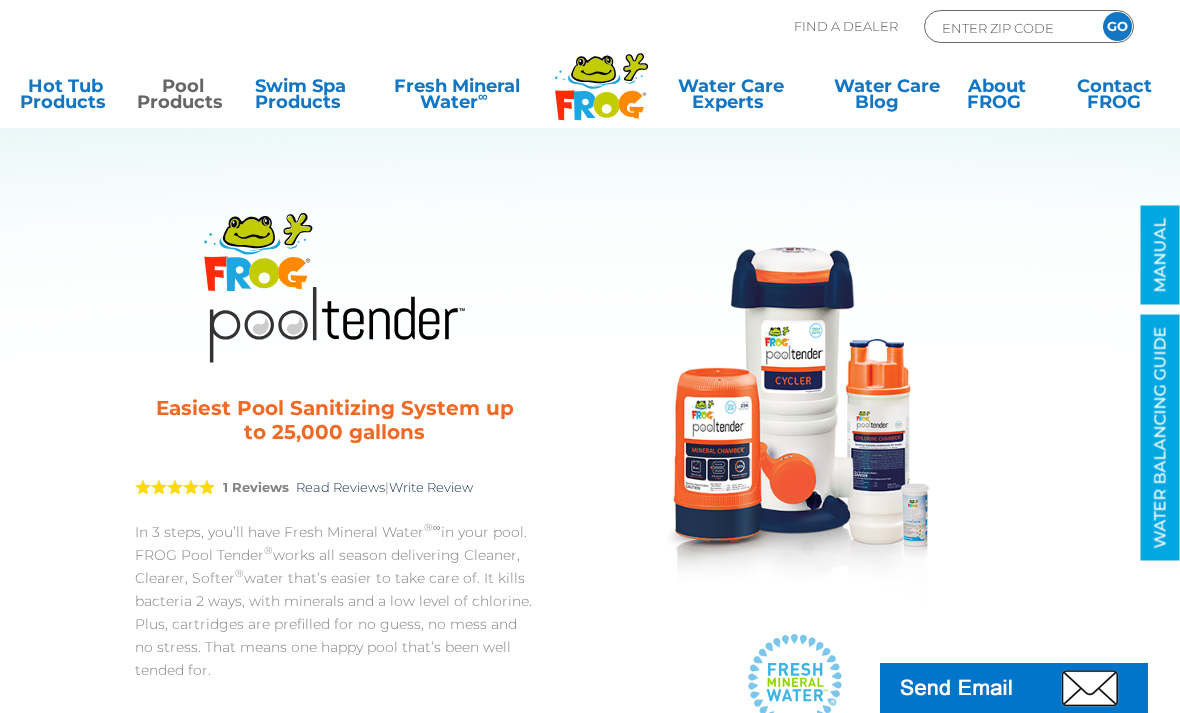 click on "Pool  Products" at bounding box center [182, 98] 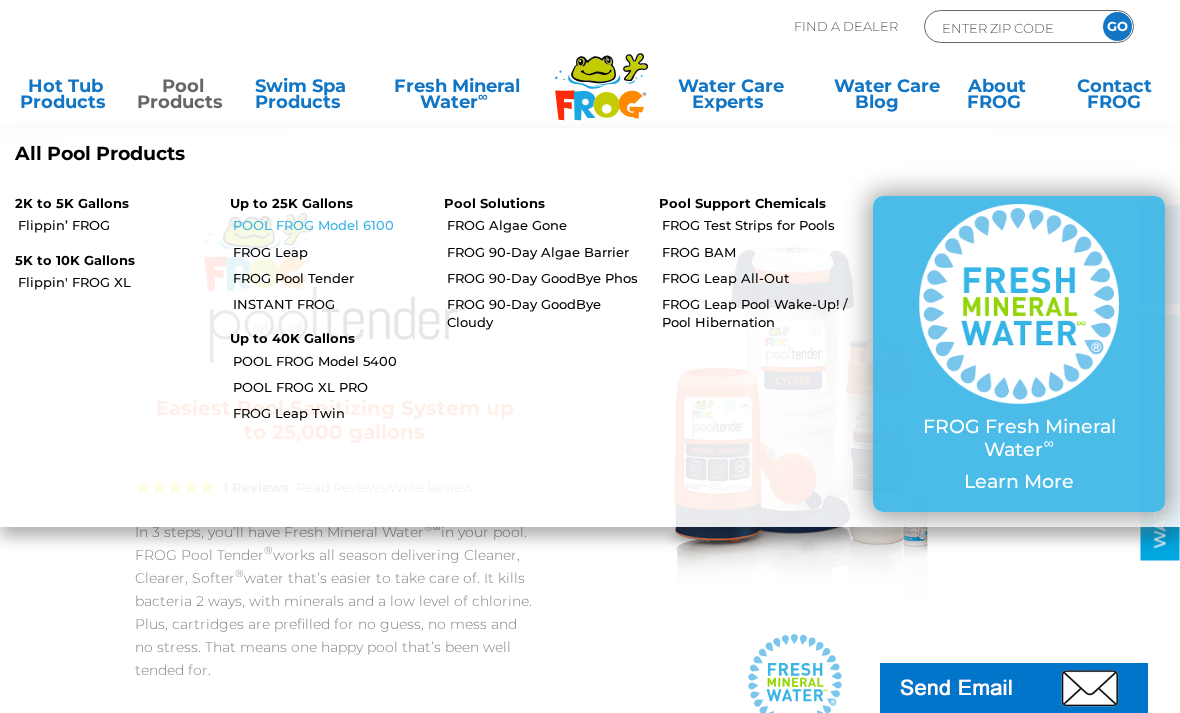 click on "POOL FROG Model 6100" at bounding box center (331, 225) 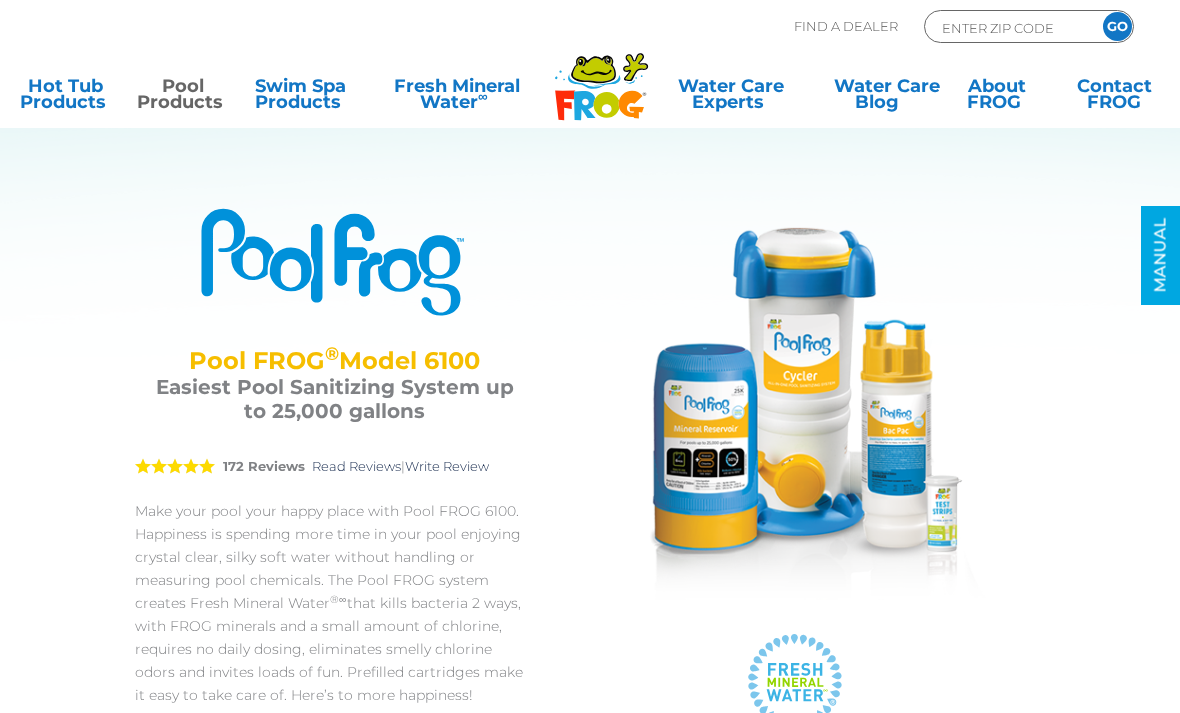 scroll, scrollTop: 0, scrollLeft: 0, axis: both 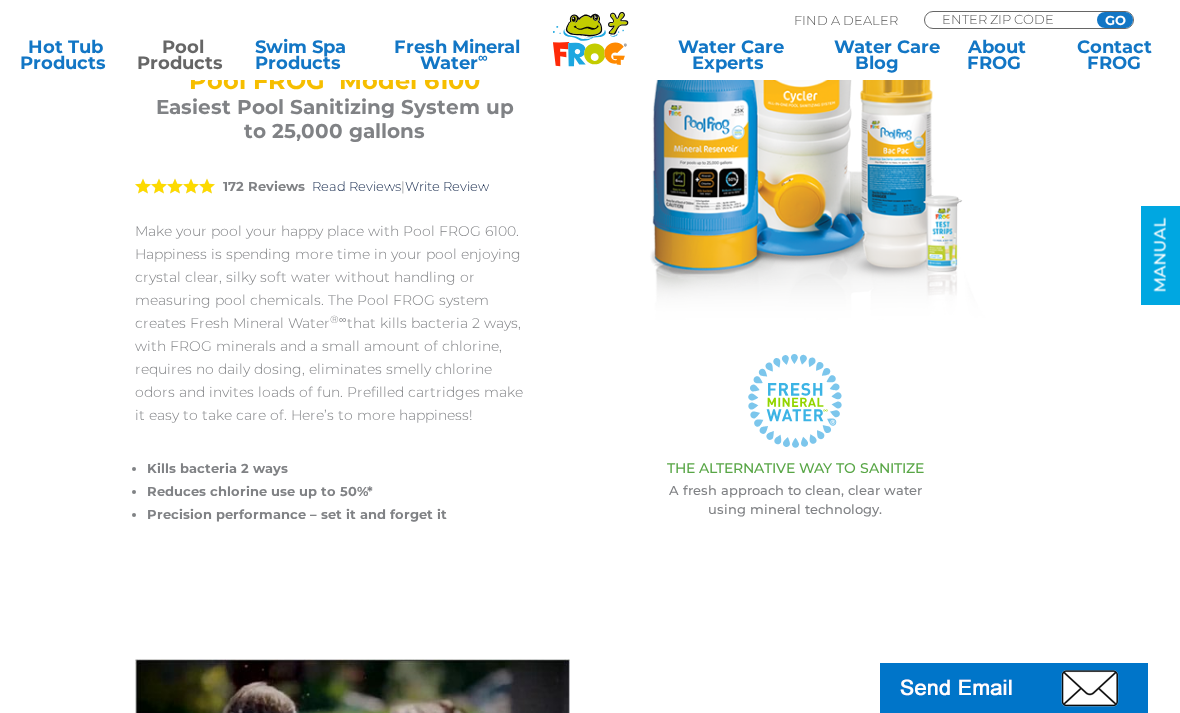 click on "Pool  Products" at bounding box center (182, 55) 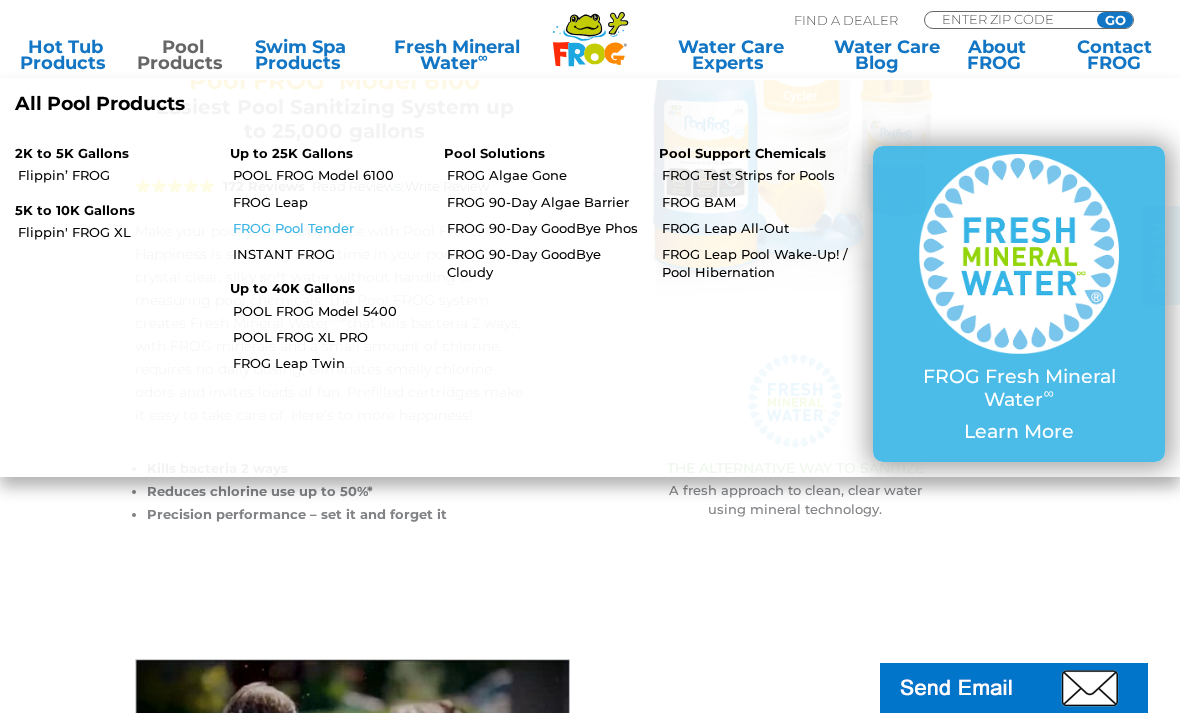 click on "FROG Pool Tender" at bounding box center [331, 228] 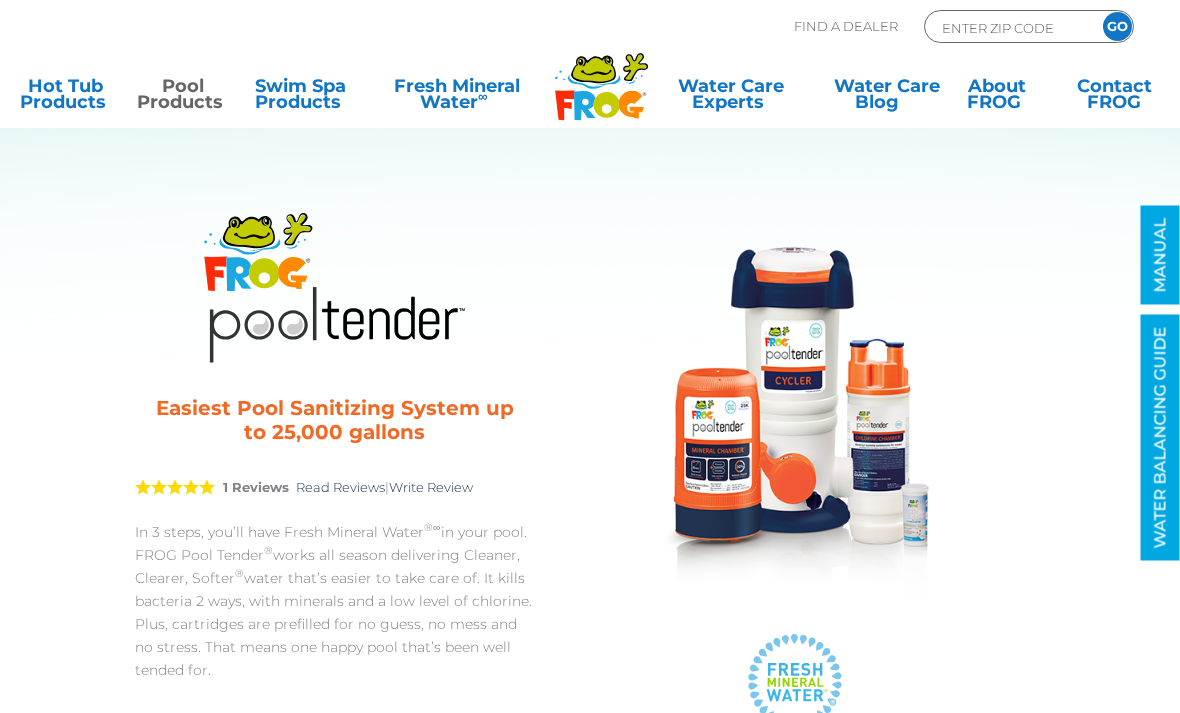scroll, scrollTop: 0, scrollLeft: 0, axis: both 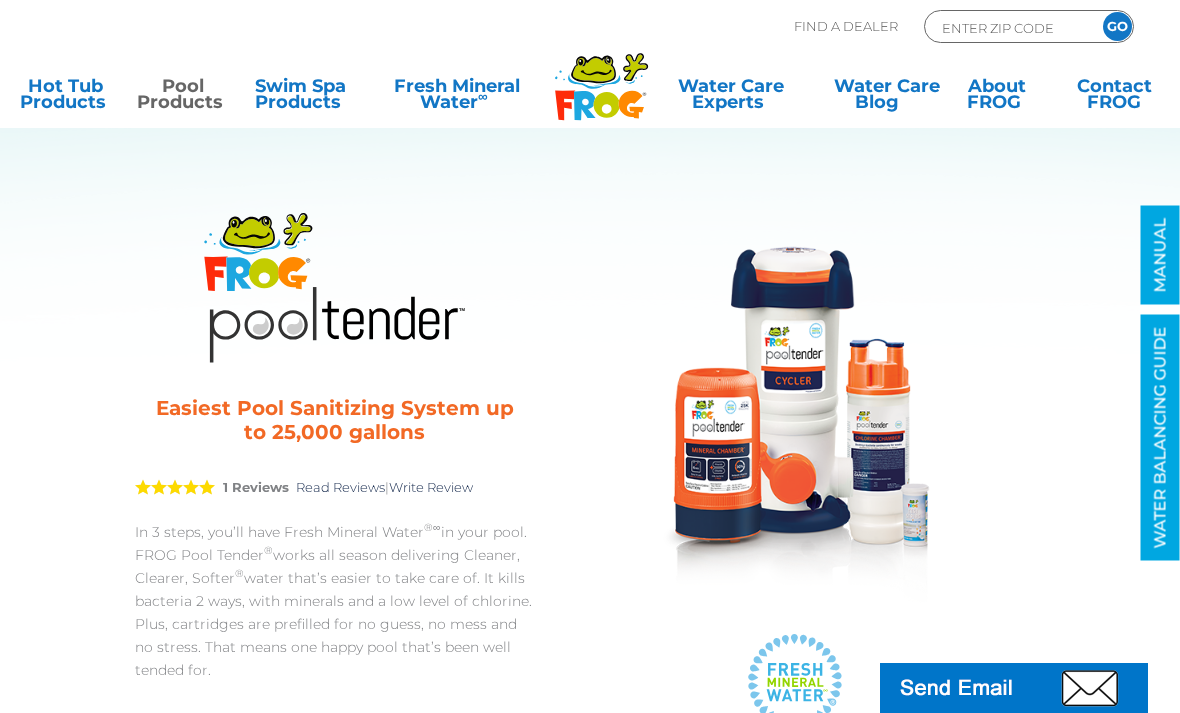 click on "Pool  Products" at bounding box center (182, 98) 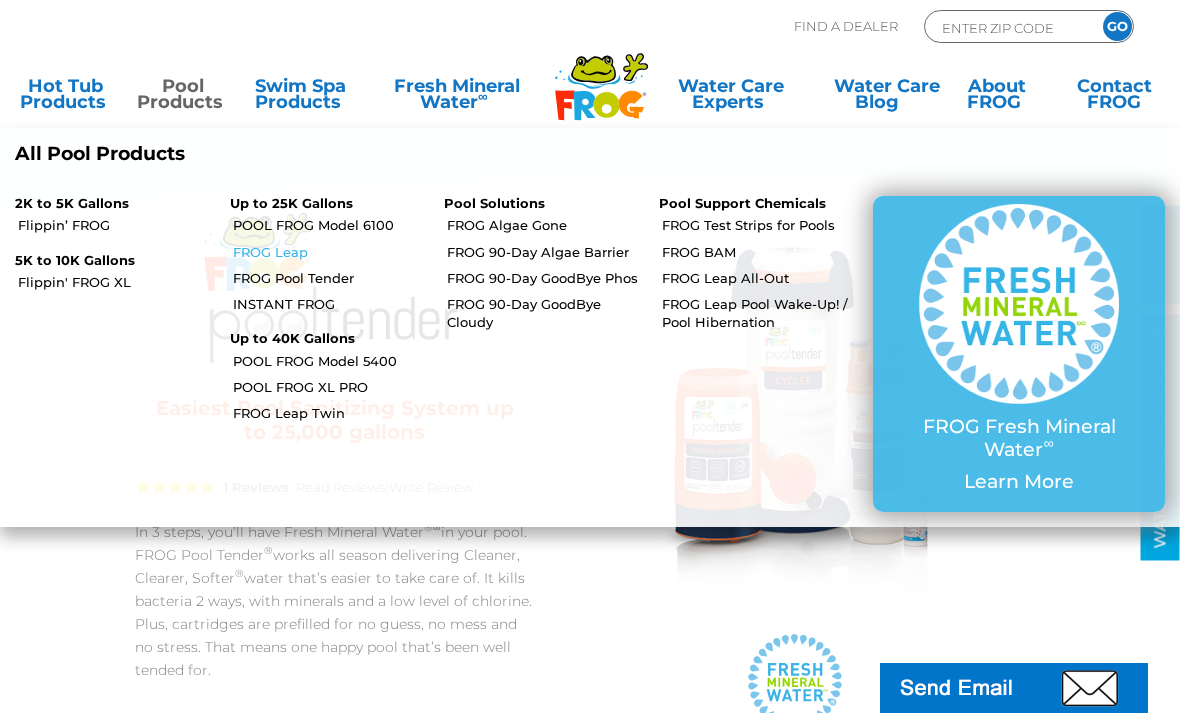 click on "FROG Leap" at bounding box center [331, 252] 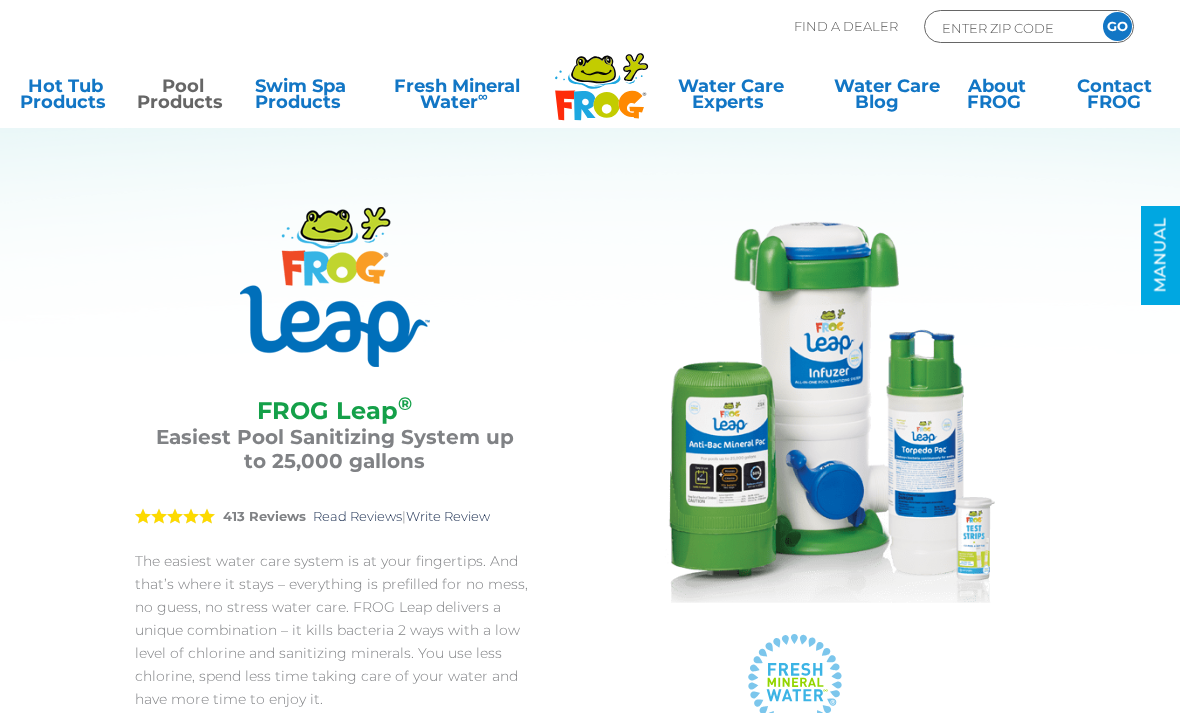 scroll, scrollTop: 0, scrollLeft: 0, axis: both 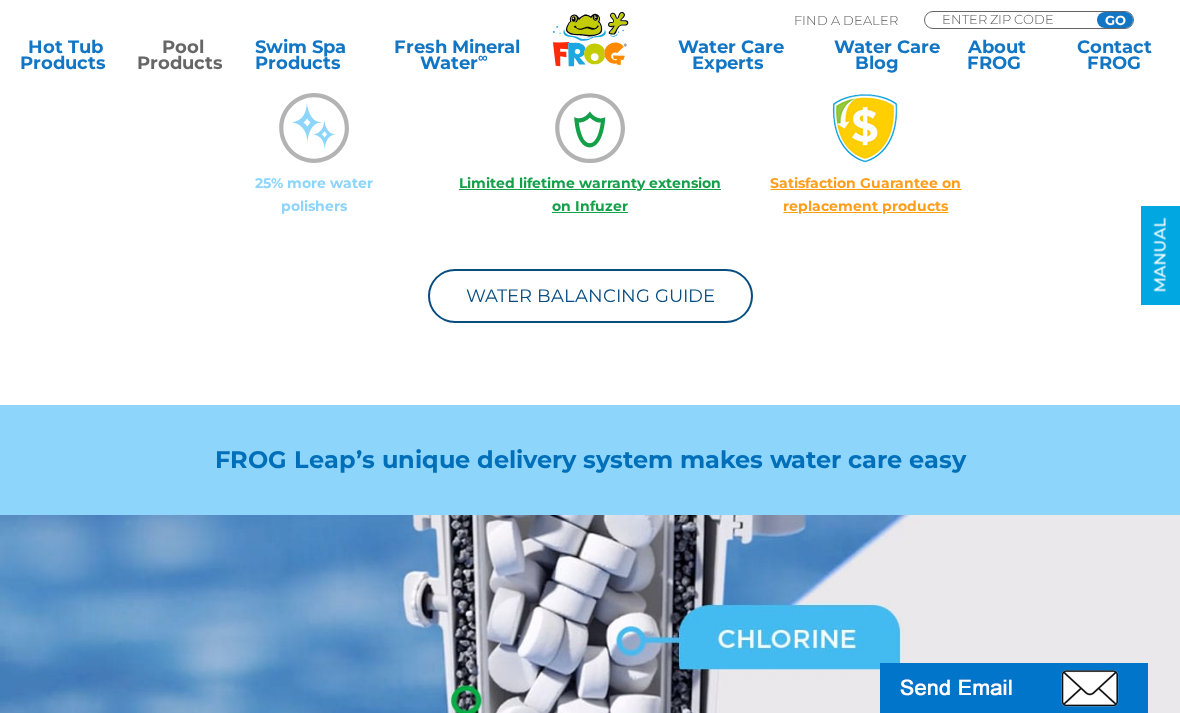 click on "Pool  Products" at bounding box center (182, 55) 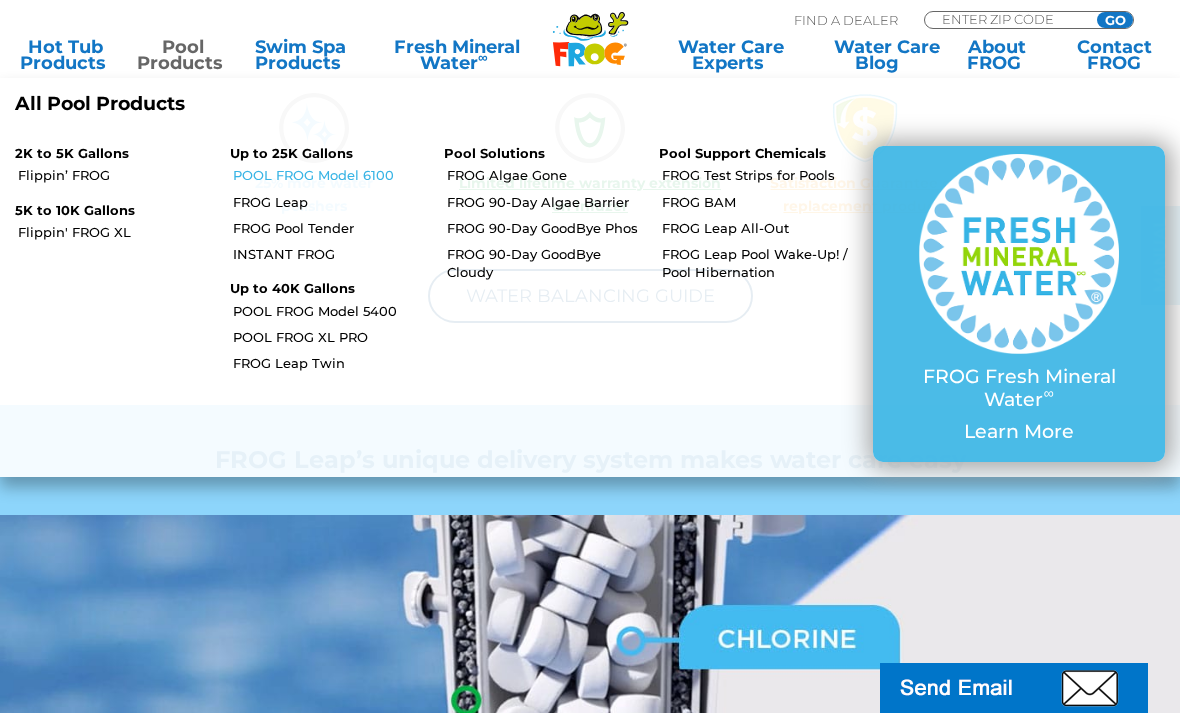 click on "POOL FROG Model 6100" at bounding box center (331, 175) 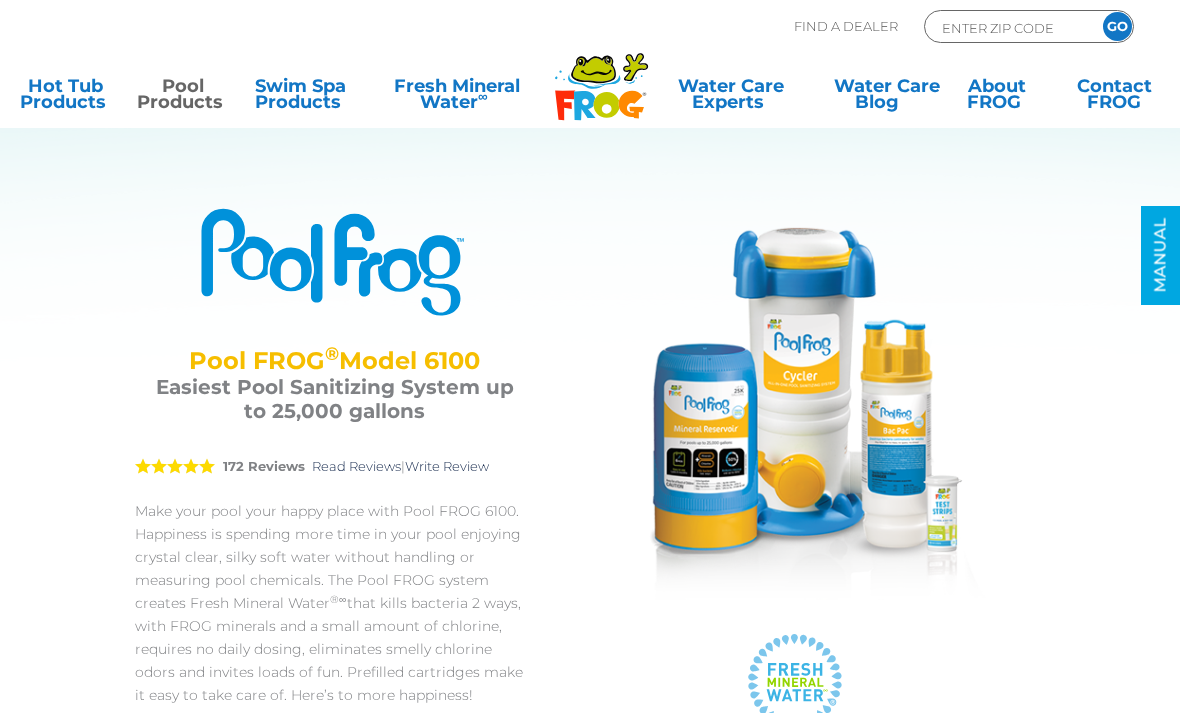 scroll, scrollTop: 0, scrollLeft: 0, axis: both 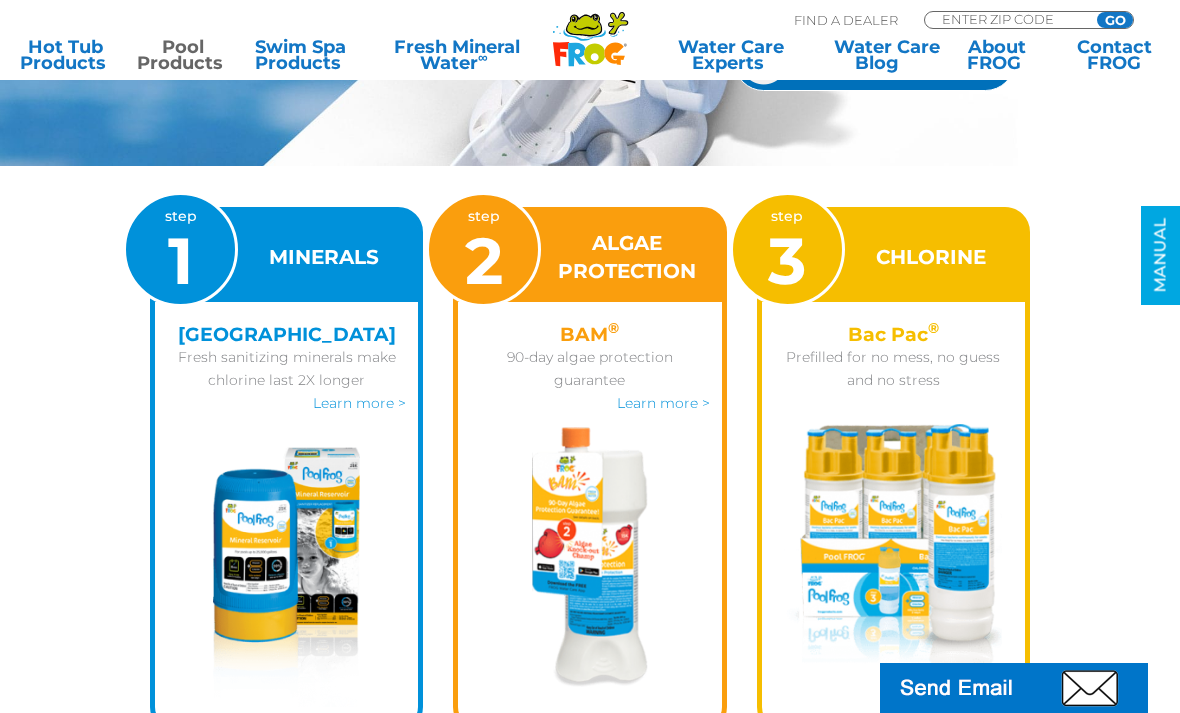 click at bounding box center [590, -70] 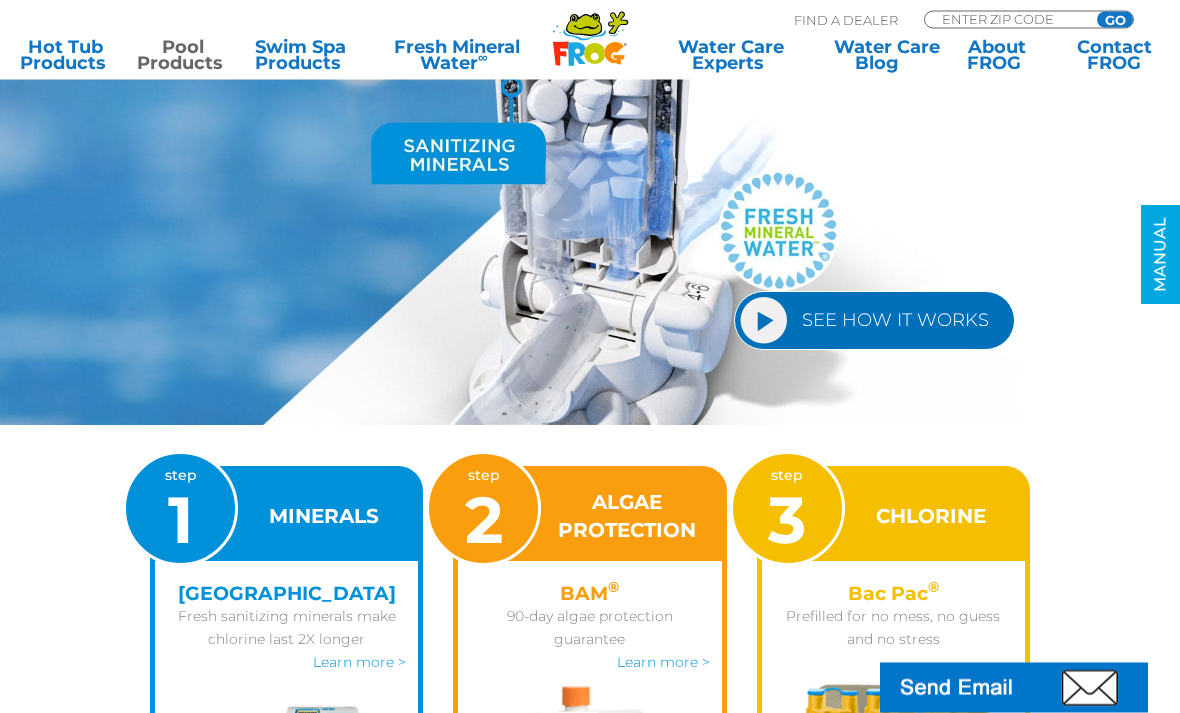 scroll, scrollTop: 1961, scrollLeft: 0, axis: vertical 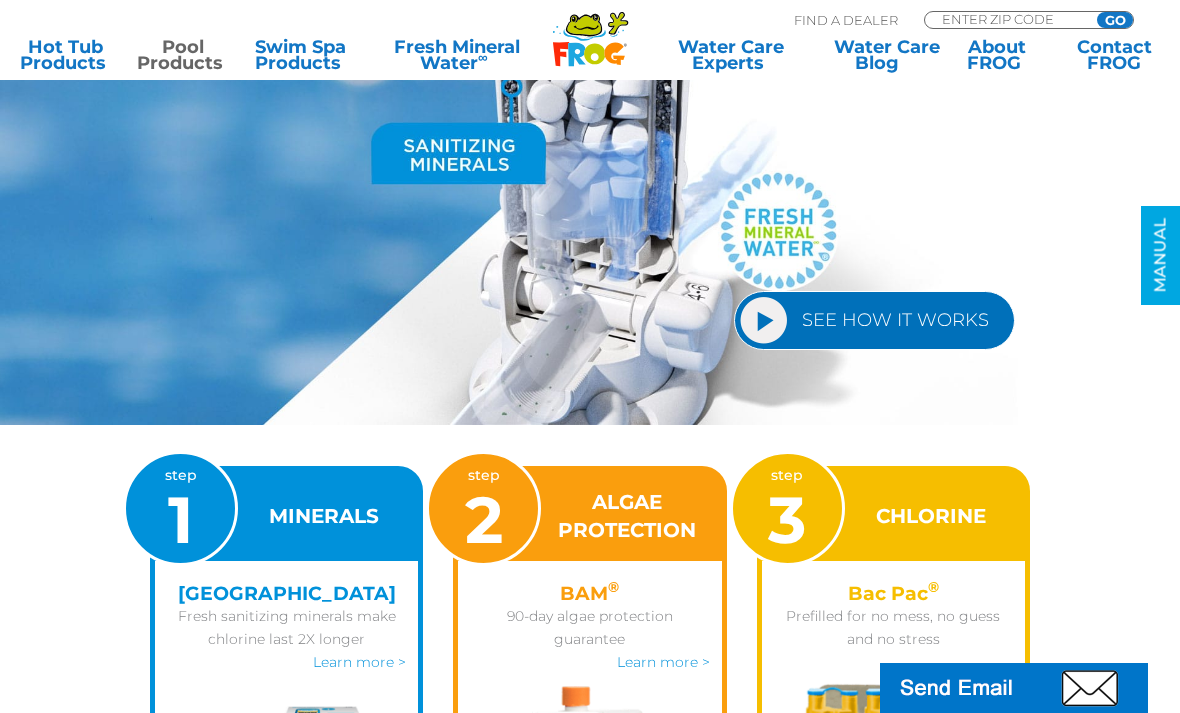 click on "step
1
MINERALS
Mineral Reservoir
Fresh sanitizing minerals make chlorine last 2X longer
Learn more >
step
2
ALGAE PROTECTION
BAM ®
90-day algae protection guarantee
Learn more >
step
3
CHLORINE
Bac Pac ®
Prefilled for no mess, no guess and no stress" at bounding box center (590, 708) 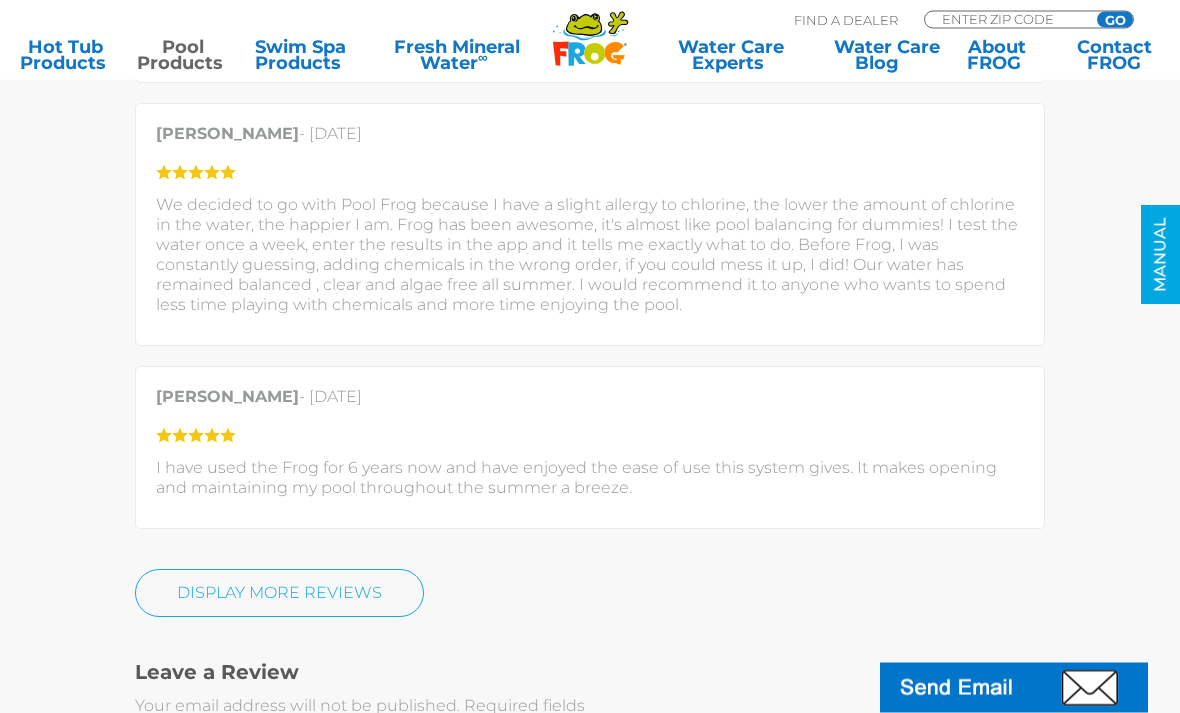 scroll, scrollTop: 4281, scrollLeft: 0, axis: vertical 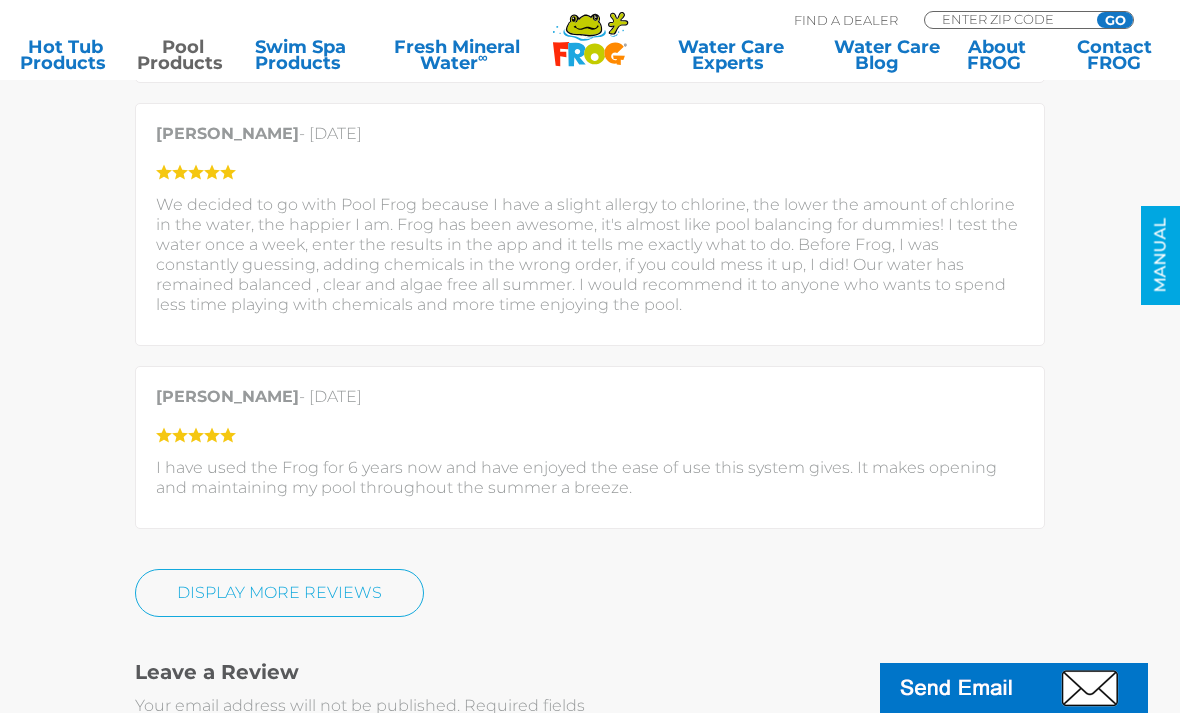 click on "Pool  Products" at bounding box center (182, 55) 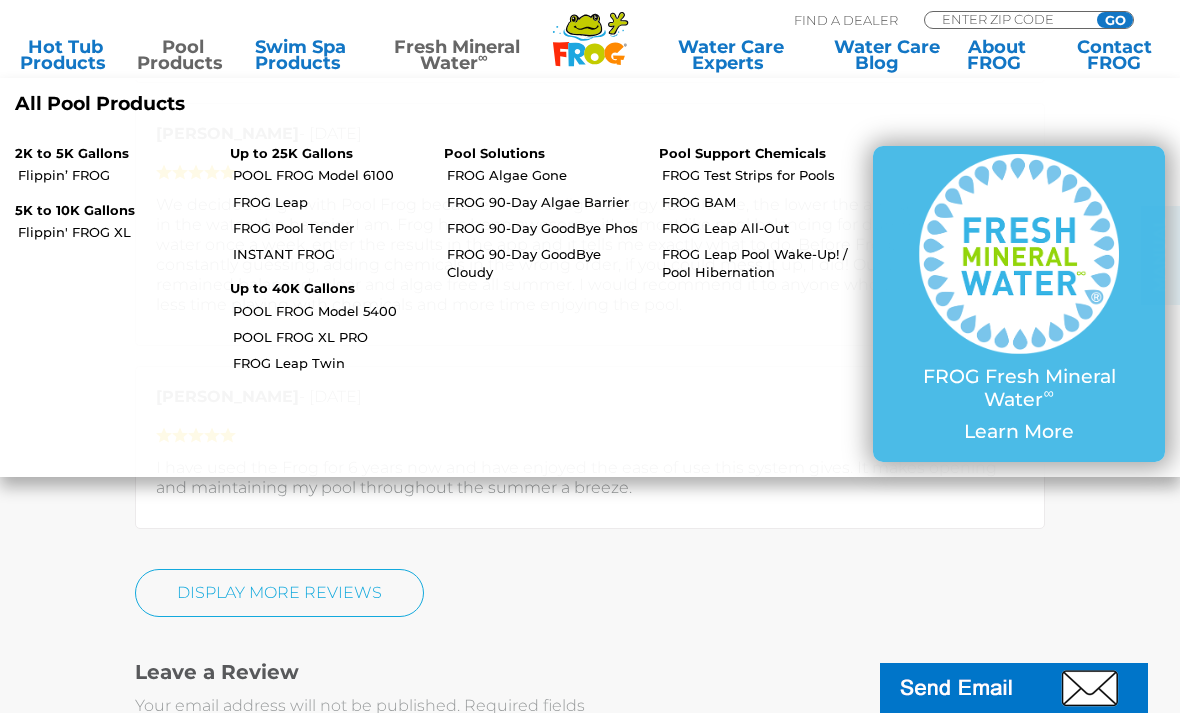 click on "Fresh Mineral  Water ∞" at bounding box center (457, 55) 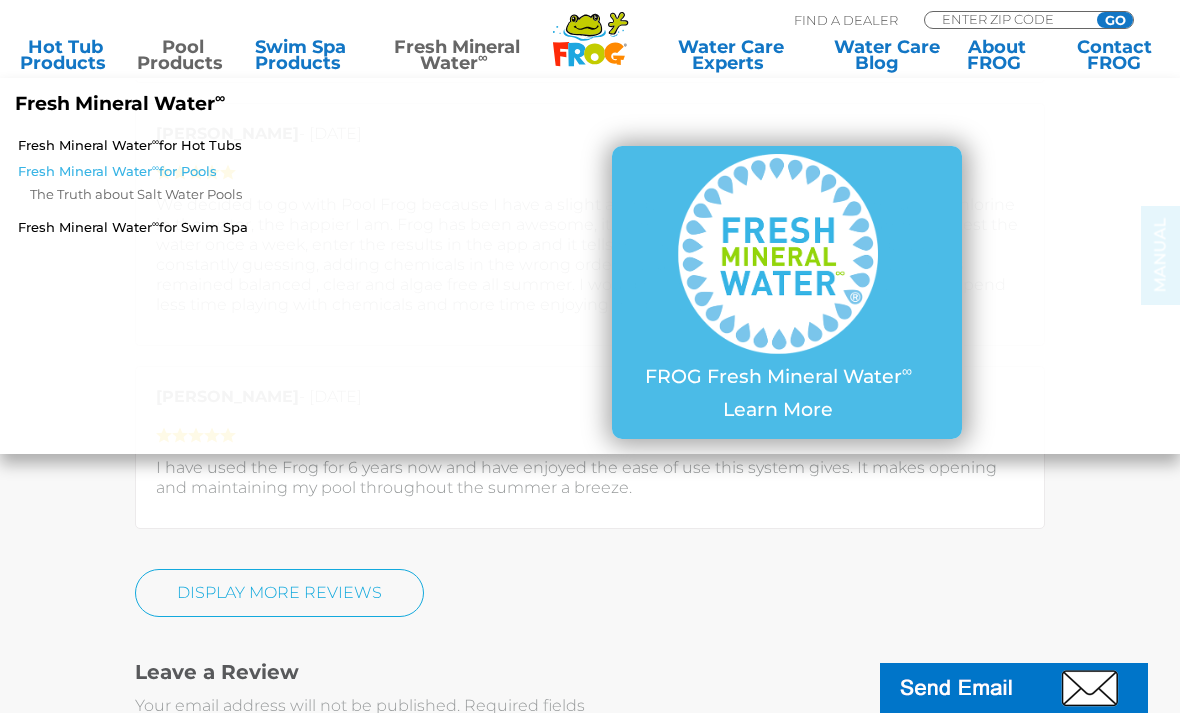 click on "Fresh Mineral Water ∞  for Pools" at bounding box center (205, 171) 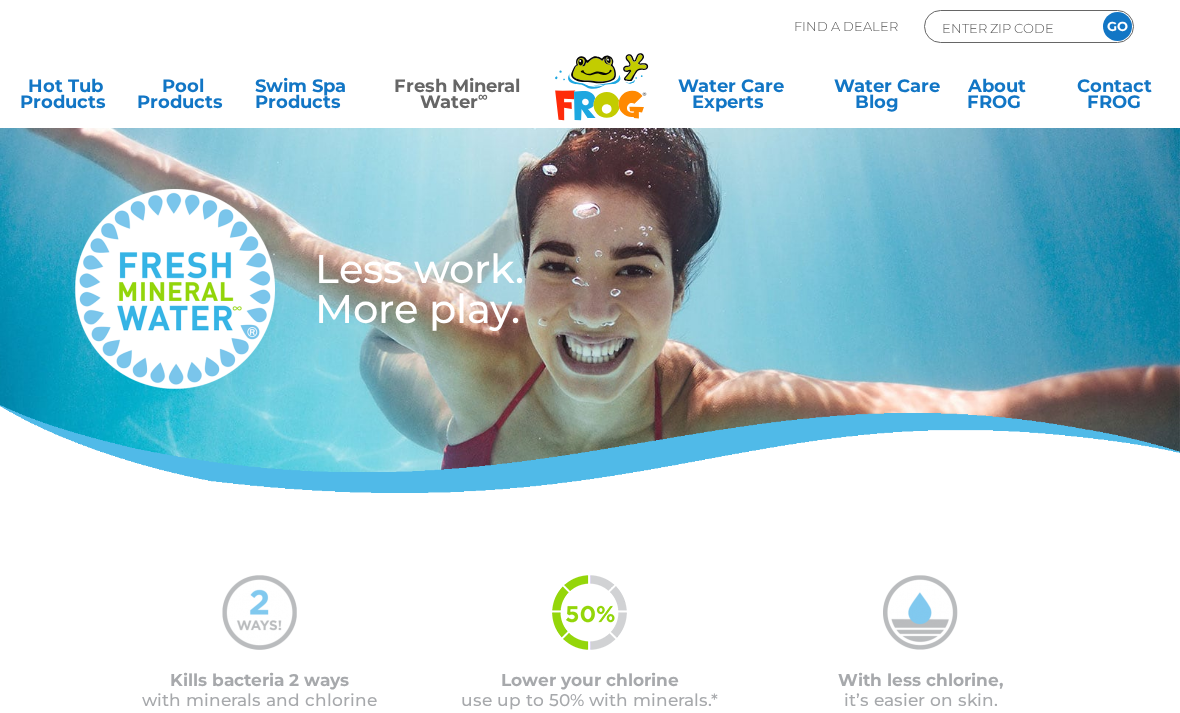 scroll, scrollTop: 0, scrollLeft: 0, axis: both 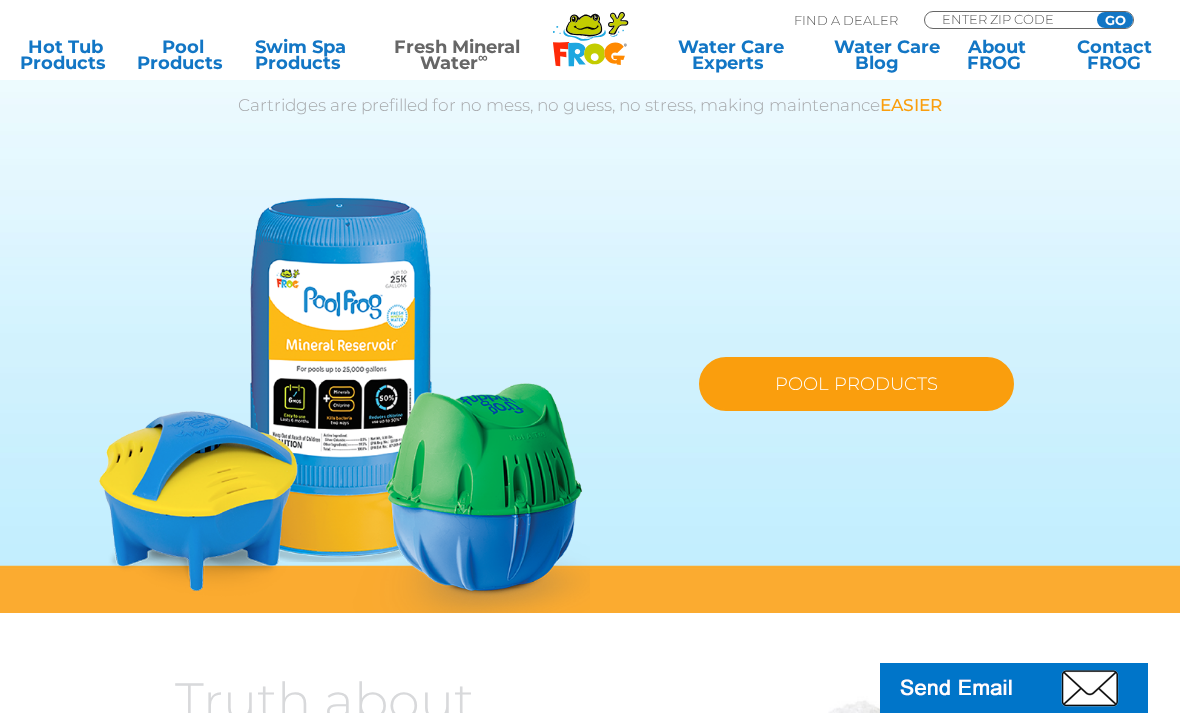click on "POOL PRODUCTS" at bounding box center [856, 384] 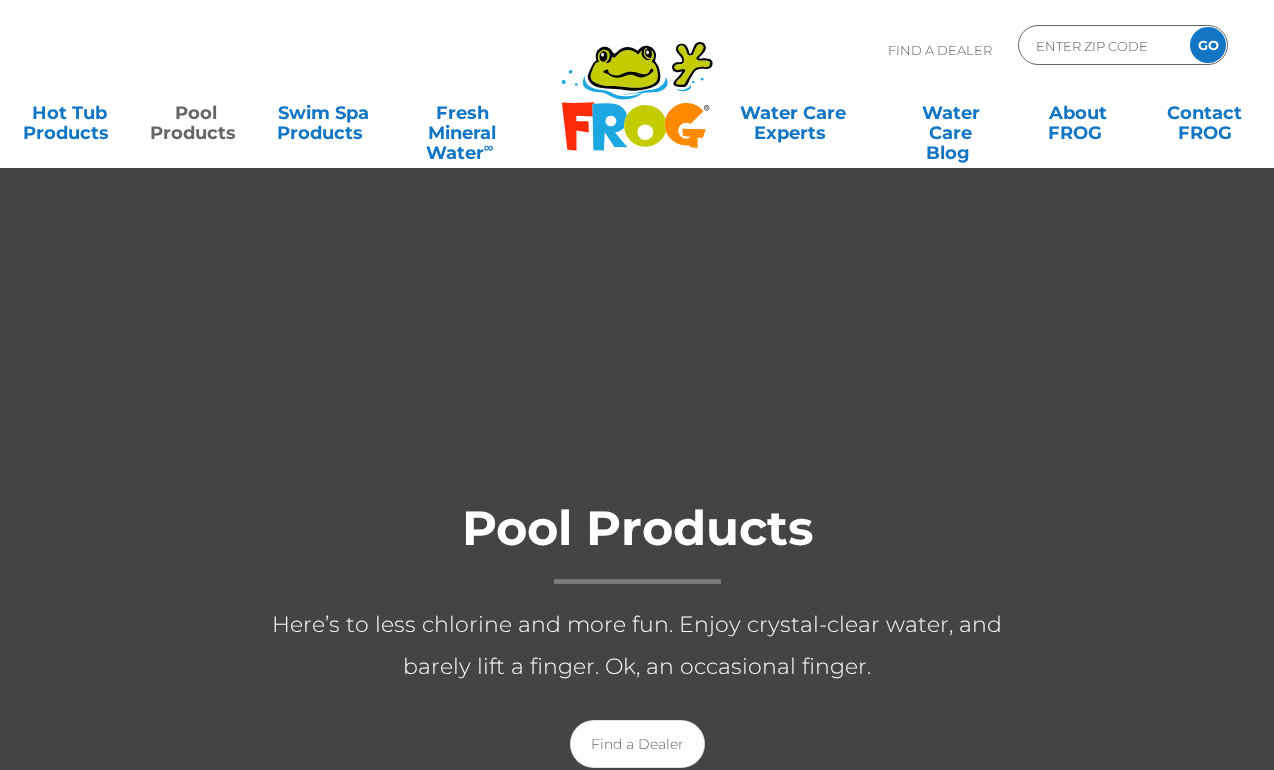 scroll, scrollTop: 9, scrollLeft: 0, axis: vertical 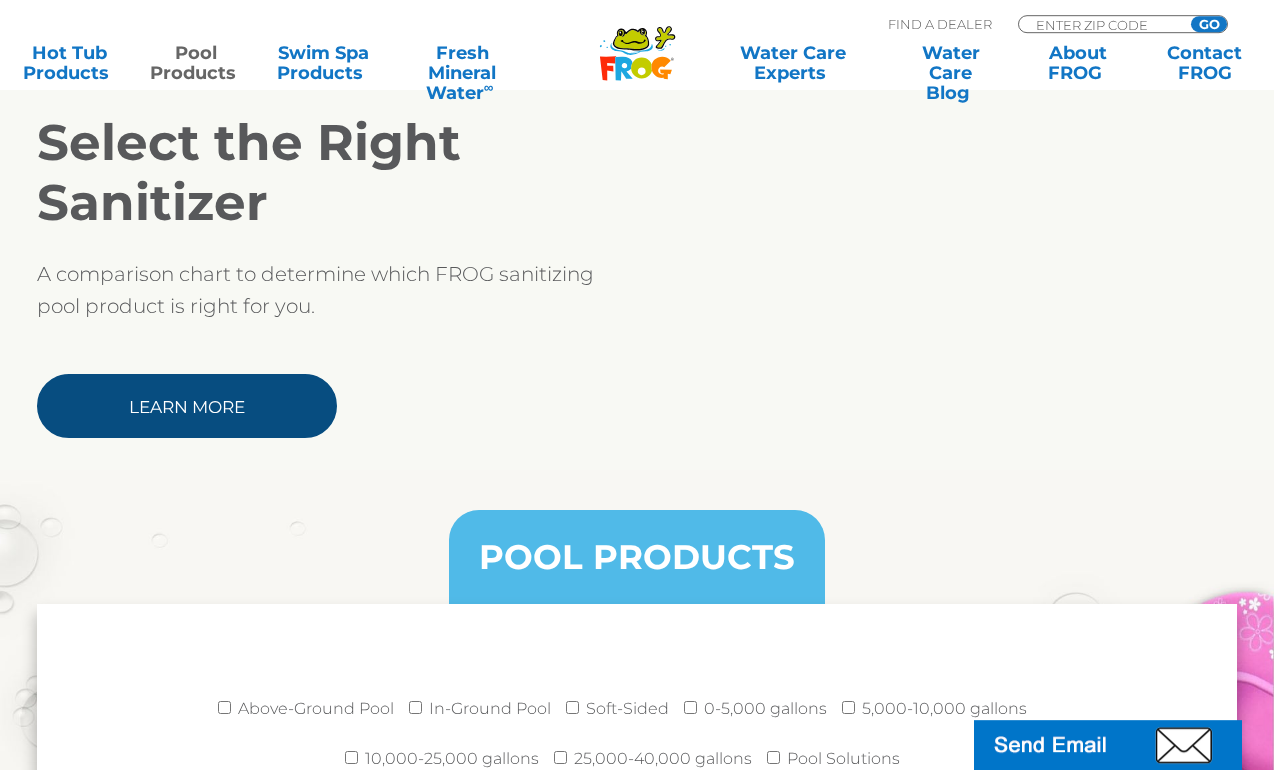 click on "Learn More" at bounding box center [187, 406] 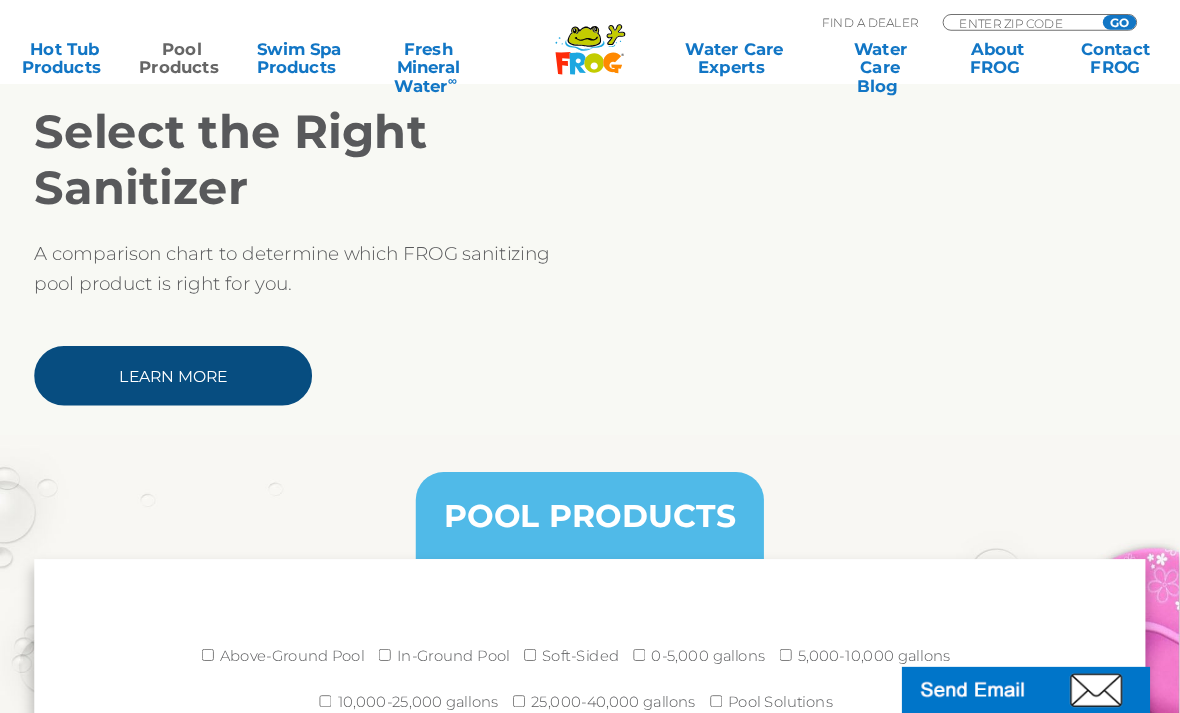 scroll, scrollTop: 1941, scrollLeft: 0, axis: vertical 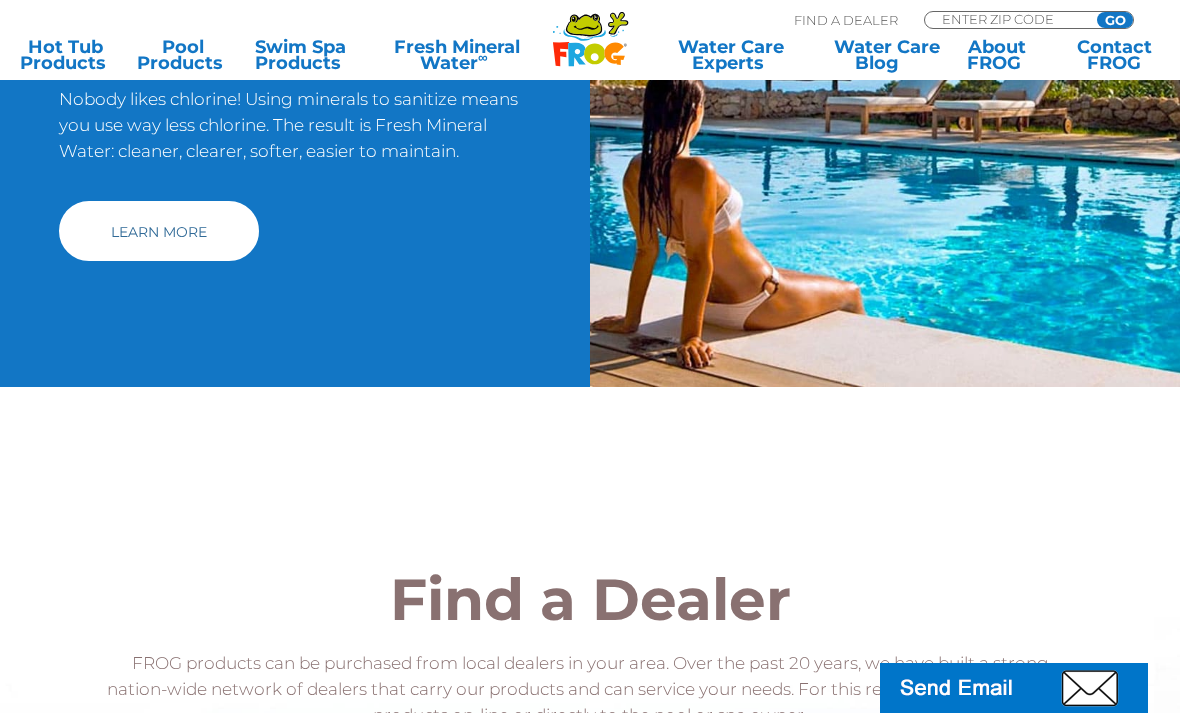 click on "Learn More" at bounding box center (159, 231) 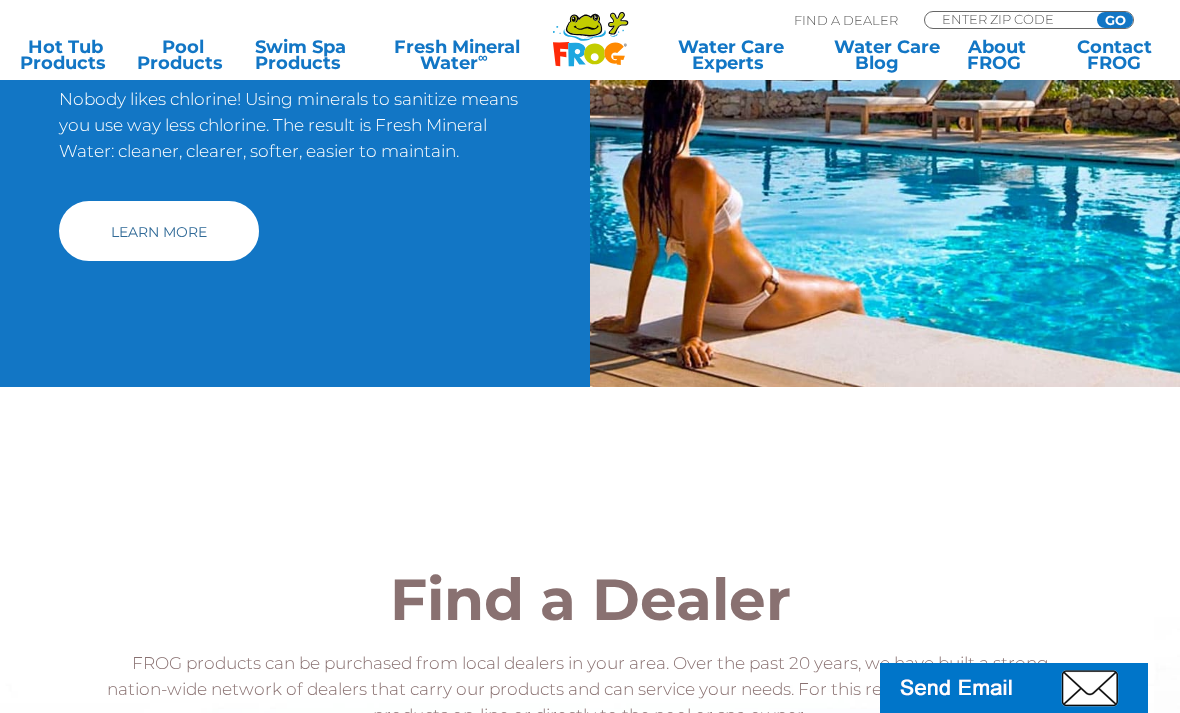 click on "Learn More" at bounding box center [159, 231] 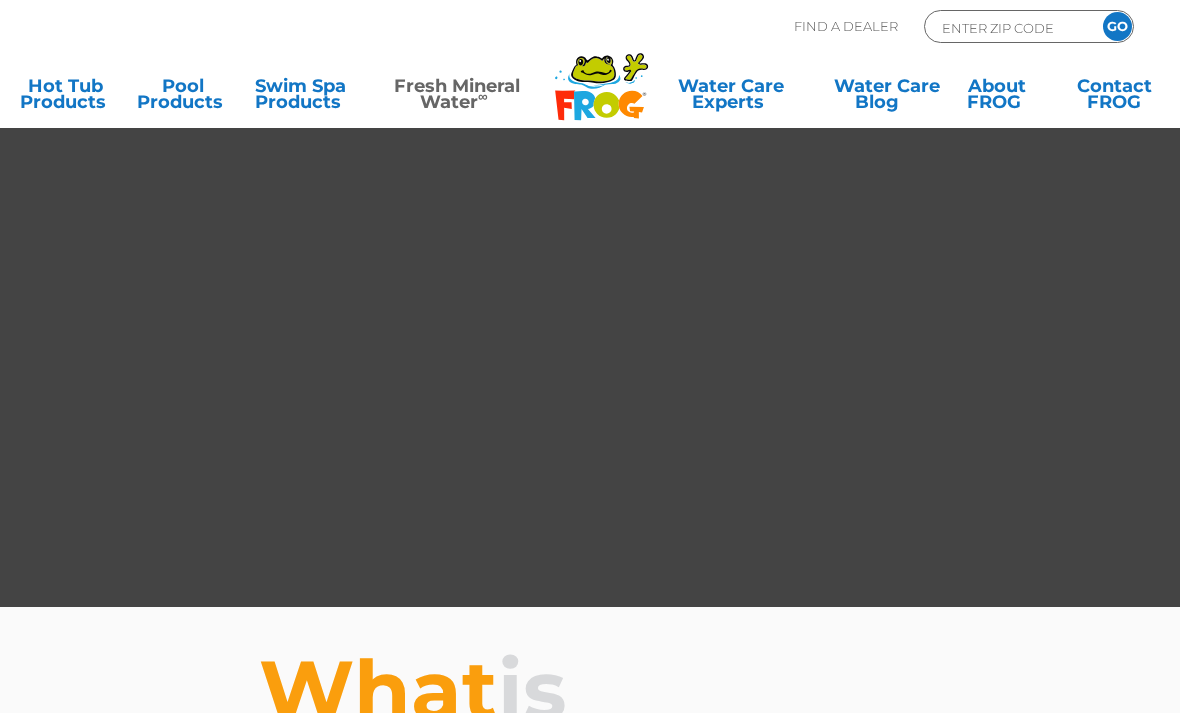 scroll, scrollTop: 0, scrollLeft: 0, axis: both 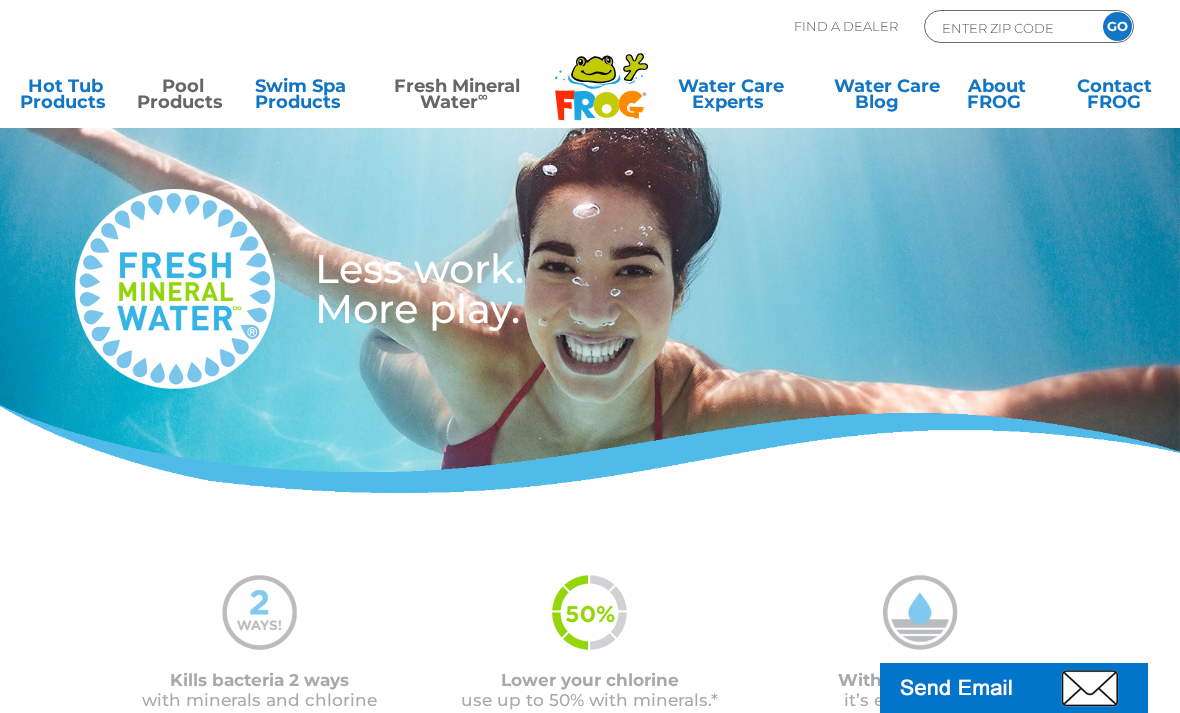 click on "Pool  Products" at bounding box center (182, 98) 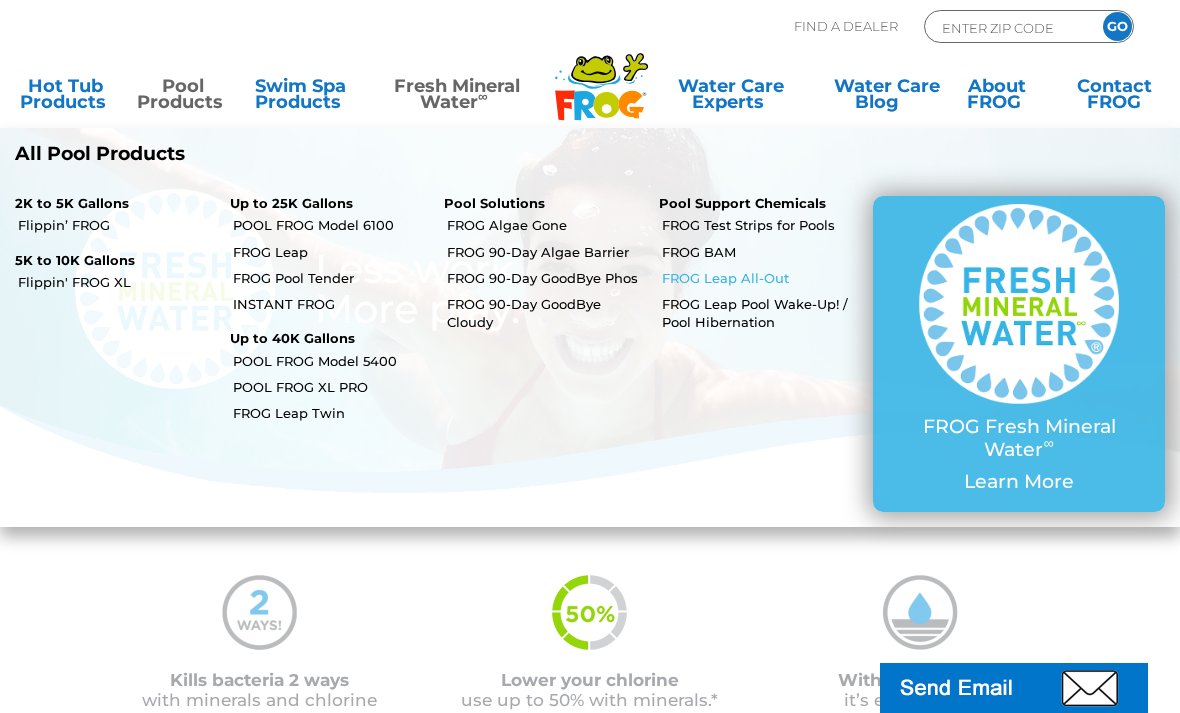 click on "FROG Leap All-Out" at bounding box center [760, 278] 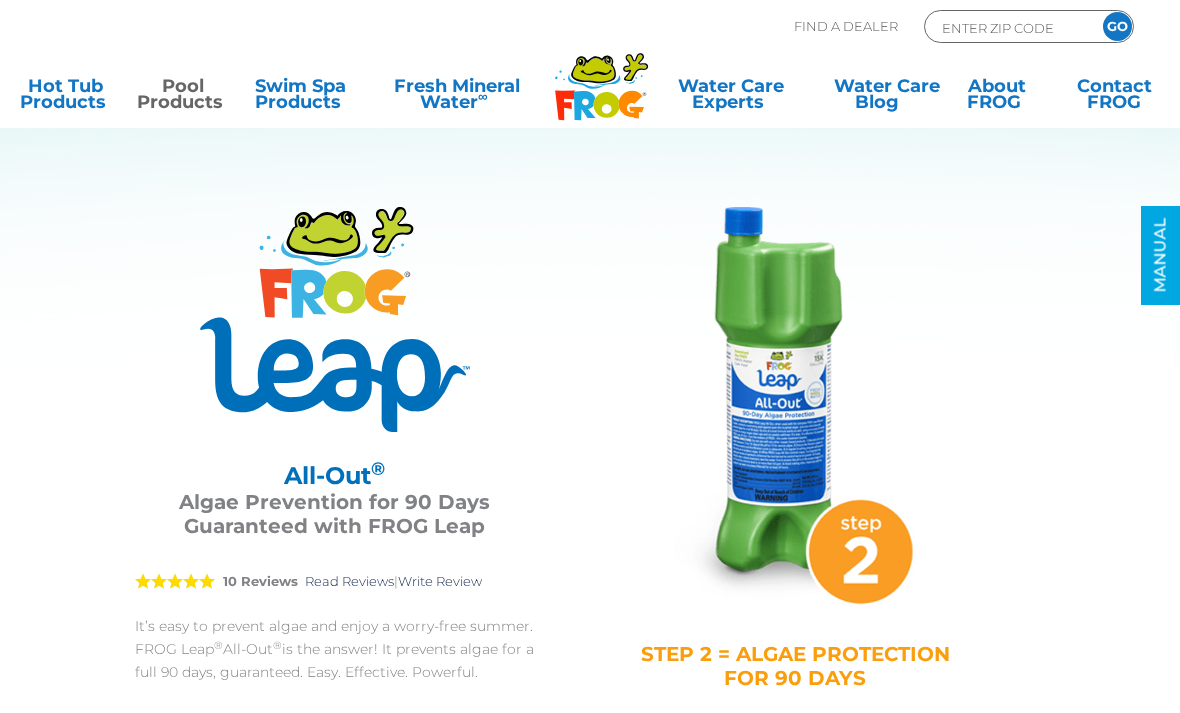 scroll, scrollTop: 0, scrollLeft: 0, axis: both 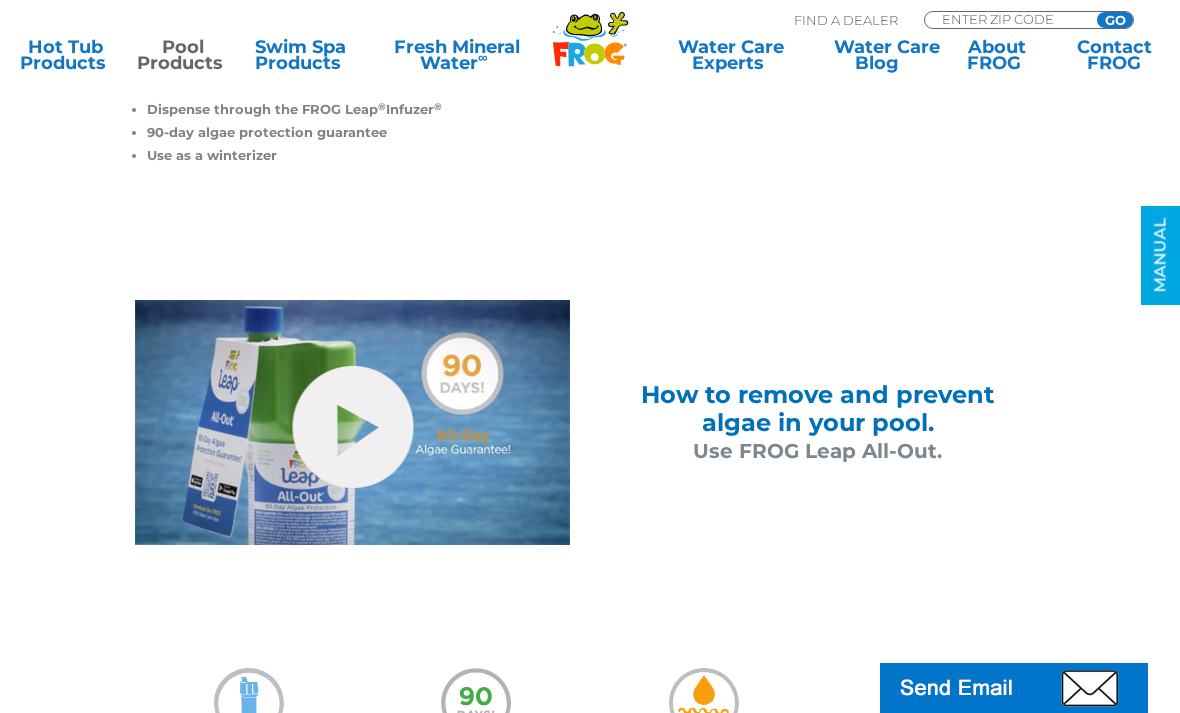 click on "WATER BALANCING GUIDE
MANUAL
.st209{fill:#006FBA;}
.st210{fill-rule:evenodd;clip-rule:evenodd;fill:#C0D330;}
.st211{fill-rule:evenodd;clip-rule:evenodd;}
.st212{fill:#F04B24;}
.st213{fill:#3DB3E3;}
.st214{fill:#C0D330;}
.st215{fill:#F99C24;}
.st216{fill-rule:evenodd;clip-rule:evenodd;fill:#3DB3E3;}
.st217{fill:#6D6E70;}
.st218{fill-rule:evenodd;clip-rule:evenodd;fill:#FFFFFF;}
FROG Leap ®  All-Out ®
All-Out ® 								 Algae Prevention for 90 Days Guaranteed with FROG Leap
5
10 Reviews   Read Reviews  |  Write Review
It’s easy to prevent algae and enjoy a worry-free summer. FROG Leap ®  All-Out ®
Dispense through the FROG Leap ® ®" at bounding box center [590, 3478] 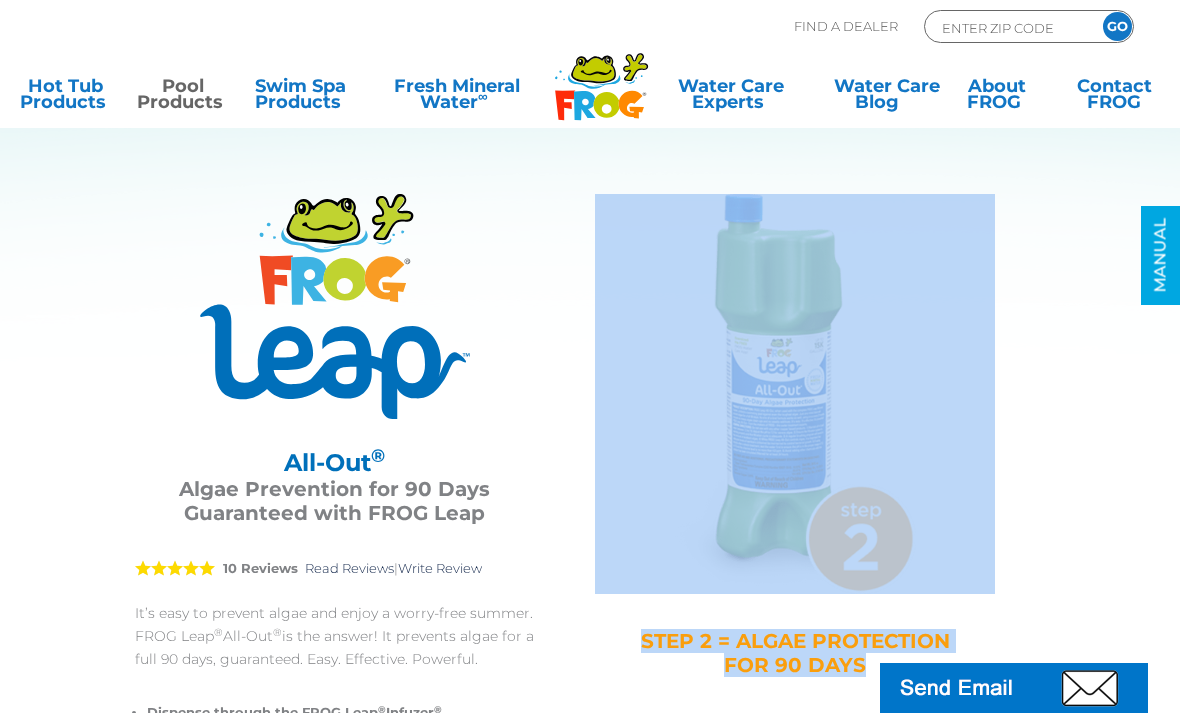 scroll, scrollTop: 0, scrollLeft: 0, axis: both 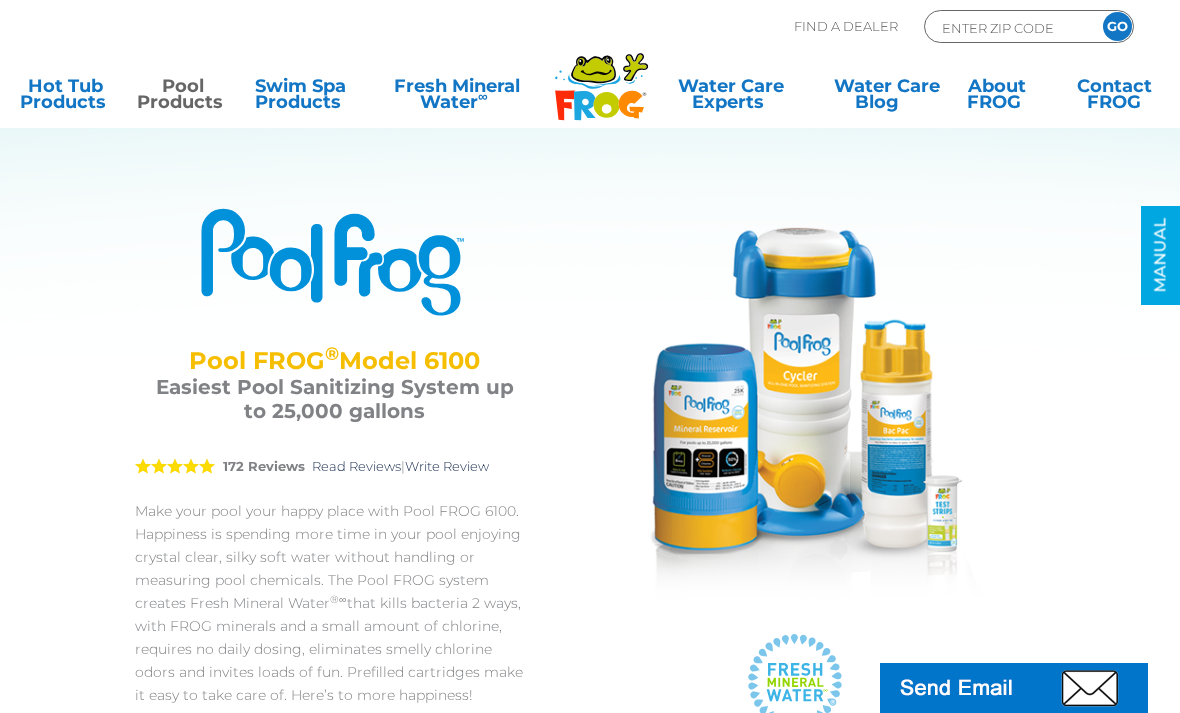 click on "Pool  Products" at bounding box center [182, 98] 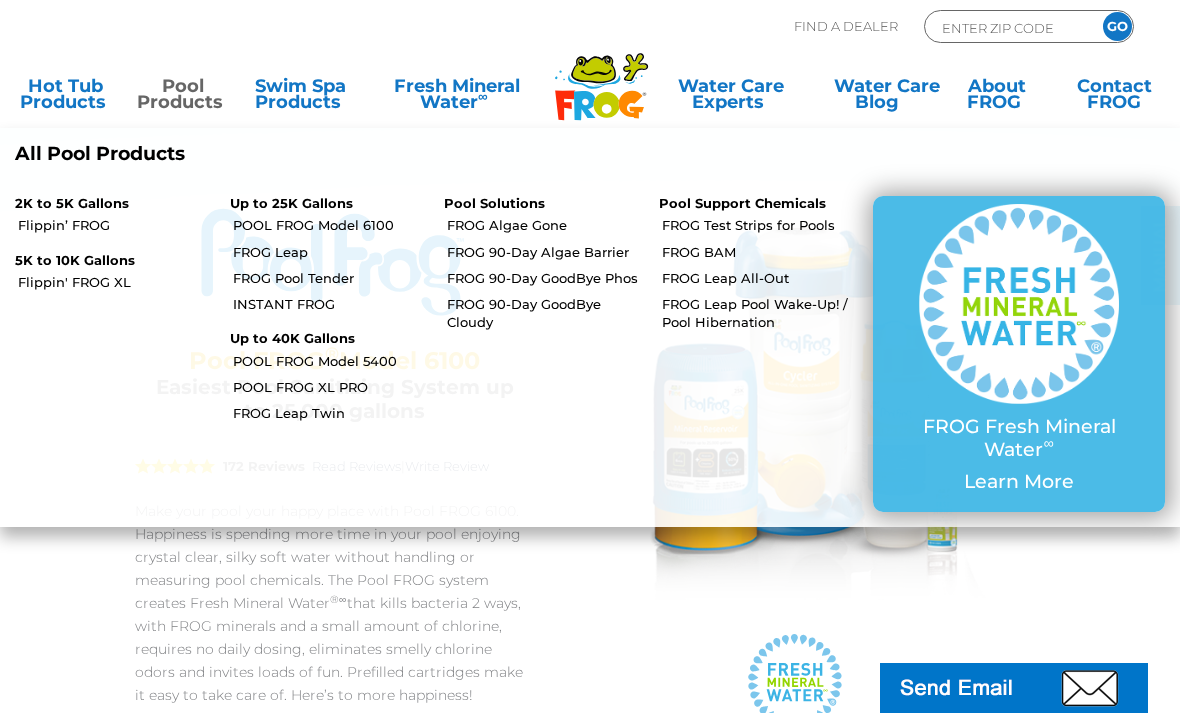 click on "Pool Support Chemicals" at bounding box center [751, 196] 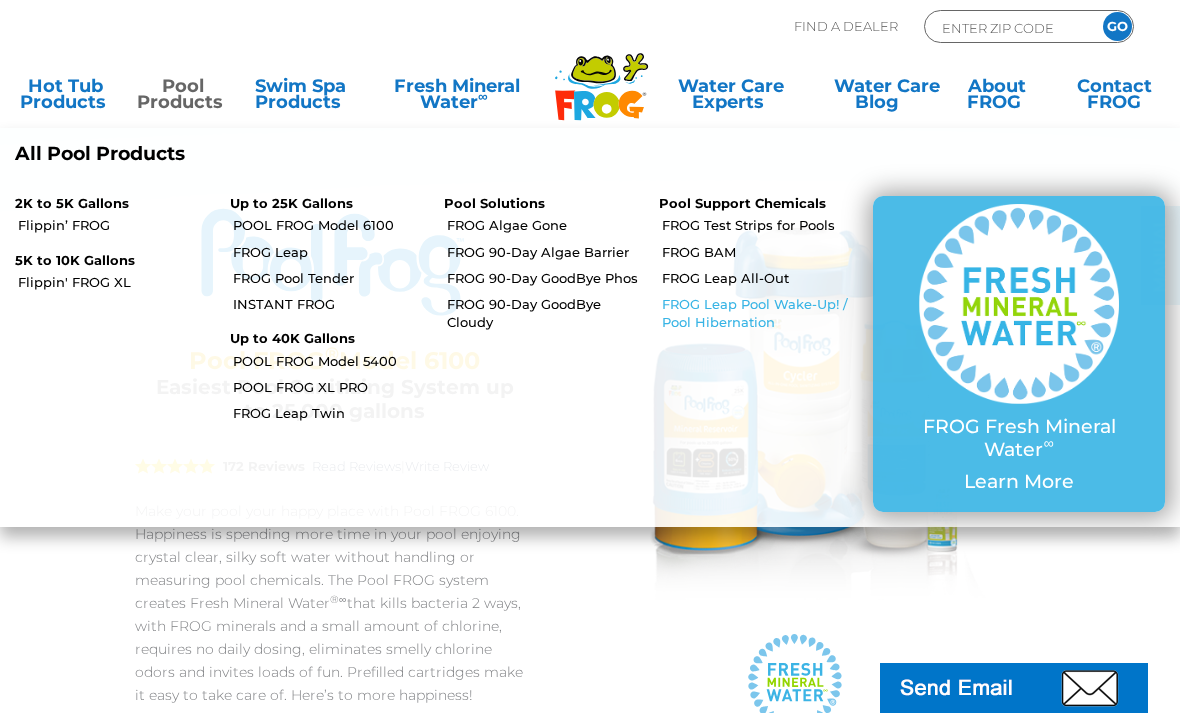 click on "FROG Leap Pool Wake-Up! / Pool Hibernation" at bounding box center (760, 313) 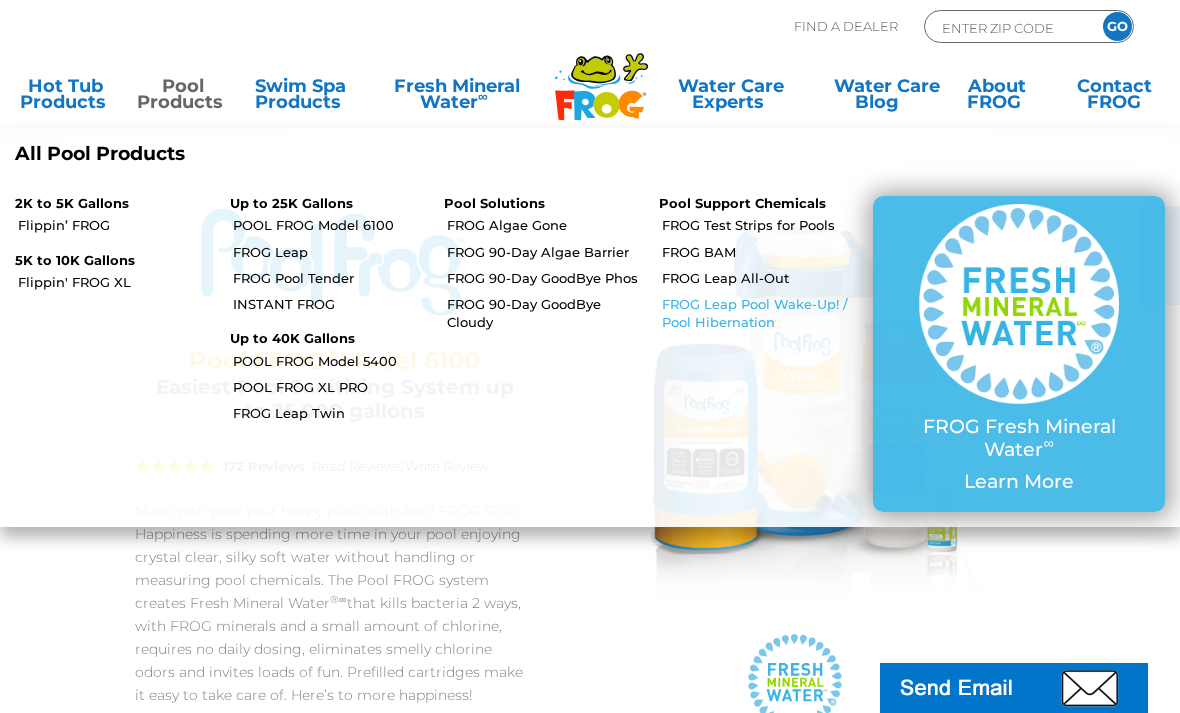 scroll, scrollTop: 32, scrollLeft: 0, axis: vertical 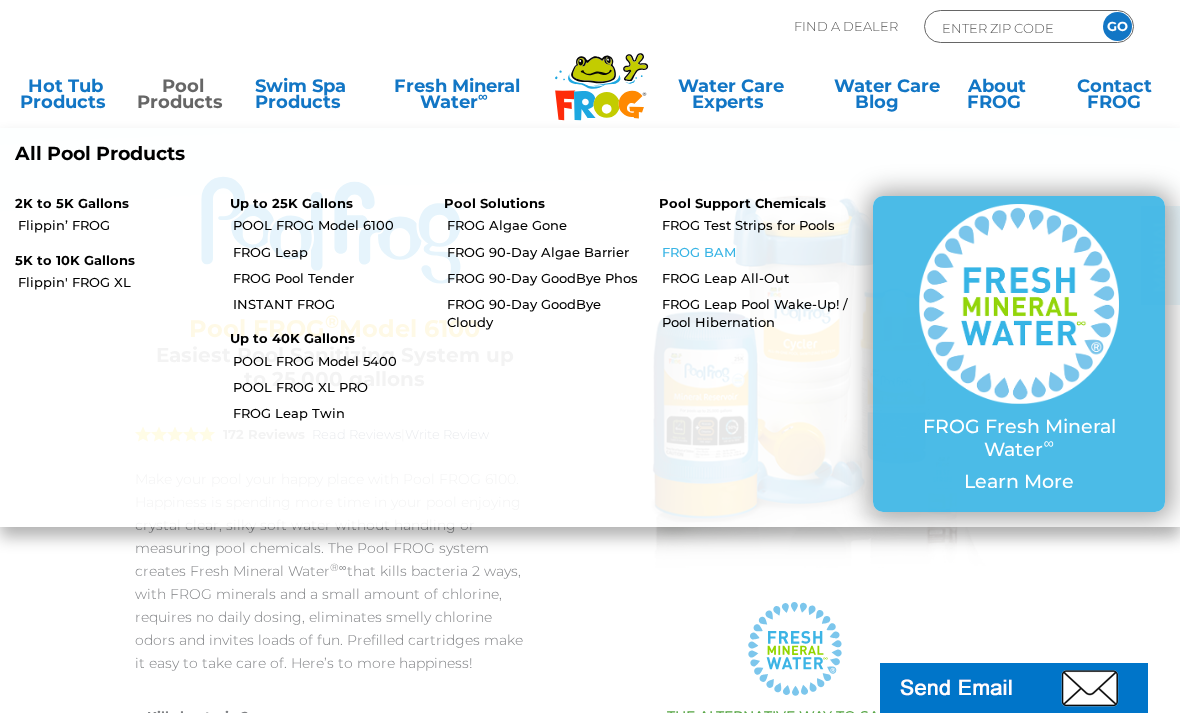 click on "FROG BAM" at bounding box center (760, 252) 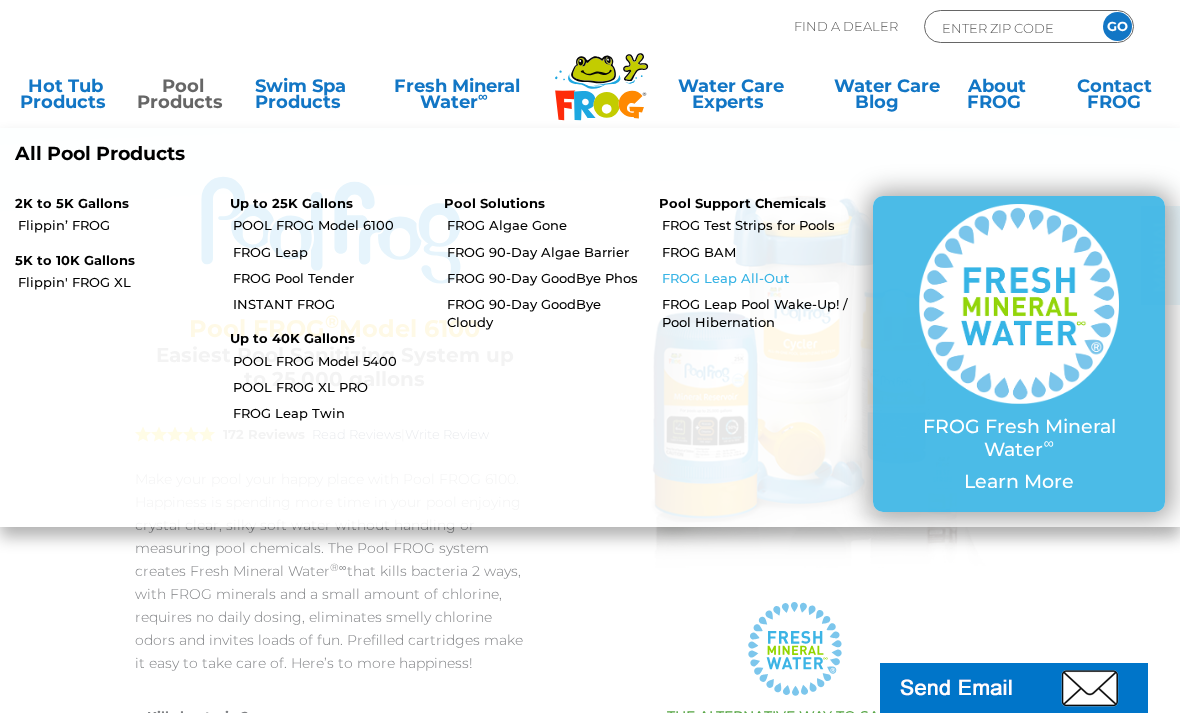 click on "FROG Leap All-Out" at bounding box center [760, 278] 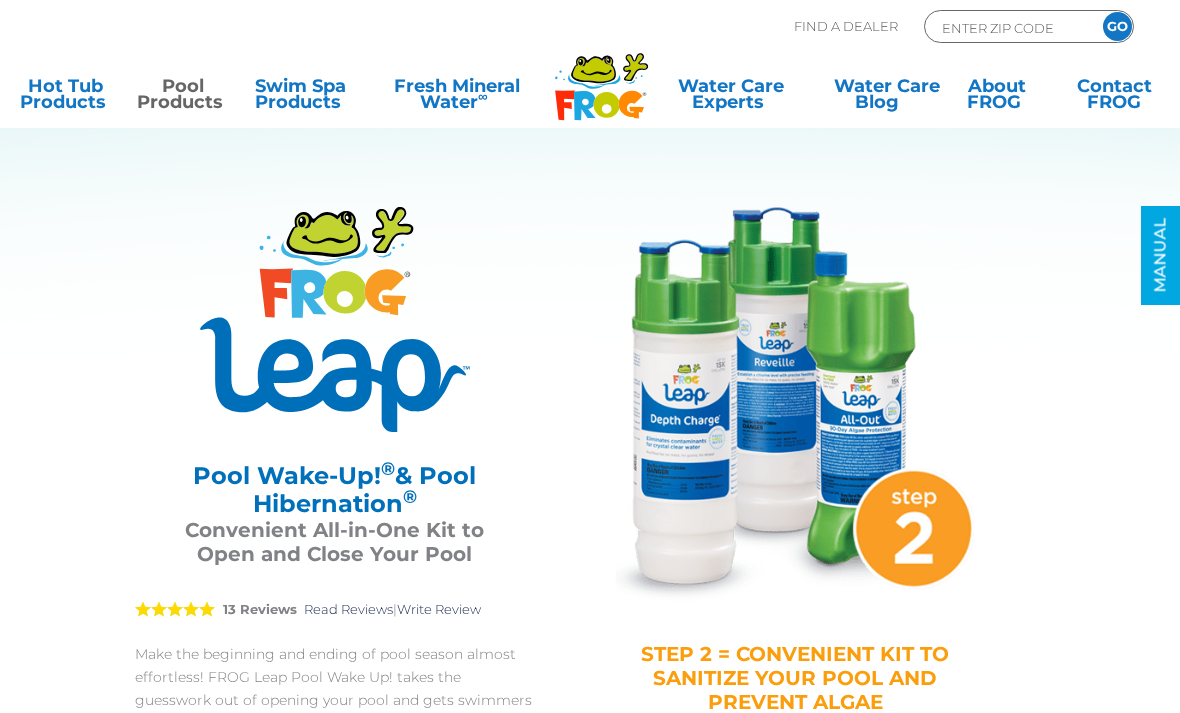 scroll, scrollTop: 0, scrollLeft: 0, axis: both 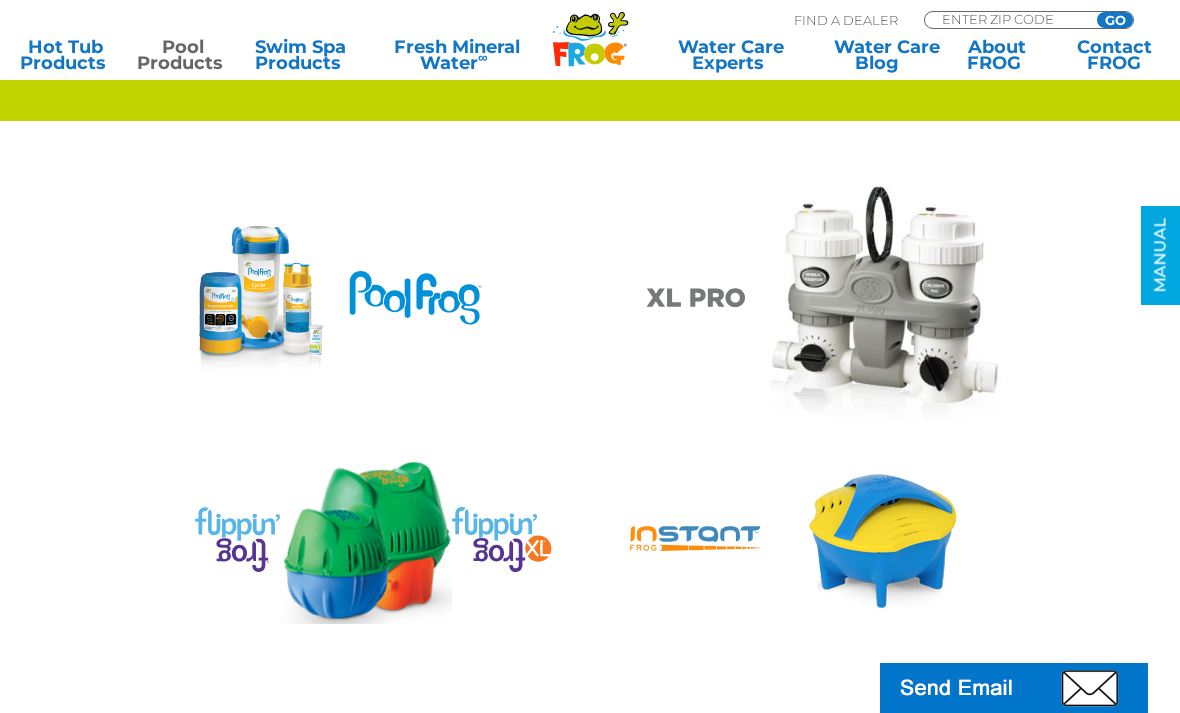 click at bounding box center (256, 302) 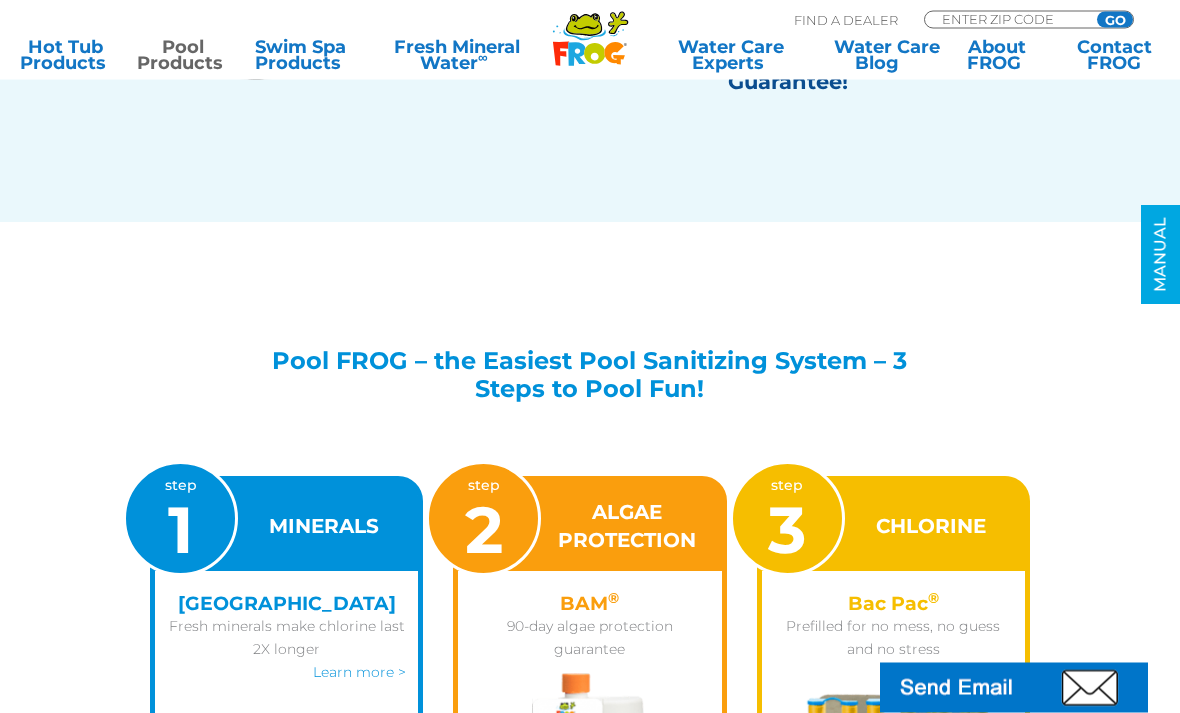 scroll, scrollTop: 3849, scrollLeft: 0, axis: vertical 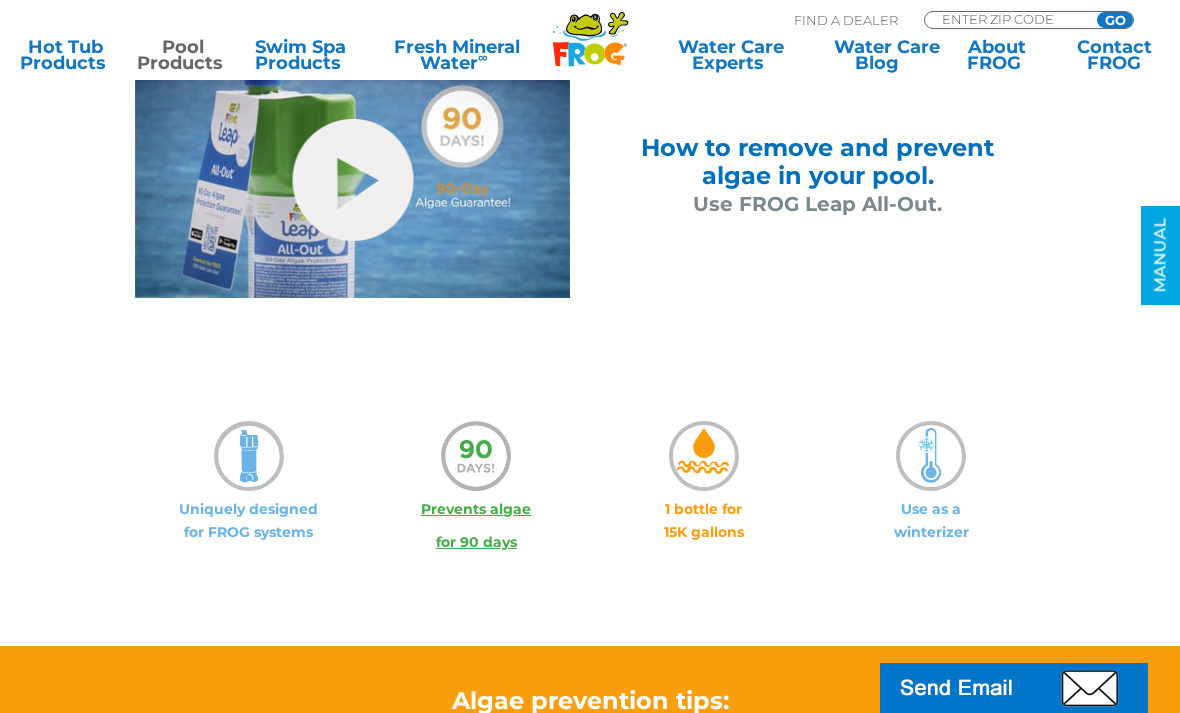 click on "Pool  Products" at bounding box center (182, 55) 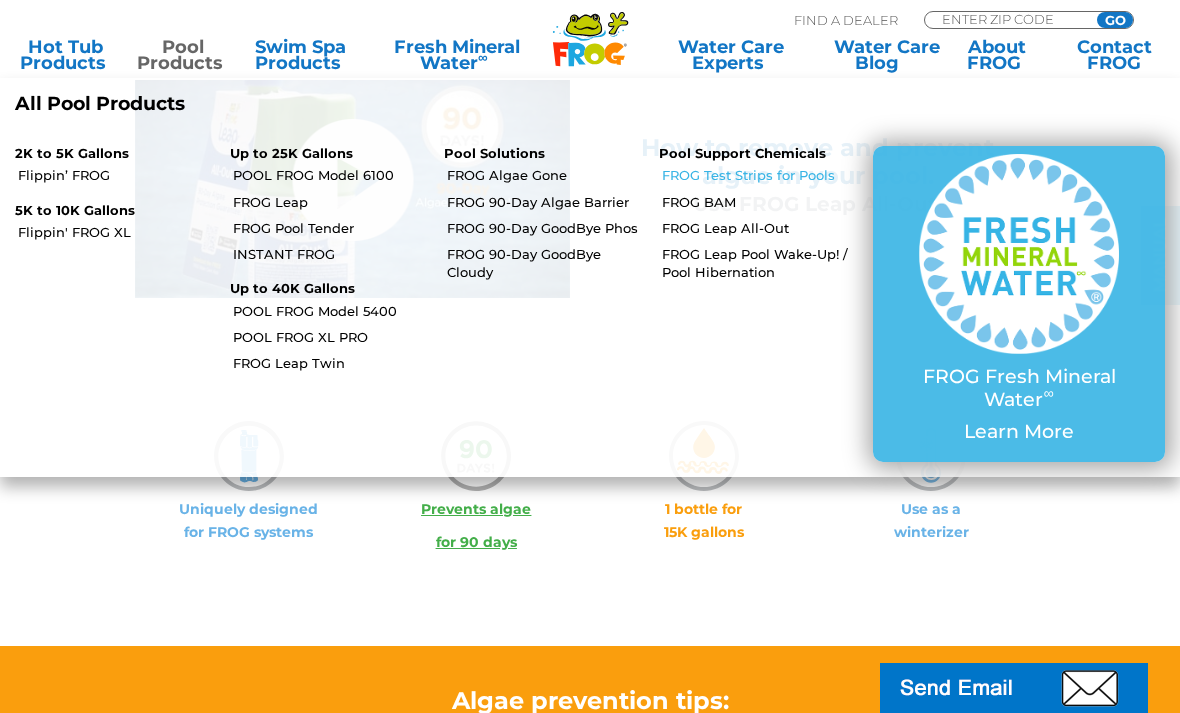 click on "FROG Test Strips for Pools" at bounding box center (760, 175) 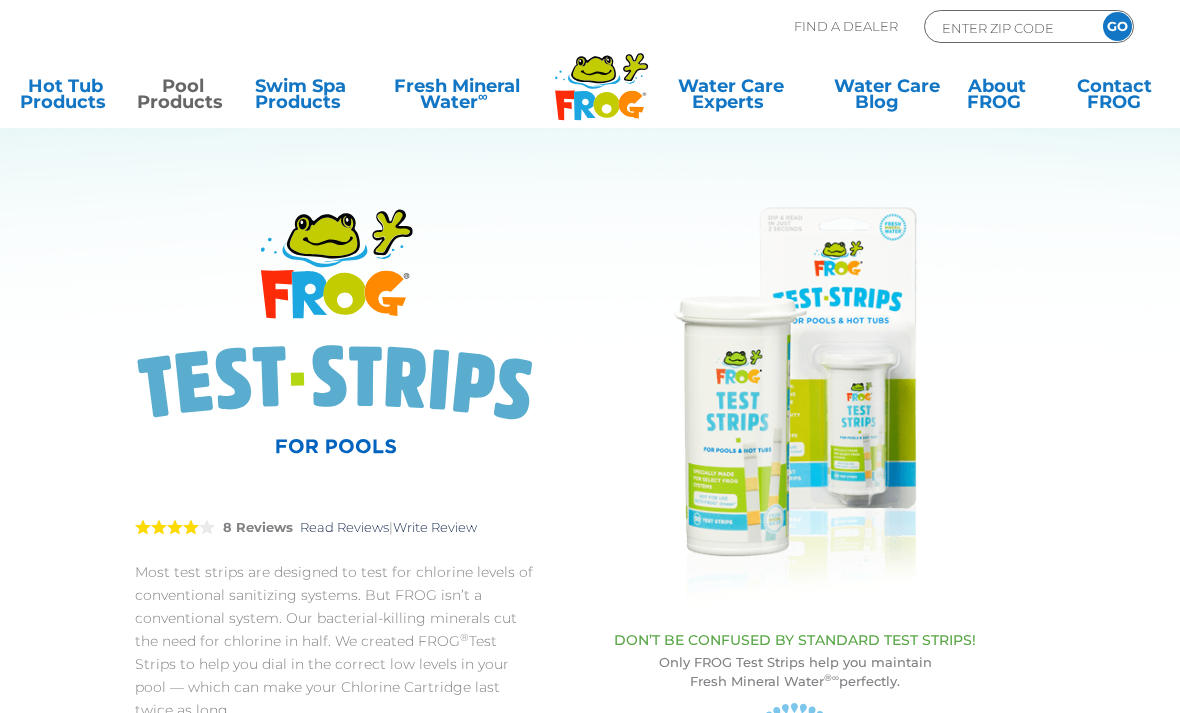 scroll, scrollTop: 0, scrollLeft: 0, axis: both 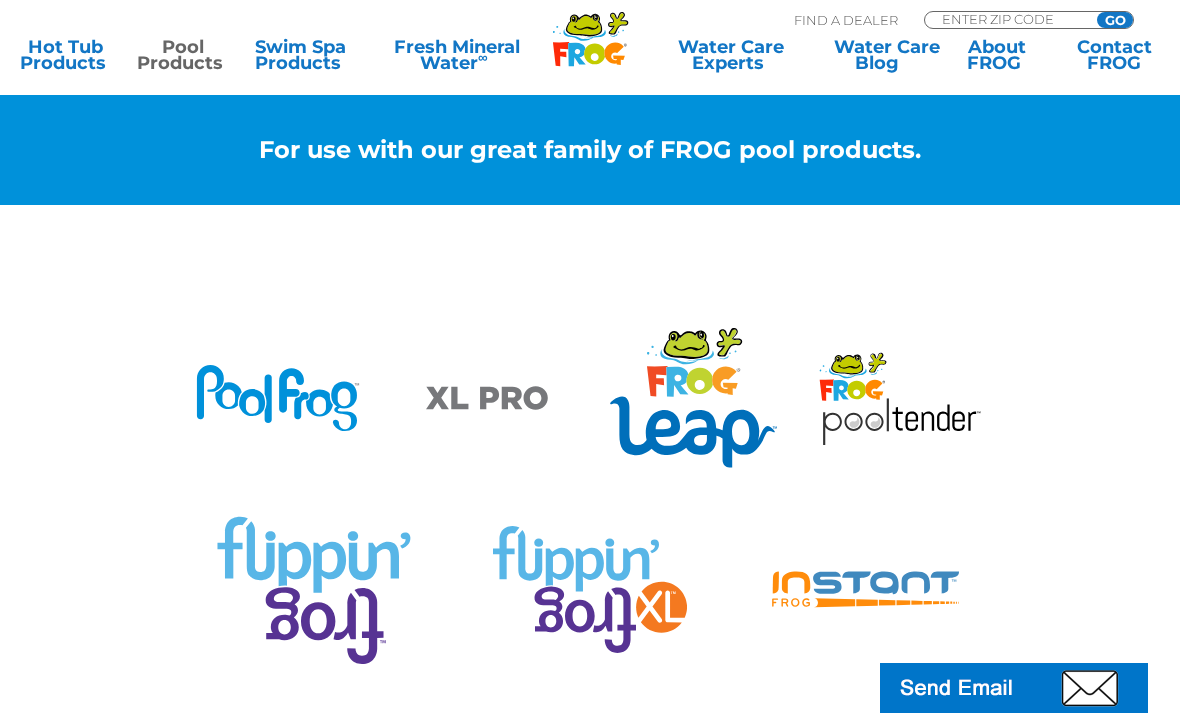 click 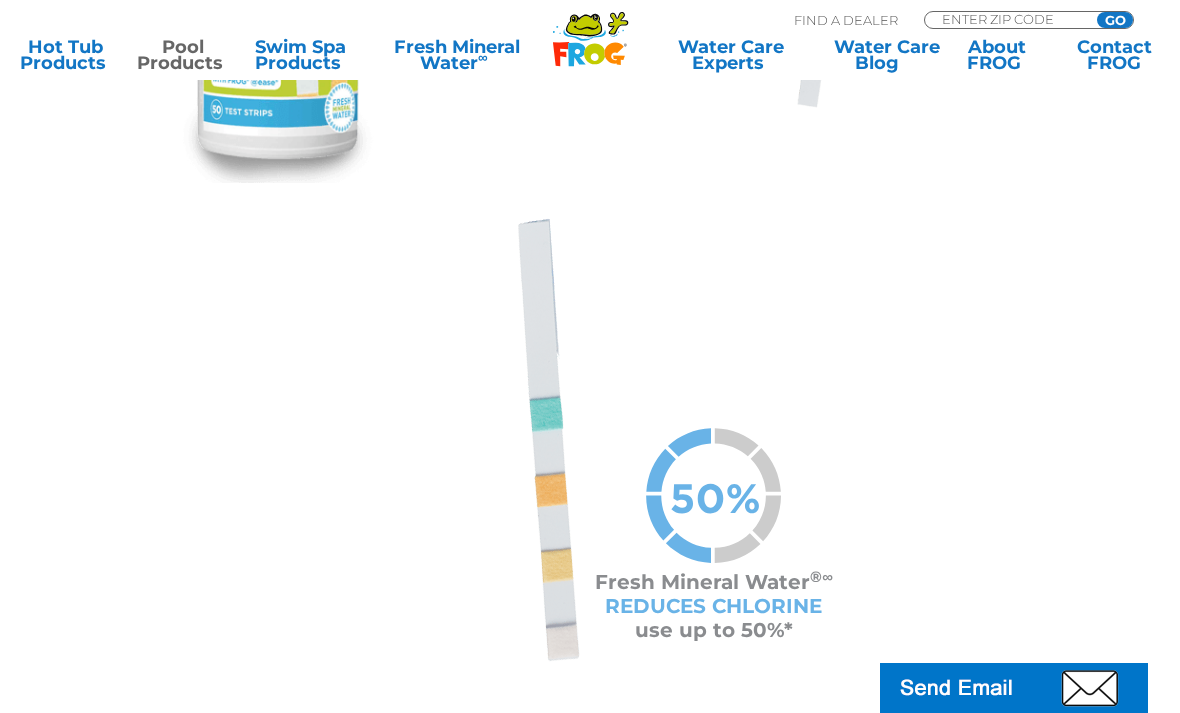 scroll, scrollTop: 2113, scrollLeft: 0, axis: vertical 